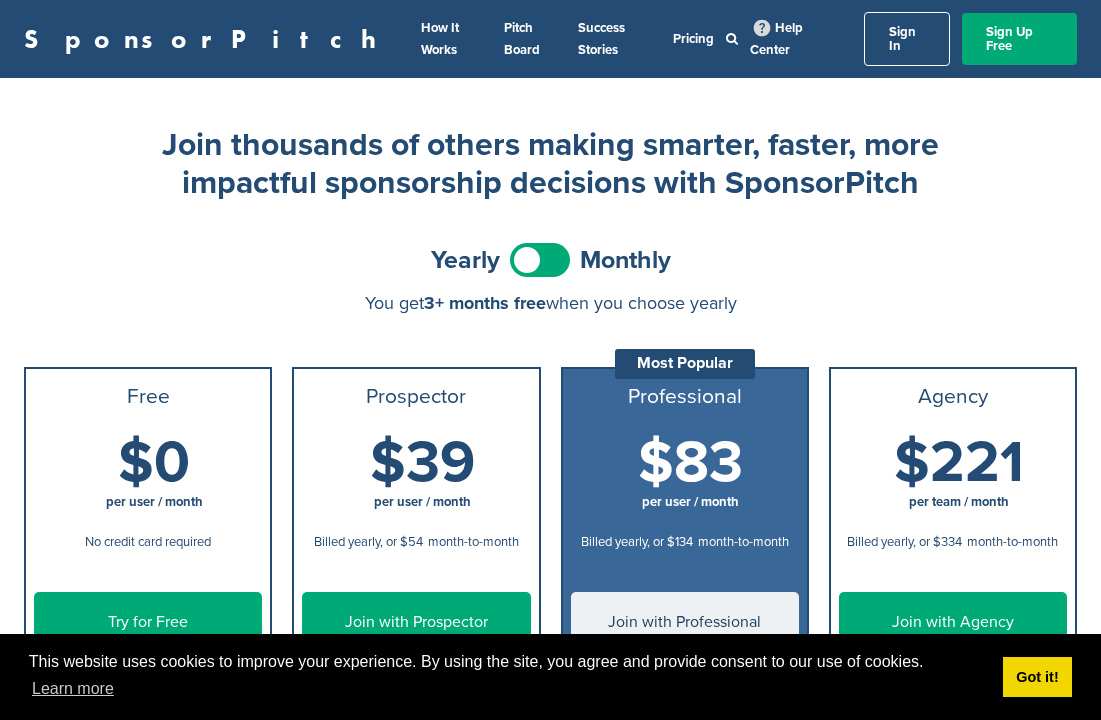 scroll, scrollTop: 0, scrollLeft: 0, axis: both 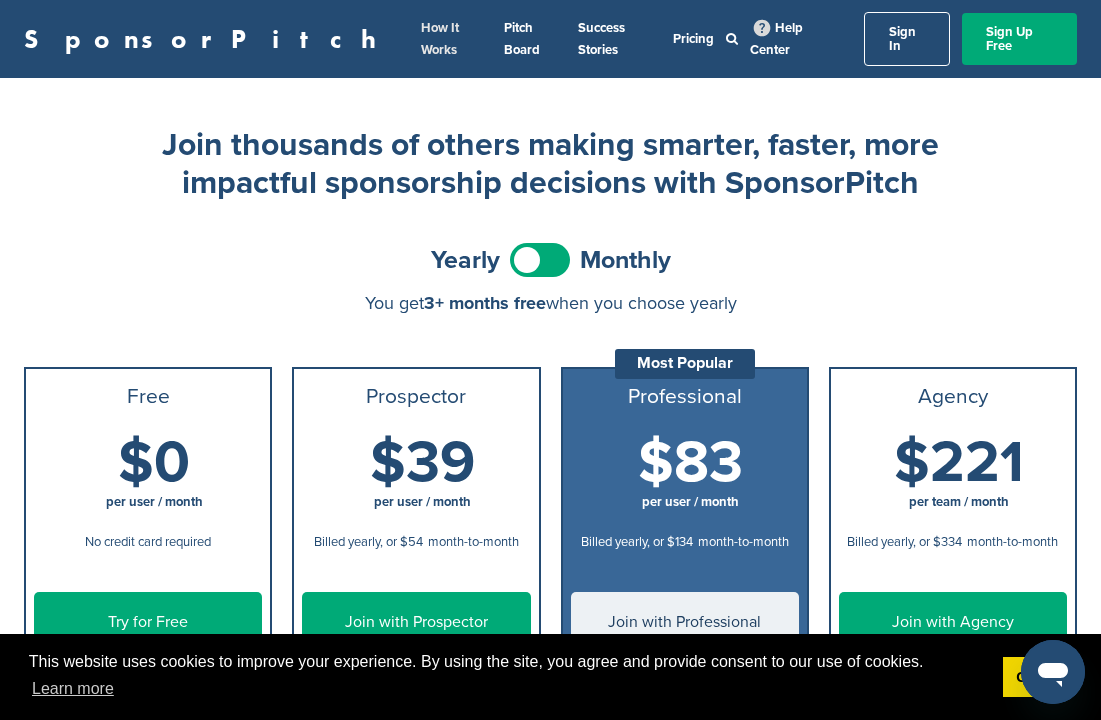 click on "How It Works" at bounding box center [440, 39] 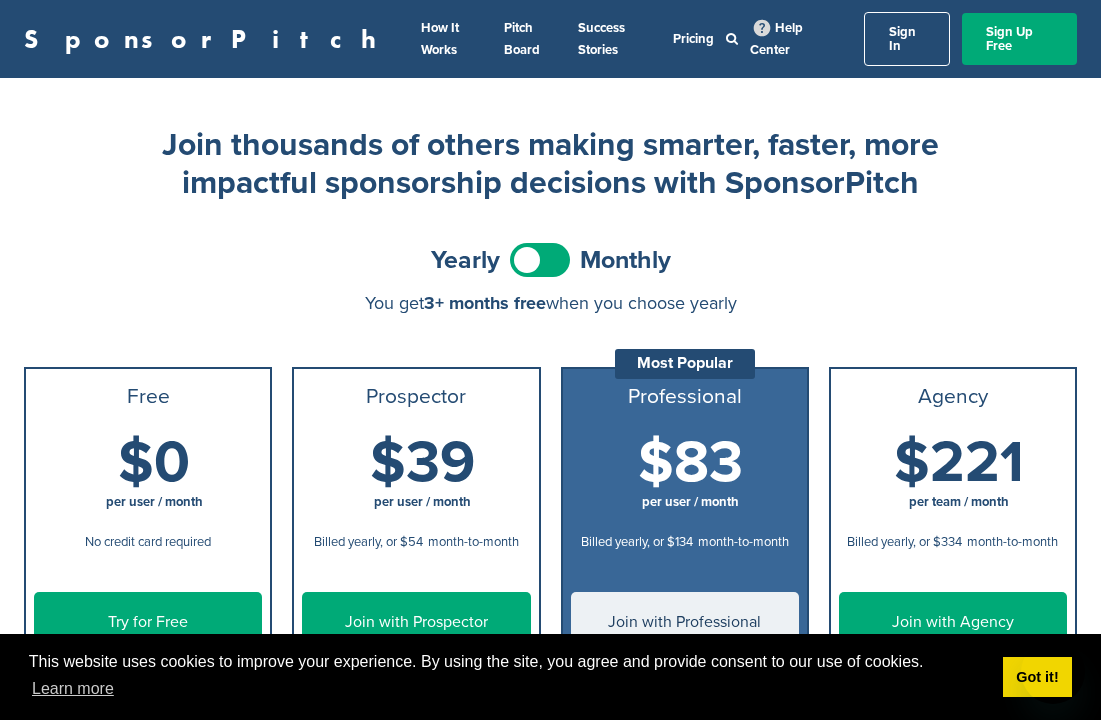 scroll, scrollTop: 0, scrollLeft: 0, axis: both 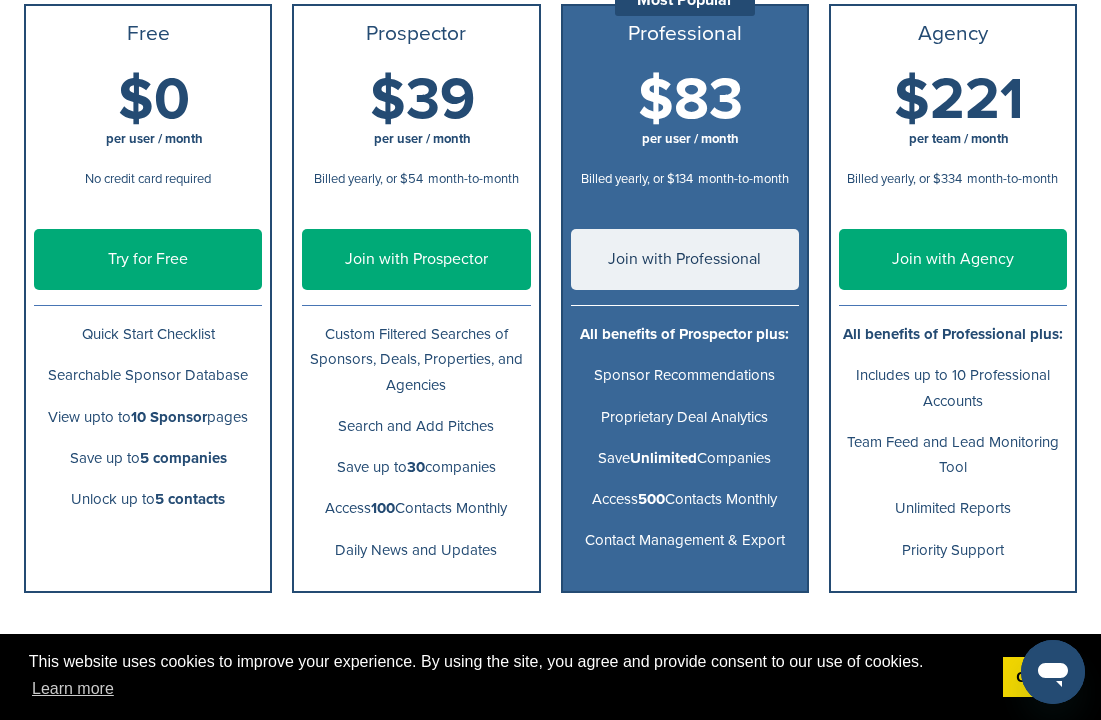 click on "Try for Free" at bounding box center (148, 259) 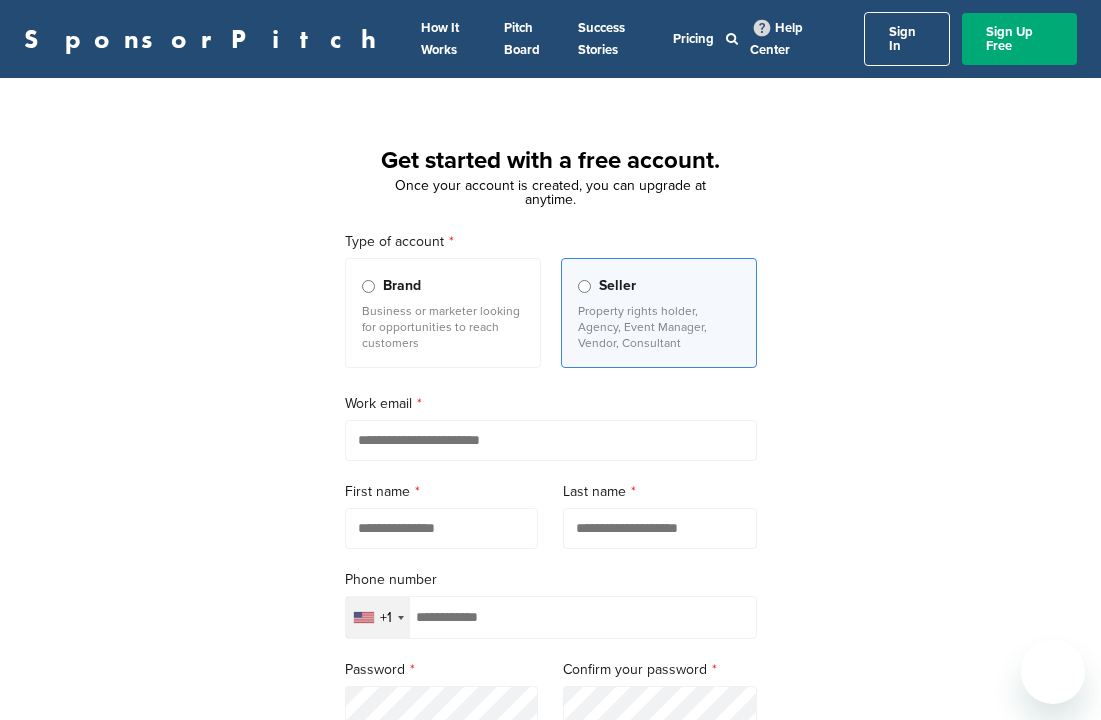 scroll, scrollTop: 0, scrollLeft: 0, axis: both 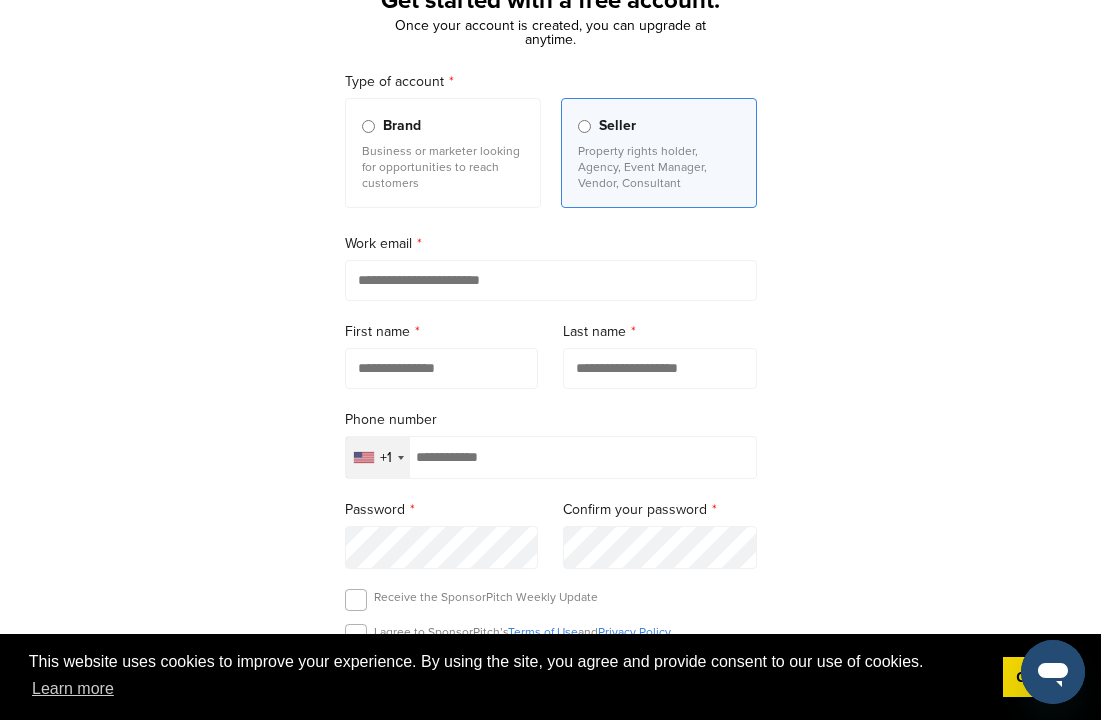 click at bounding box center [551, 280] 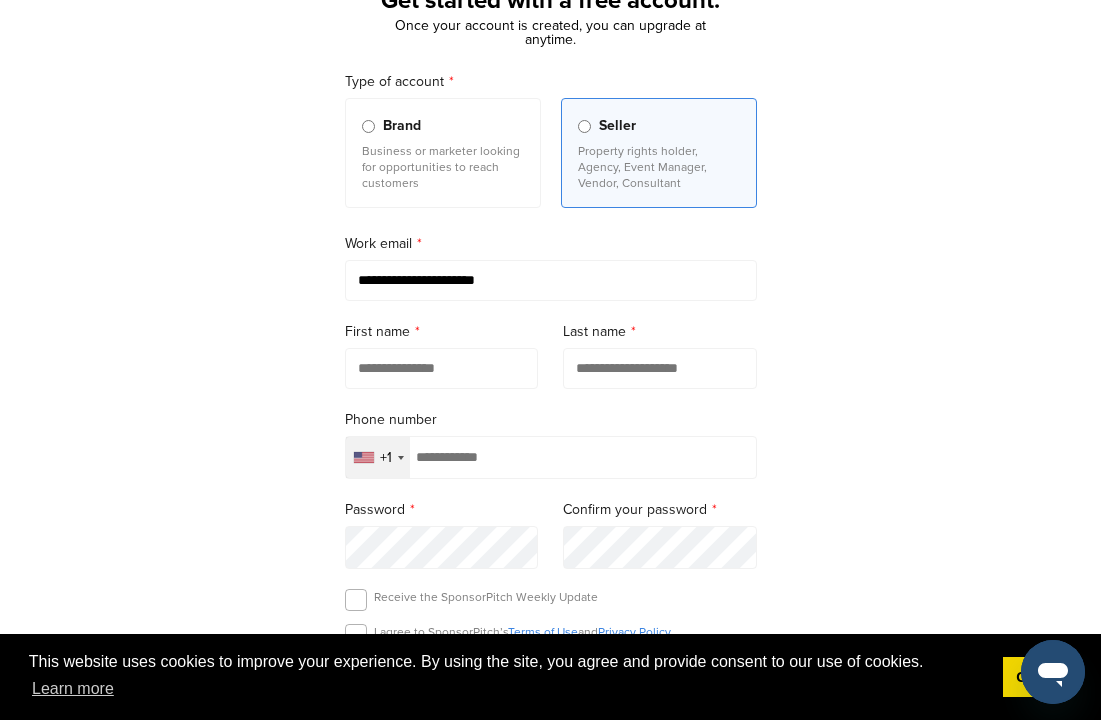click at bounding box center (442, 368) 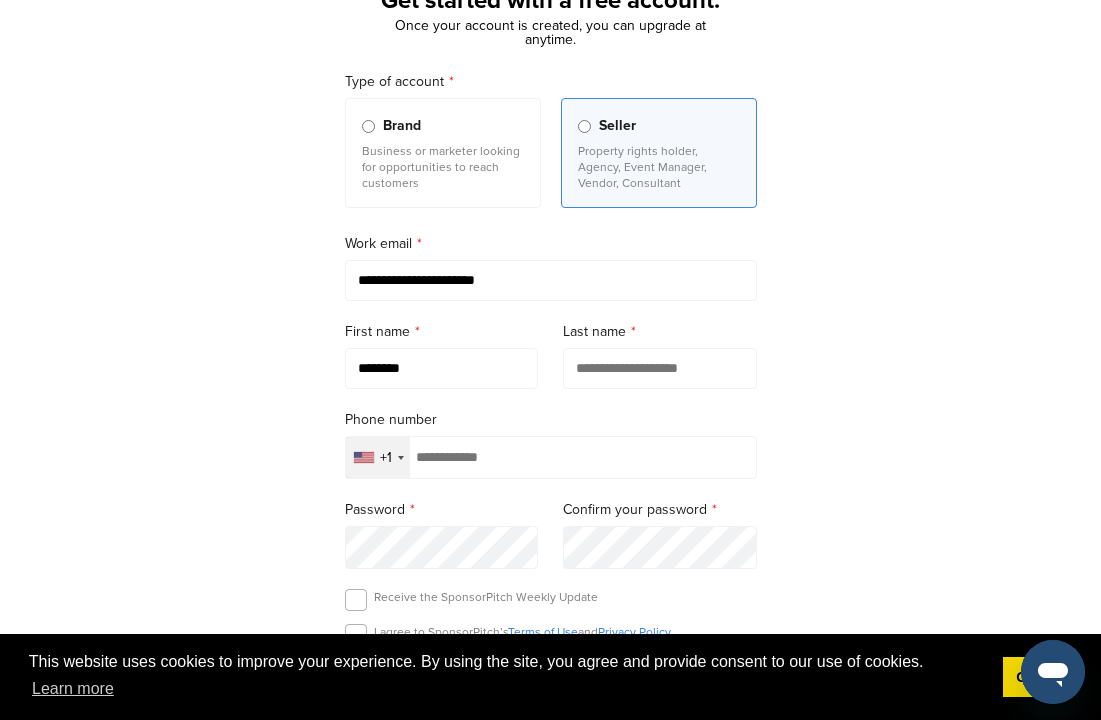 click at bounding box center (660, 368) 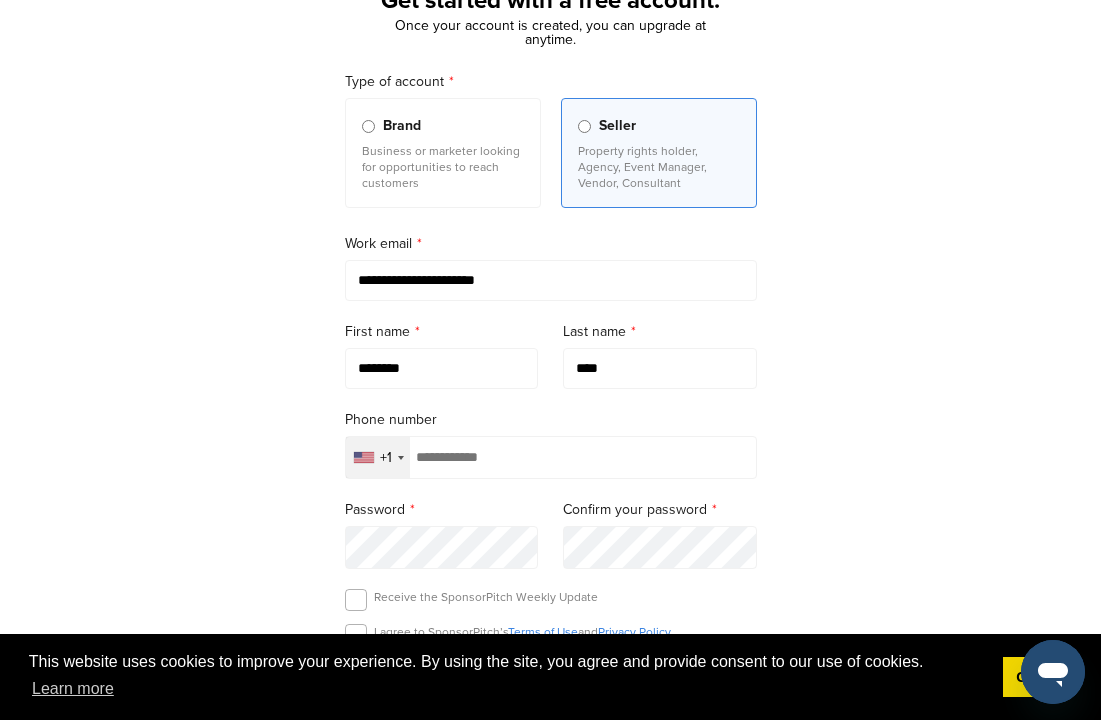click on "********" at bounding box center (442, 368) 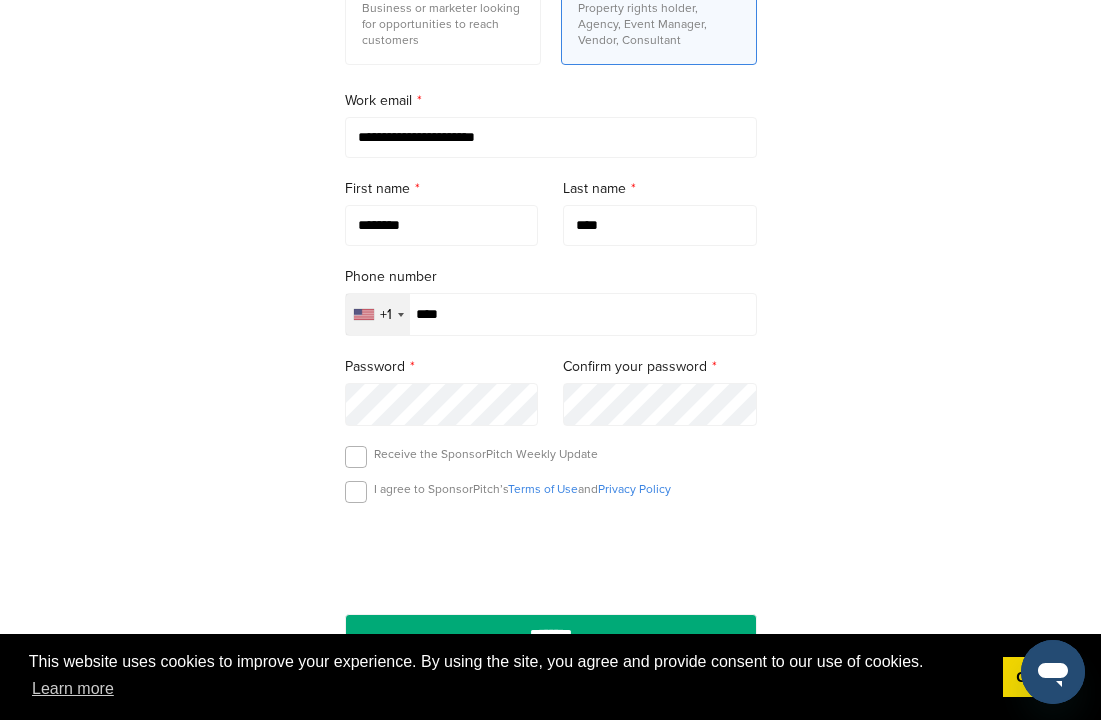 scroll, scrollTop: 319, scrollLeft: 0, axis: vertical 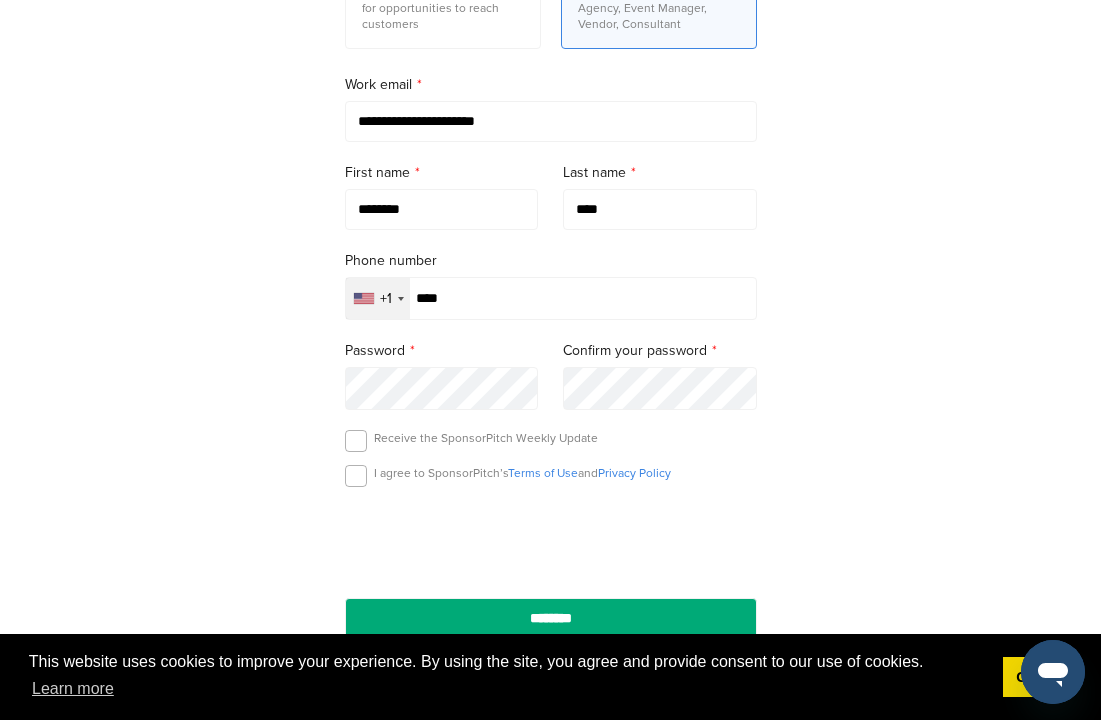 paste on "**********" 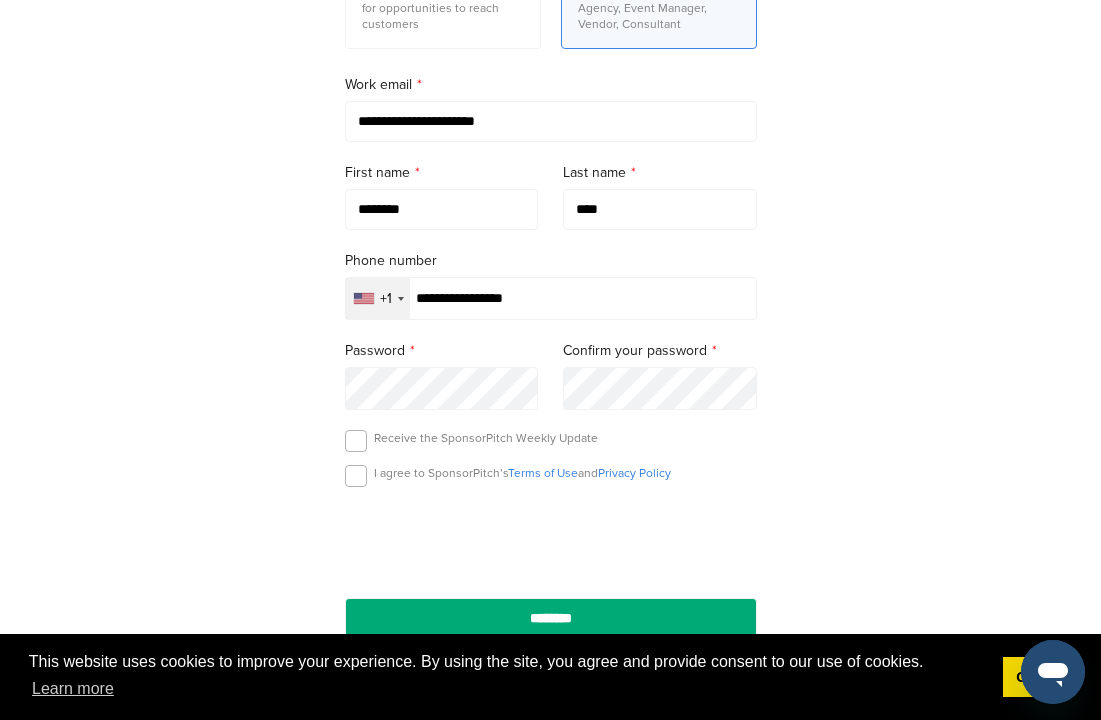 click on "**********" at bounding box center (551, 298) 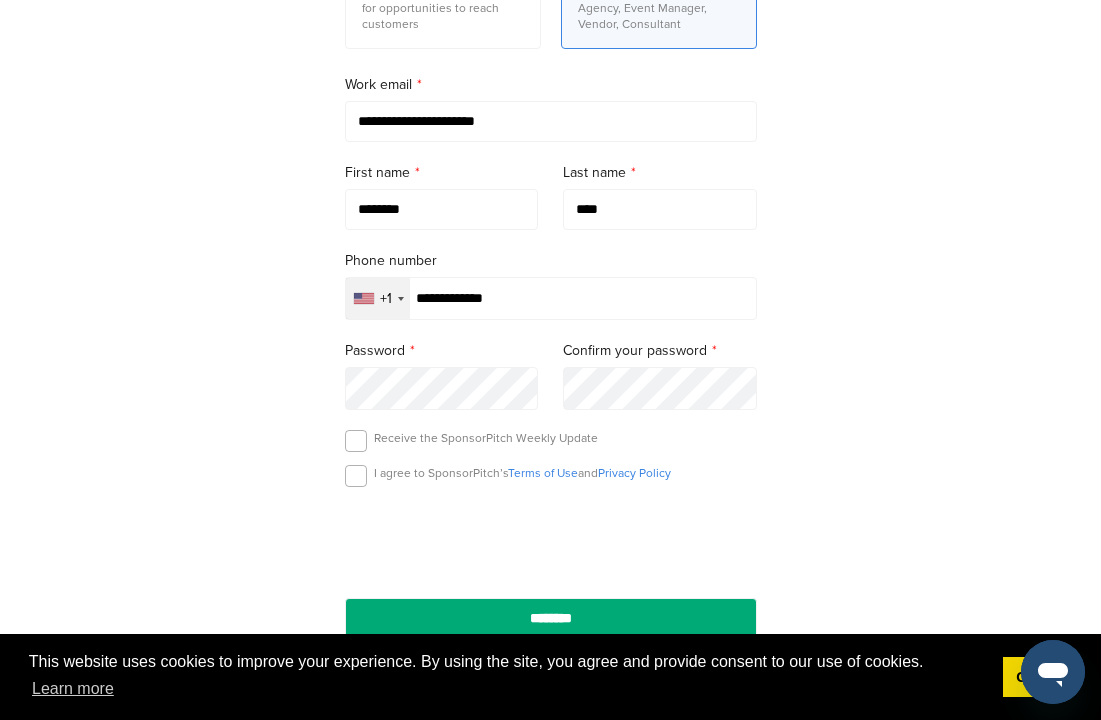 type on "**********" 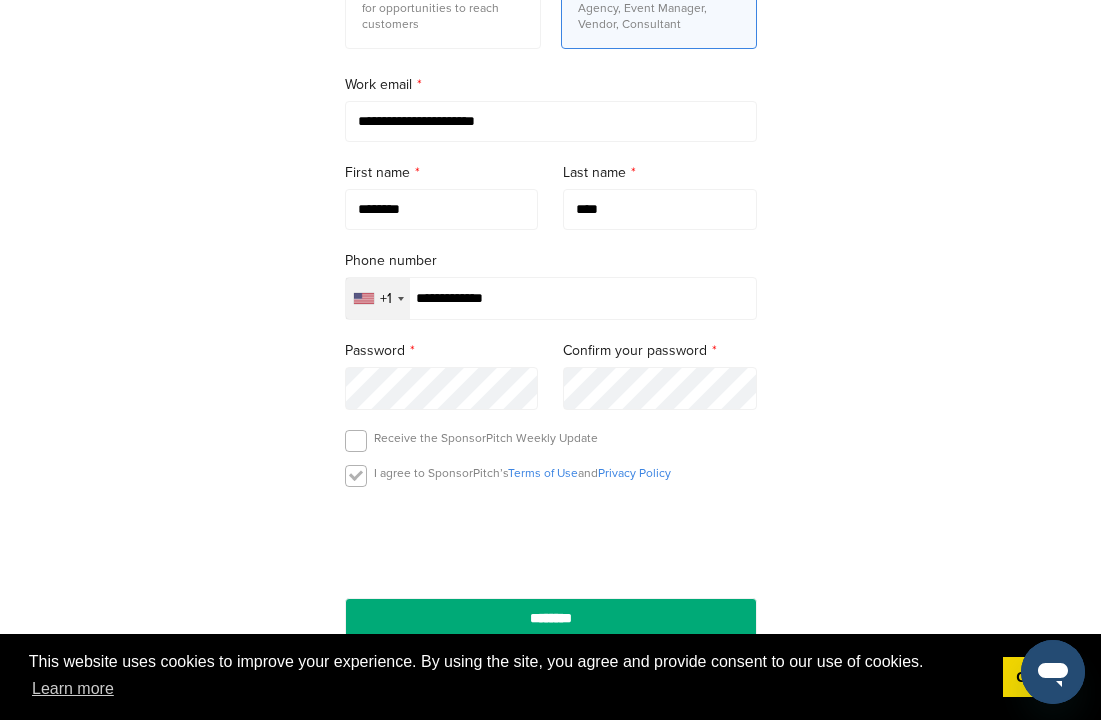 click at bounding box center (356, 476) 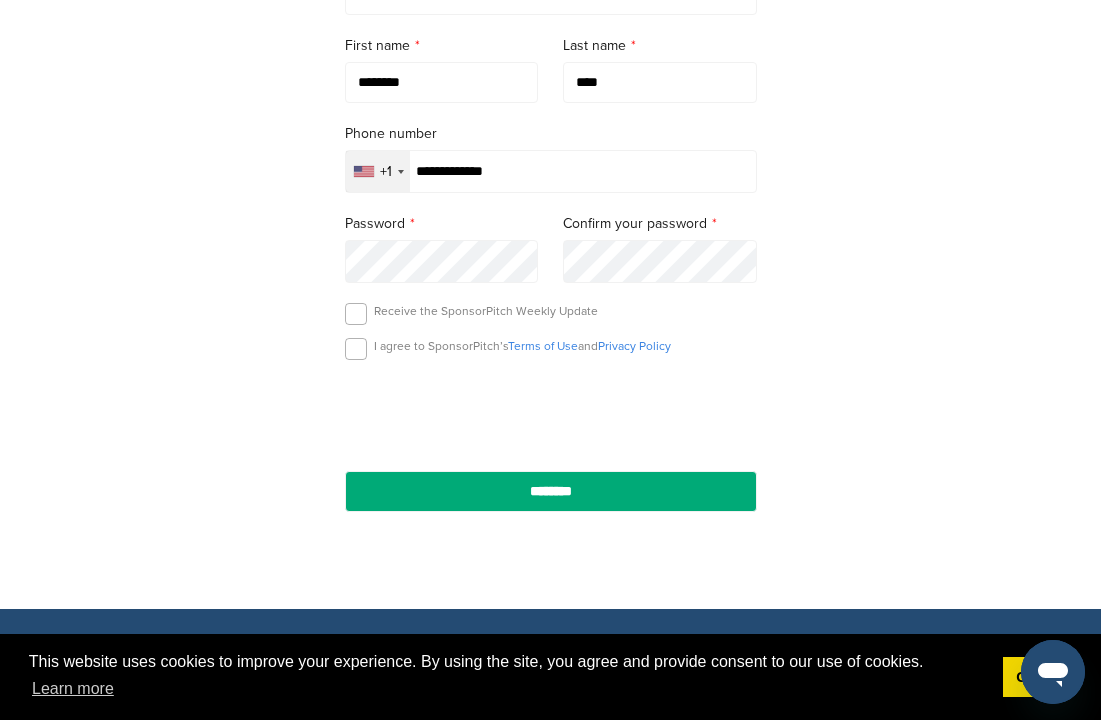 scroll, scrollTop: 463, scrollLeft: 0, axis: vertical 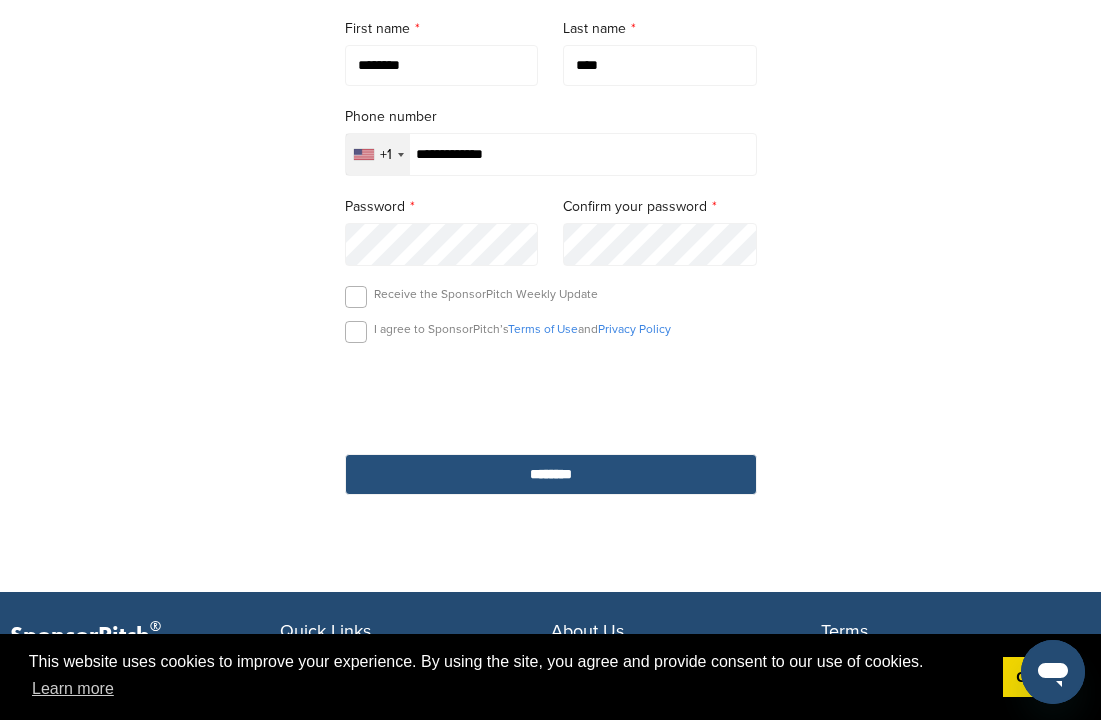 click on "********" at bounding box center (551, 474) 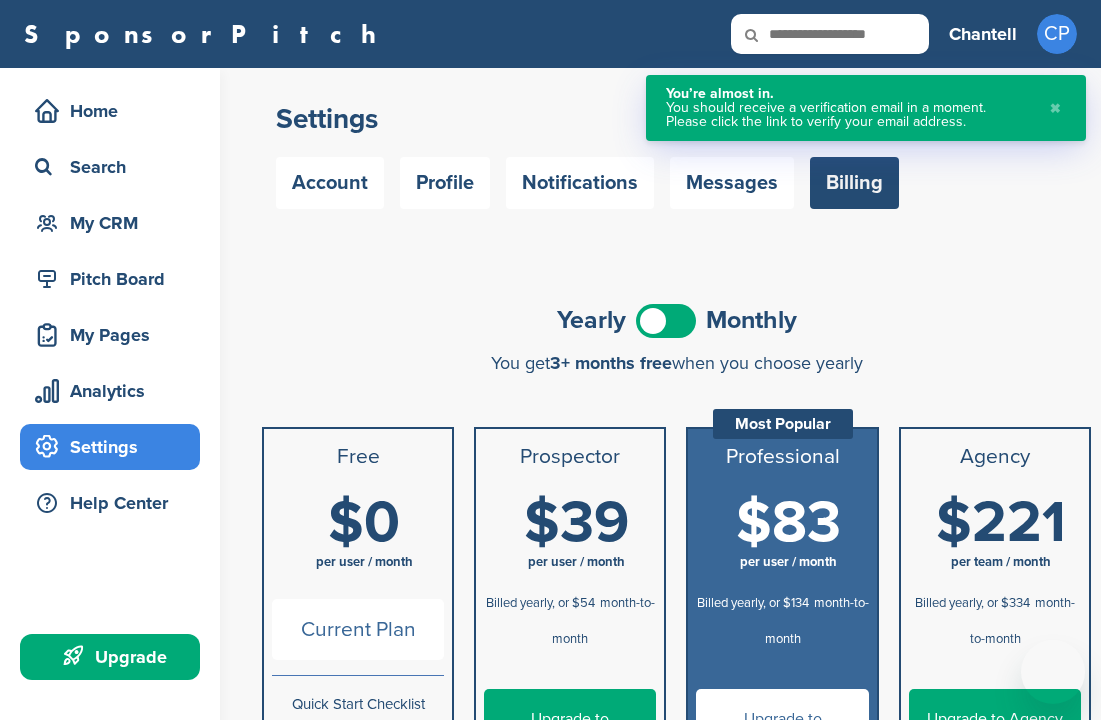 scroll, scrollTop: 0, scrollLeft: 0, axis: both 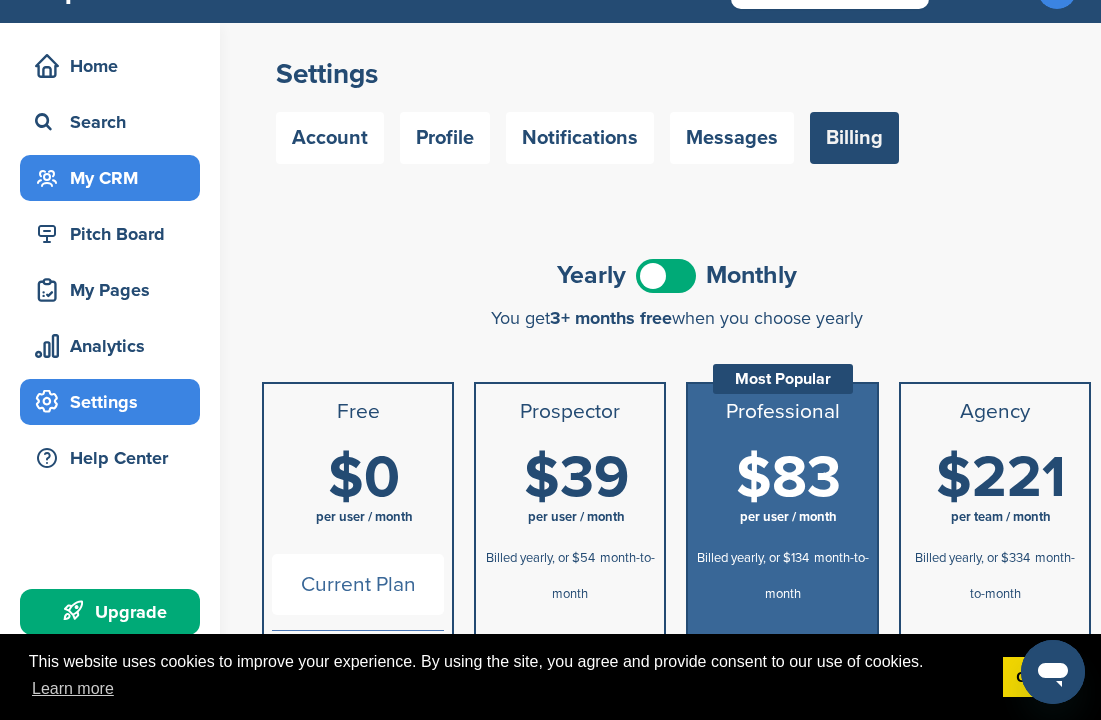 click on "My CRM" at bounding box center [115, 178] 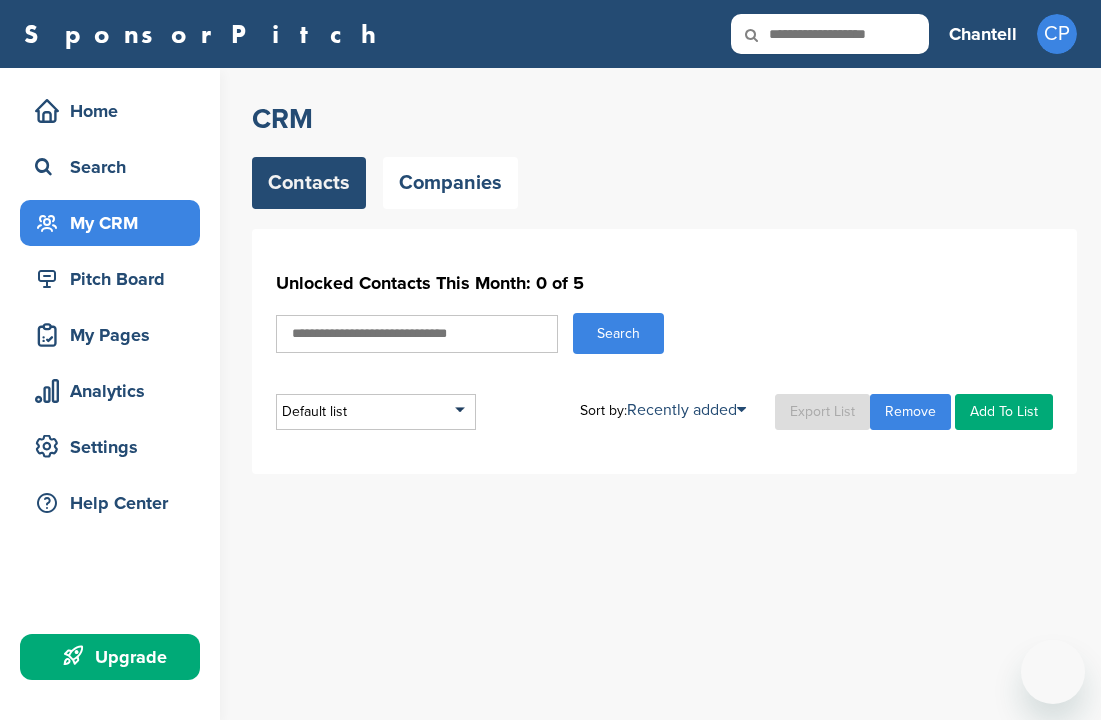 scroll, scrollTop: 0, scrollLeft: 0, axis: both 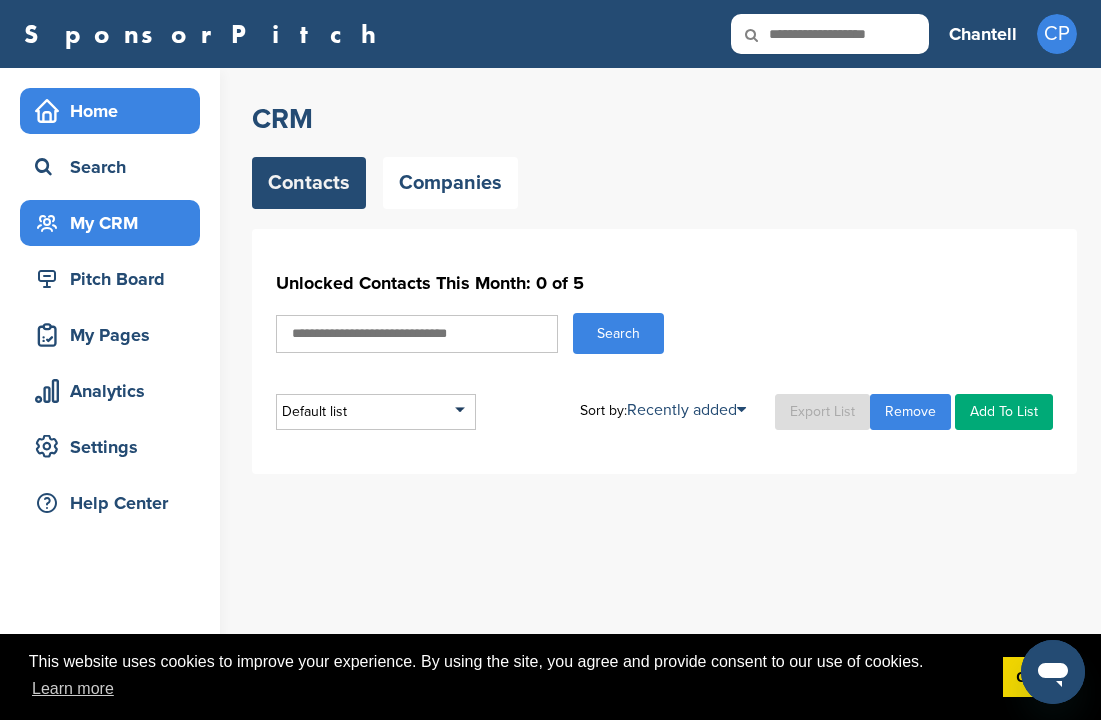 click on "Home" at bounding box center [115, 111] 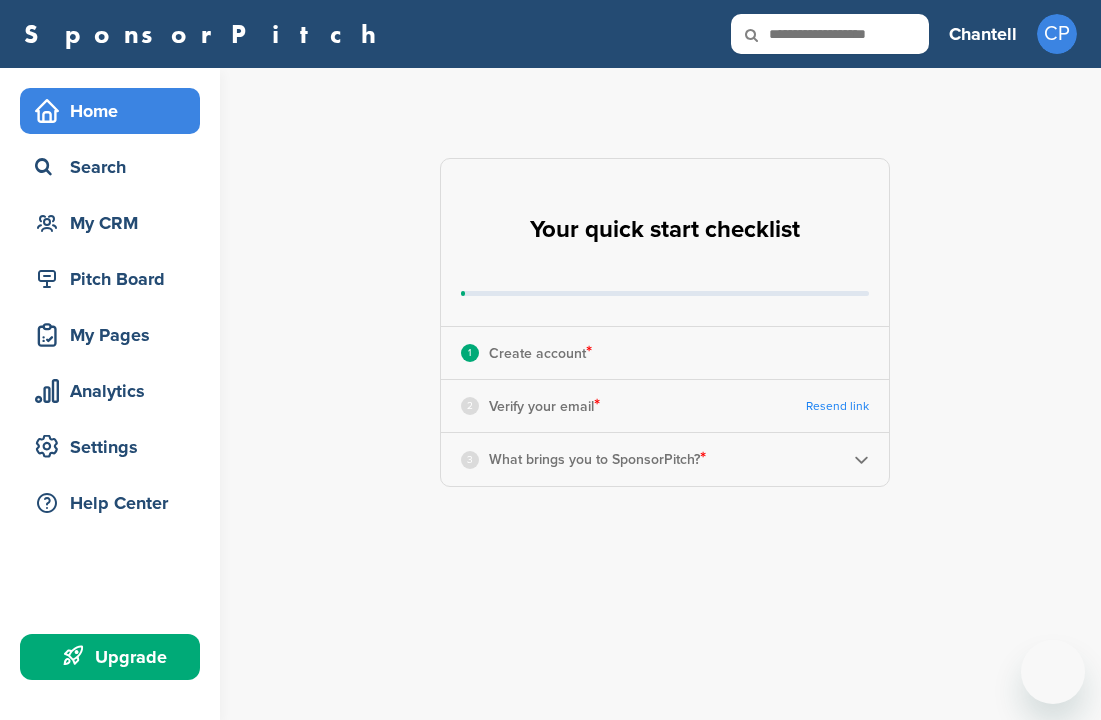 scroll, scrollTop: 0, scrollLeft: 0, axis: both 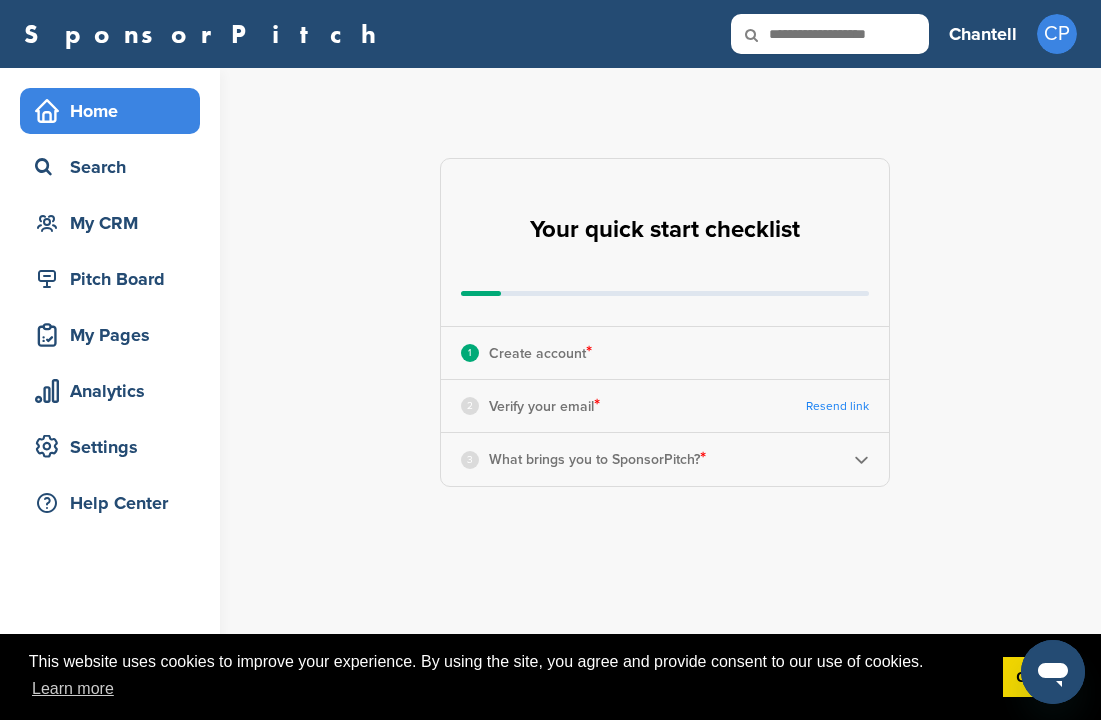 click at bounding box center [861, 459] 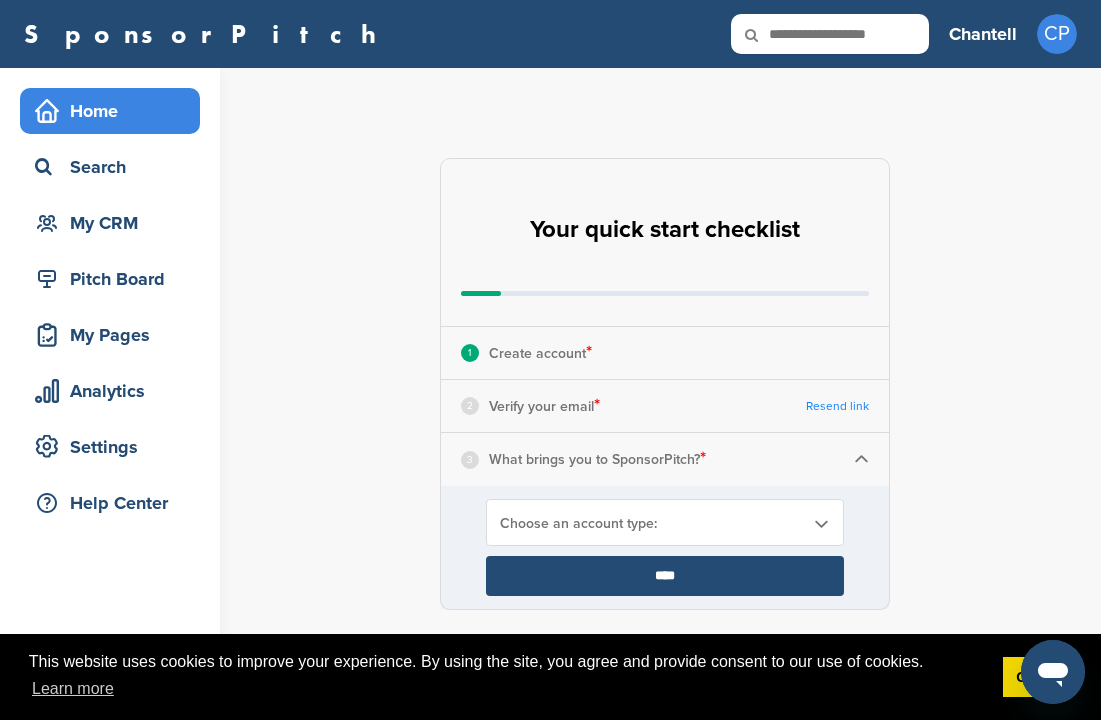 click on "Choose an account type:" at bounding box center [652, 523] 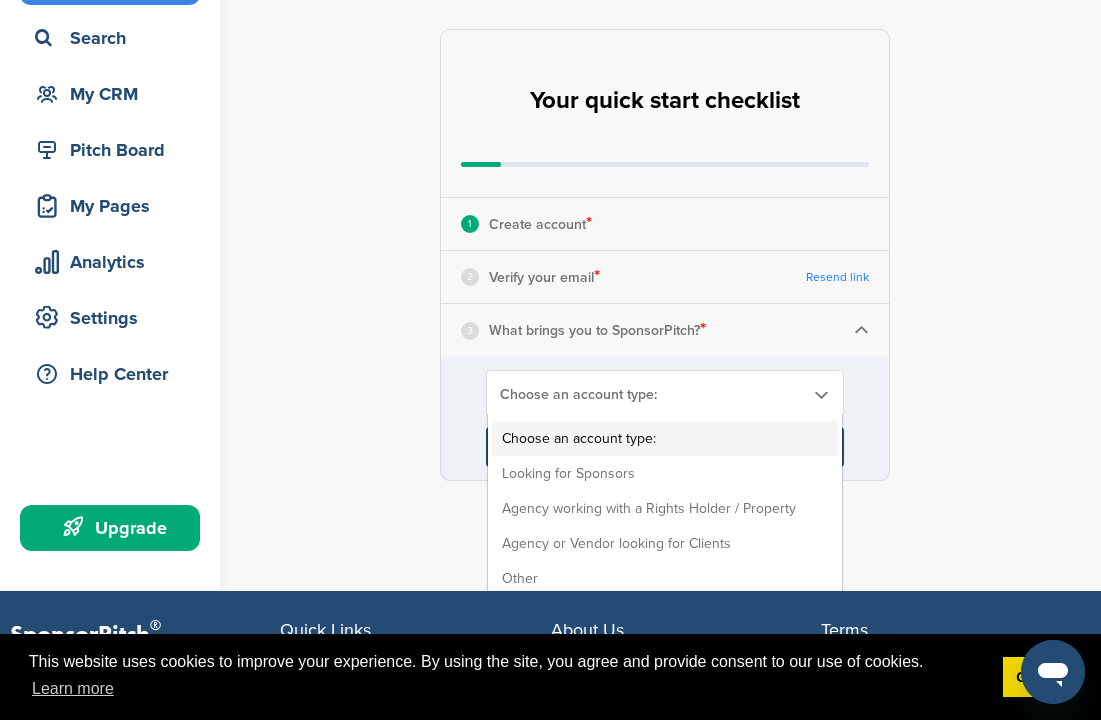scroll, scrollTop: 141, scrollLeft: 0, axis: vertical 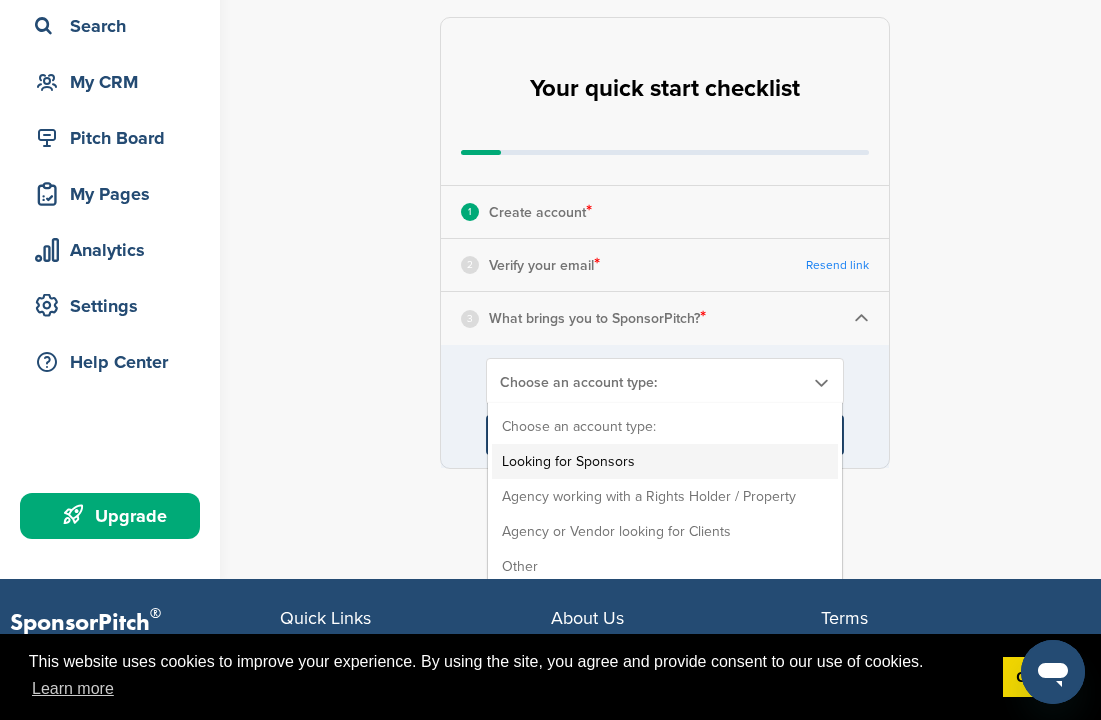 click on "Looking for Sponsors" at bounding box center (665, 461) 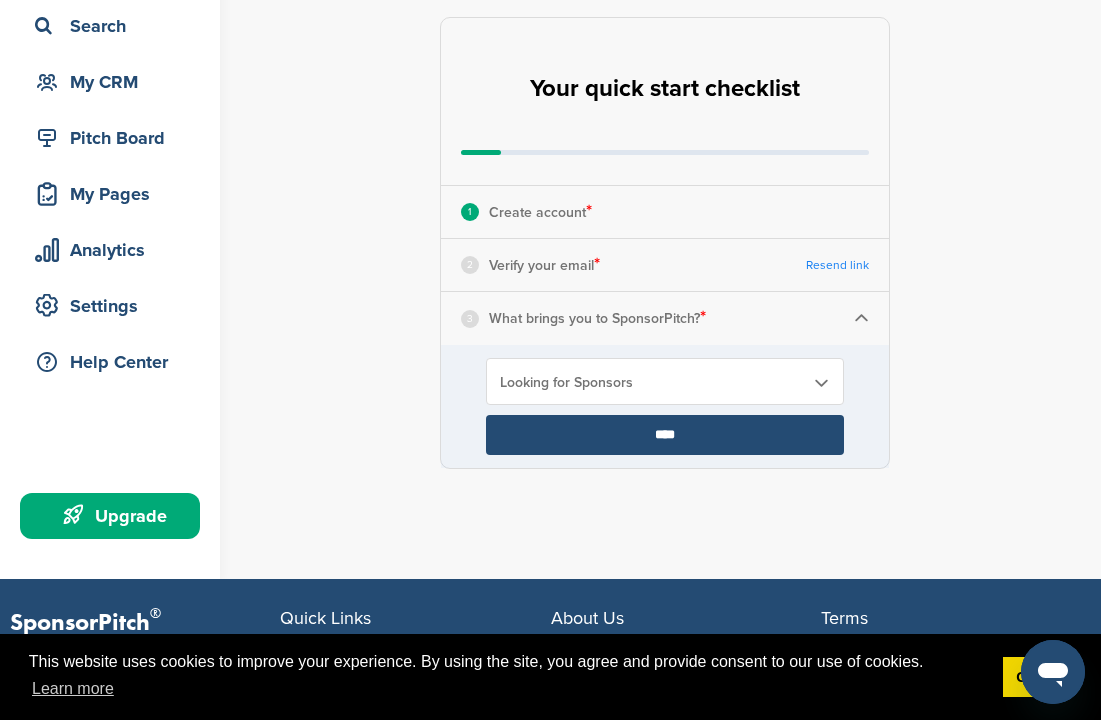 click on "**********" at bounding box center (676, 243) 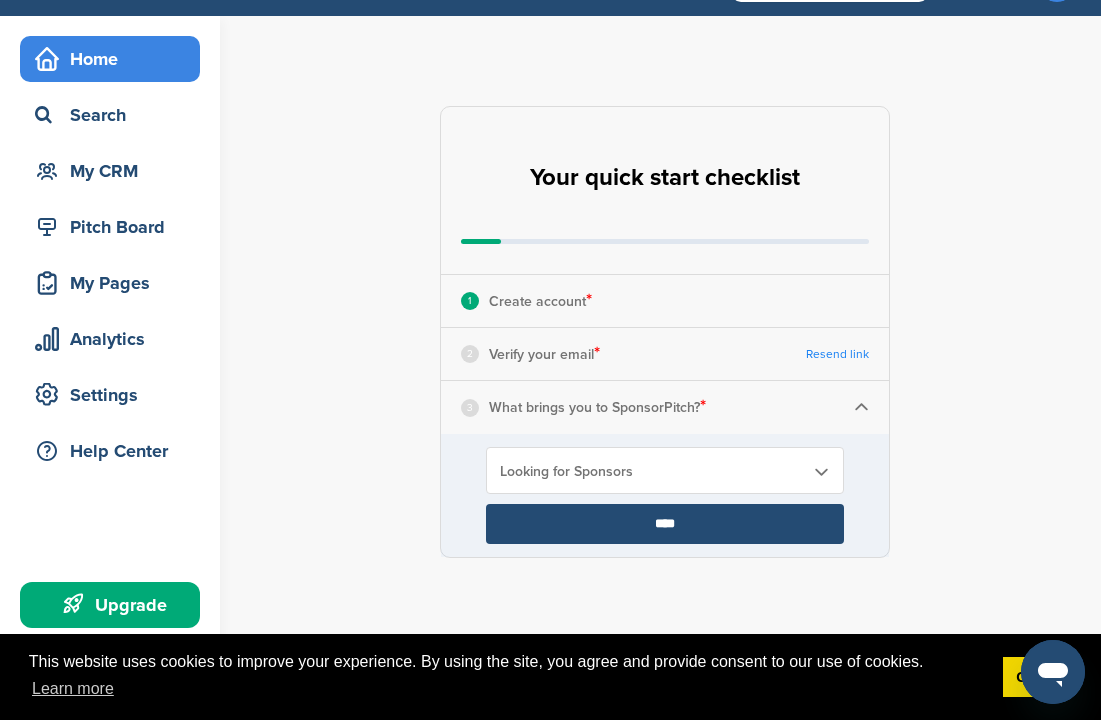 scroll, scrollTop: 0, scrollLeft: 0, axis: both 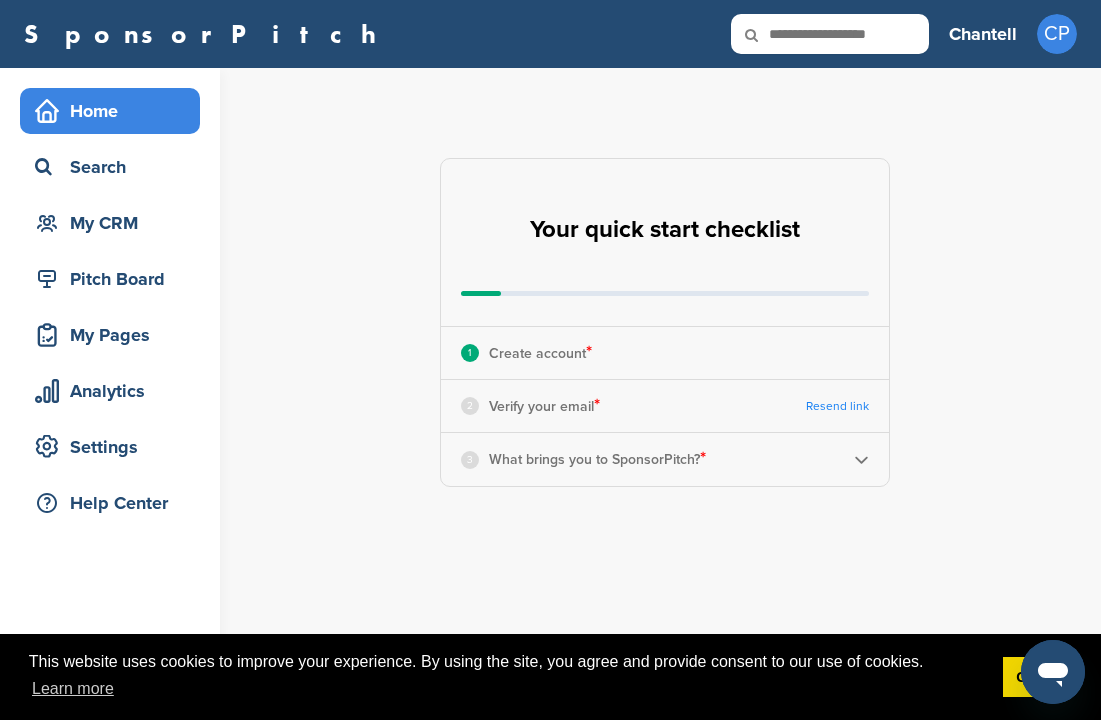 click at bounding box center [861, 459] 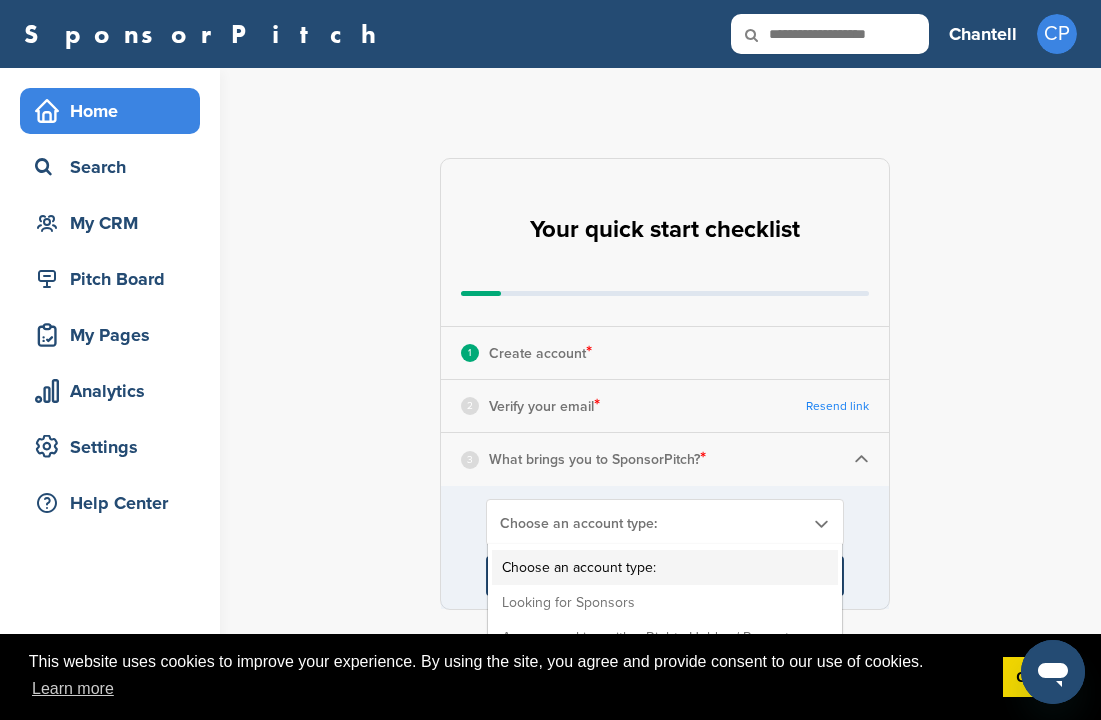 click on "Choose an account type:" at bounding box center [652, 523] 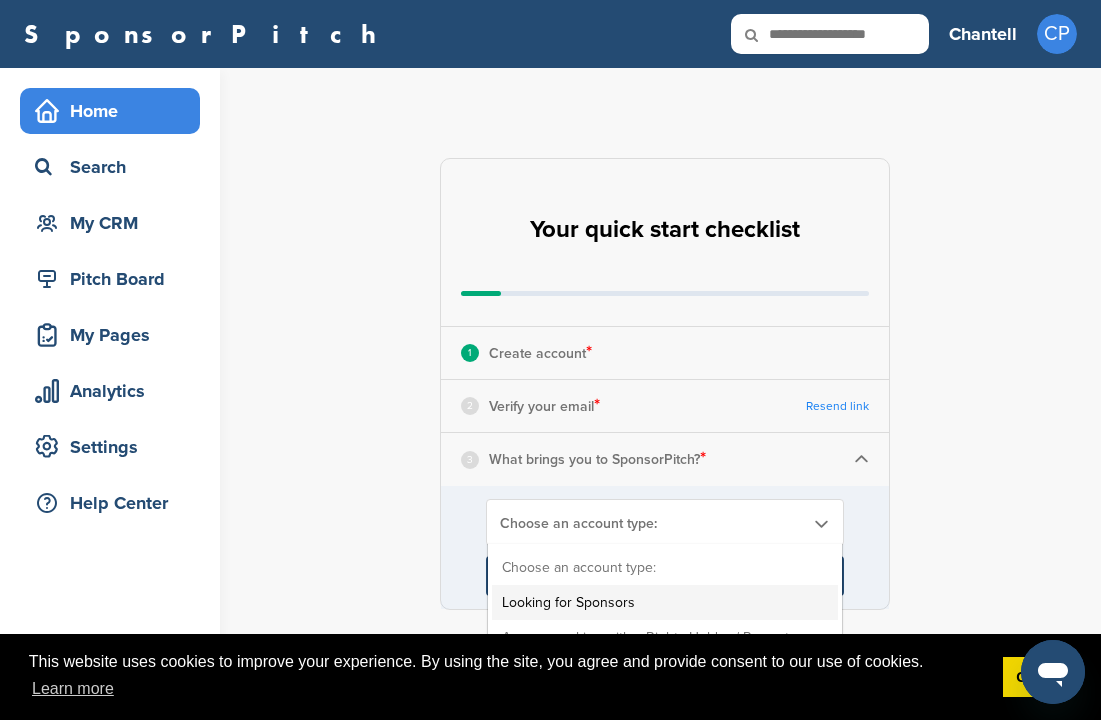 click on "Looking for Sponsors" at bounding box center [665, 602] 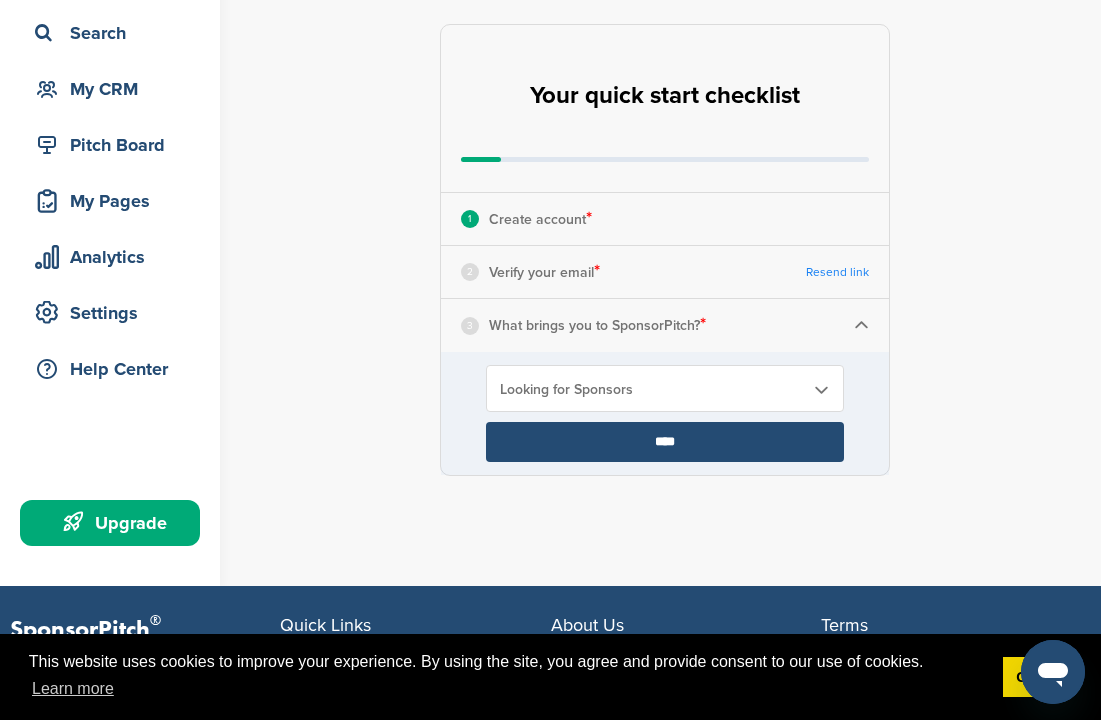 scroll, scrollTop: 133, scrollLeft: 0, axis: vertical 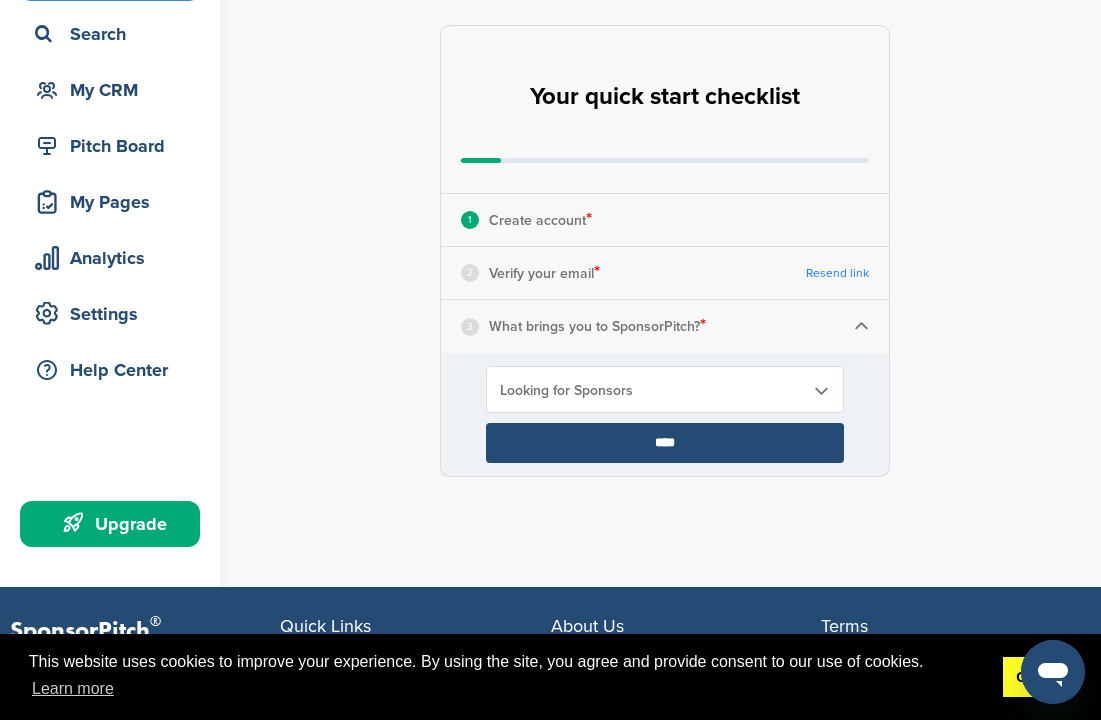click on "Got it!" at bounding box center (1037, 677) 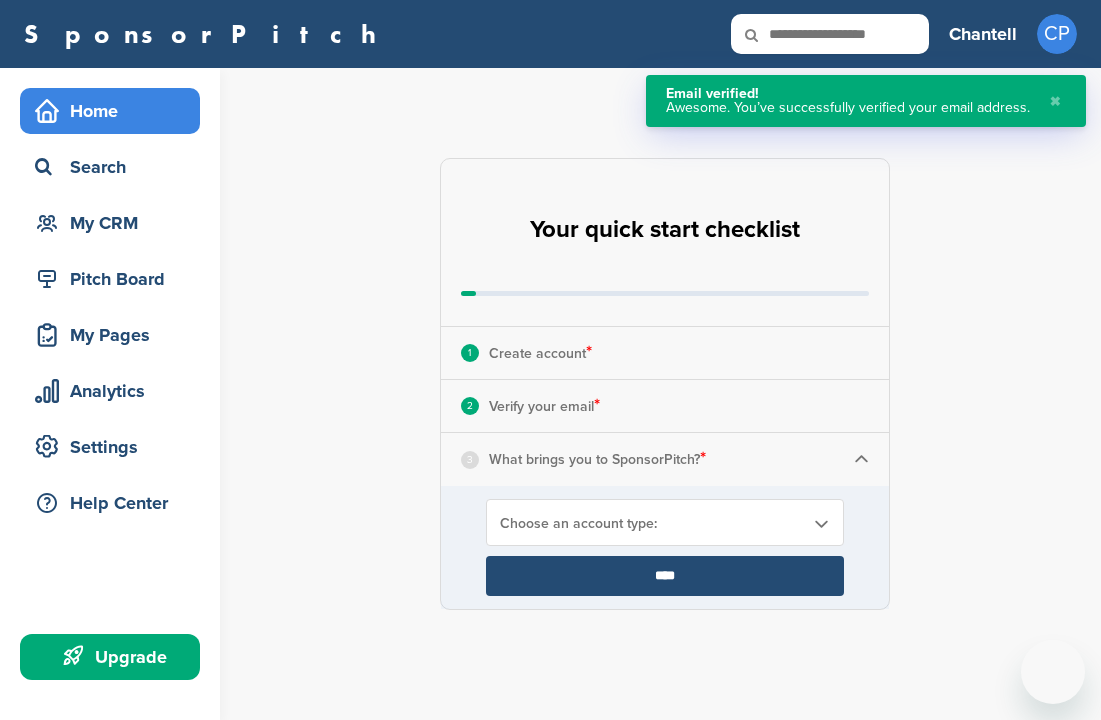 scroll, scrollTop: 0, scrollLeft: 0, axis: both 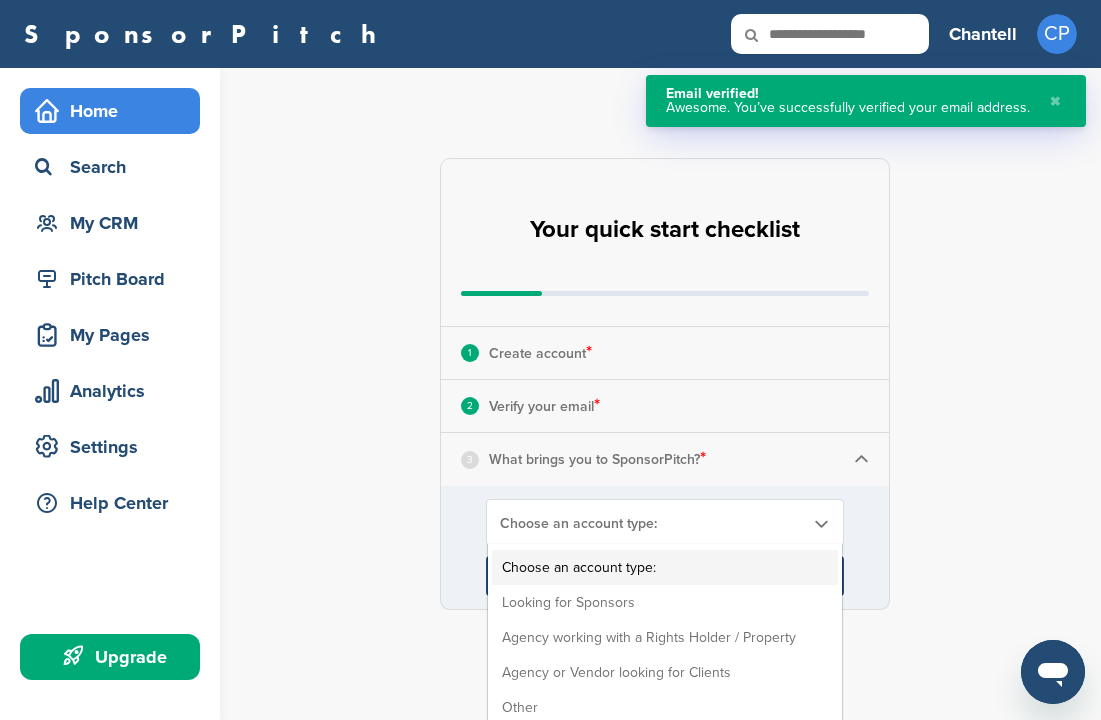 click on "Choose an account type:" at bounding box center (665, 523) 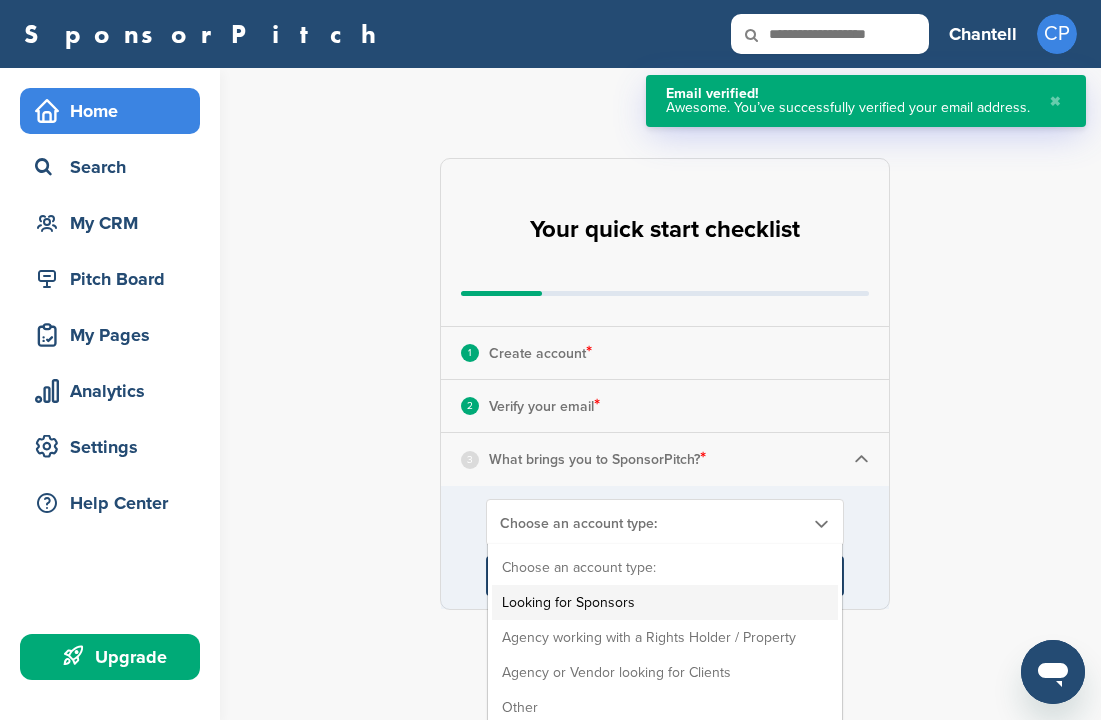 click on "Looking for Sponsors" at bounding box center (665, 602) 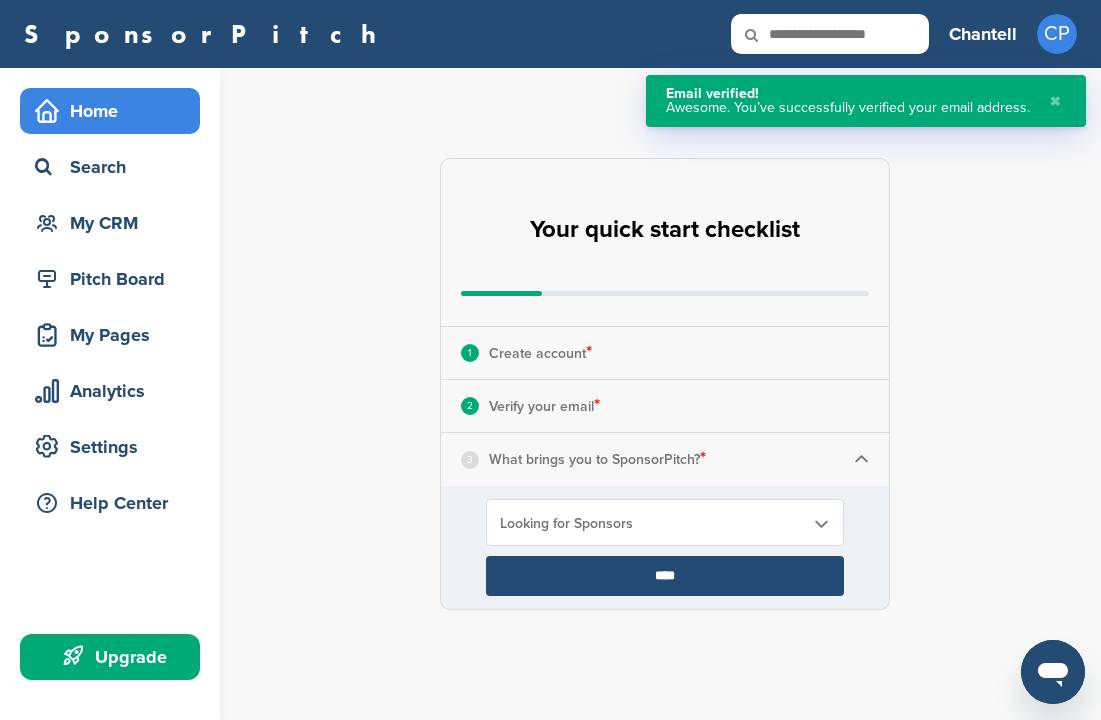 click on "****" at bounding box center [665, 576] 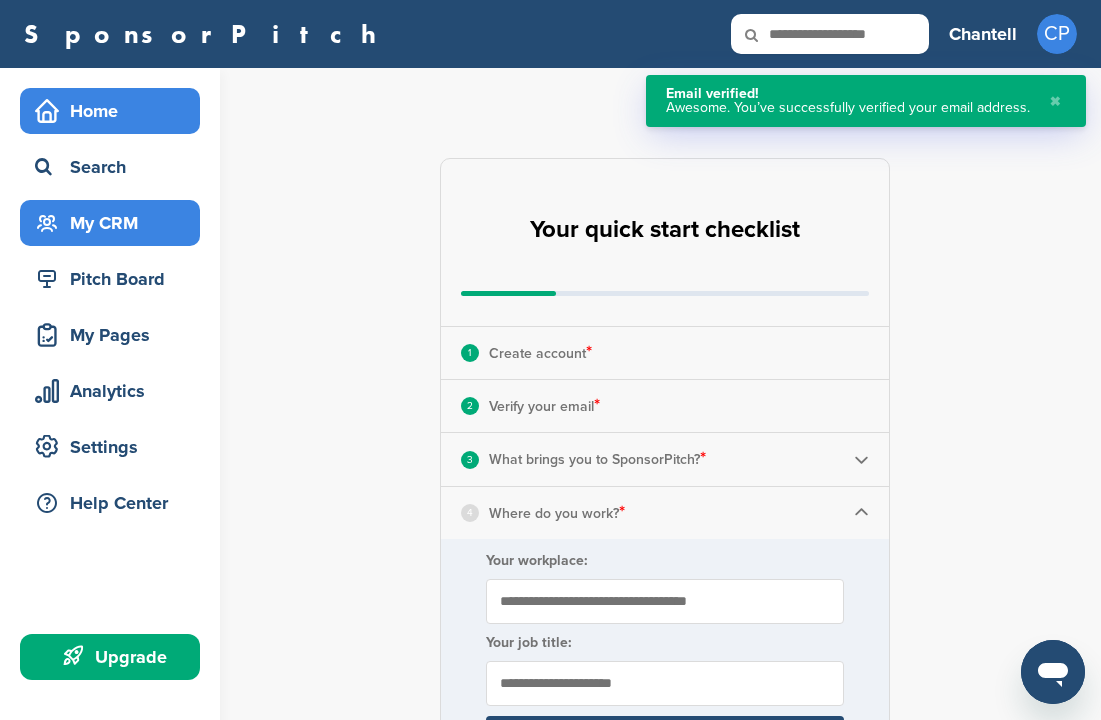 click on "My CRM" at bounding box center (115, 223) 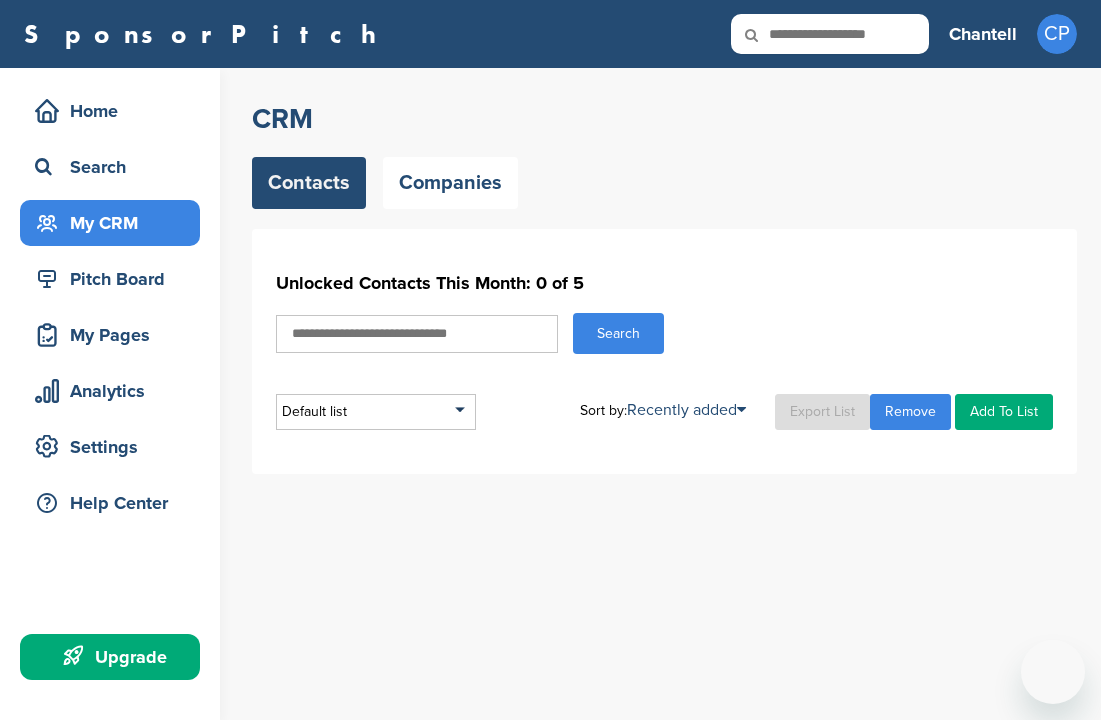 scroll, scrollTop: 0, scrollLeft: 0, axis: both 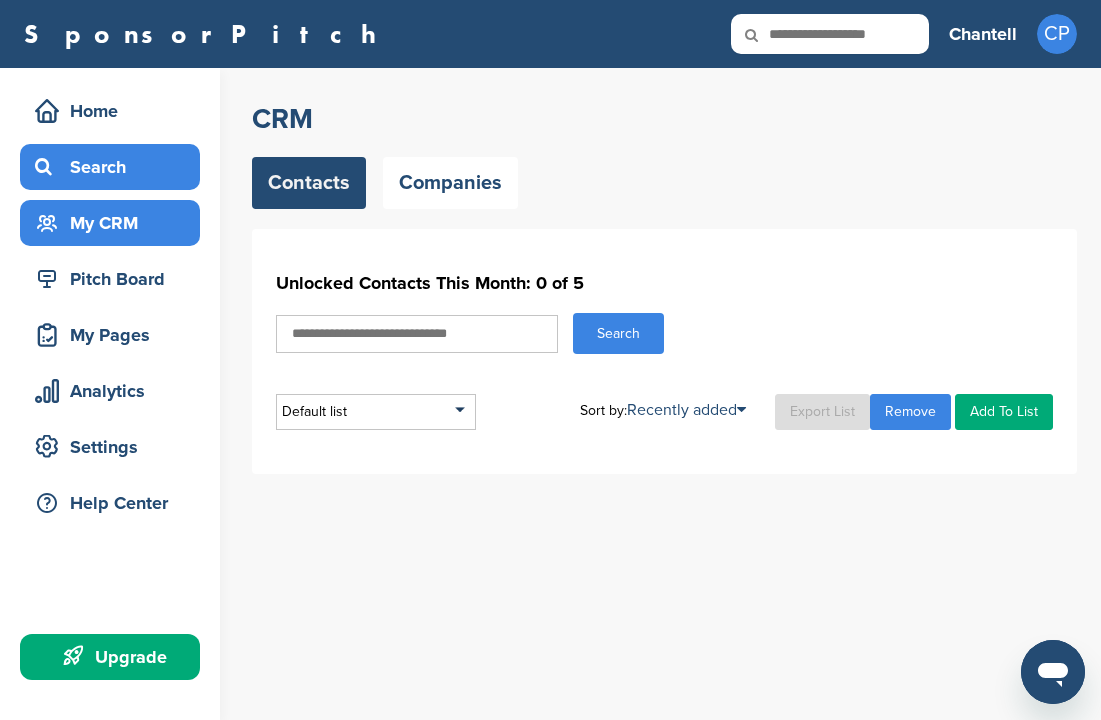 click on "Search" at bounding box center [115, 167] 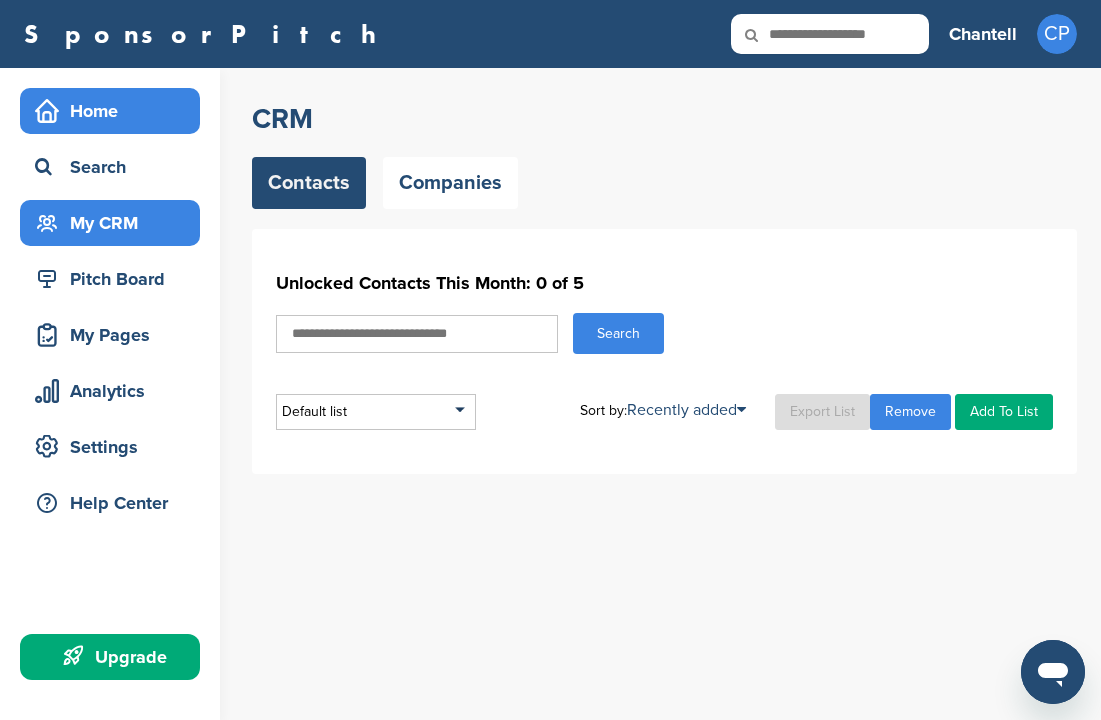 click on "Home" at bounding box center [115, 111] 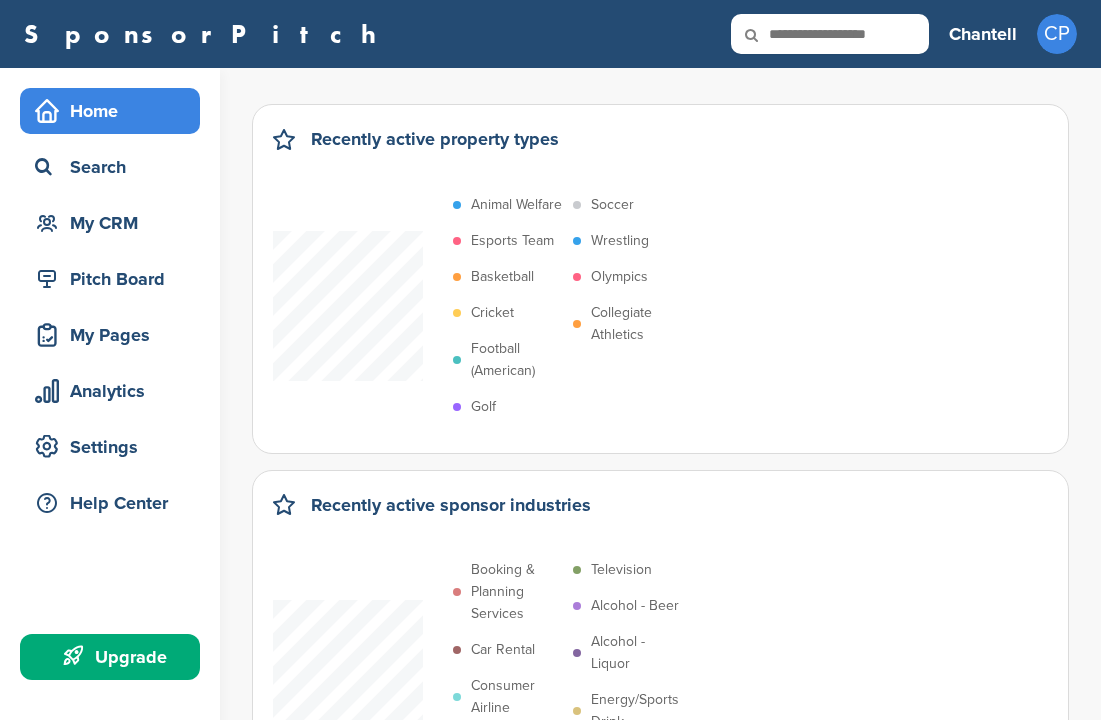 scroll, scrollTop: 0, scrollLeft: 0, axis: both 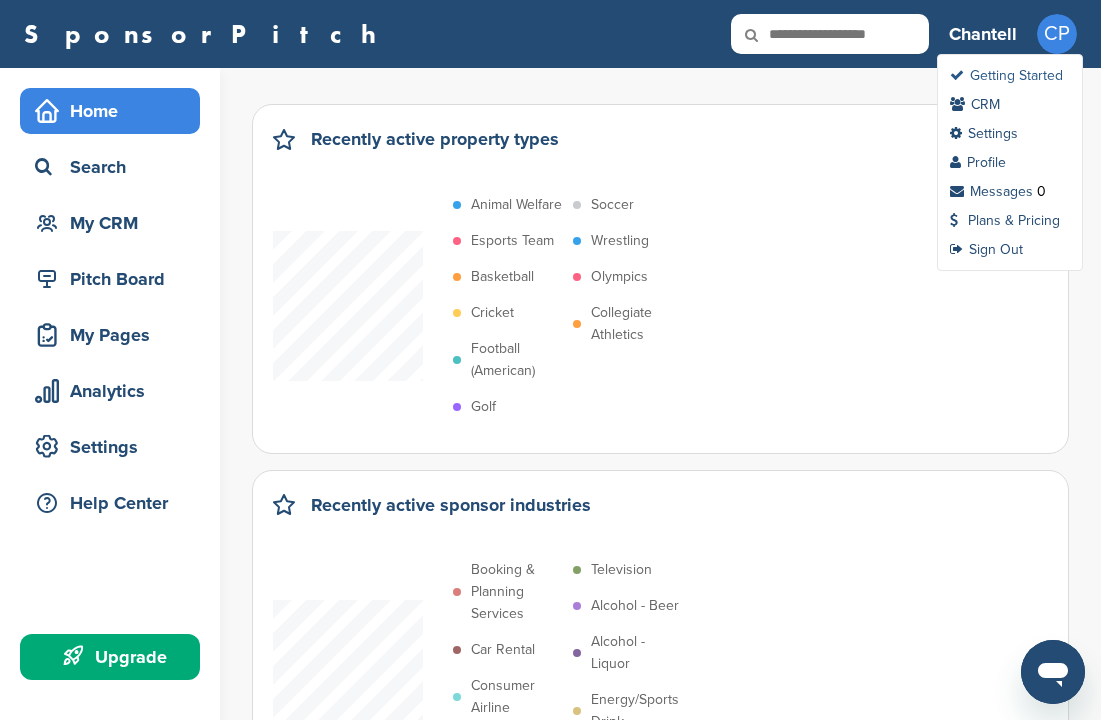 click on "Getting Started" at bounding box center [1006, 75] 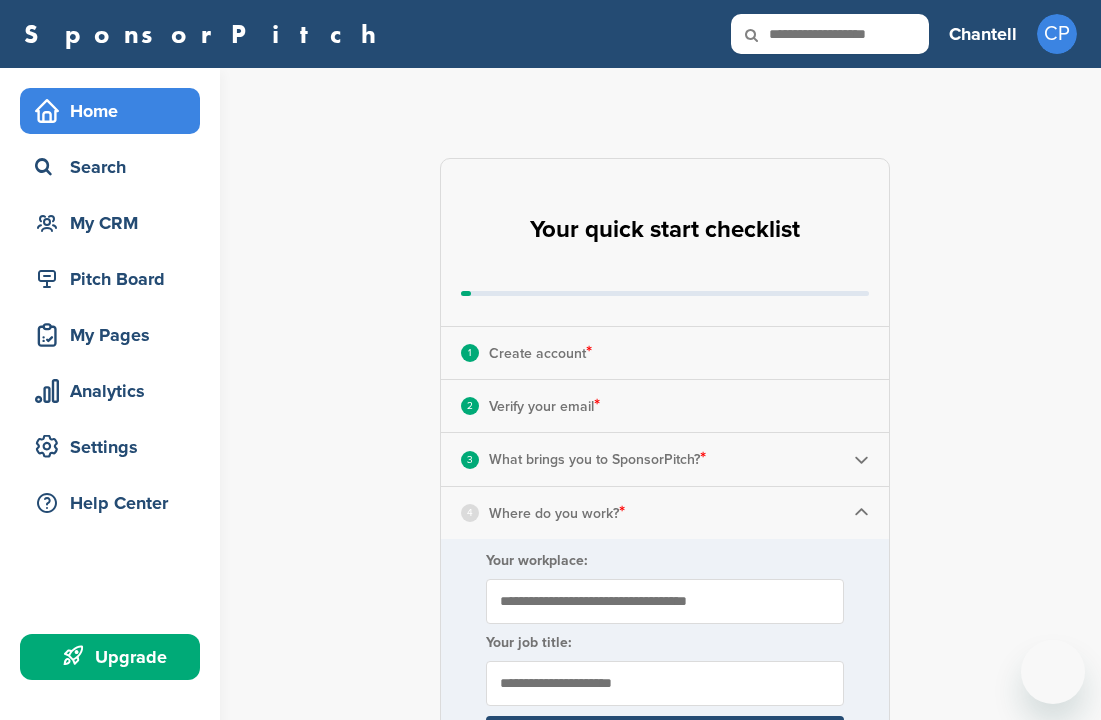 scroll, scrollTop: 0, scrollLeft: 0, axis: both 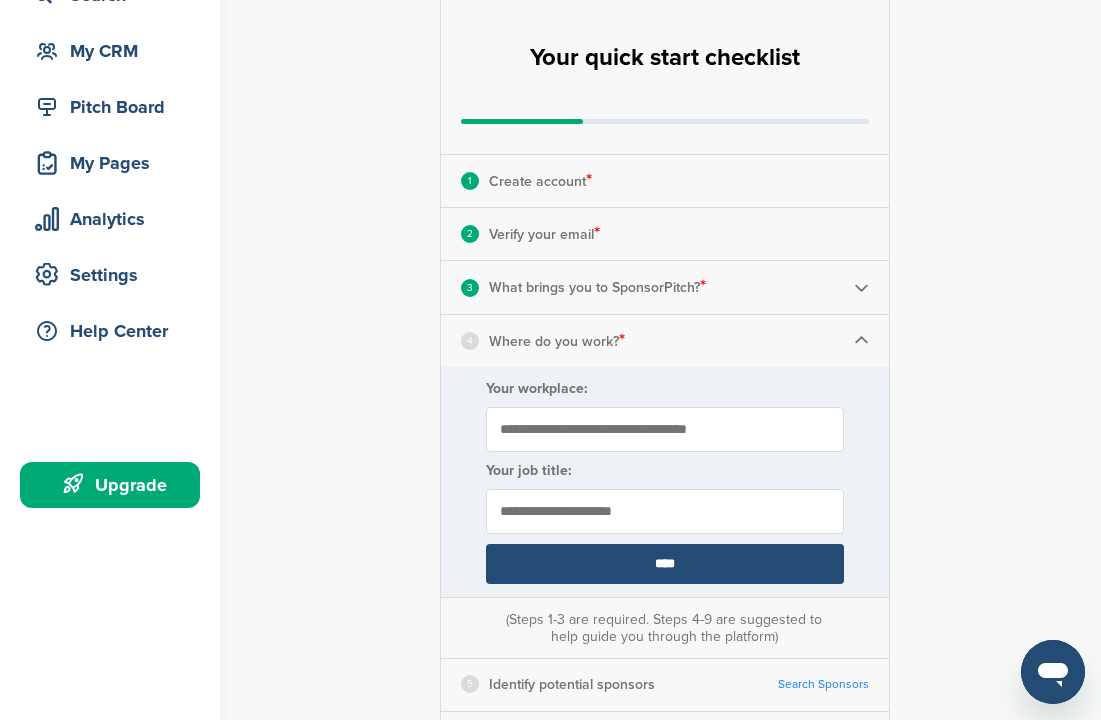 click on "Your workplace:" at bounding box center (665, 429) 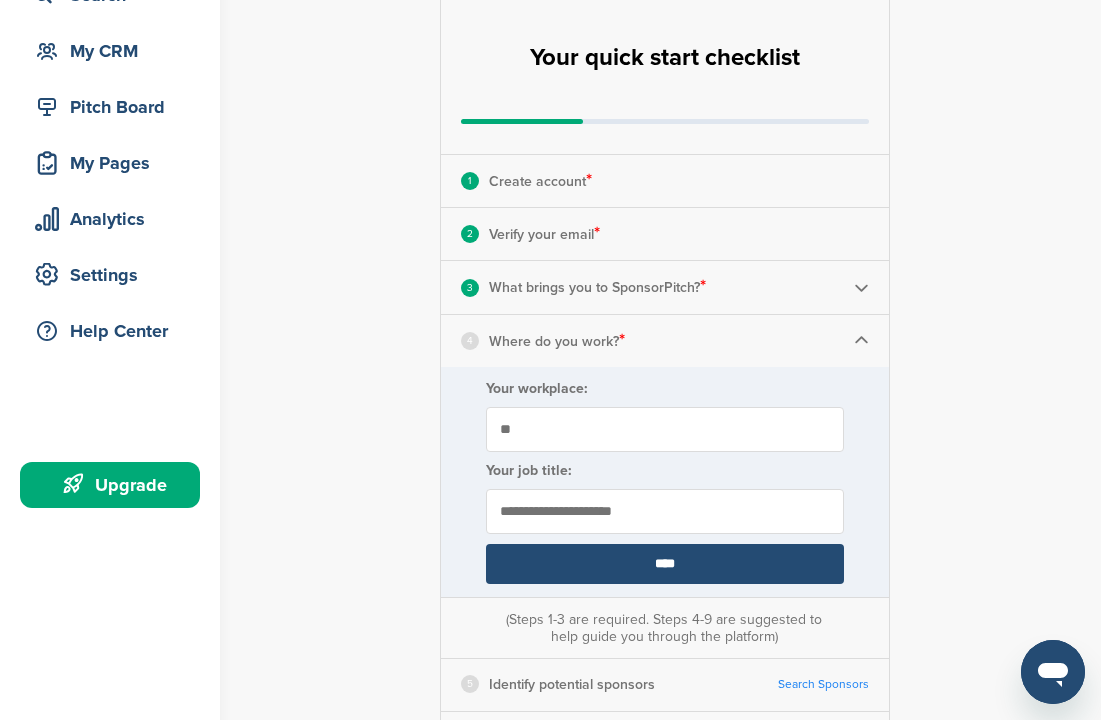 type on "*" 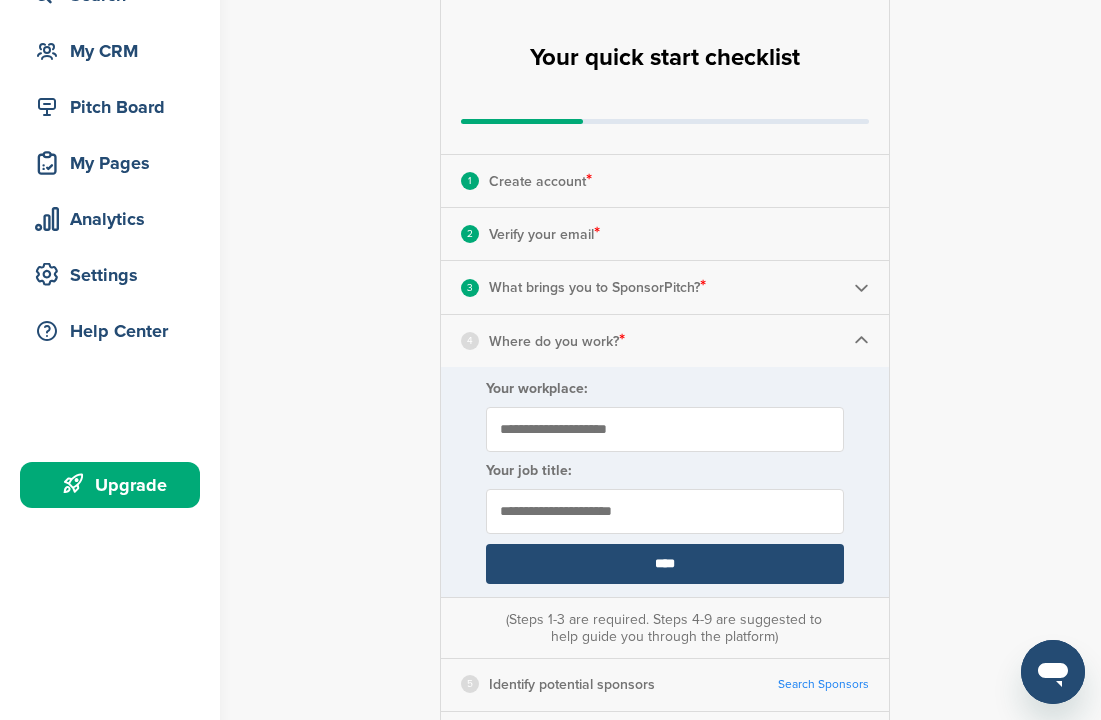 type on "**********" 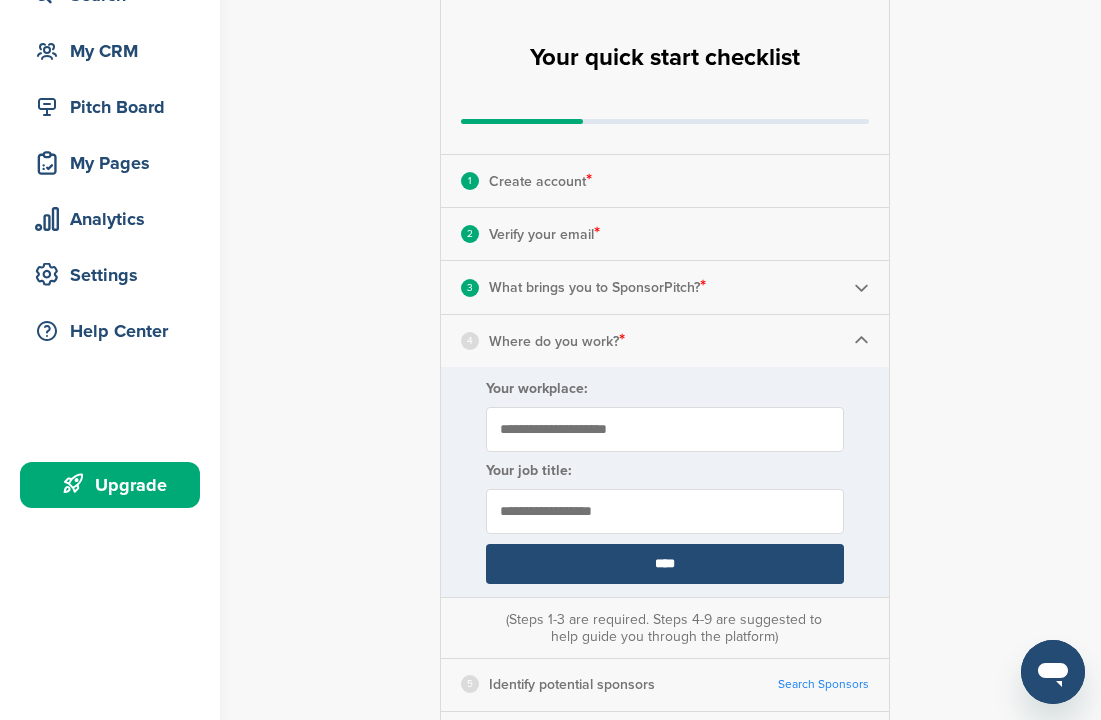click on "**********" at bounding box center (665, 511) 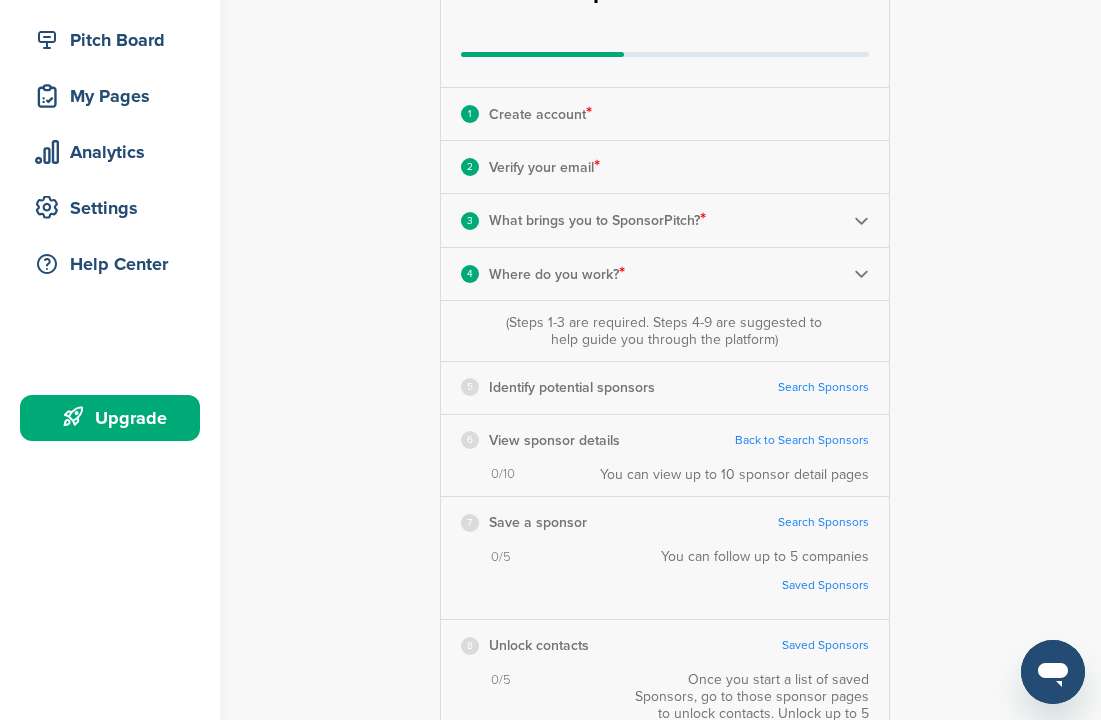 scroll, scrollTop: 258, scrollLeft: 0, axis: vertical 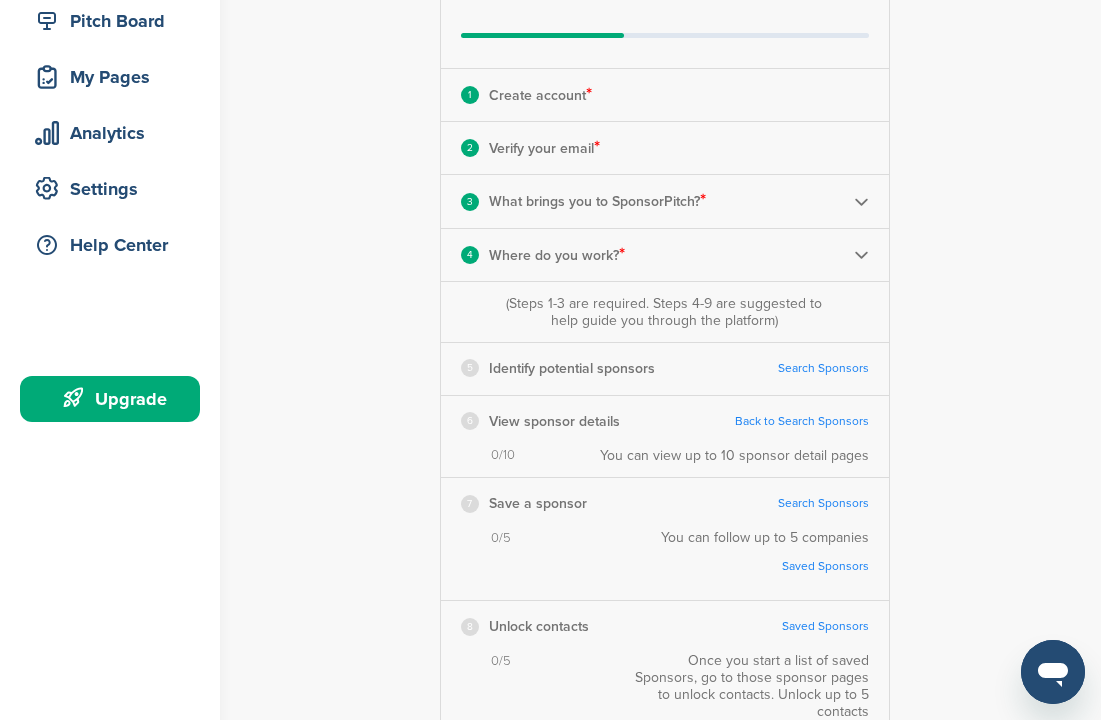 click on "Search Sponsors" at bounding box center [823, 368] 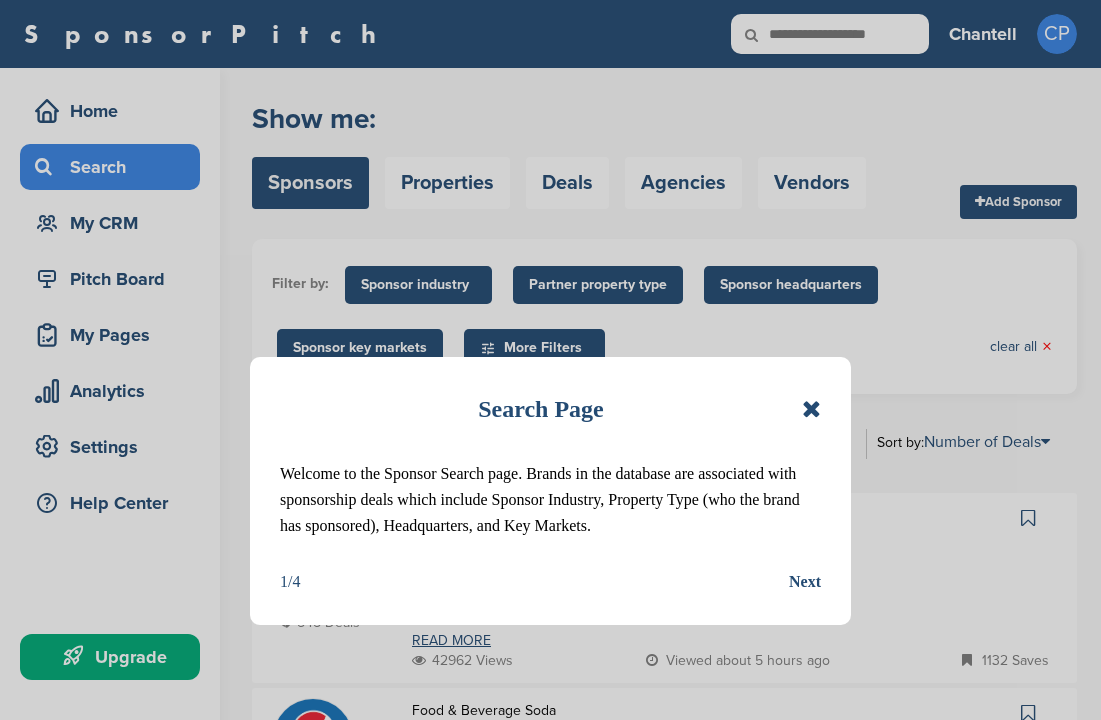 scroll, scrollTop: 0, scrollLeft: 0, axis: both 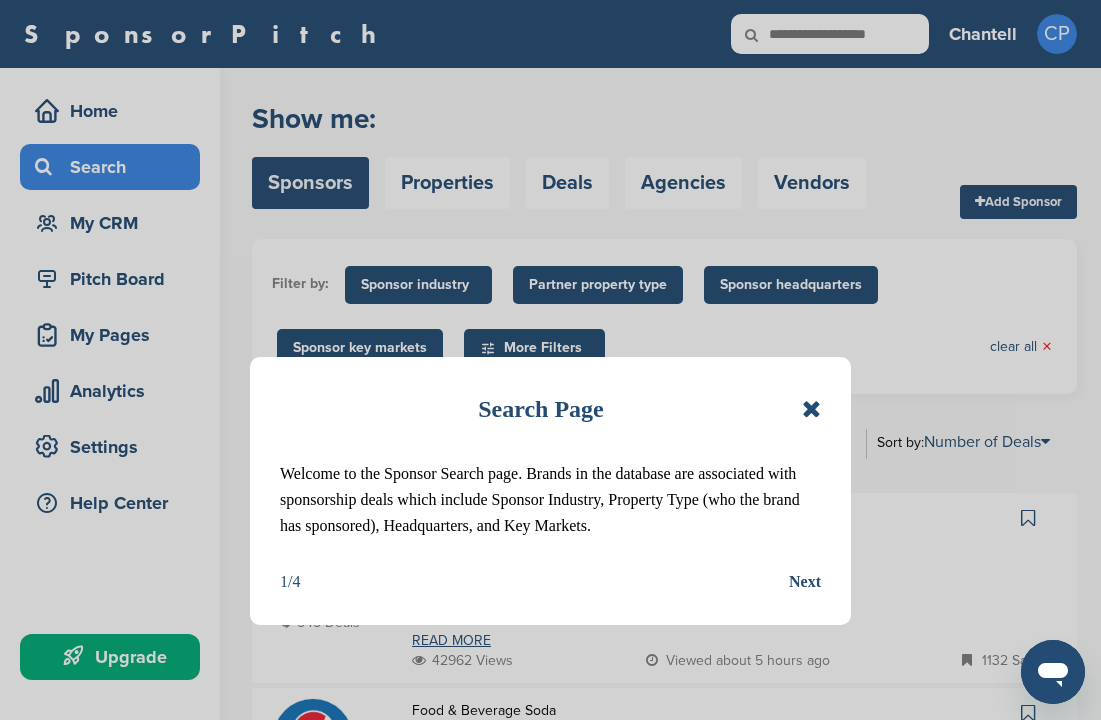 click on "Next" at bounding box center (805, 582) 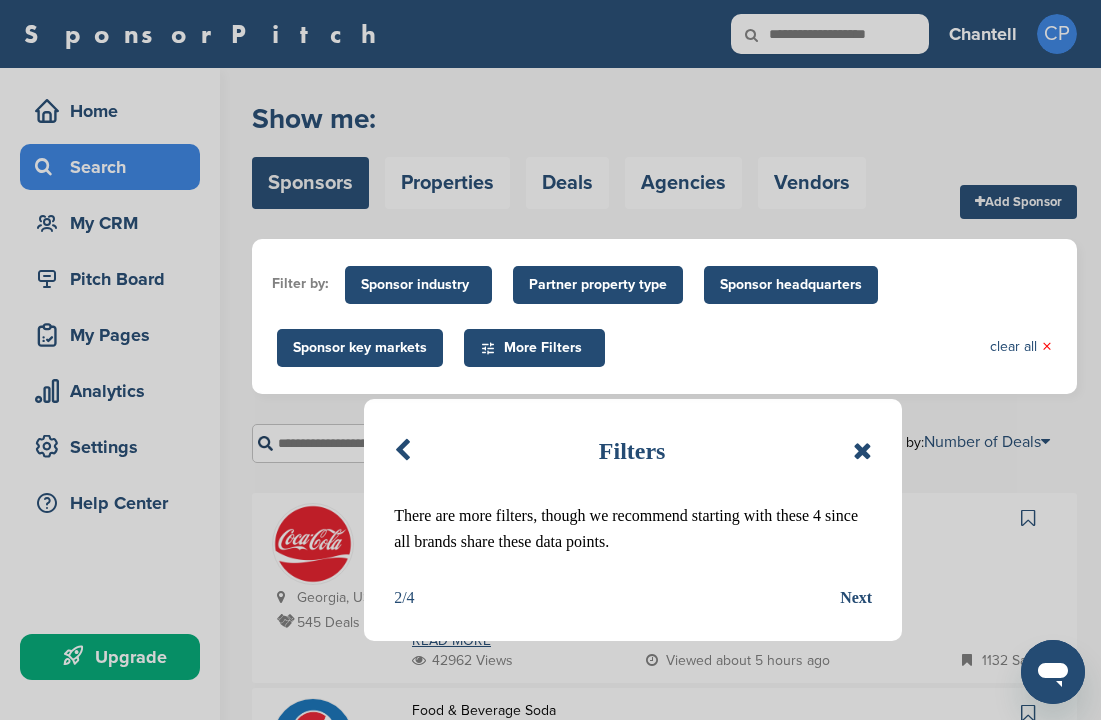 click on "Next" at bounding box center [856, 598] 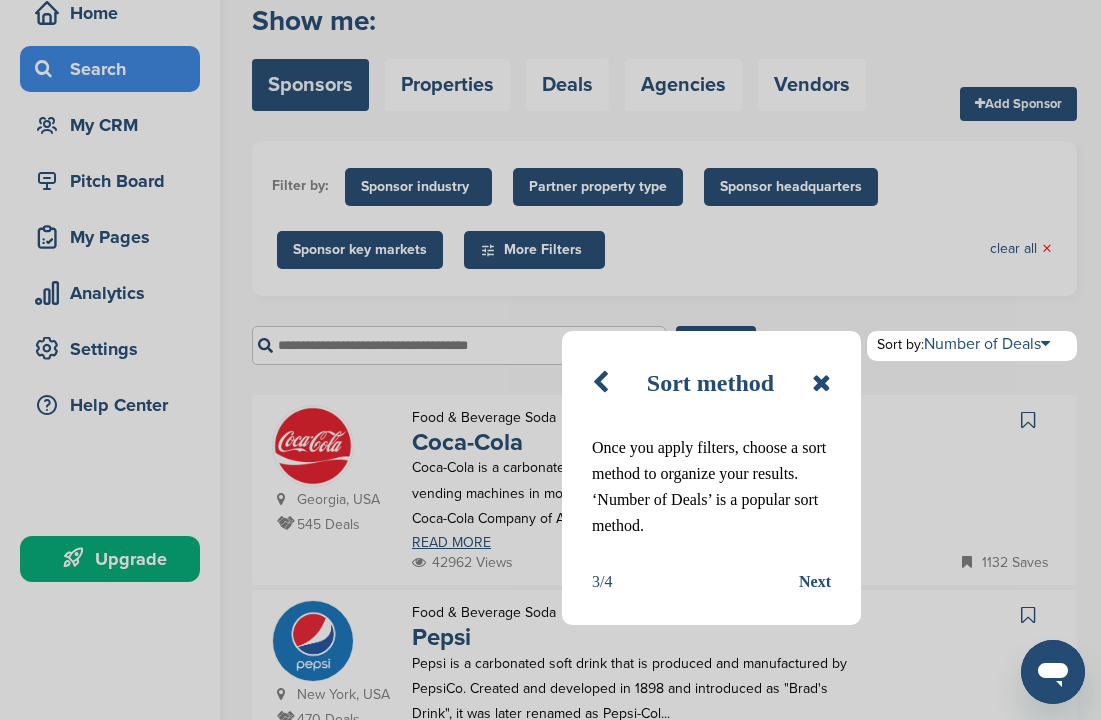 scroll, scrollTop: 105, scrollLeft: 0, axis: vertical 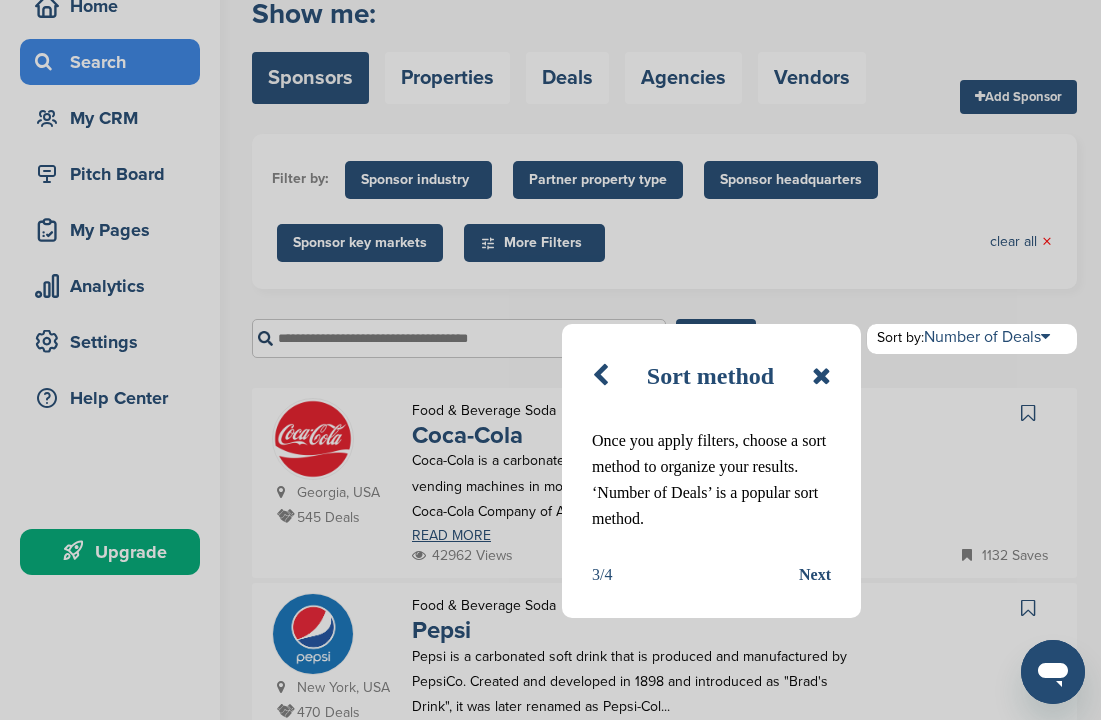 click on "Next" at bounding box center (815, 575) 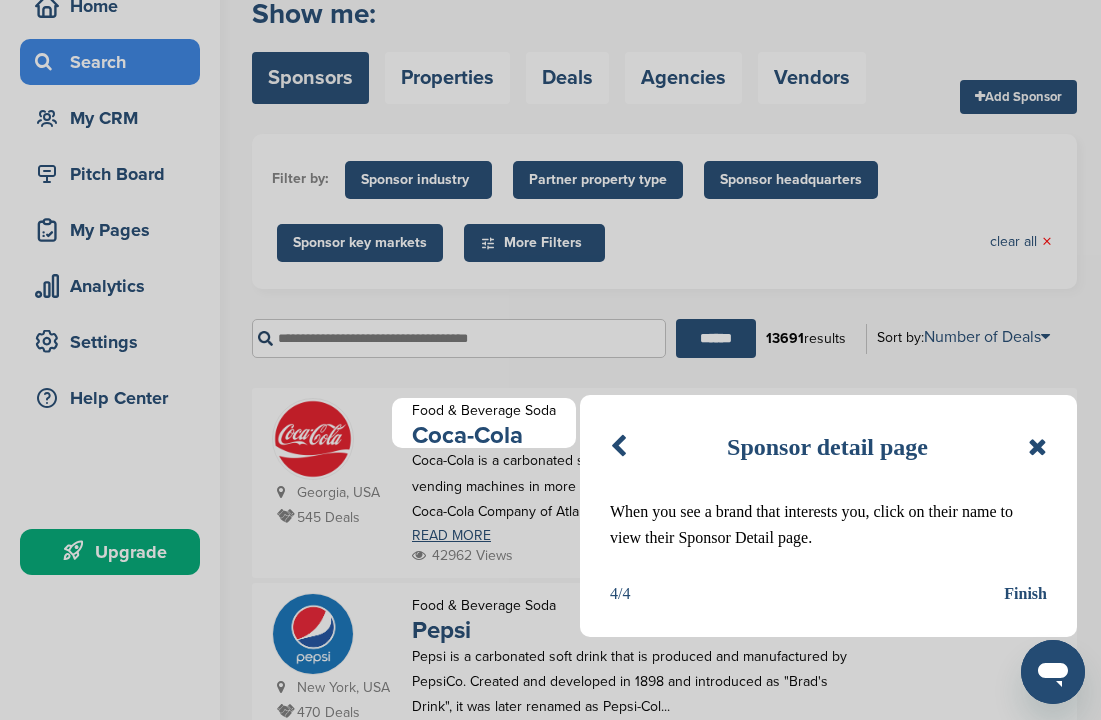 click on "Finish" at bounding box center [1025, 594] 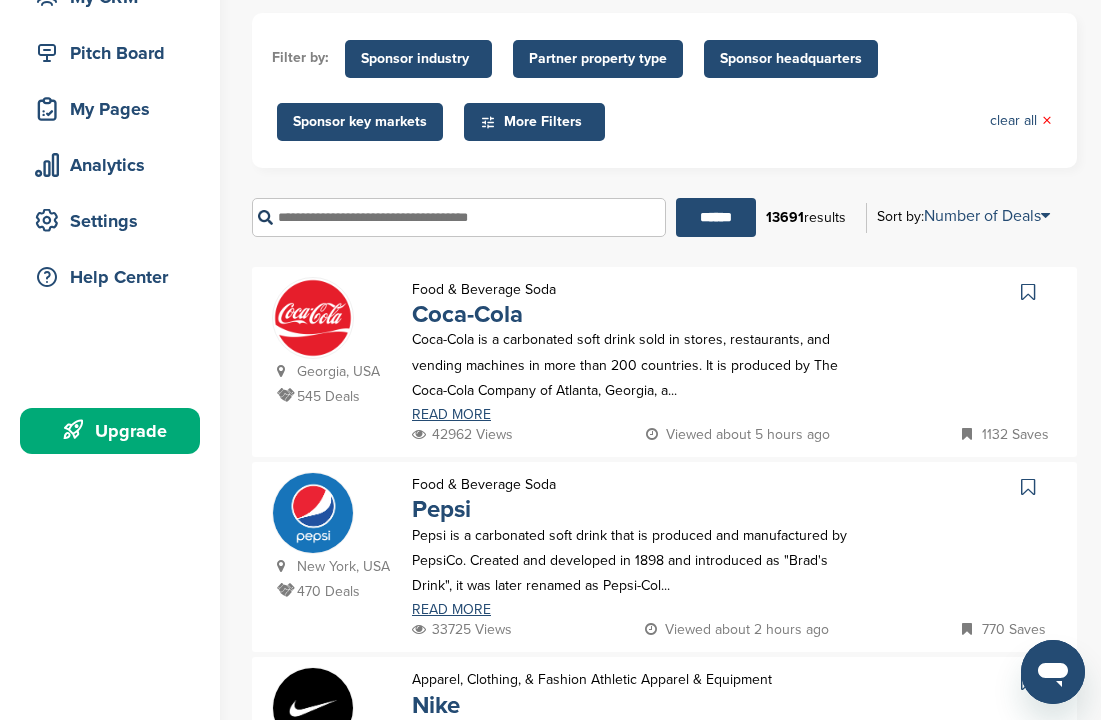scroll, scrollTop: 0, scrollLeft: 0, axis: both 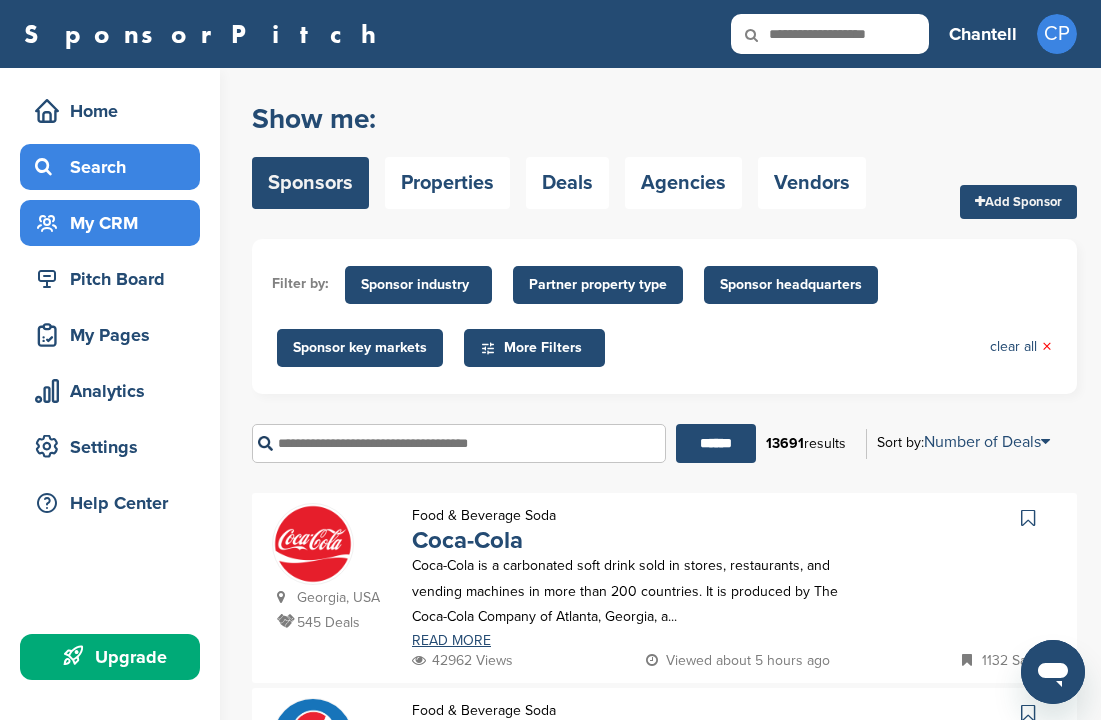 click on "My CRM" at bounding box center (115, 223) 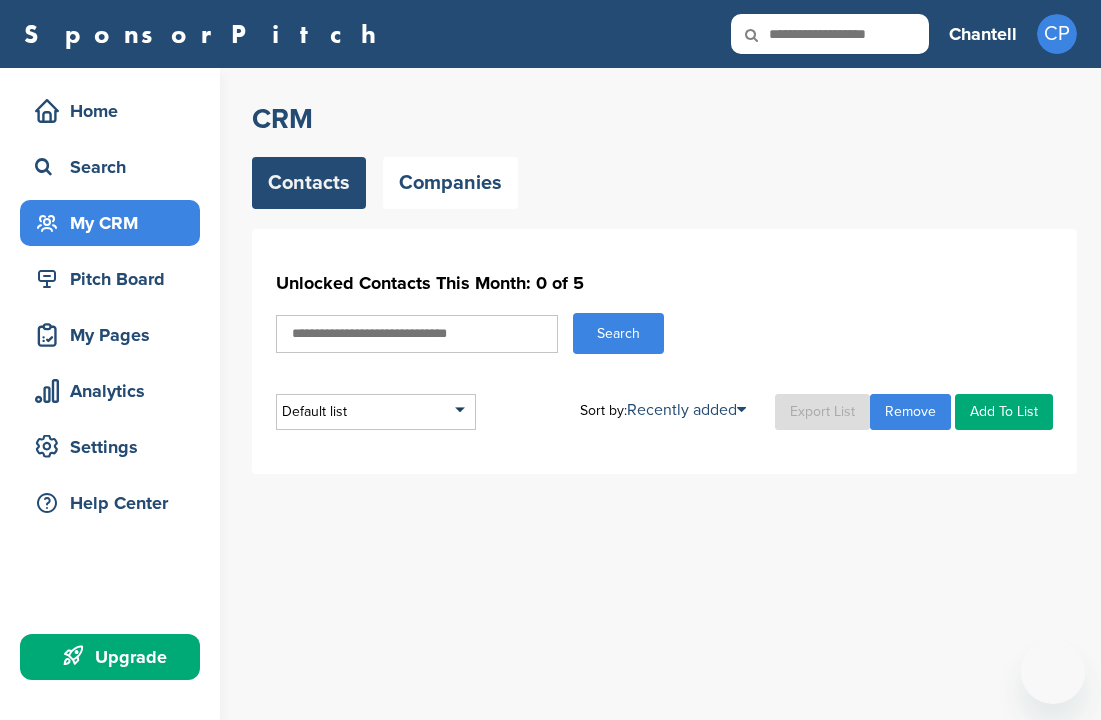 scroll, scrollTop: 0, scrollLeft: 0, axis: both 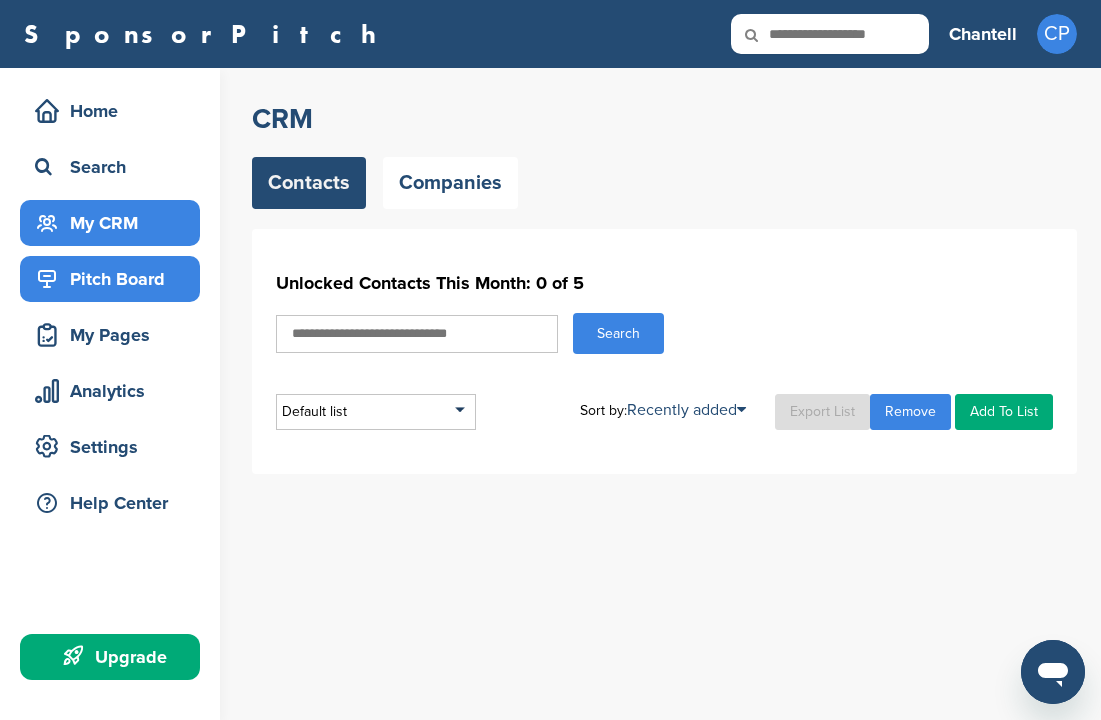 click on "Pitch Board" at bounding box center (115, 279) 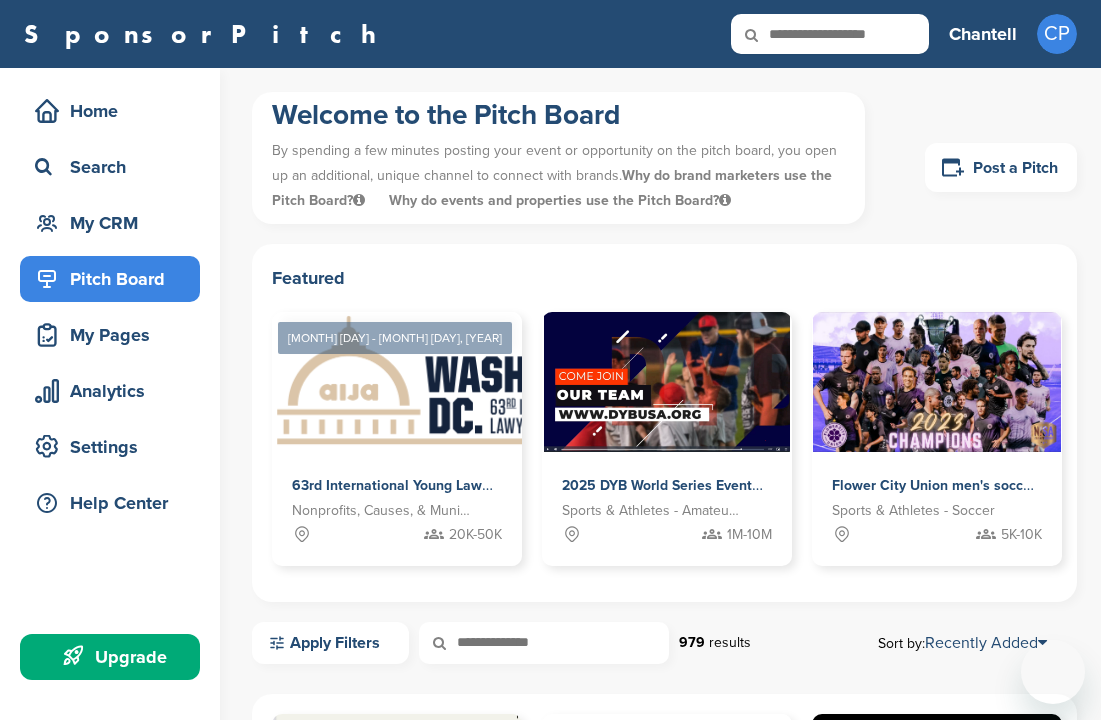 scroll, scrollTop: 0, scrollLeft: 0, axis: both 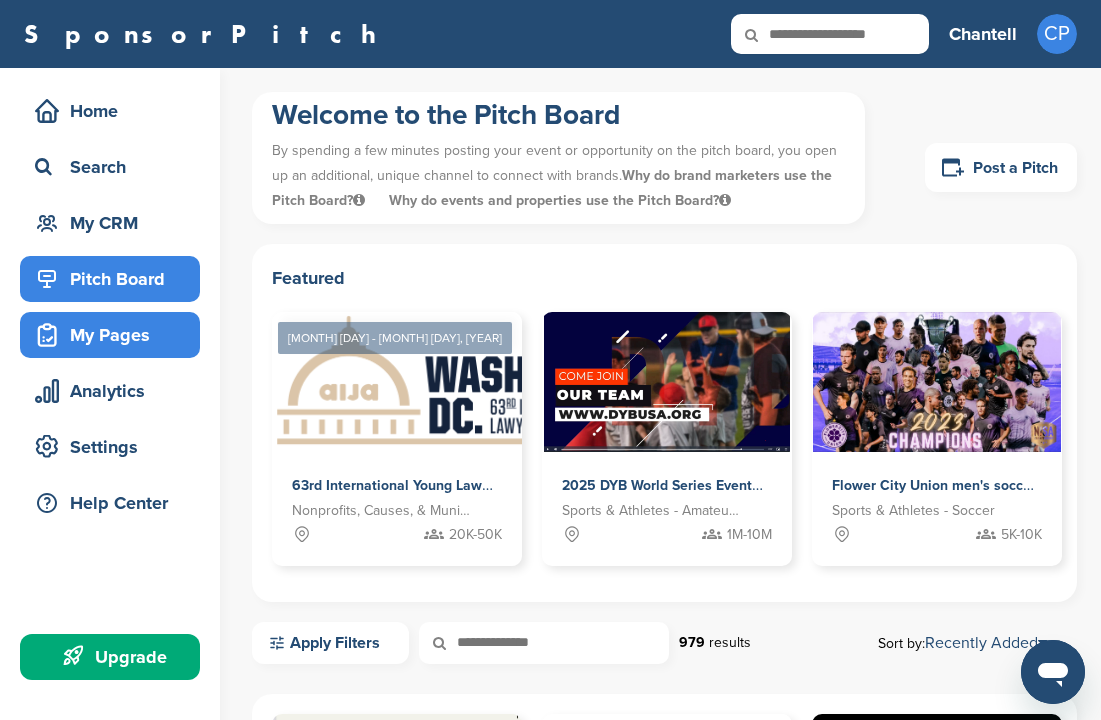 click on "My Pages" at bounding box center [115, 335] 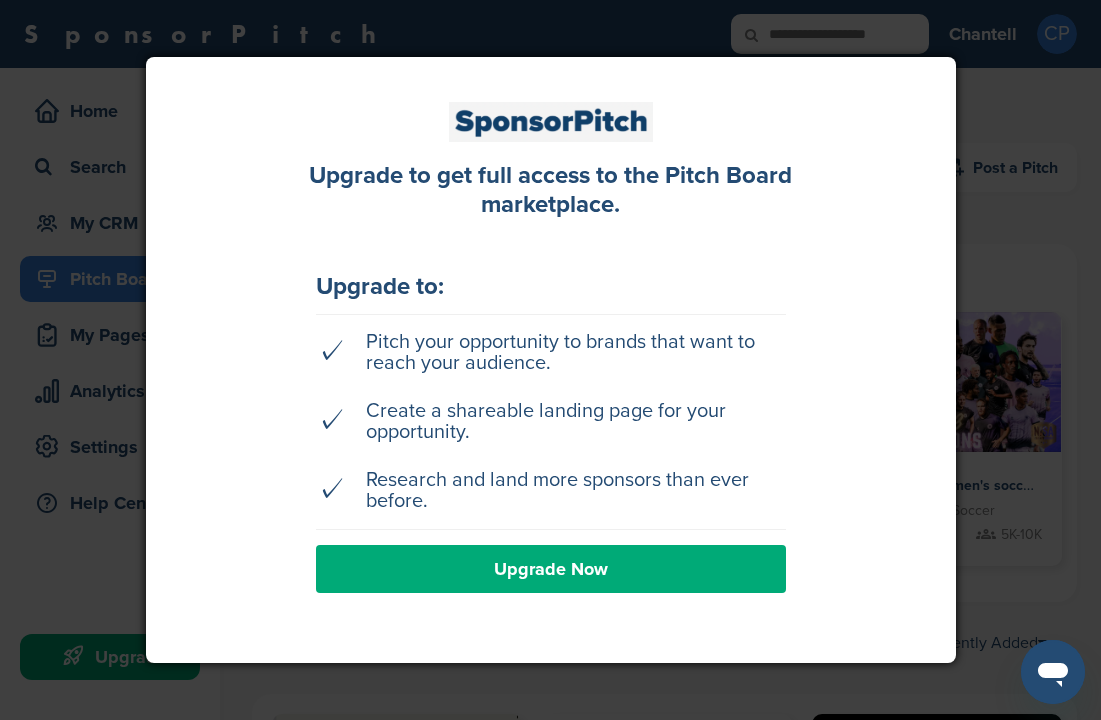 click at bounding box center (550, 360) 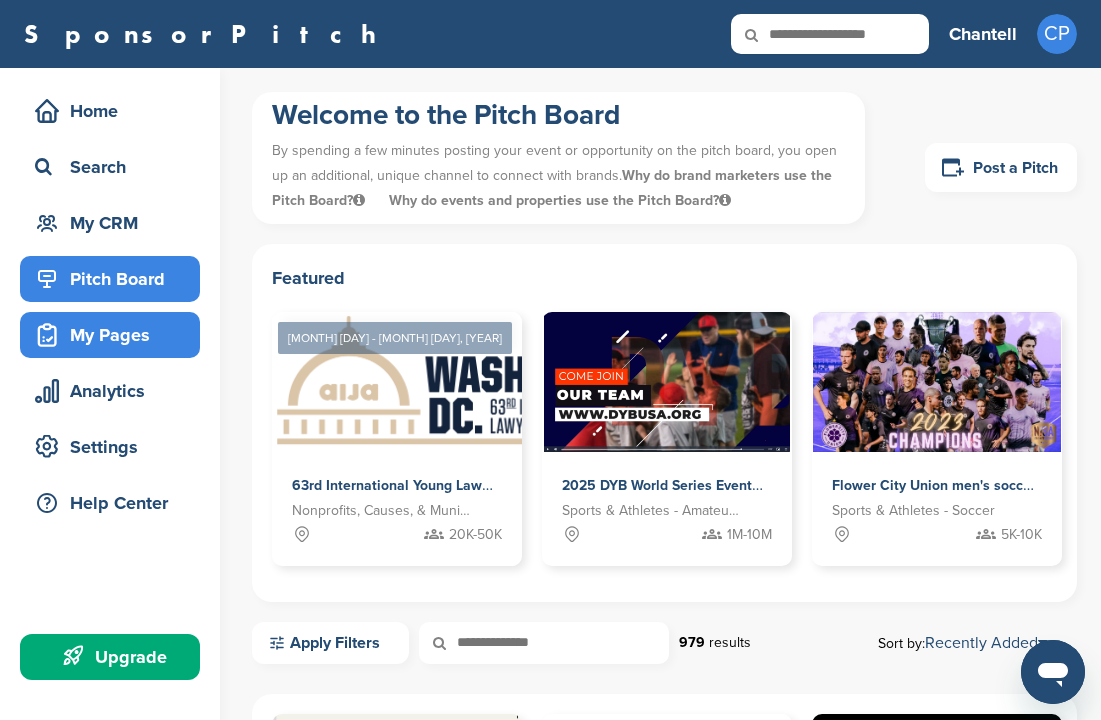 click on "My Pages" at bounding box center (115, 335) 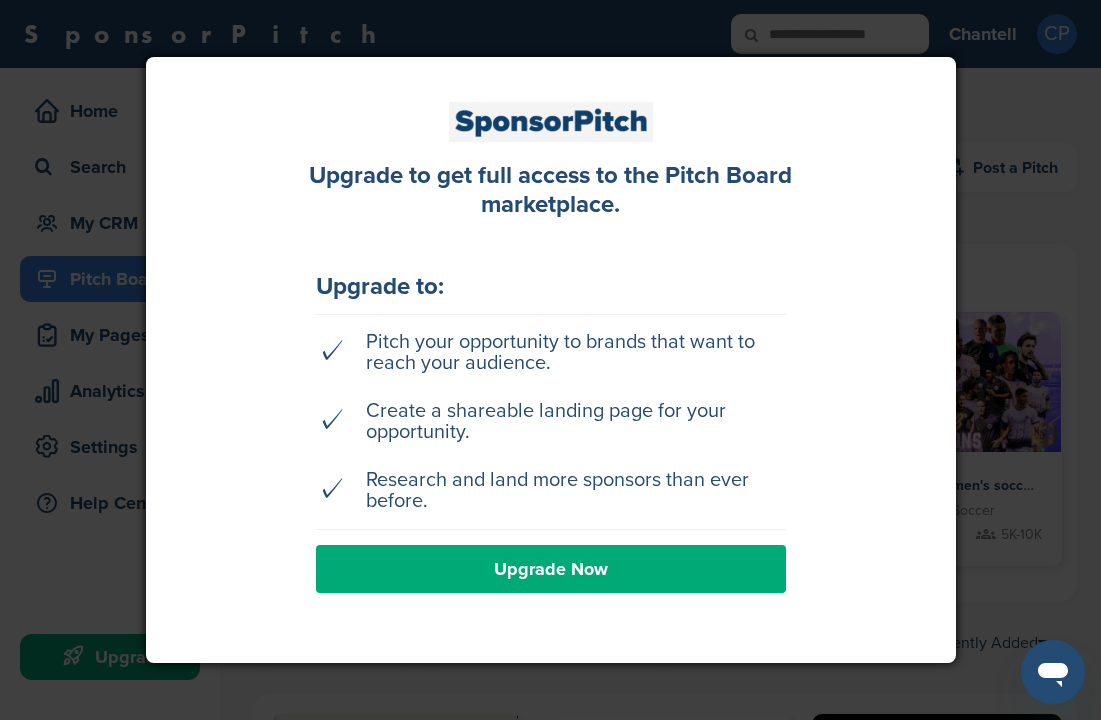 click at bounding box center [550, 360] 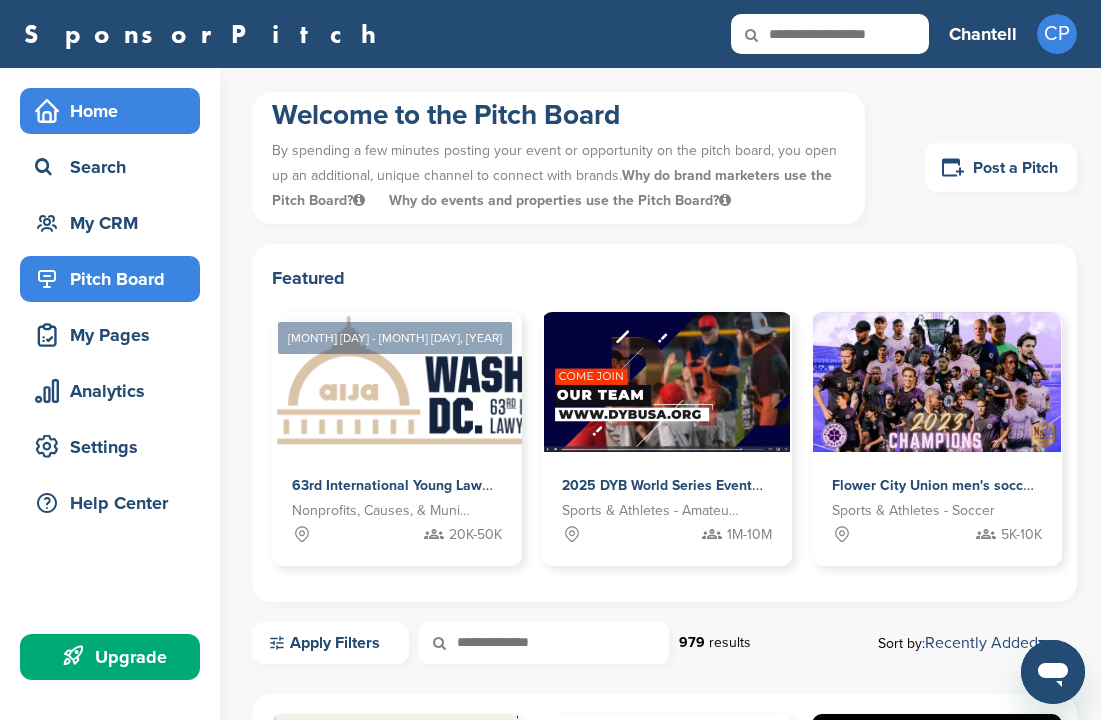 click on "Home" at bounding box center (115, 111) 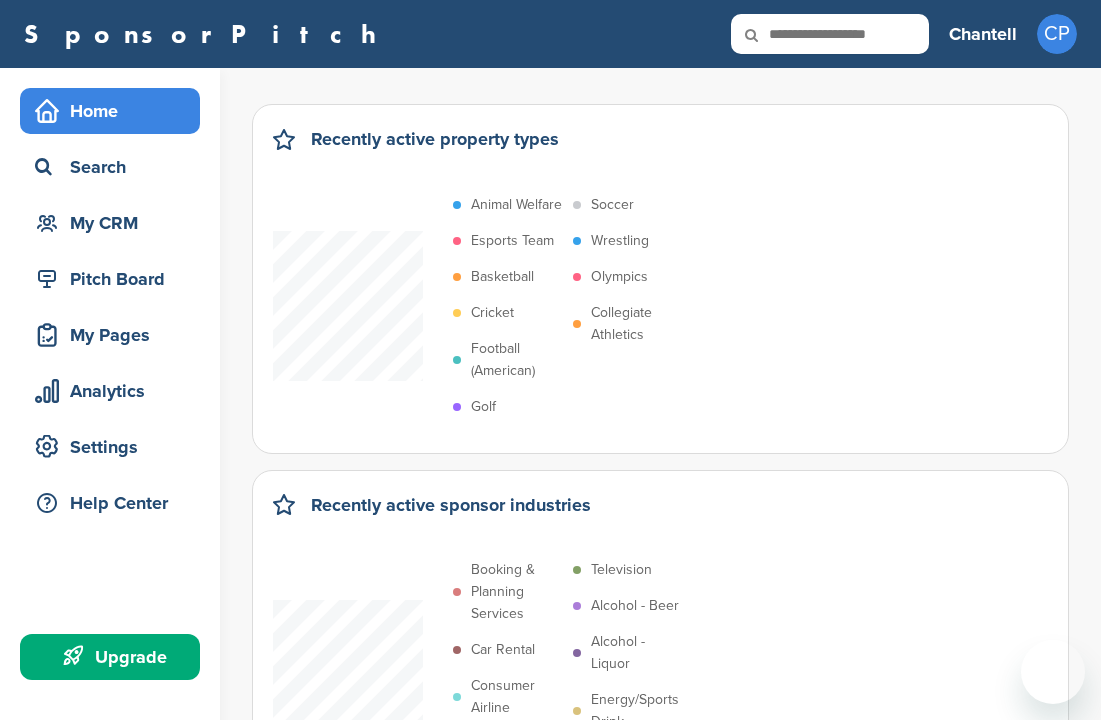 scroll, scrollTop: 0, scrollLeft: 0, axis: both 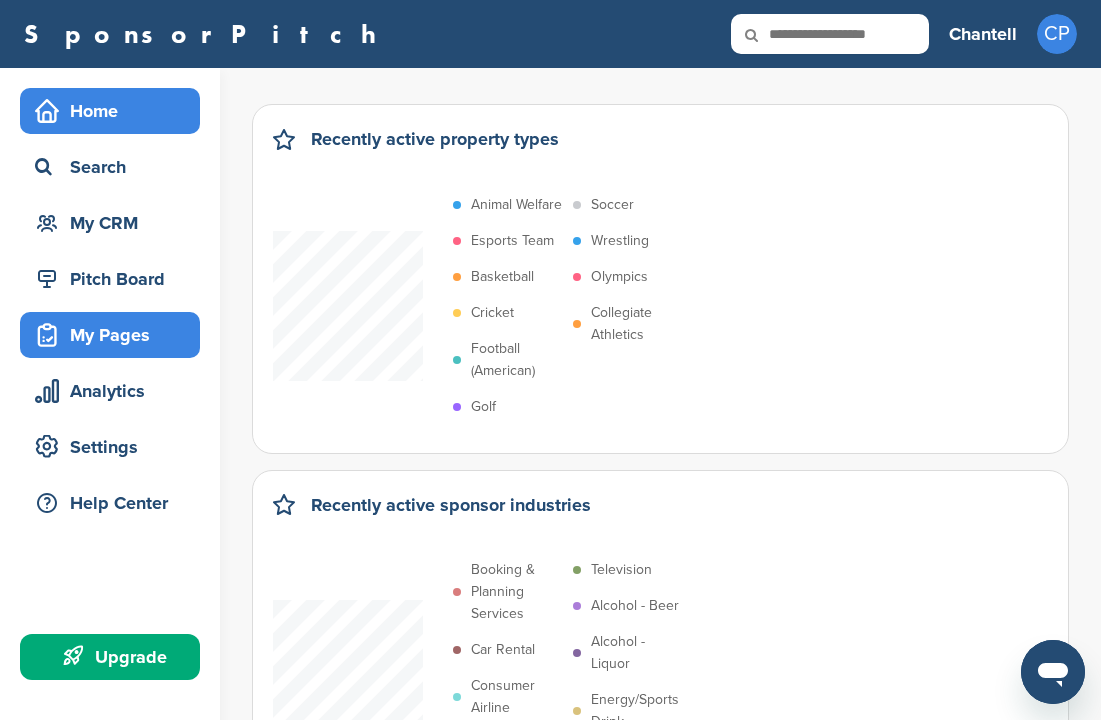 click on "My Pages" at bounding box center [115, 335] 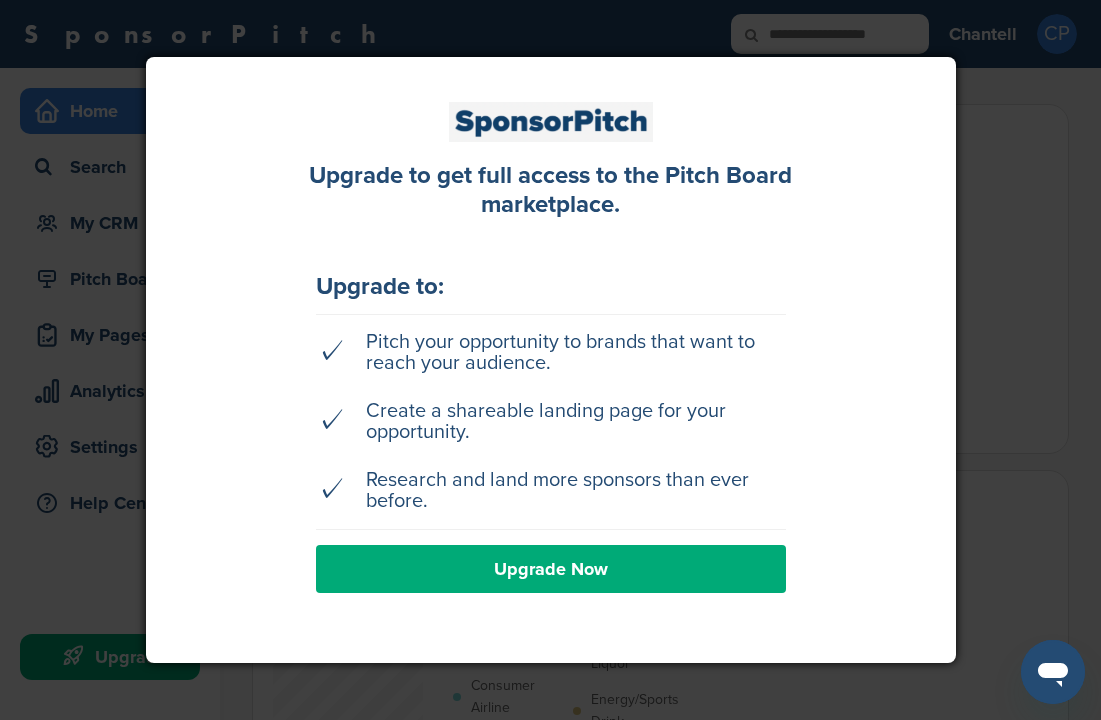 click at bounding box center [550, 360] 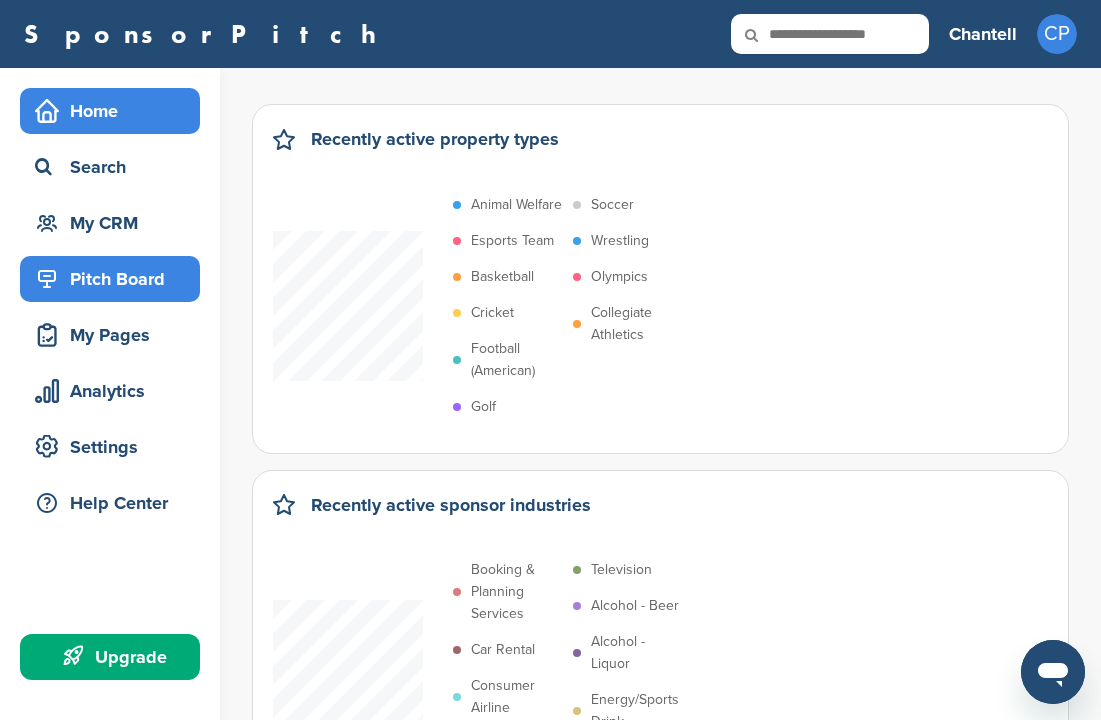 click on "Pitch Board" at bounding box center (115, 279) 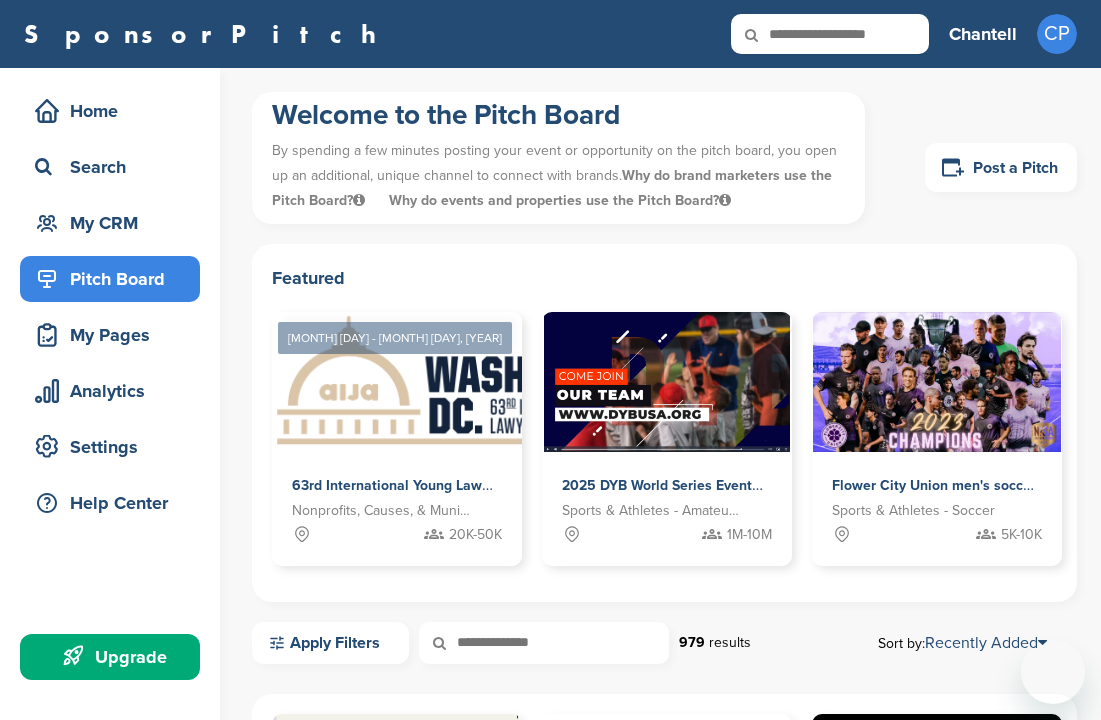scroll, scrollTop: 0, scrollLeft: 0, axis: both 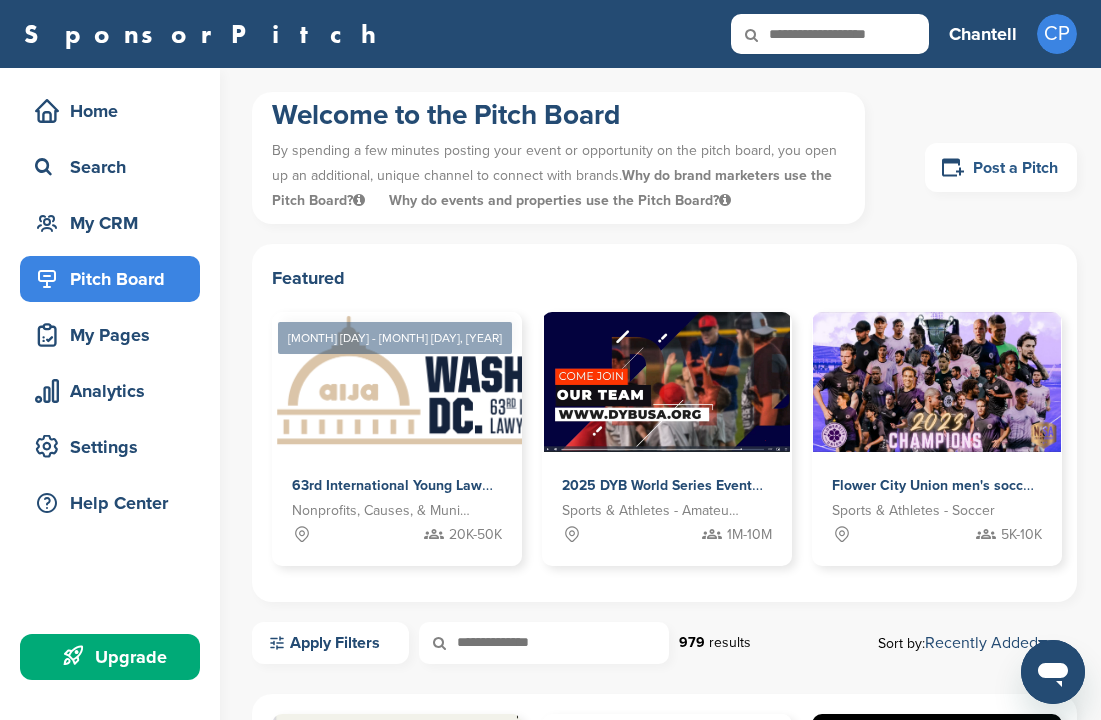 click on "Post a Pitch" at bounding box center [1001, 167] 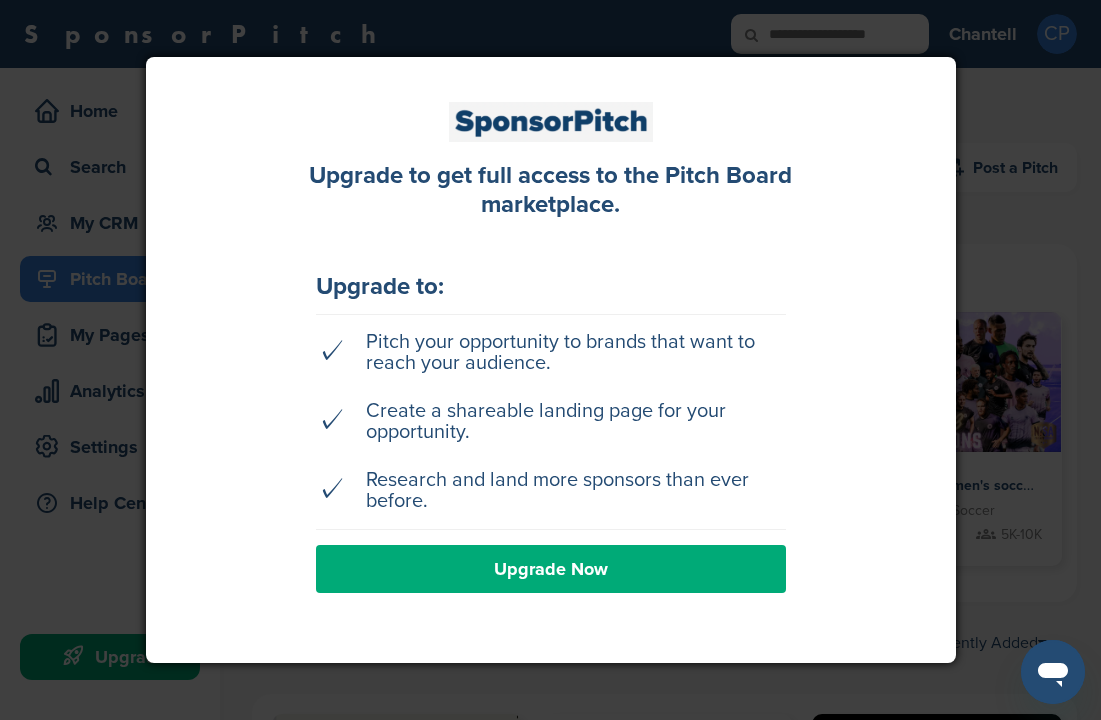 click at bounding box center [550, 360] 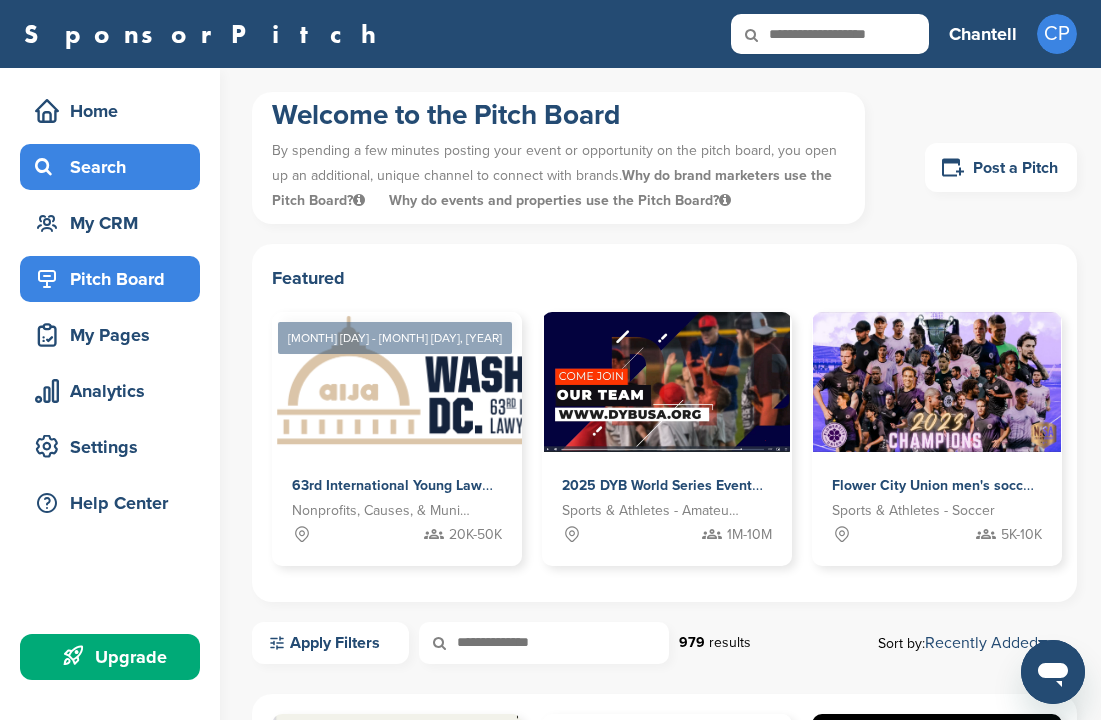 click on "Search" at bounding box center (115, 167) 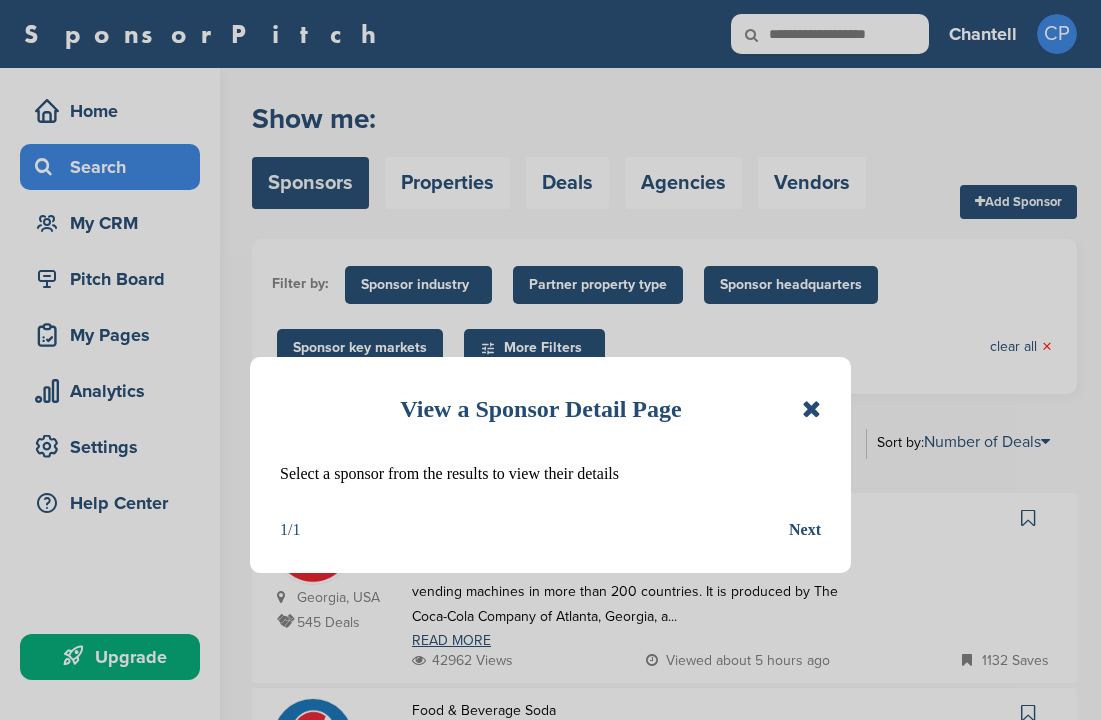 scroll, scrollTop: 0, scrollLeft: 0, axis: both 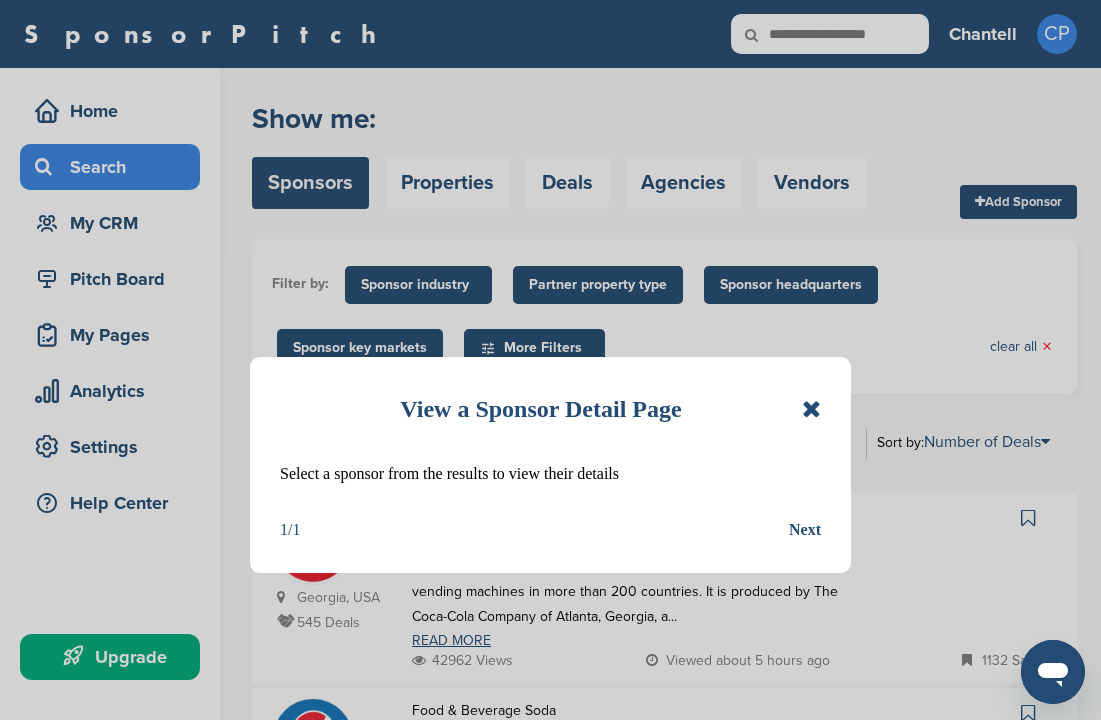 click on "Next" at bounding box center [805, 530] 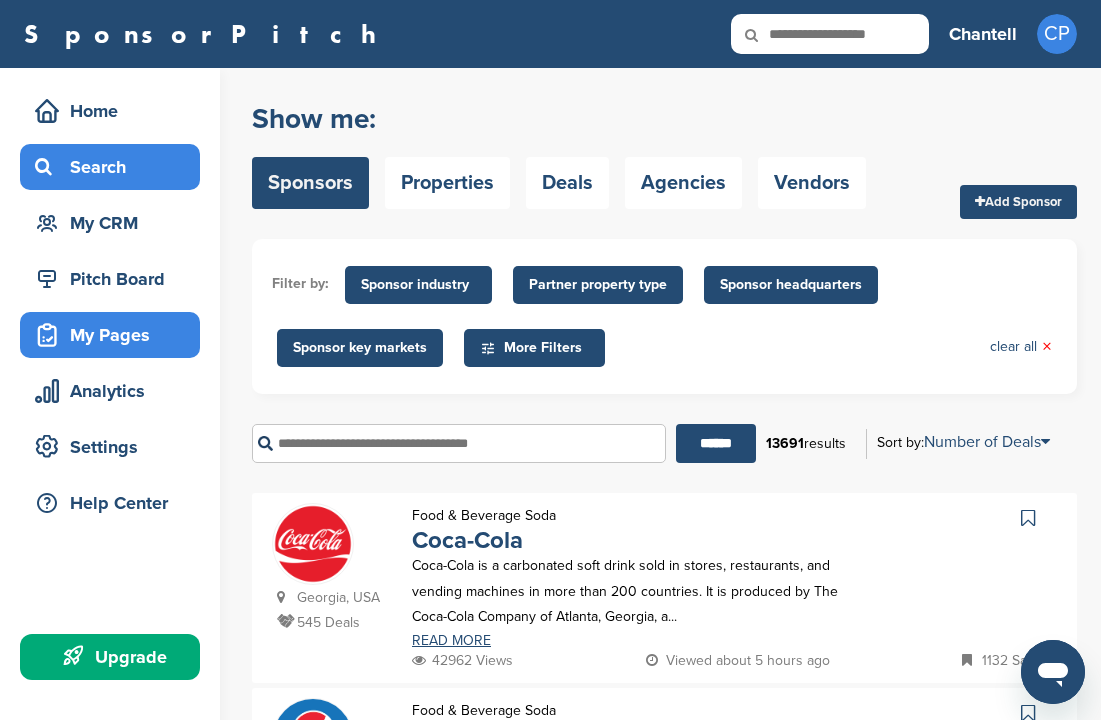 click on "My Pages" at bounding box center (110, 335) 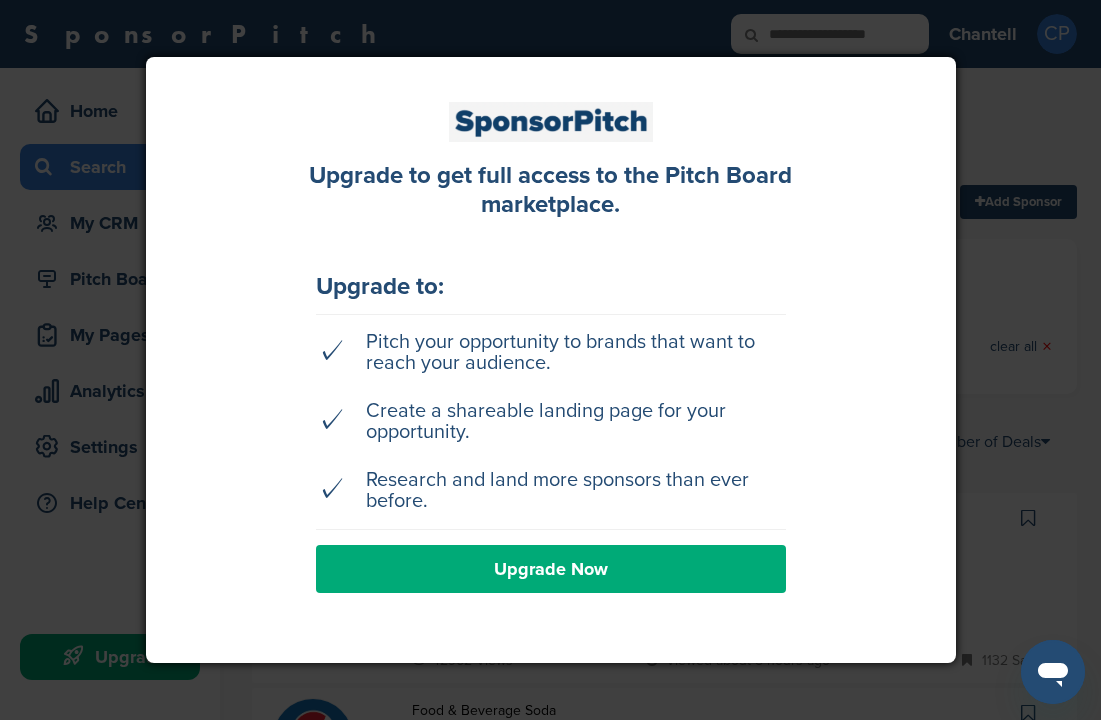 click at bounding box center (550, 360) 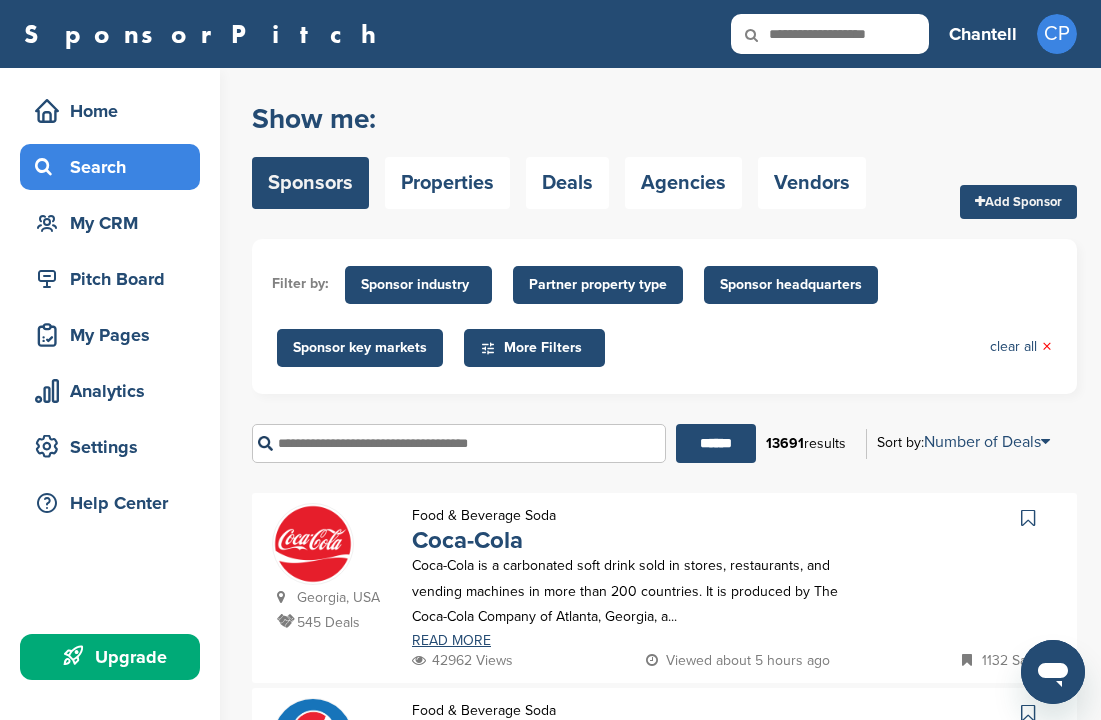 click at bounding box center (459, 443) 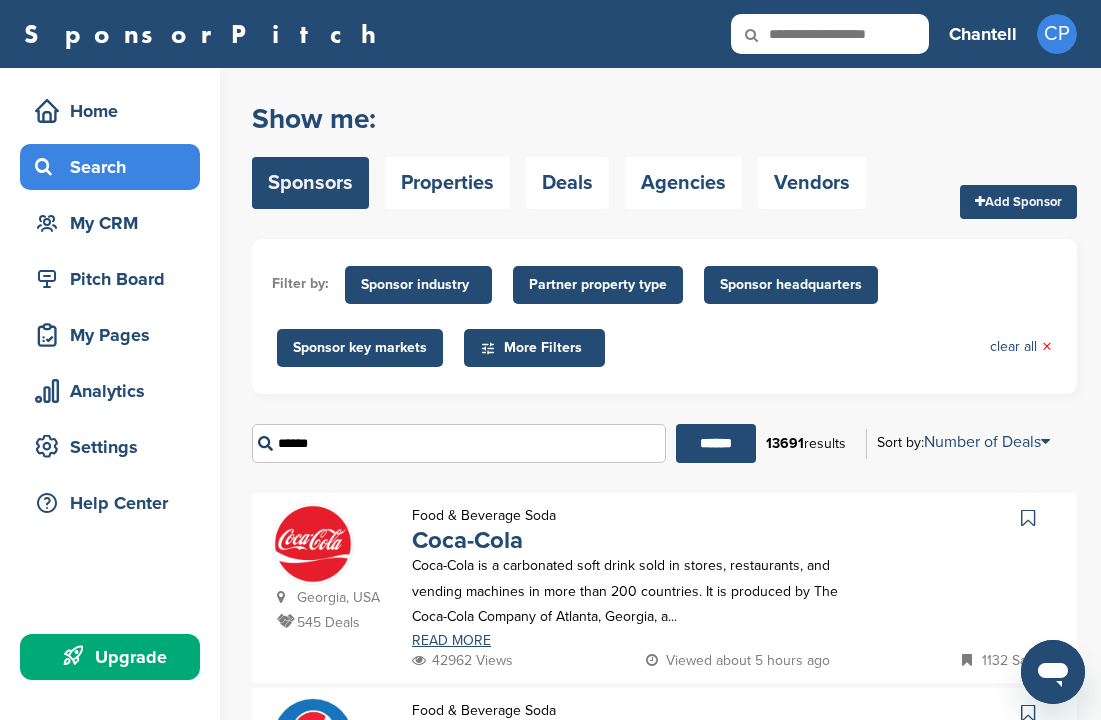 type on "******" 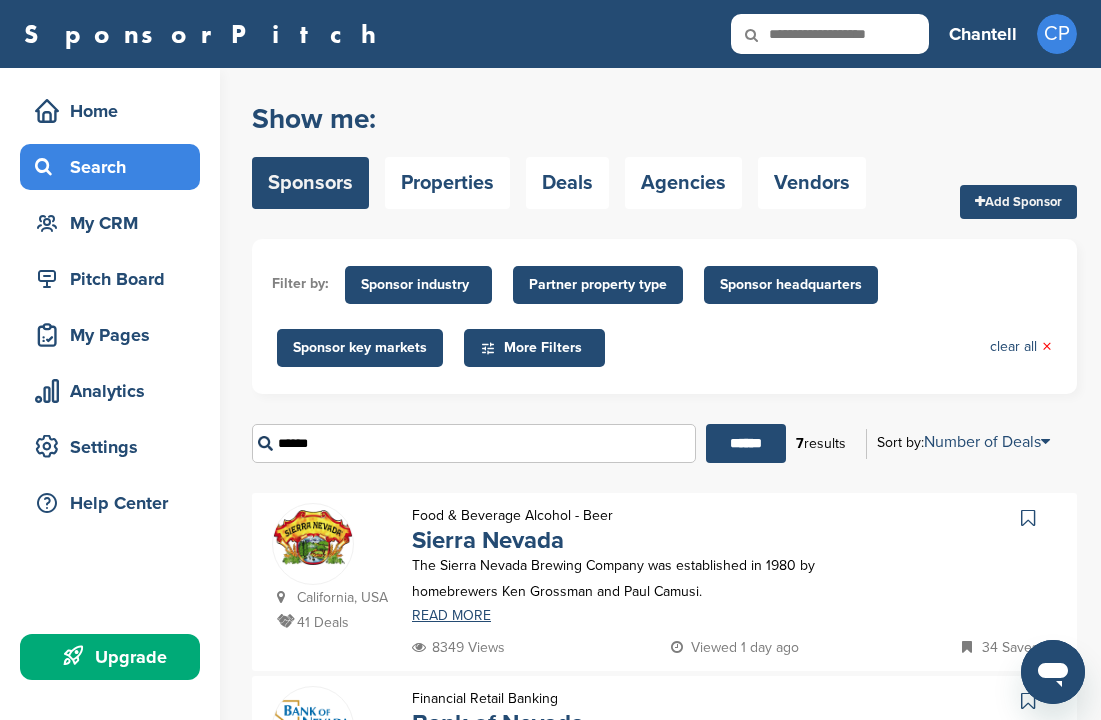 click on "Filter by:
Sponsor industry
Sponsor Industry
×
Apparel, Clothing, & Fashion
Accessories
Athletic Apparel & Equipment
Backpacks
Clothing Line
Eyewear
Footwear
Formalwear
Fragrance
Handbags
Hats
Jewelry
Other
Outdoor clothing
Outerwear
Swimwear
Underwear
Uniforms
Watches
Automotive
ATV
Auto Dealer
Auto Manufacturer
Auto Parts
Car Wash
Classifieds
Motorcycle
Navigation Systems
Other
RV's
Service Center
Tire Distribution
Tire Manufacturer
Beauty & Cosmetics" at bounding box center (664, 358) 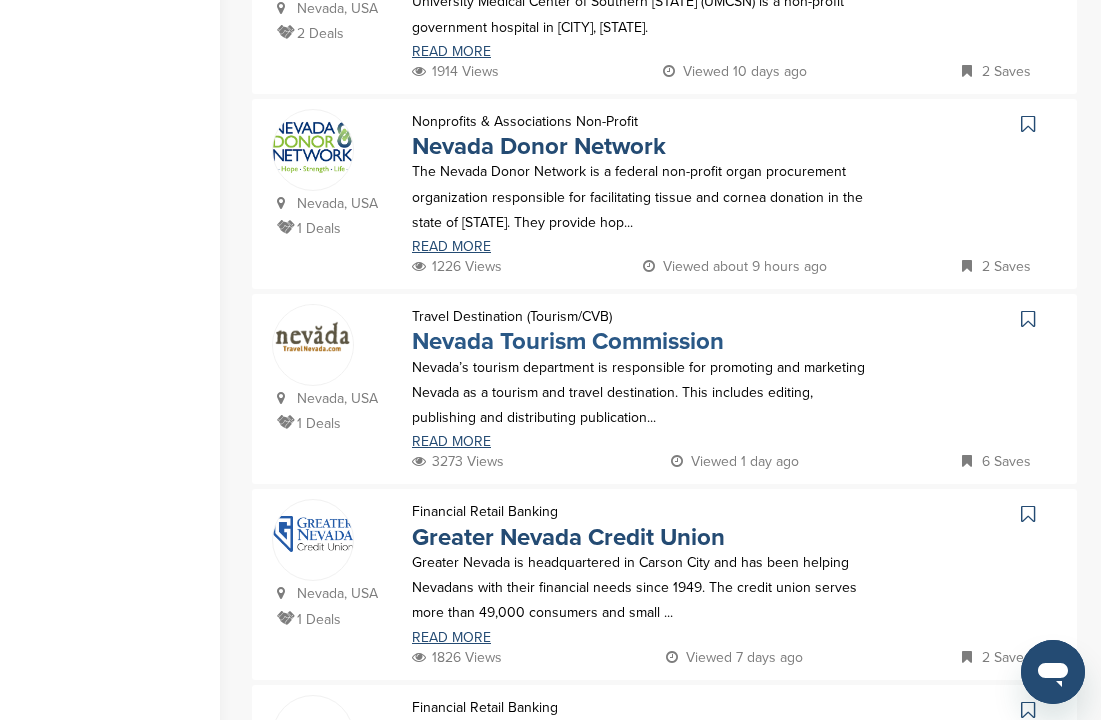 scroll, scrollTop: 964, scrollLeft: 0, axis: vertical 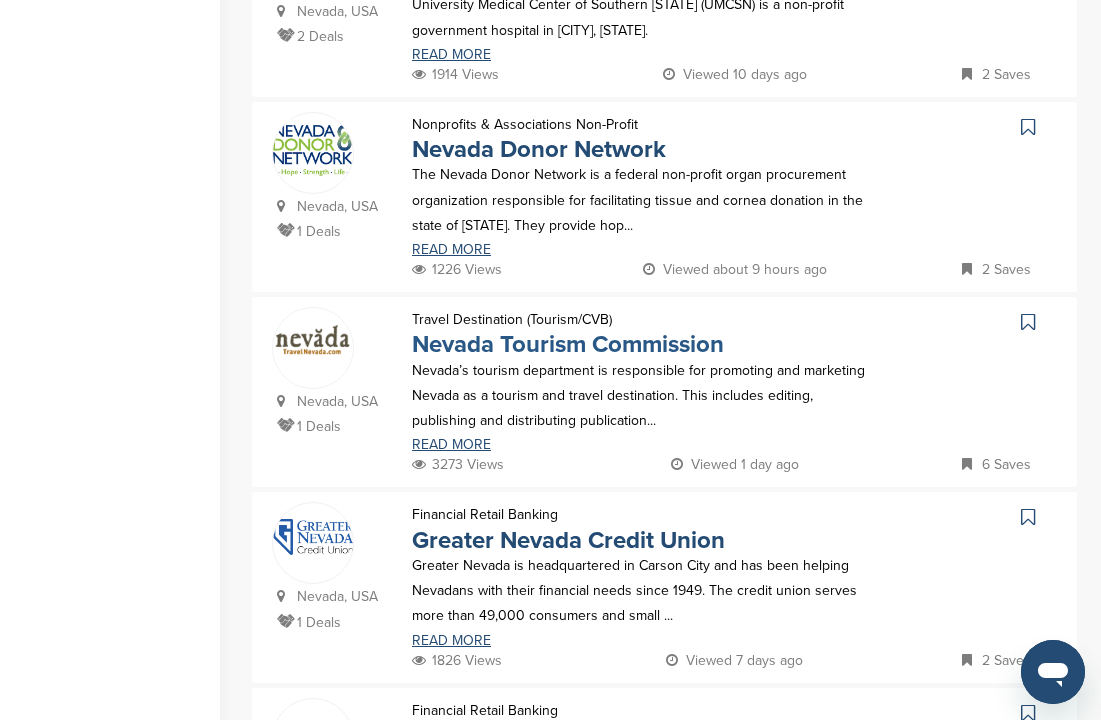click on "Nevada Tourism Commission" at bounding box center [568, 344] 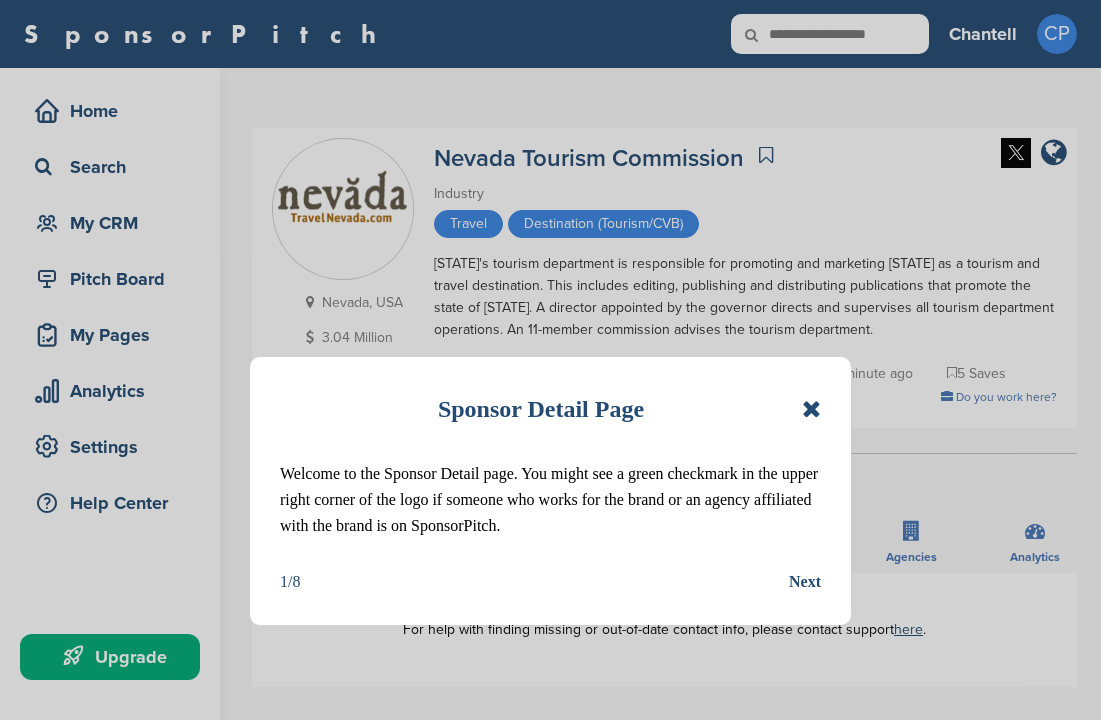 scroll, scrollTop: 0, scrollLeft: 0, axis: both 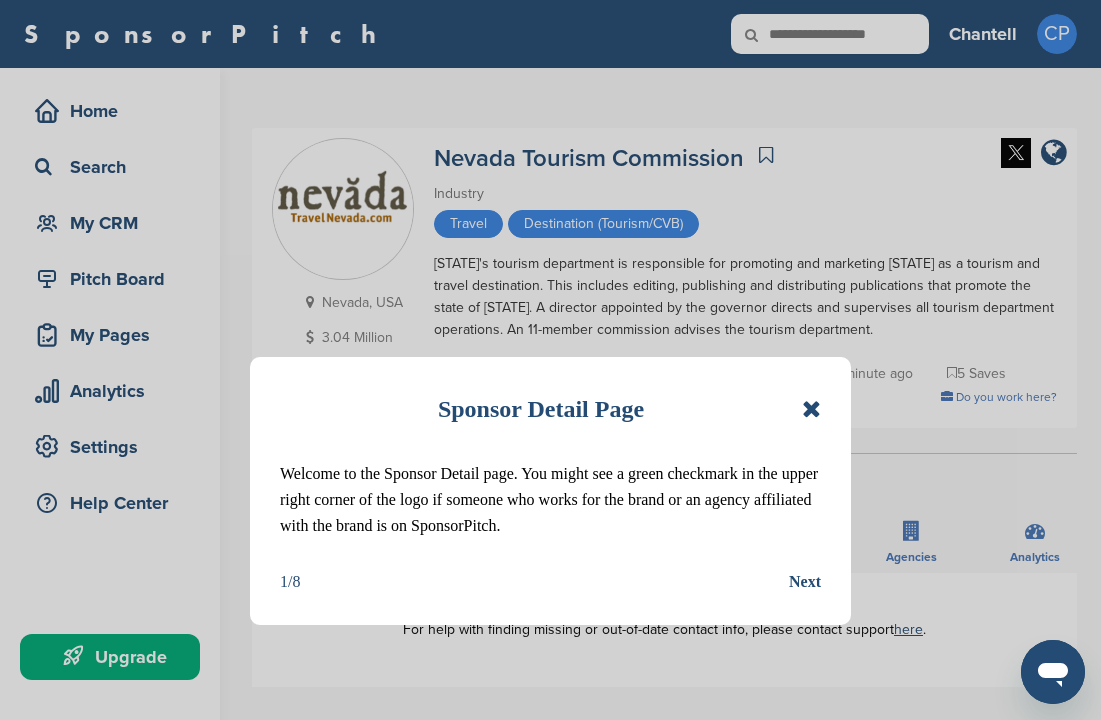 click on "Next" at bounding box center (805, 582) 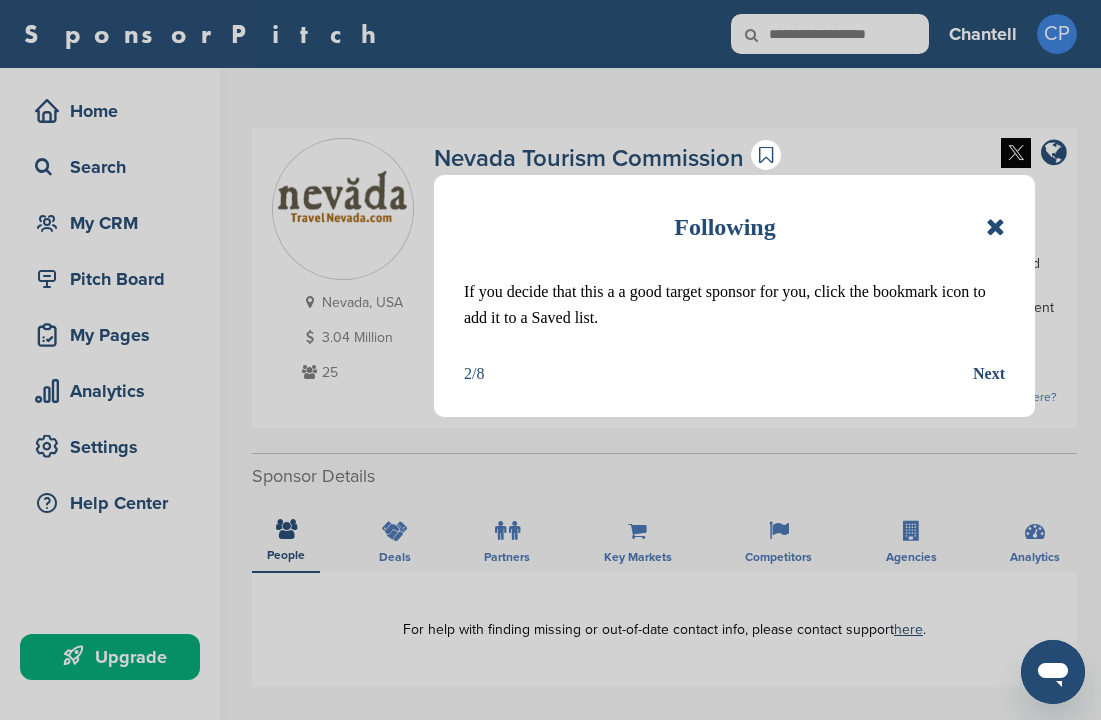 click on "Next" at bounding box center (989, 374) 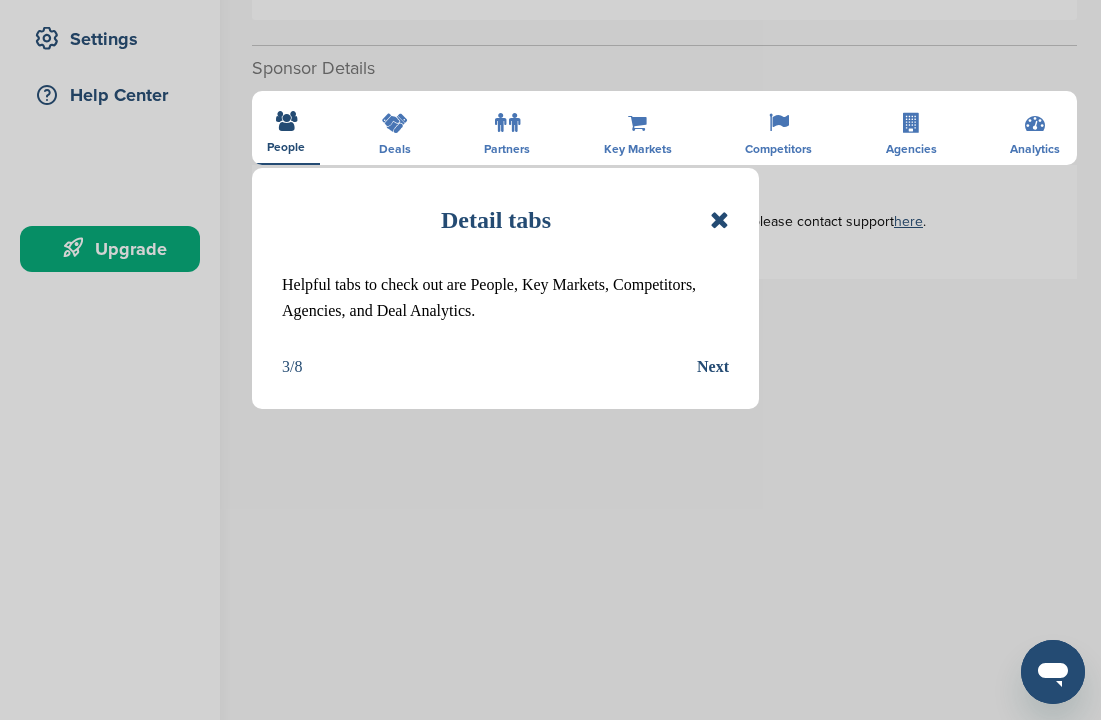 scroll, scrollTop: 412, scrollLeft: 0, axis: vertical 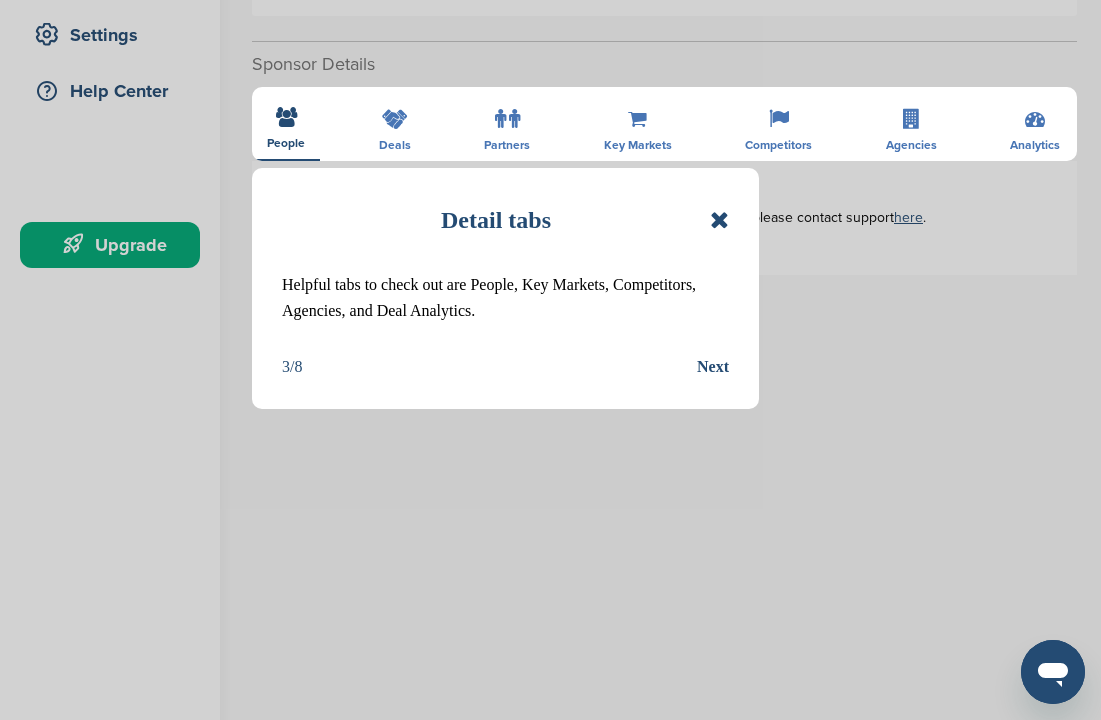 click on "Next" at bounding box center [713, 367] 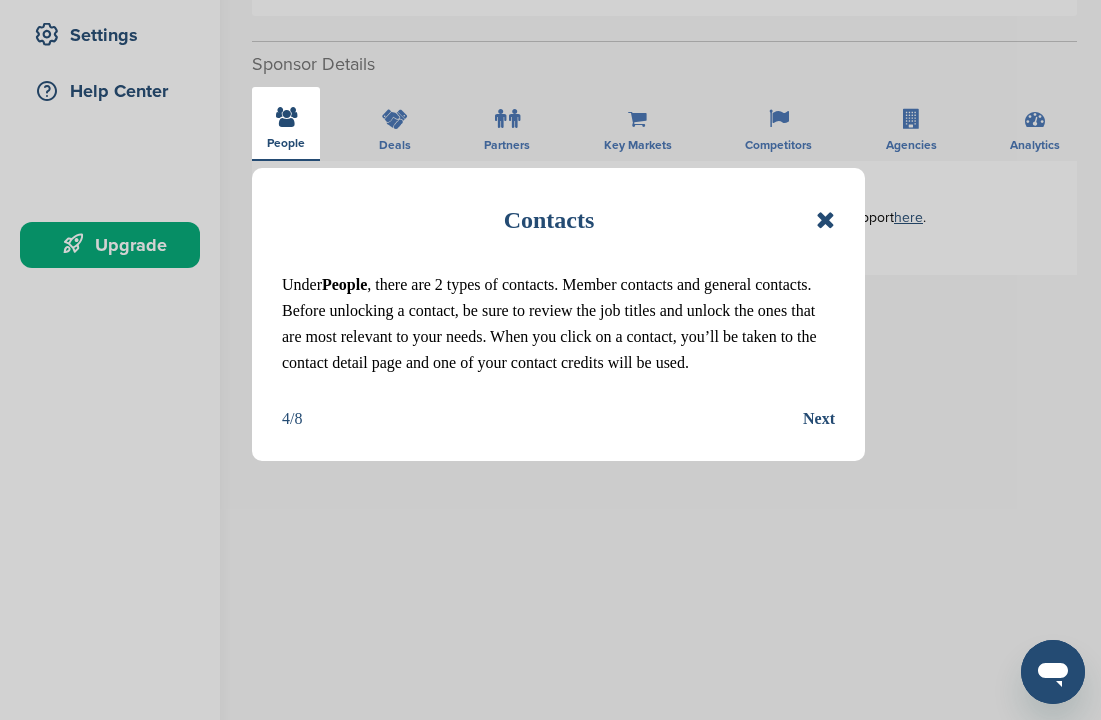 click on "Next" at bounding box center [819, 419] 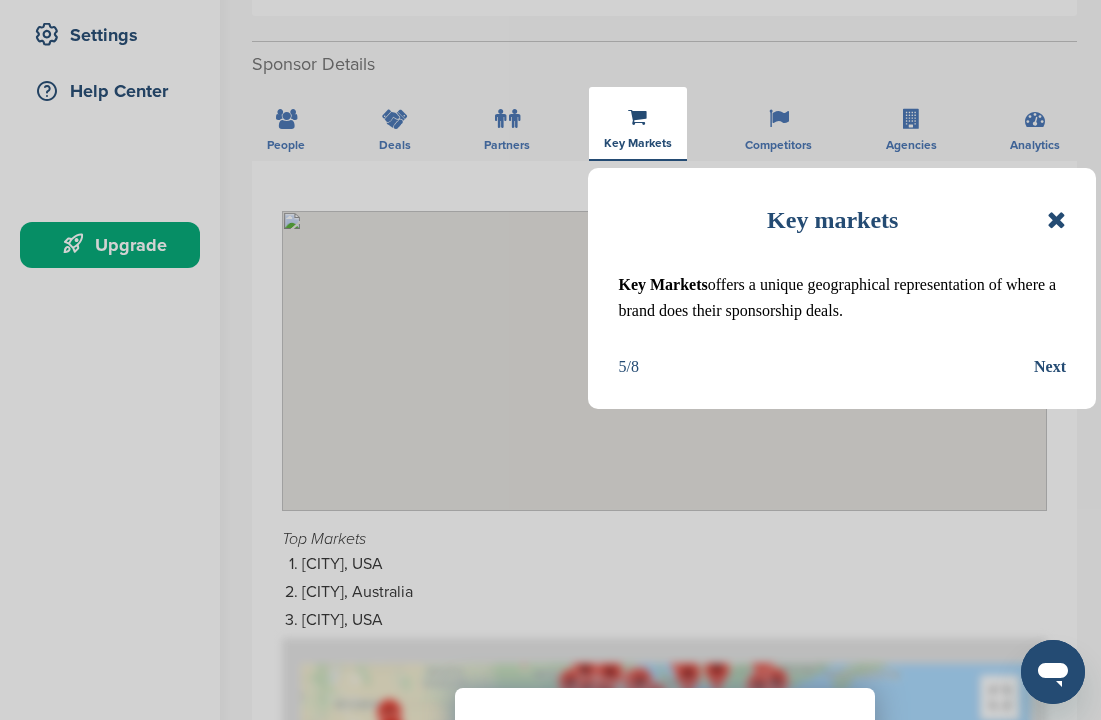 click on "Next" at bounding box center (1050, 367) 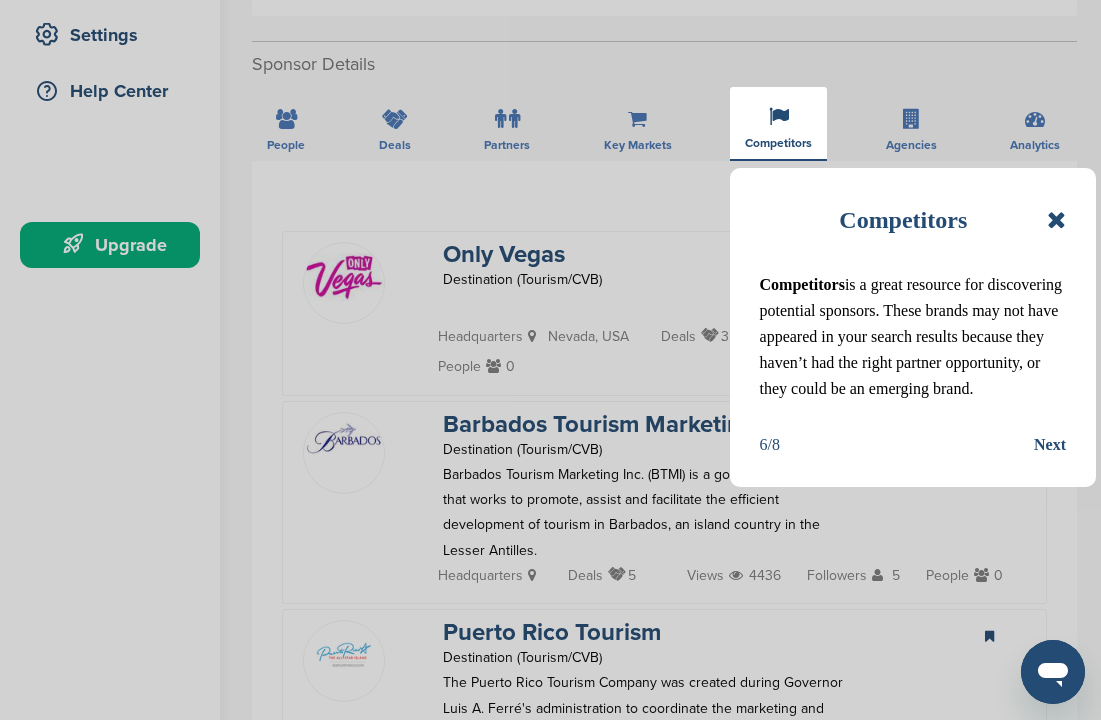 click on "Next" at bounding box center (1050, 445) 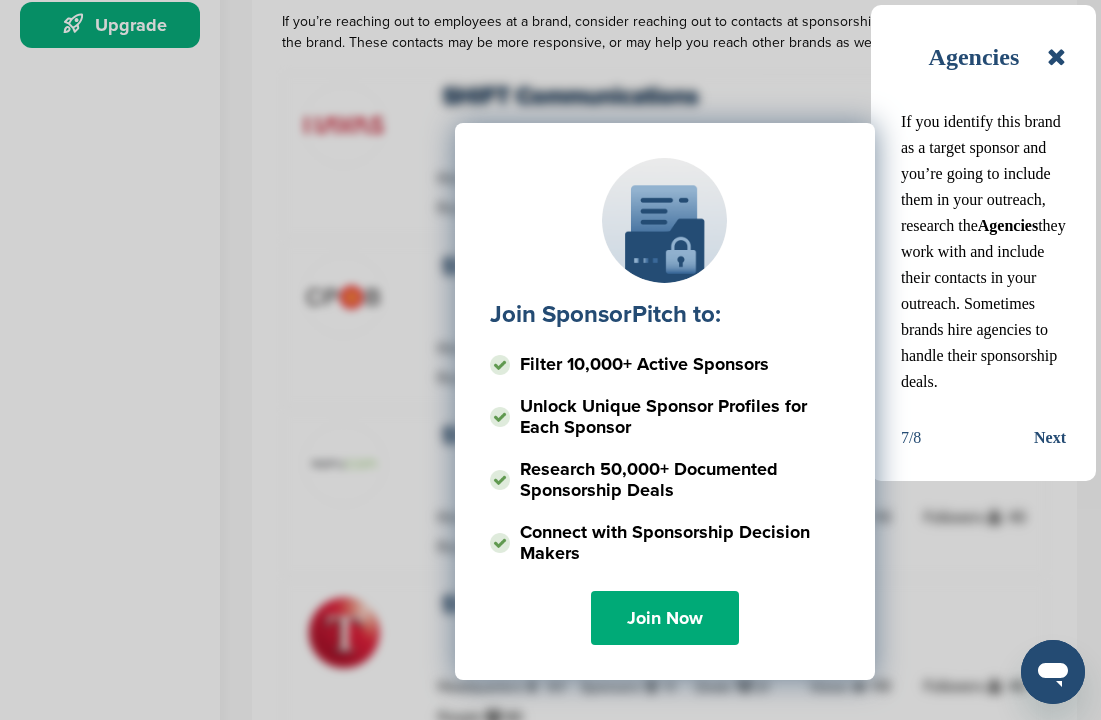 scroll, scrollTop: 635, scrollLeft: 0, axis: vertical 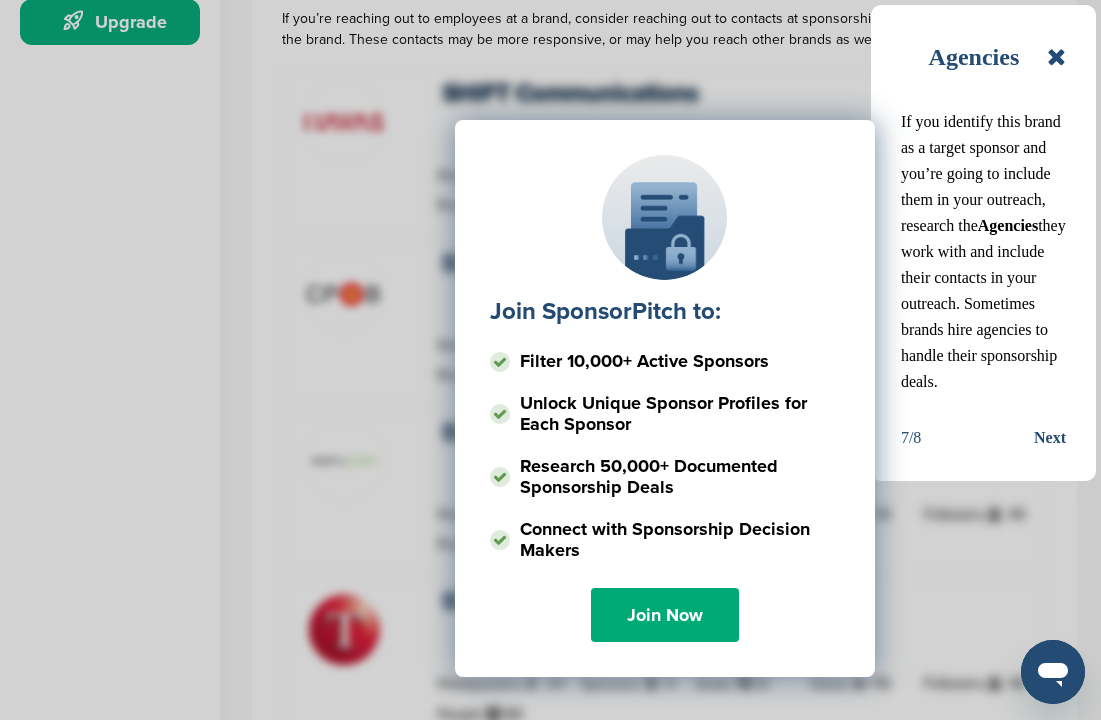 click on "Next" at bounding box center [1050, 438] 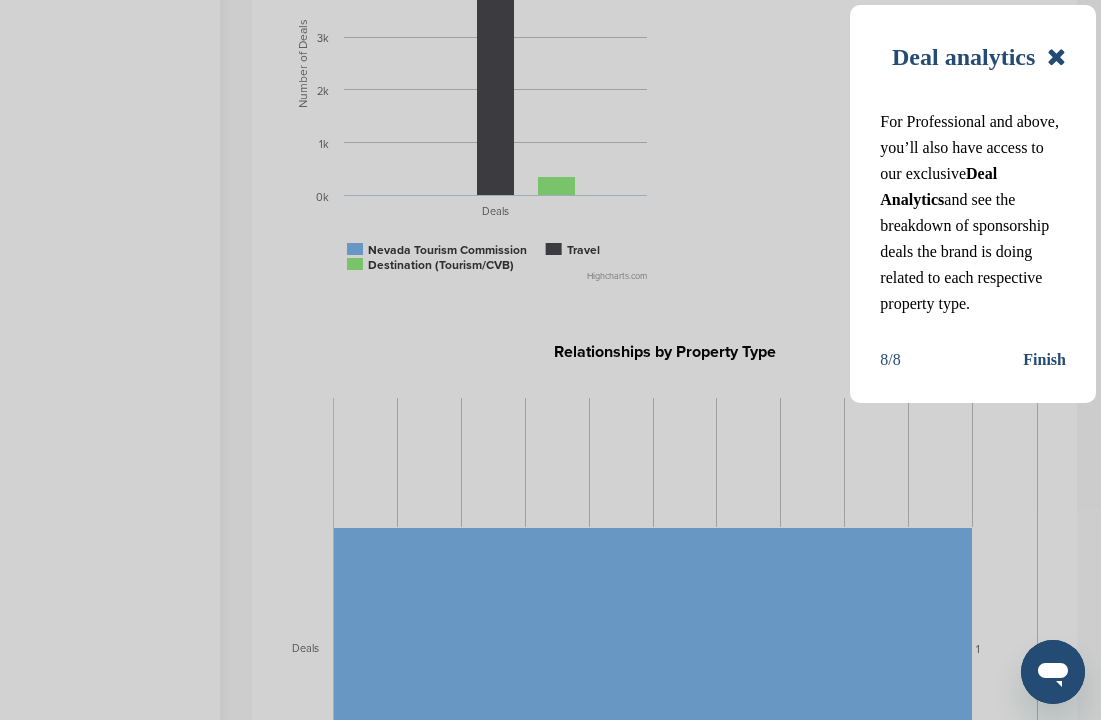 click on "Finish" at bounding box center [1044, 360] 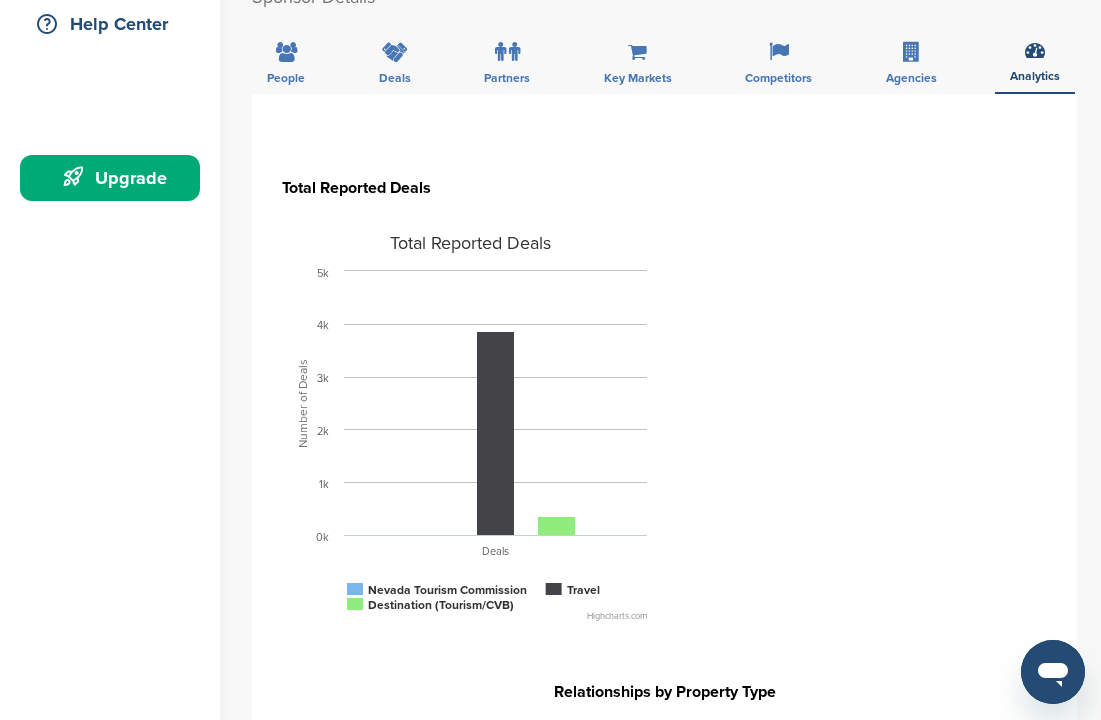scroll, scrollTop: 0, scrollLeft: 0, axis: both 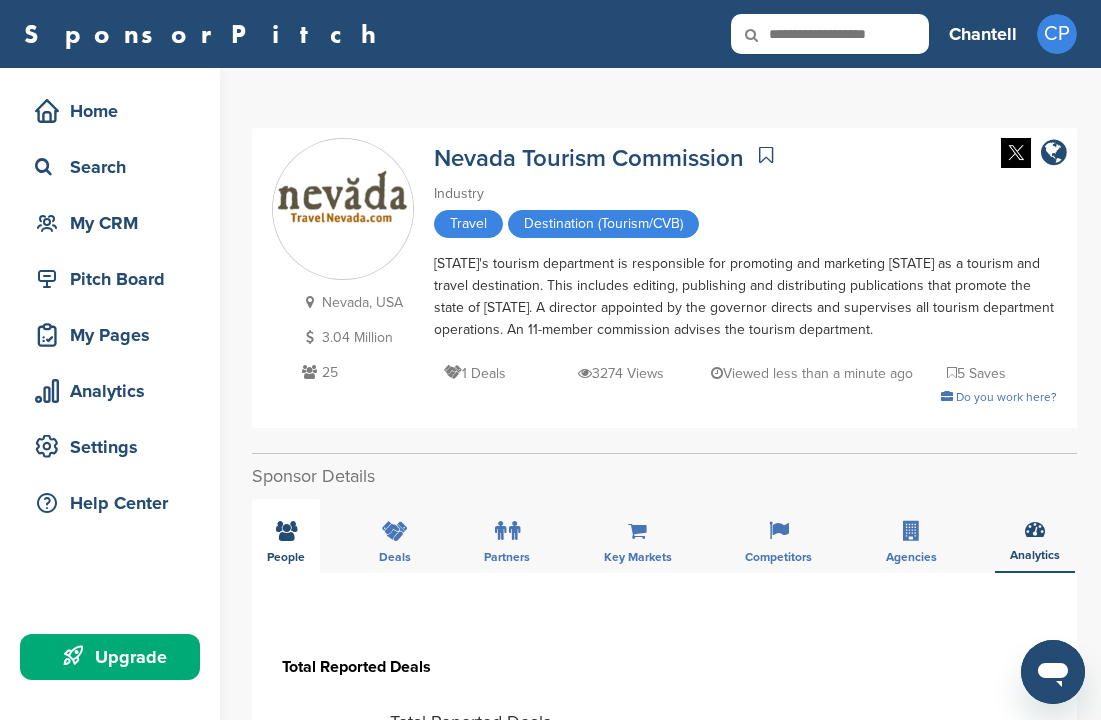 click on "People" at bounding box center [286, 536] 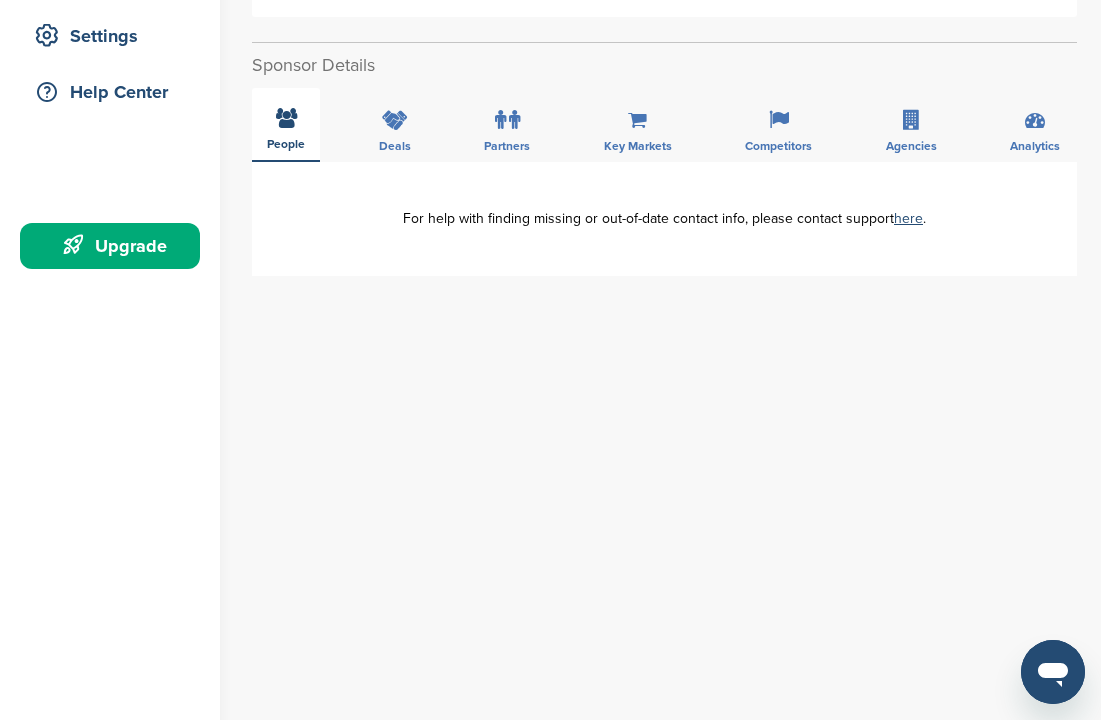 scroll, scrollTop: 414, scrollLeft: 0, axis: vertical 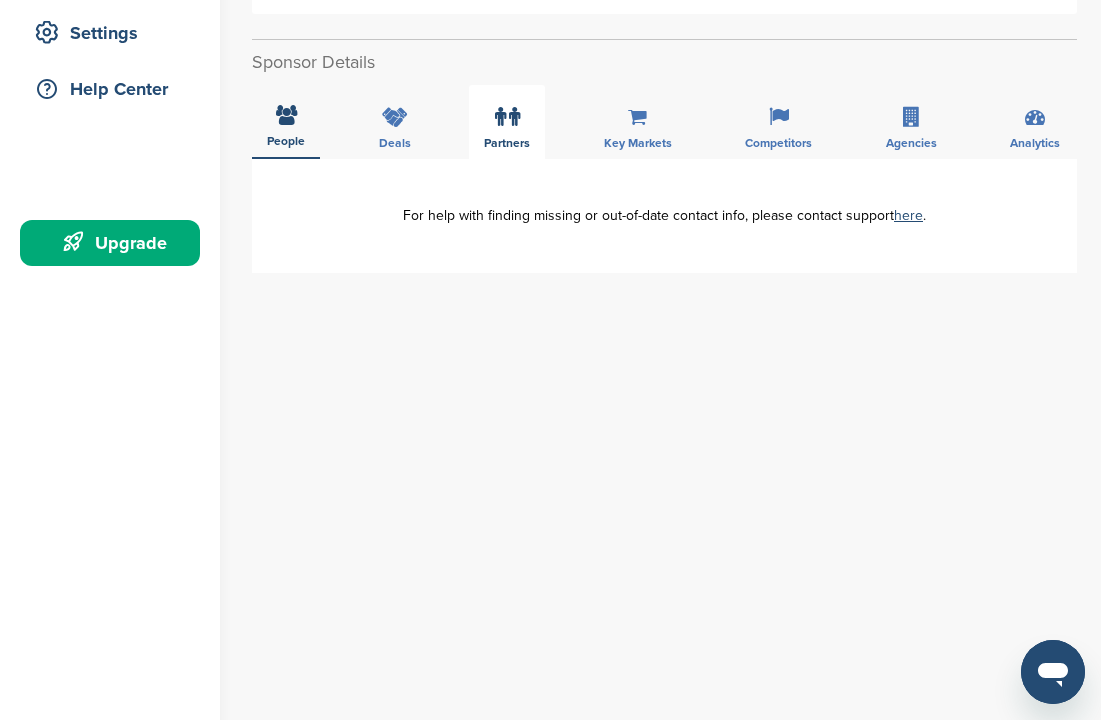 click at bounding box center (514, 117) 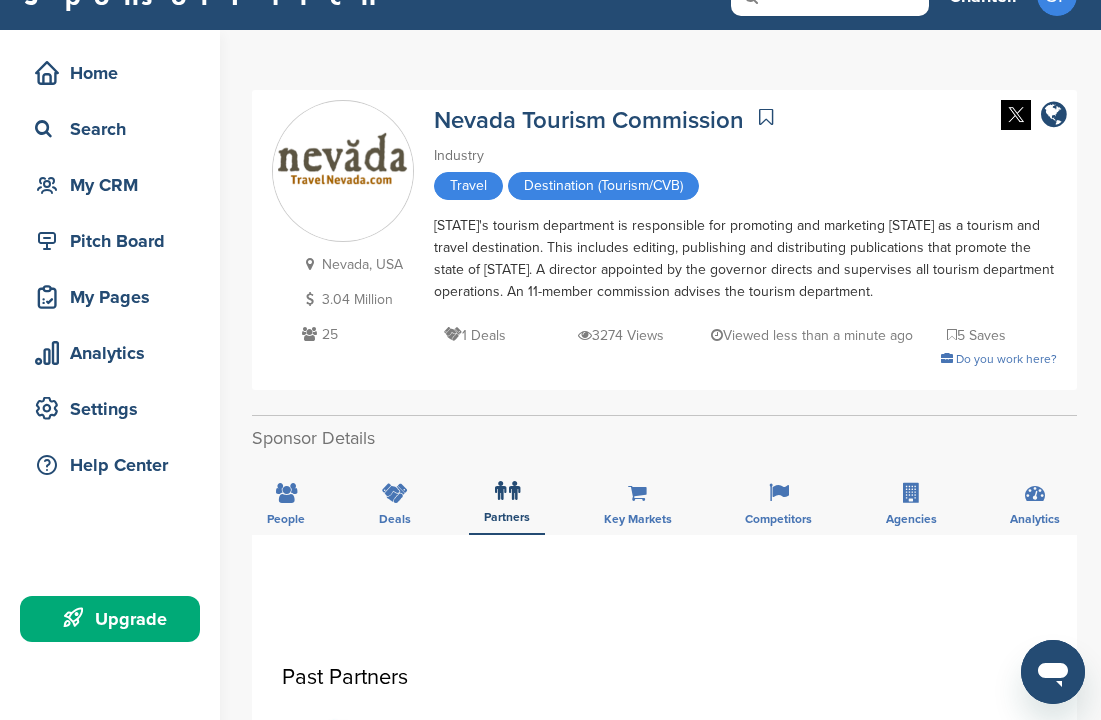 scroll, scrollTop: 0, scrollLeft: 0, axis: both 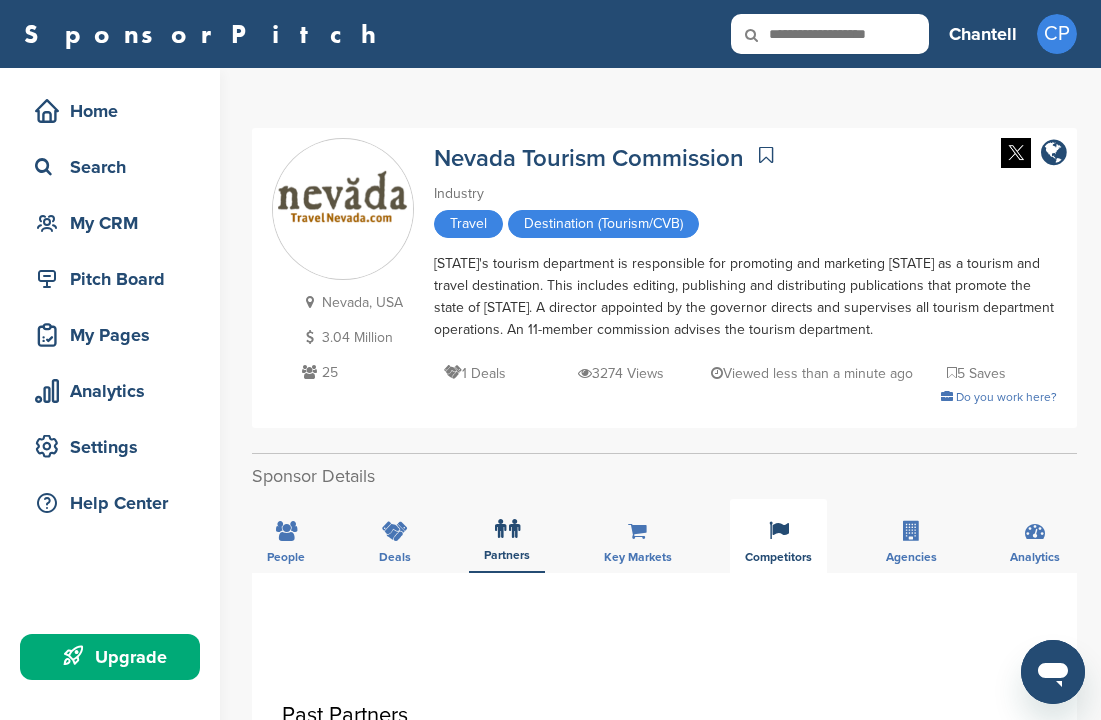 click at bounding box center (779, 531) 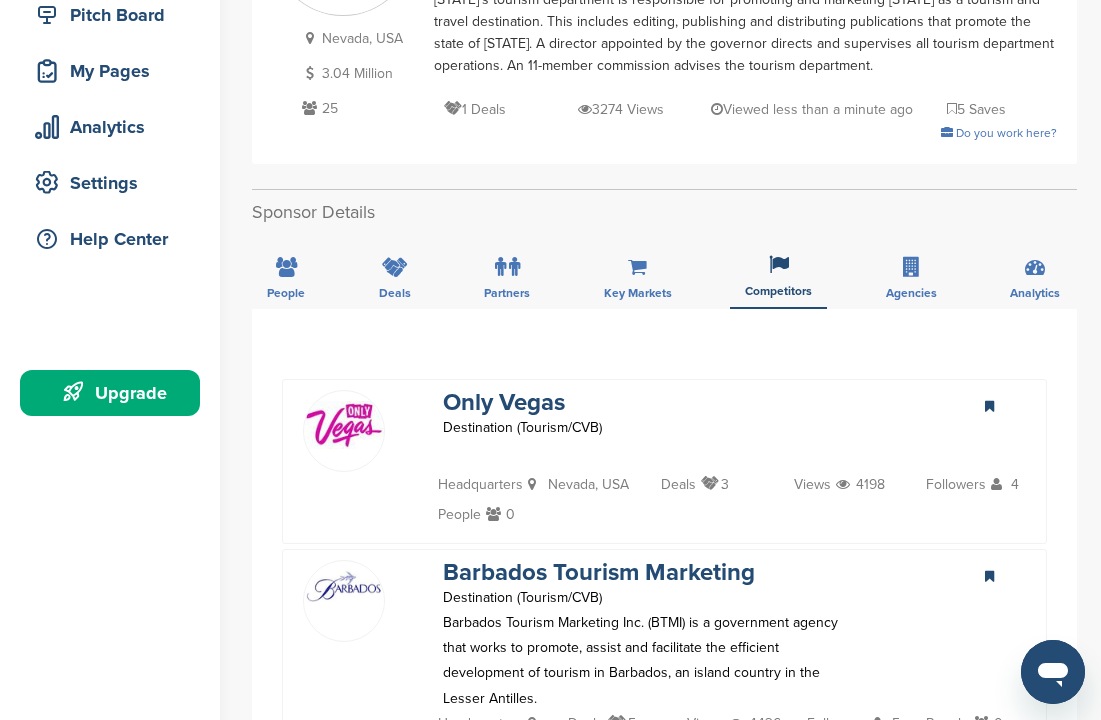 scroll, scrollTop: 0, scrollLeft: 0, axis: both 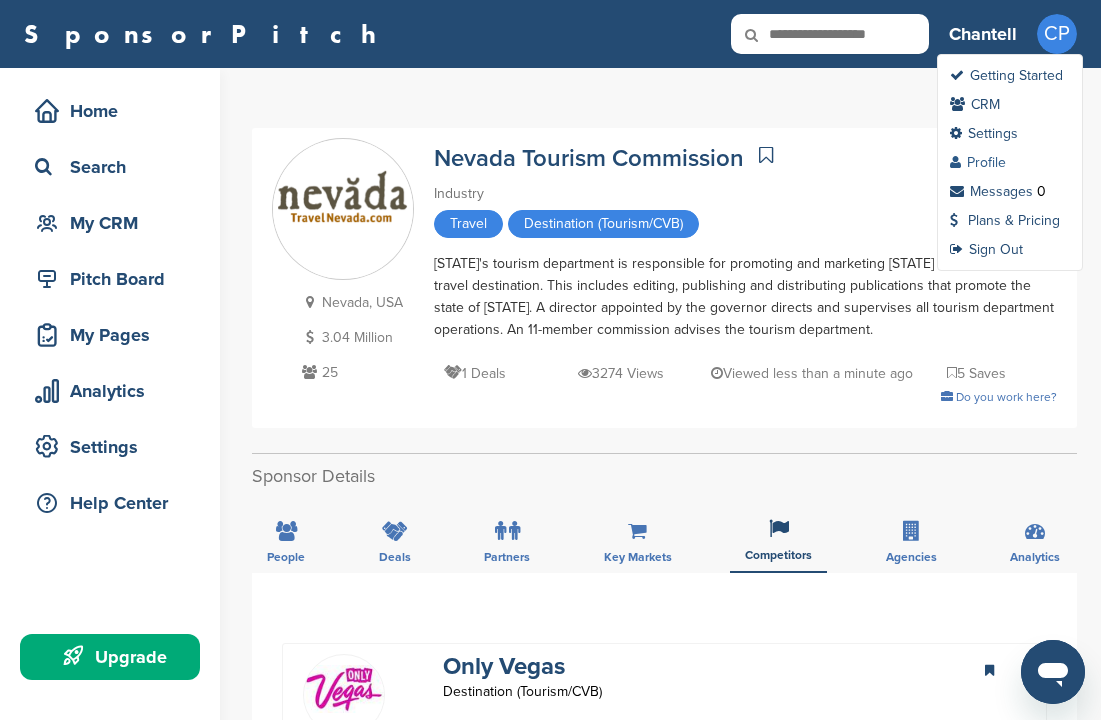 click on "Profile" at bounding box center [978, 162] 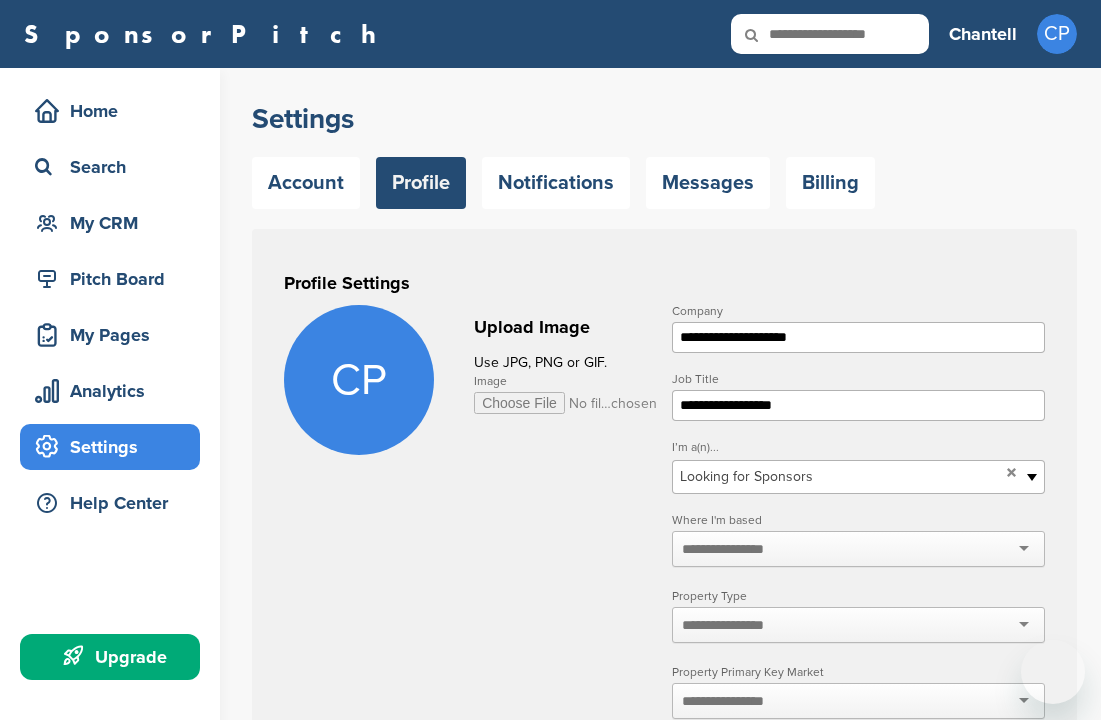 scroll, scrollTop: 0, scrollLeft: 0, axis: both 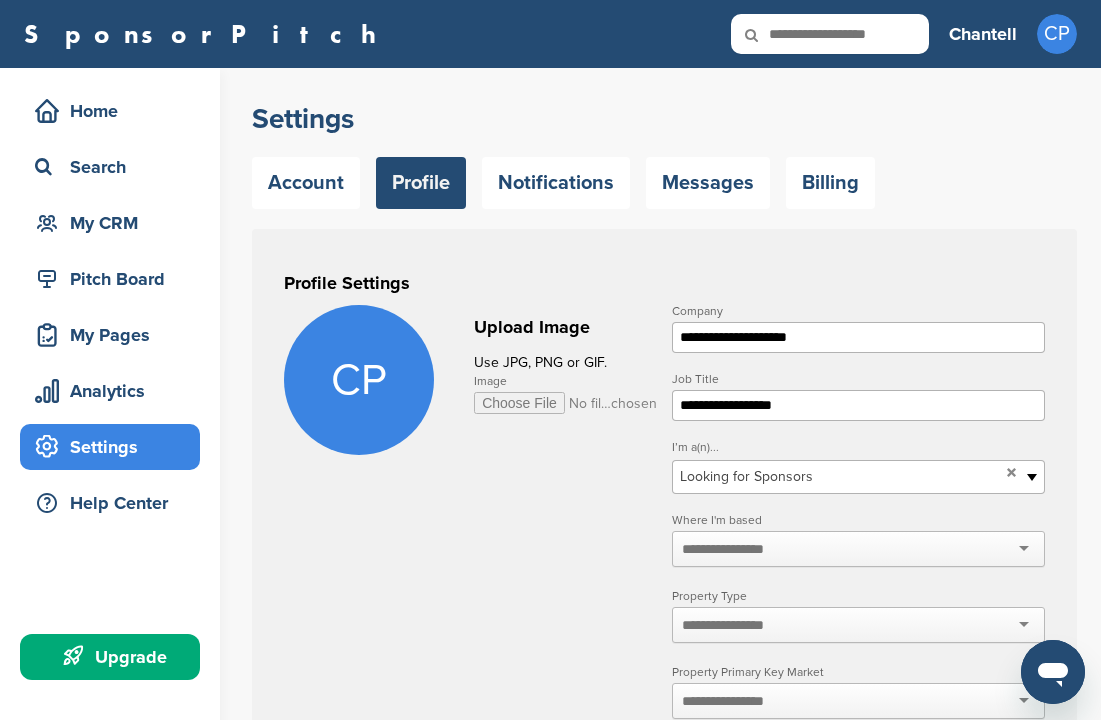 click on "Image" at bounding box center (566, 403) 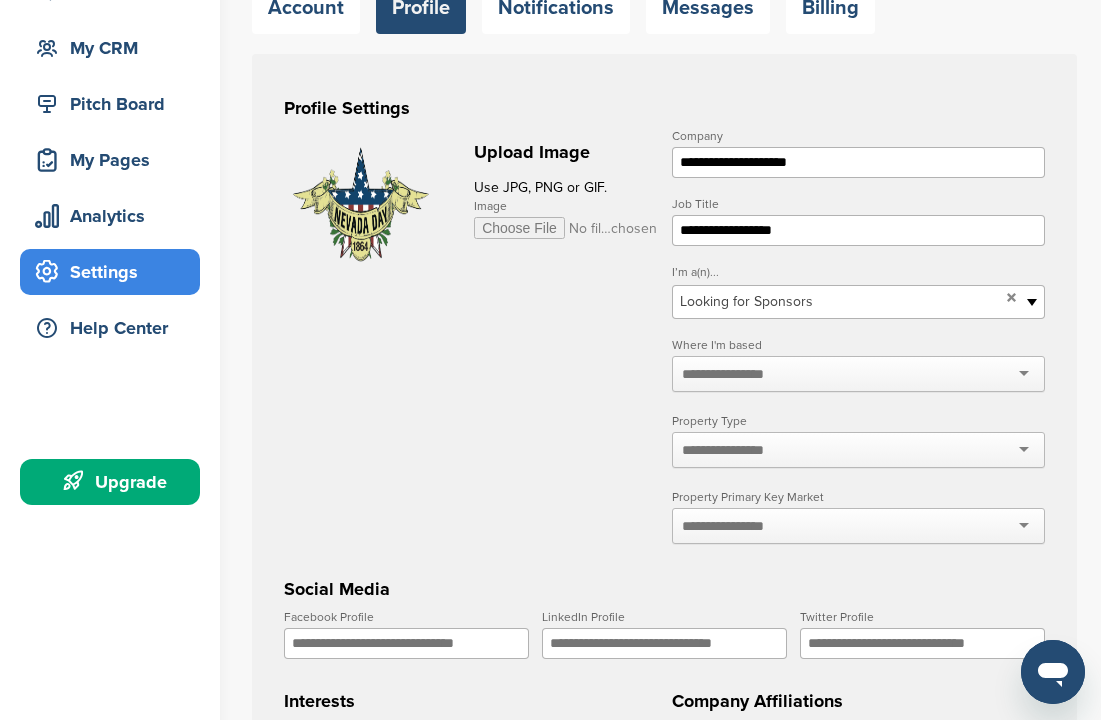 scroll, scrollTop: 176, scrollLeft: 0, axis: vertical 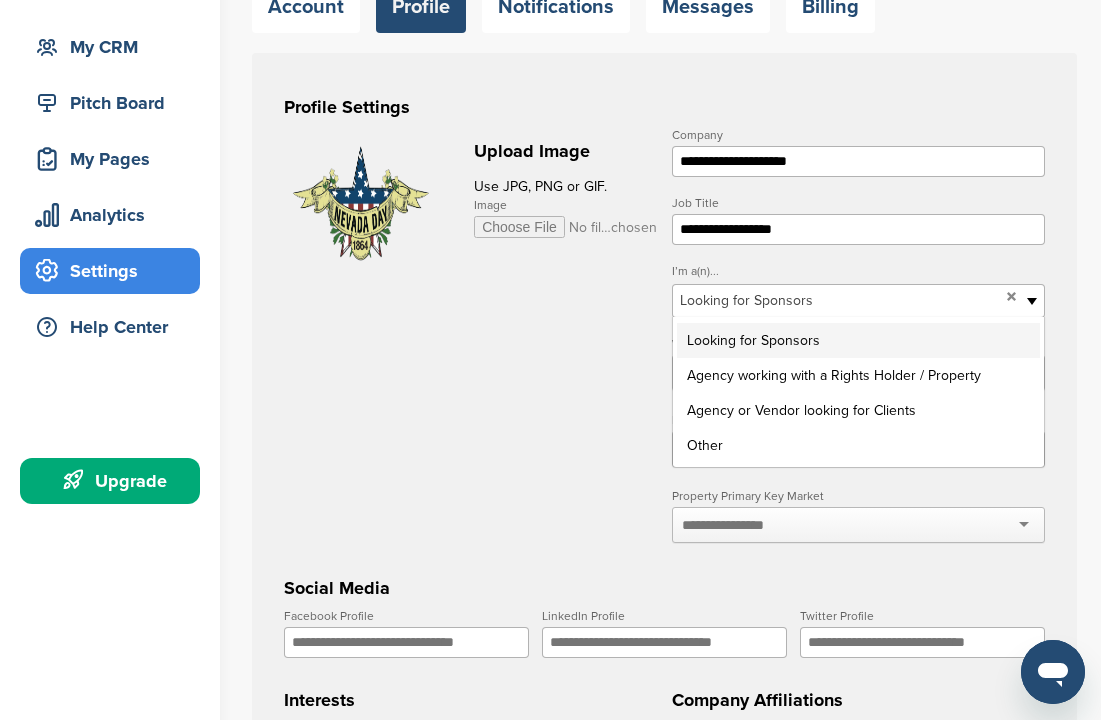 click on "Looking for Sponsors" at bounding box center [839, 301] 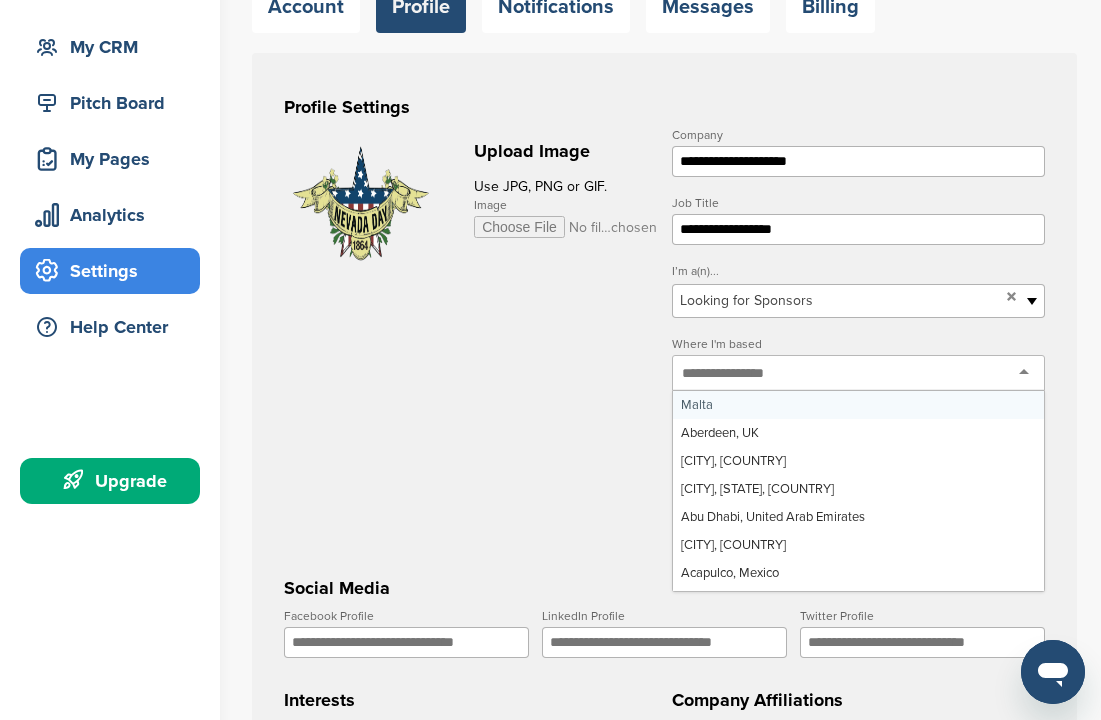 click at bounding box center (858, 373) 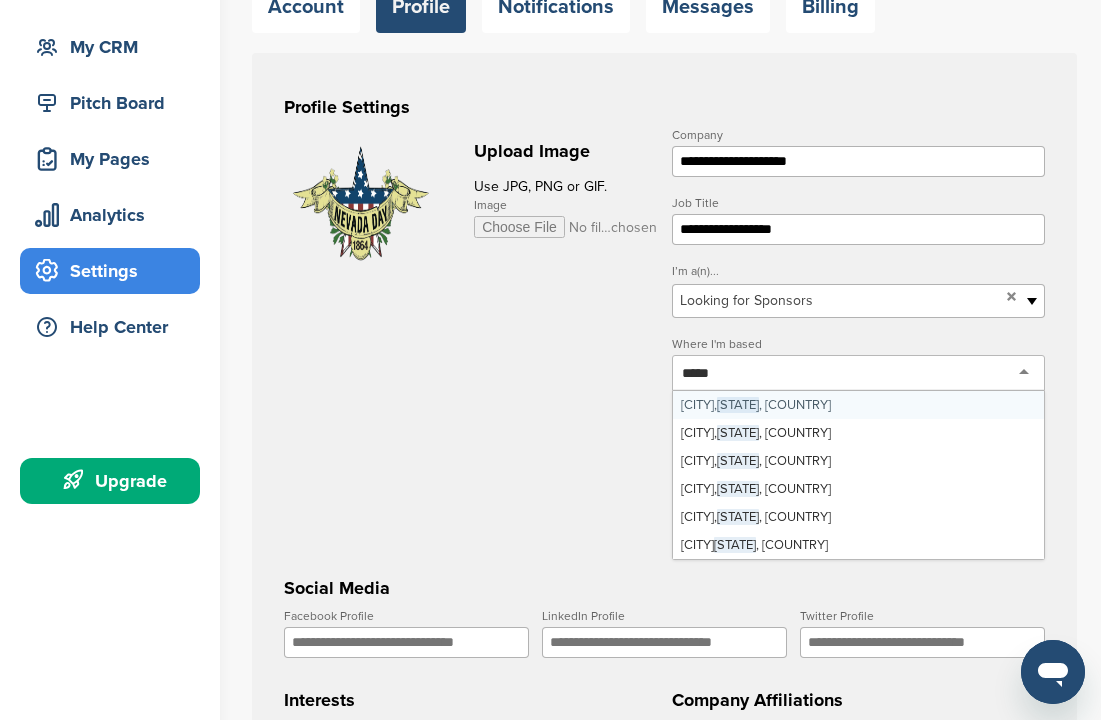 type on "******" 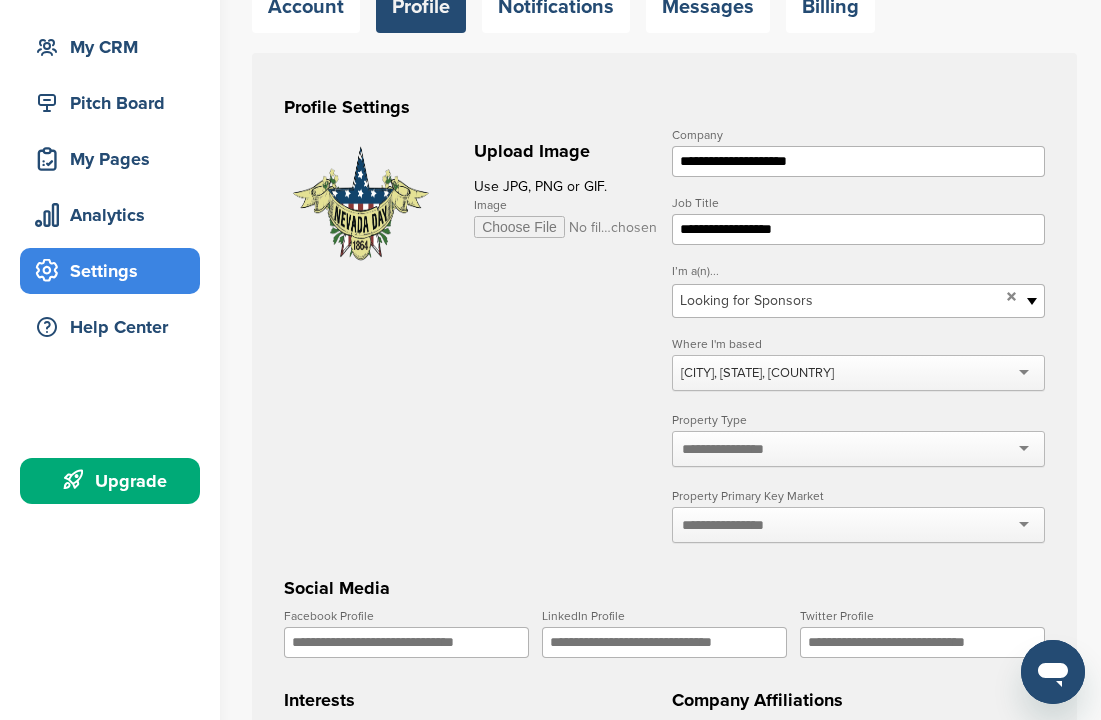 click on "Reno, Nevada, USA" at bounding box center [858, 373] 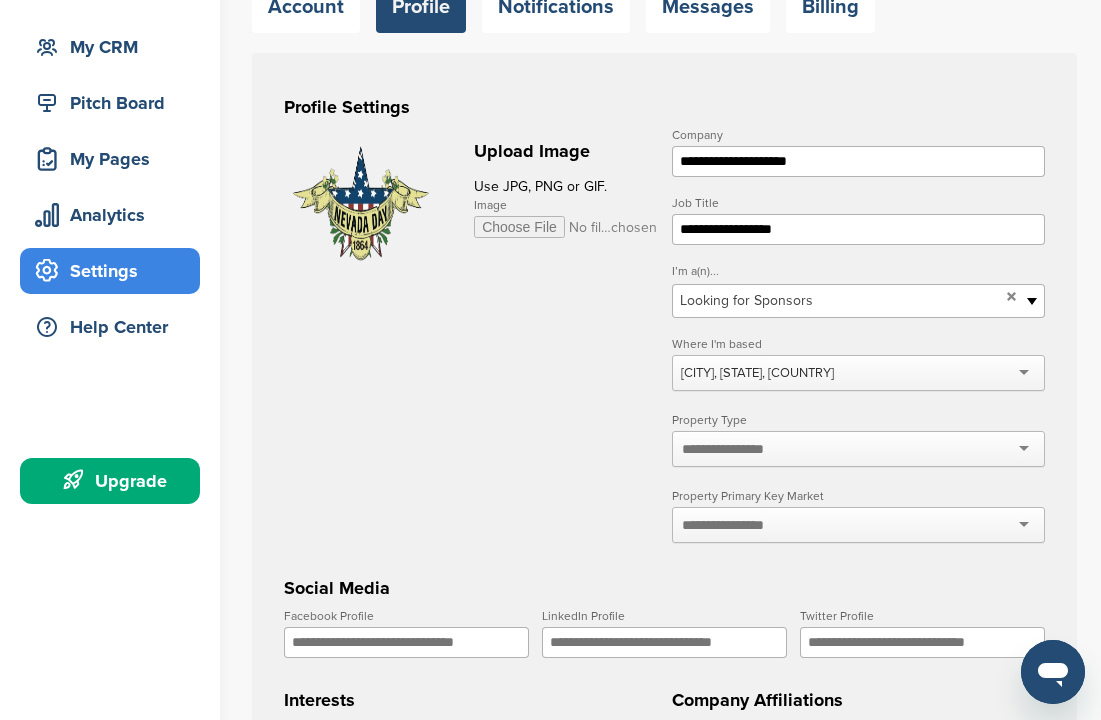 click on "Reno, Nevada, USA" at bounding box center (858, 373) 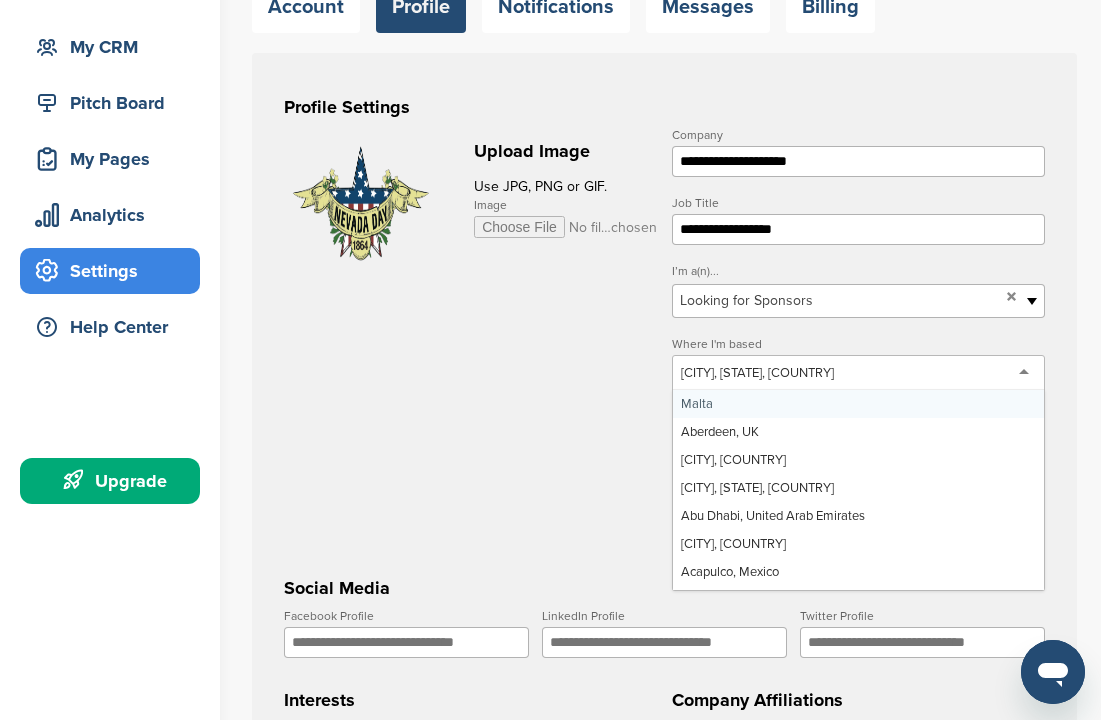 click on "Reno, Nevada, USA" at bounding box center (757, 373) 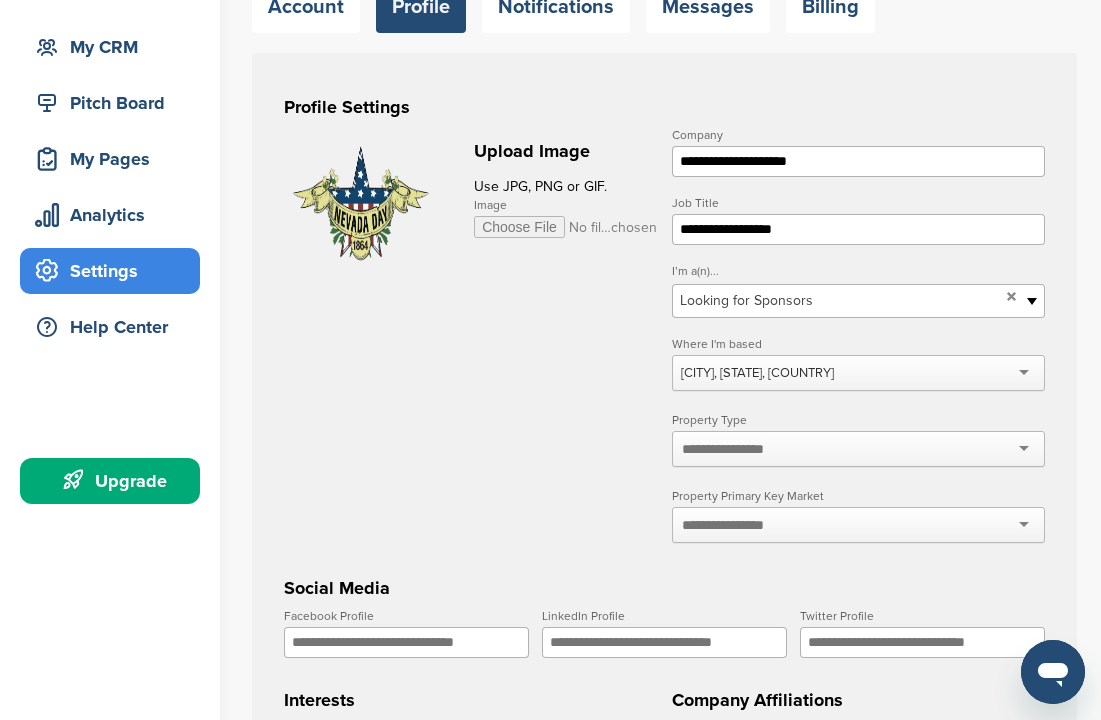 click on "Reno, Nevada, USA" at bounding box center (757, 373) 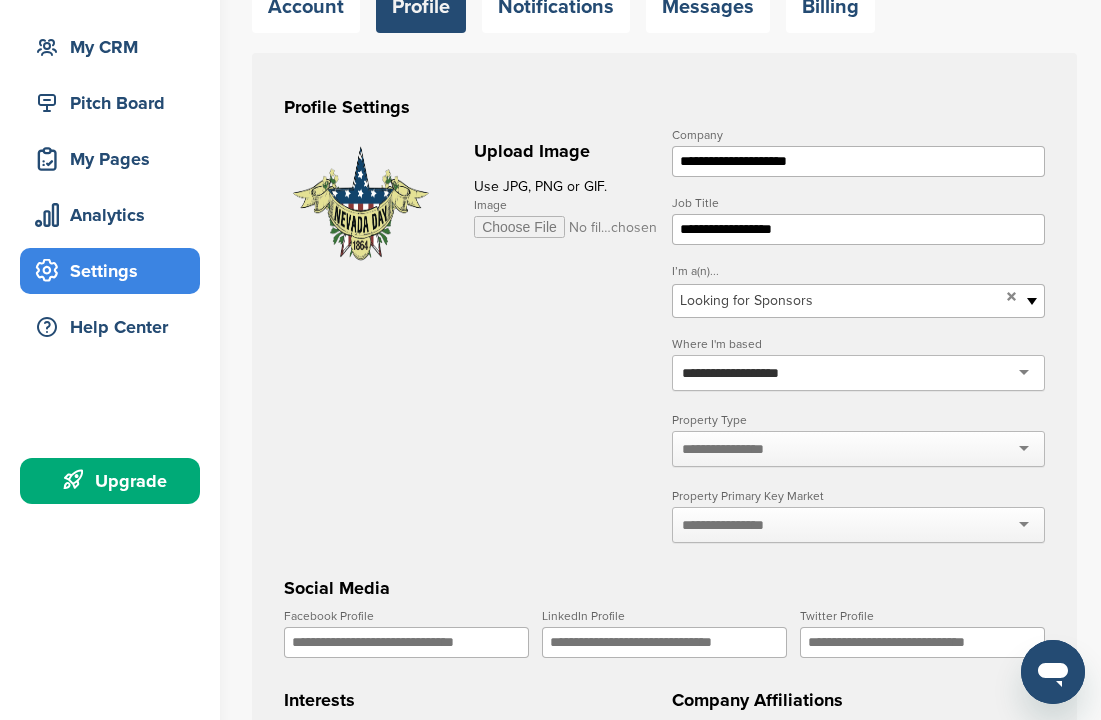 type on "**********" 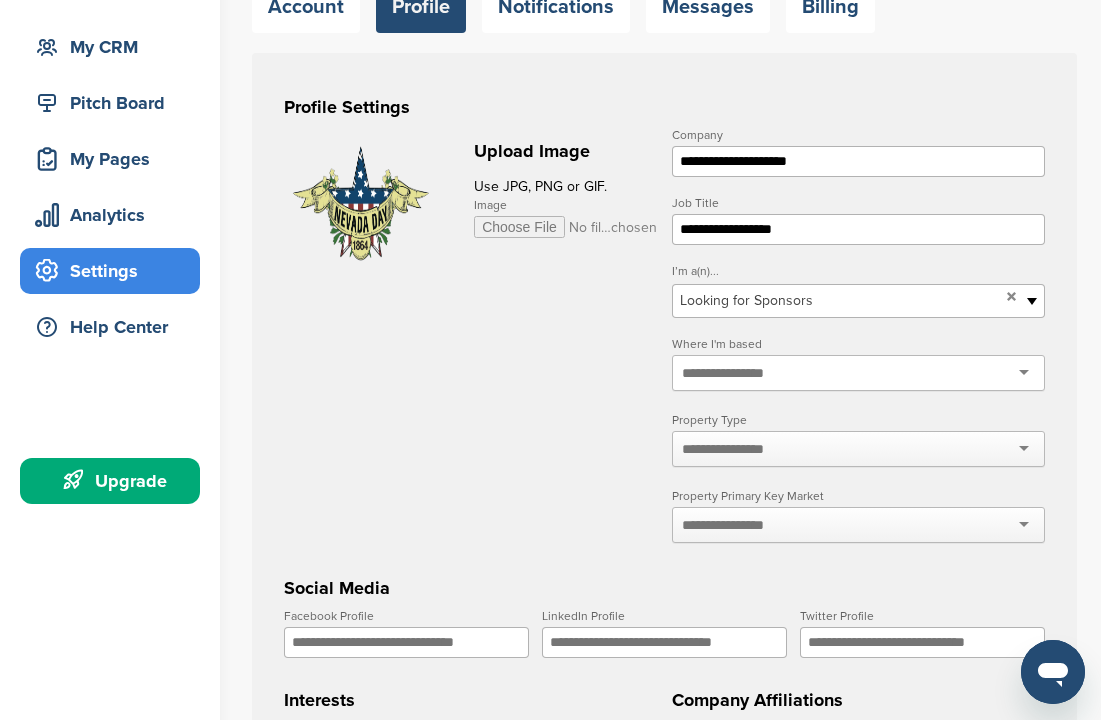 click at bounding box center [735, 449] 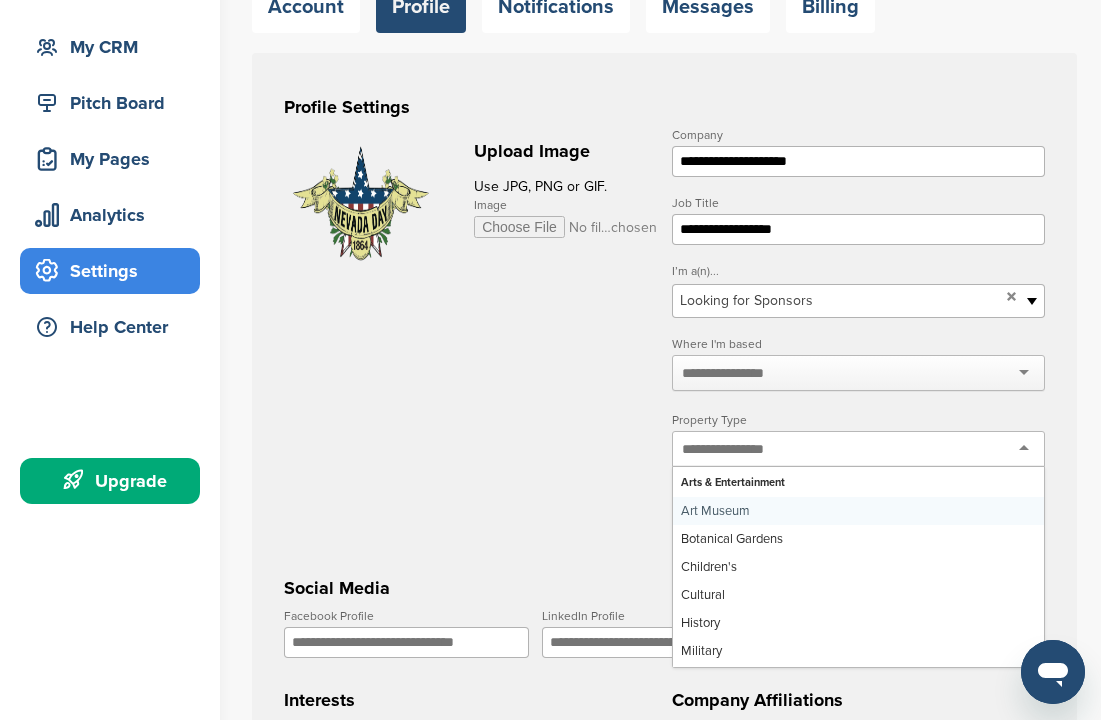 click at bounding box center (735, 373) 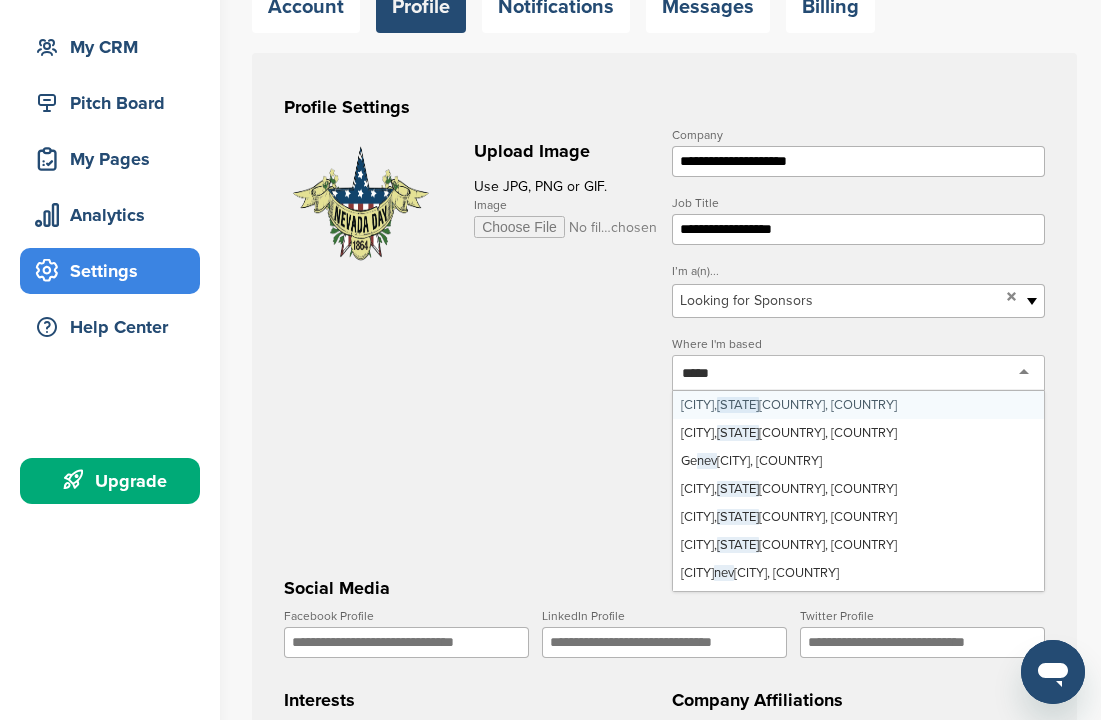 type on "******" 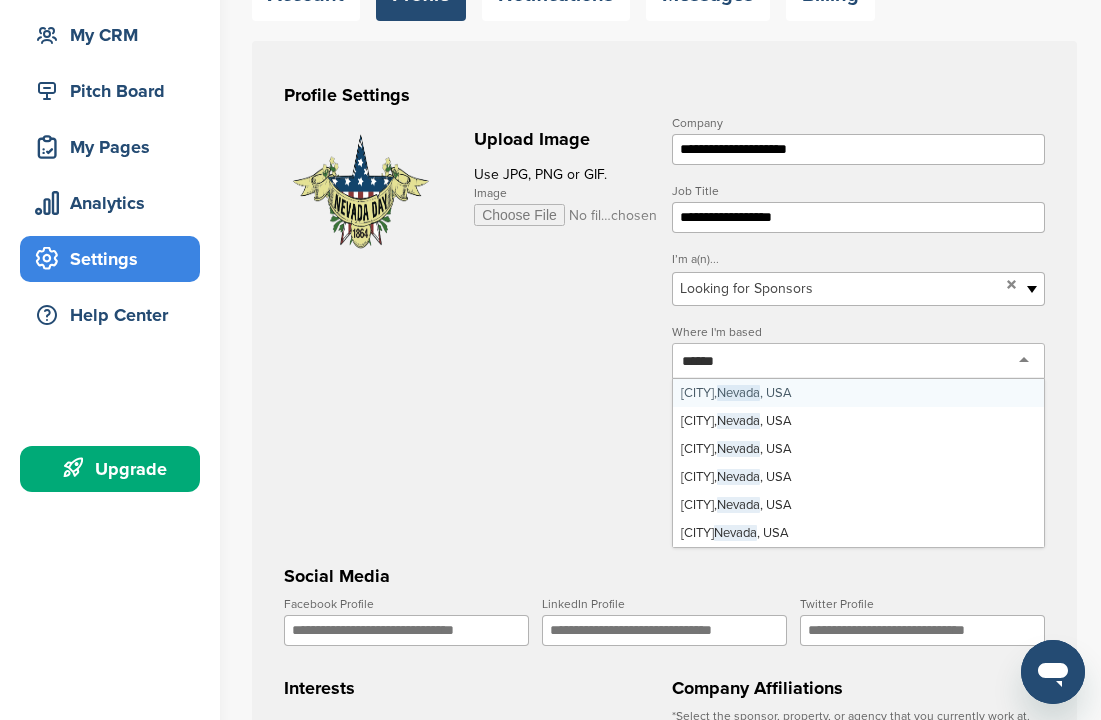 scroll, scrollTop: 192, scrollLeft: 0, axis: vertical 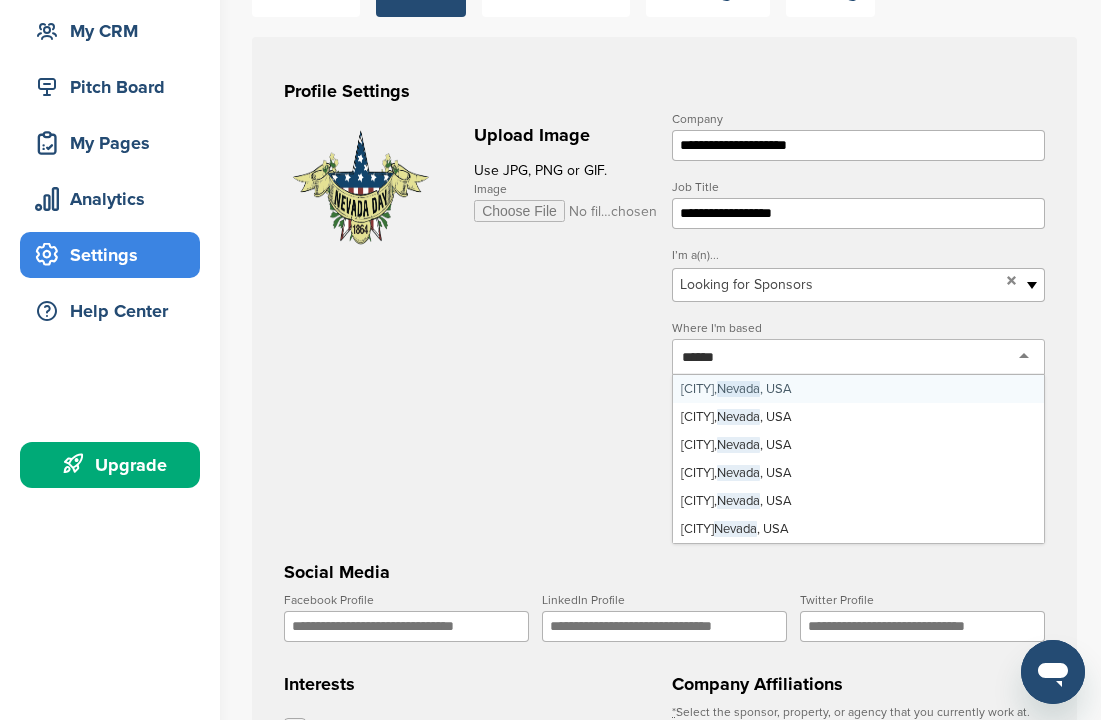 type 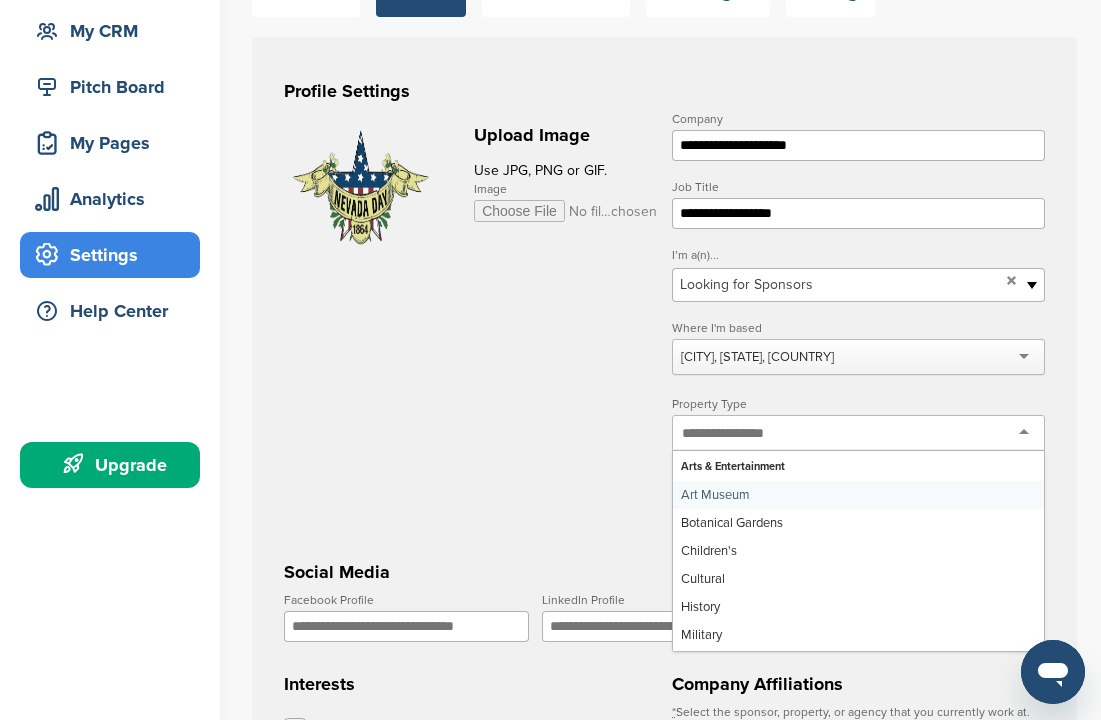 click at bounding box center (735, 433) 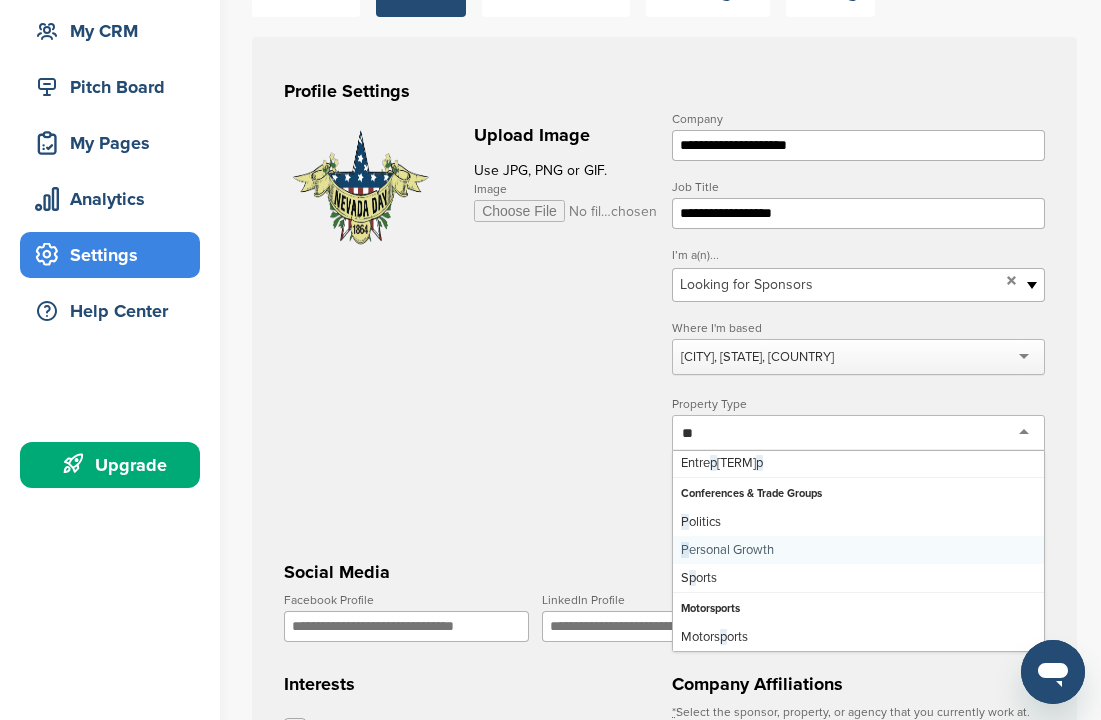 scroll, scrollTop: 30, scrollLeft: 0, axis: vertical 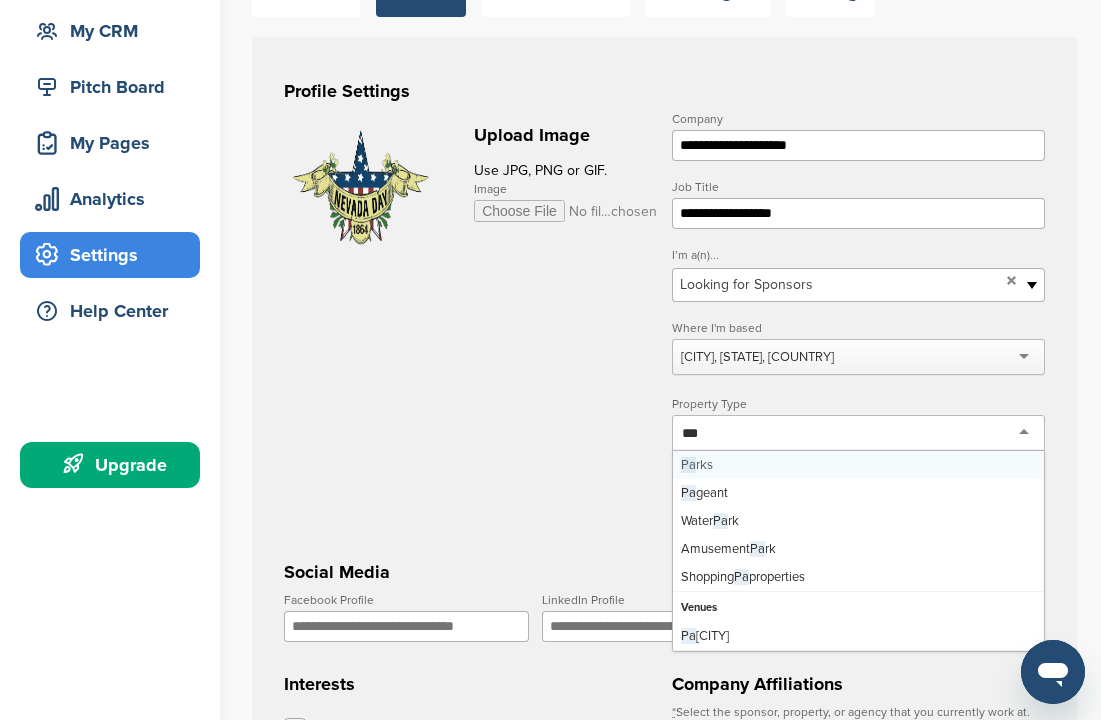 type on "****" 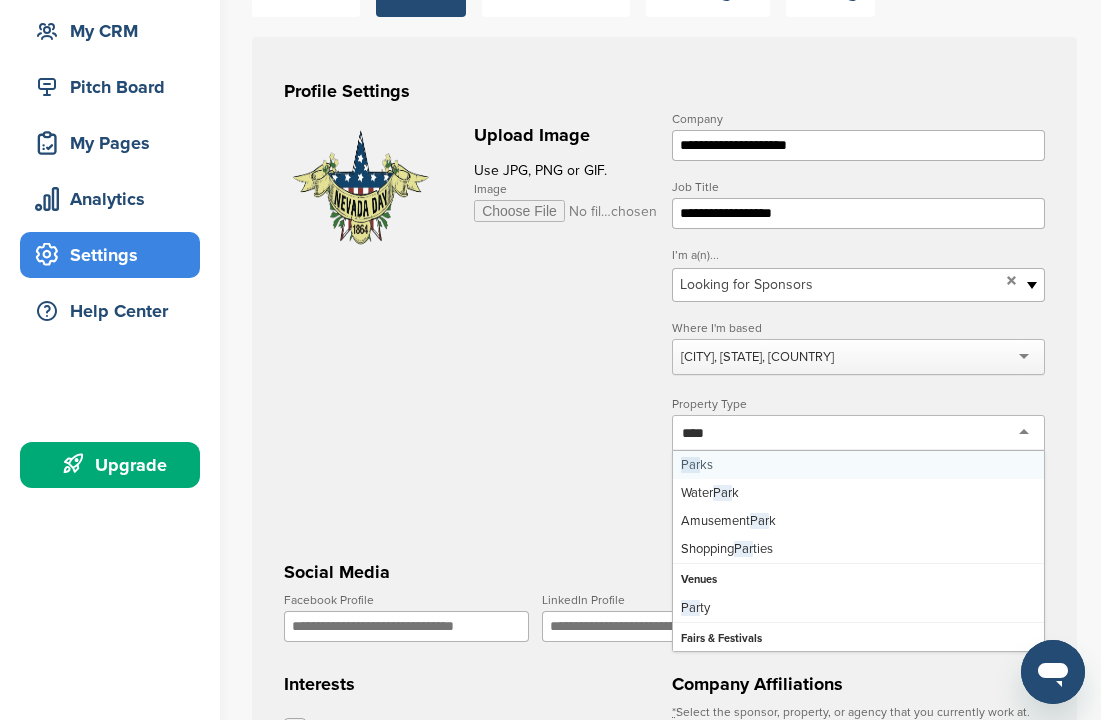 scroll, scrollTop: 0, scrollLeft: 0, axis: both 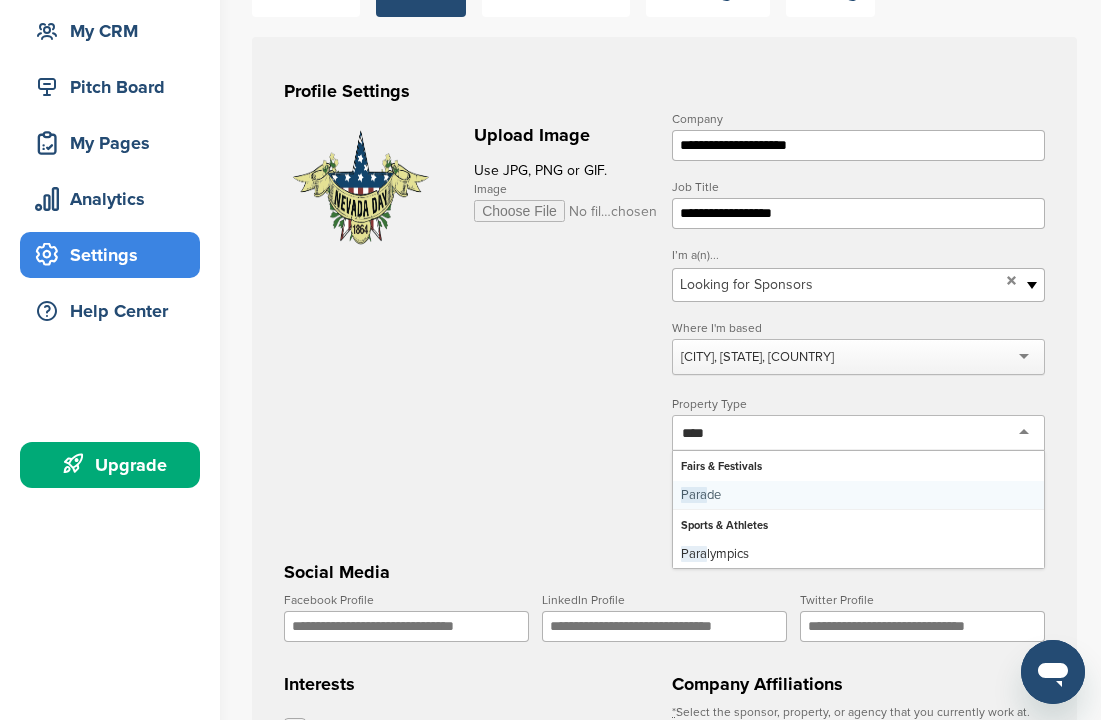 type 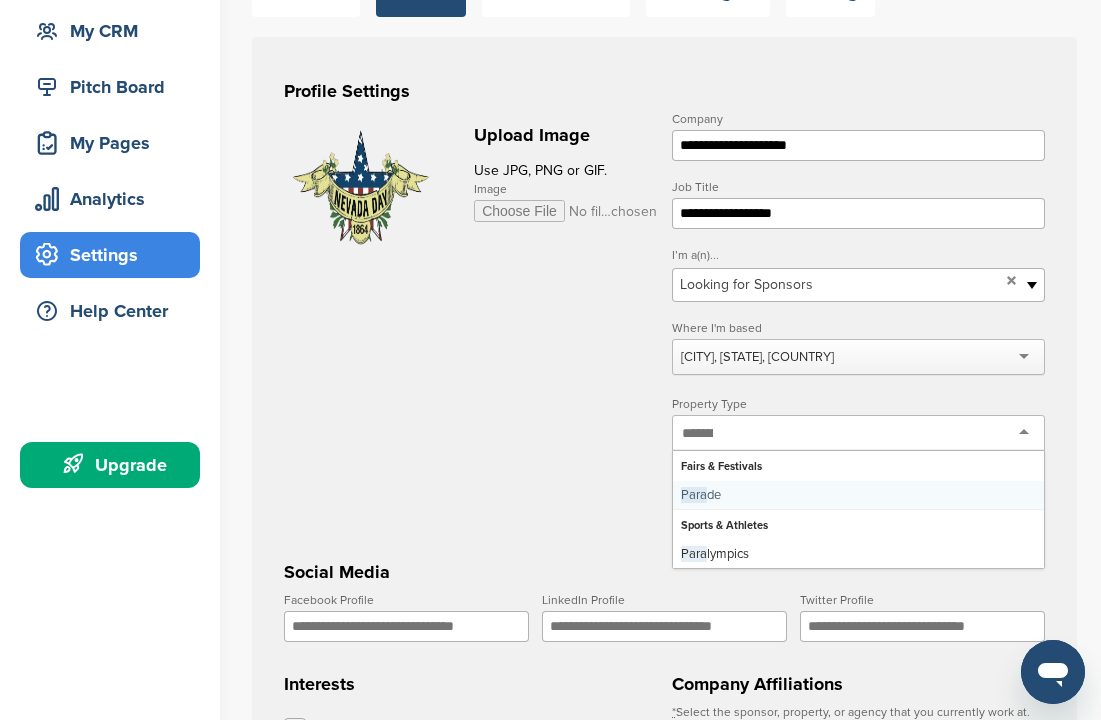 scroll, scrollTop: 0, scrollLeft: 0, axis: both 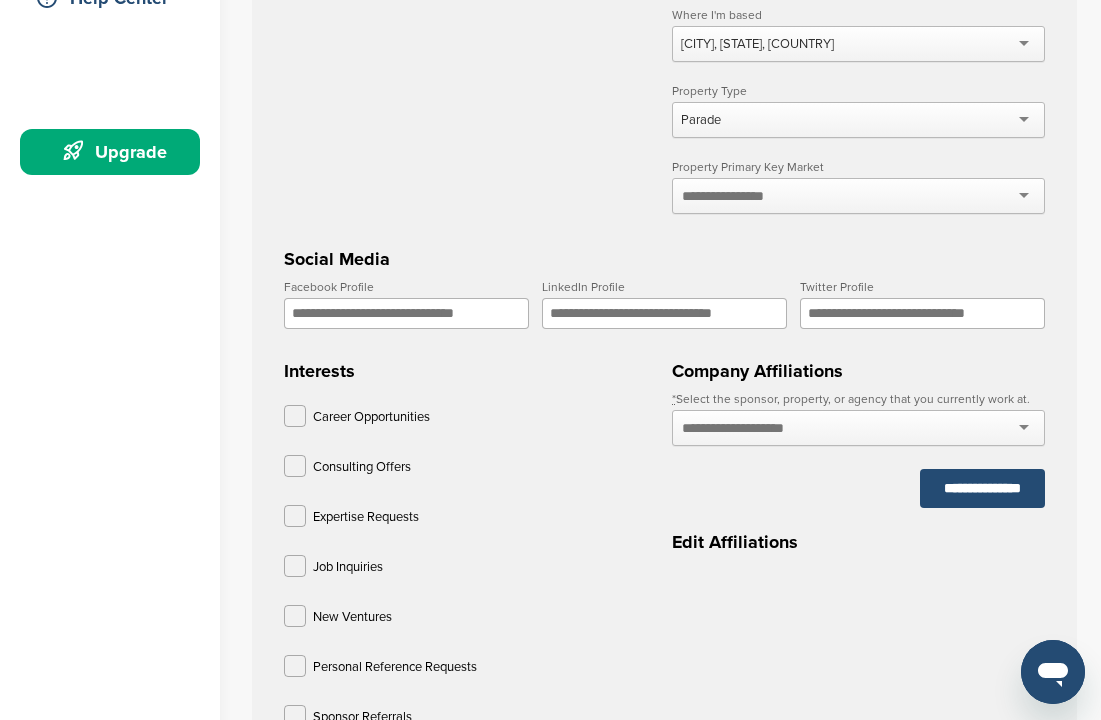 click at bounding box center (858, 196) 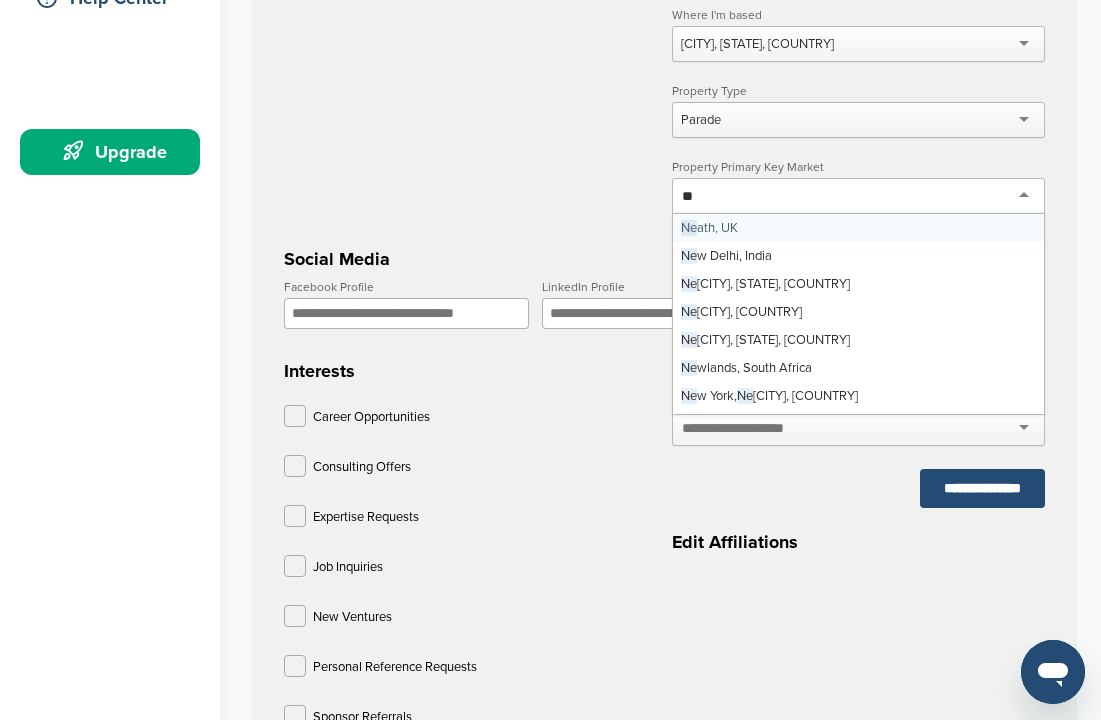 type on "***" 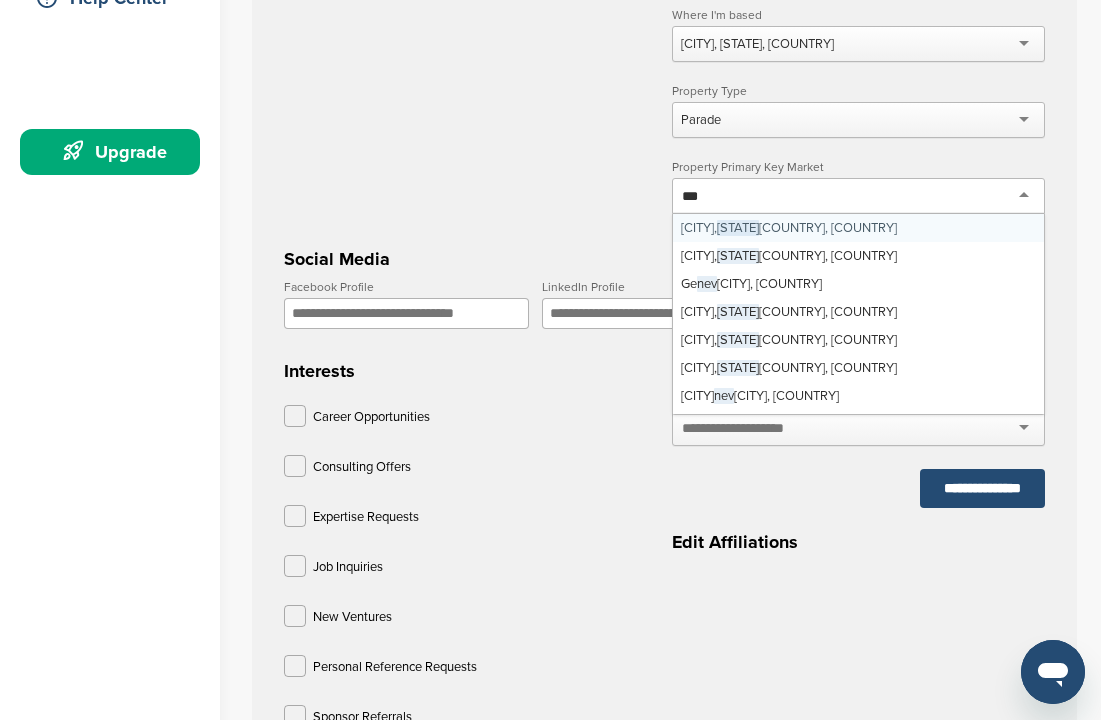 type 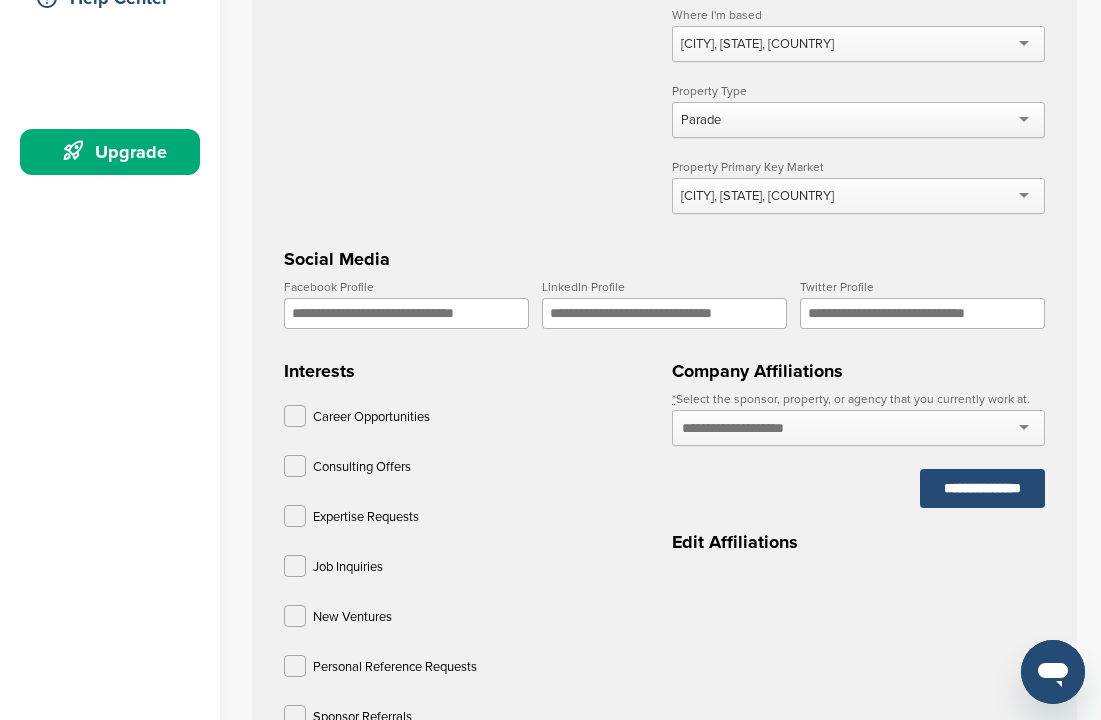 click on "Facebook Profile" at bounding box center (406, 313) 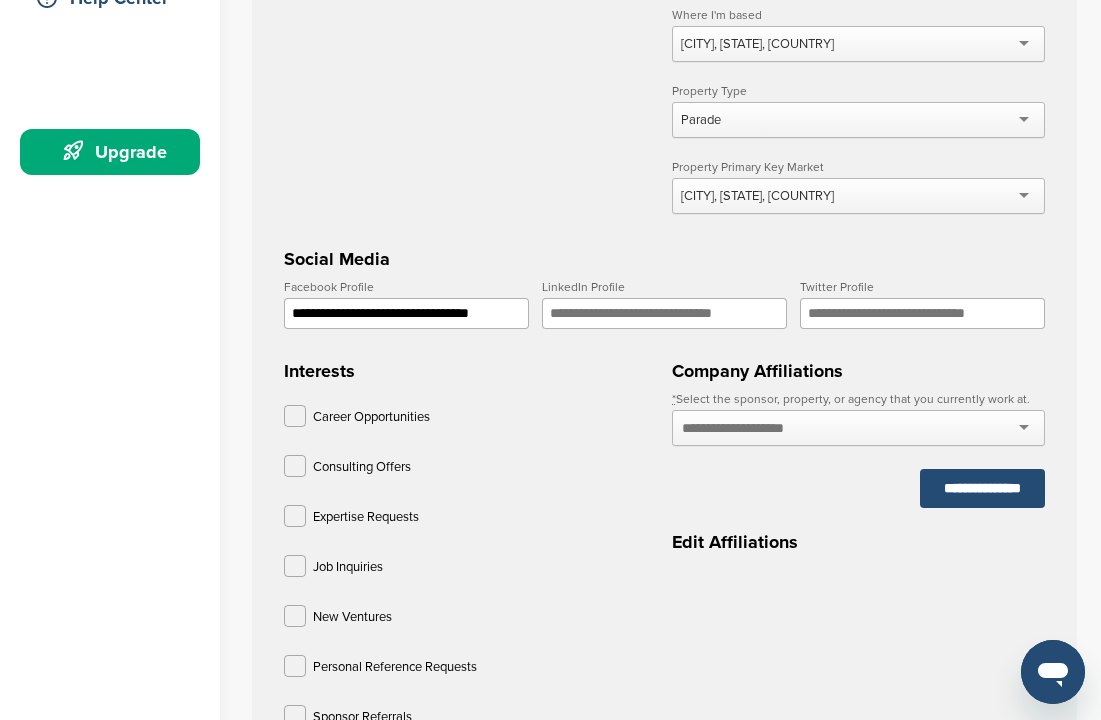 scroll, scrollTop: 0, scrollLeft: 12, axis: horizontal 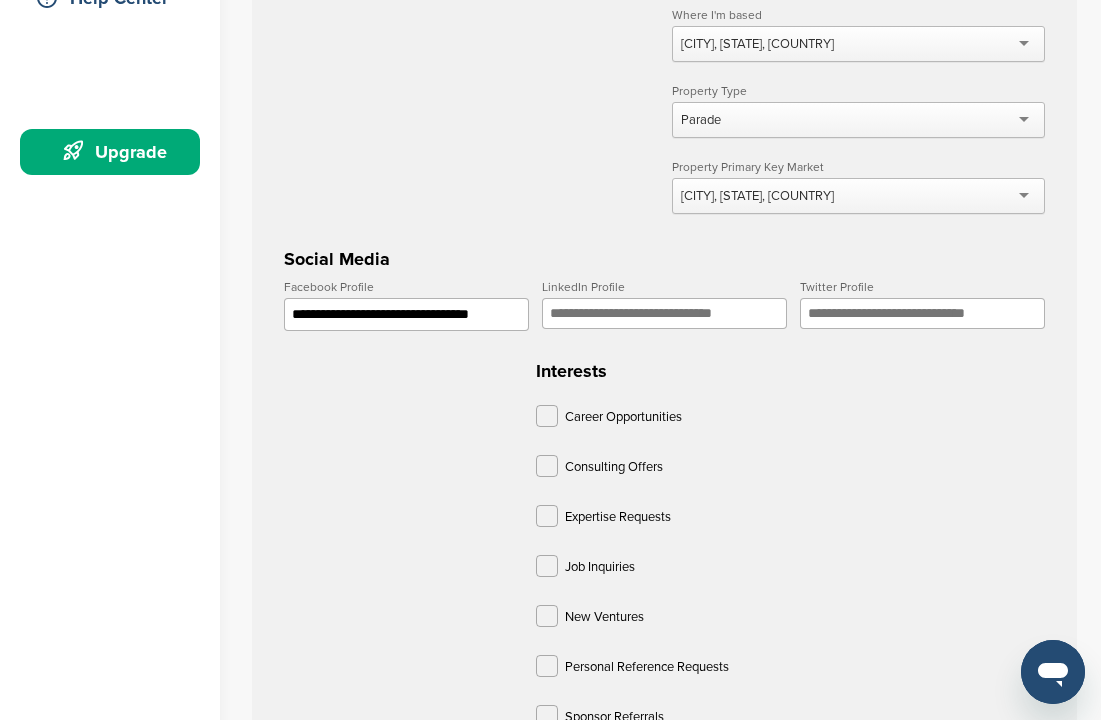 type on "**********" 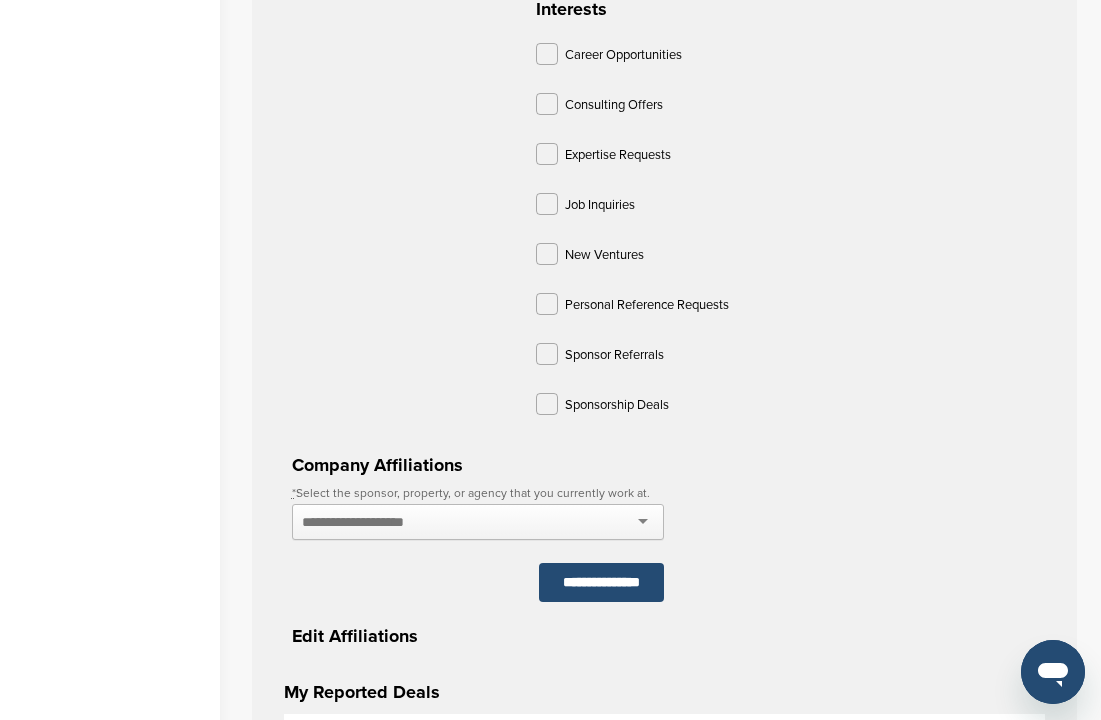 scroll, scrollTop: 869, scrollLeft: 0, axis: vertical 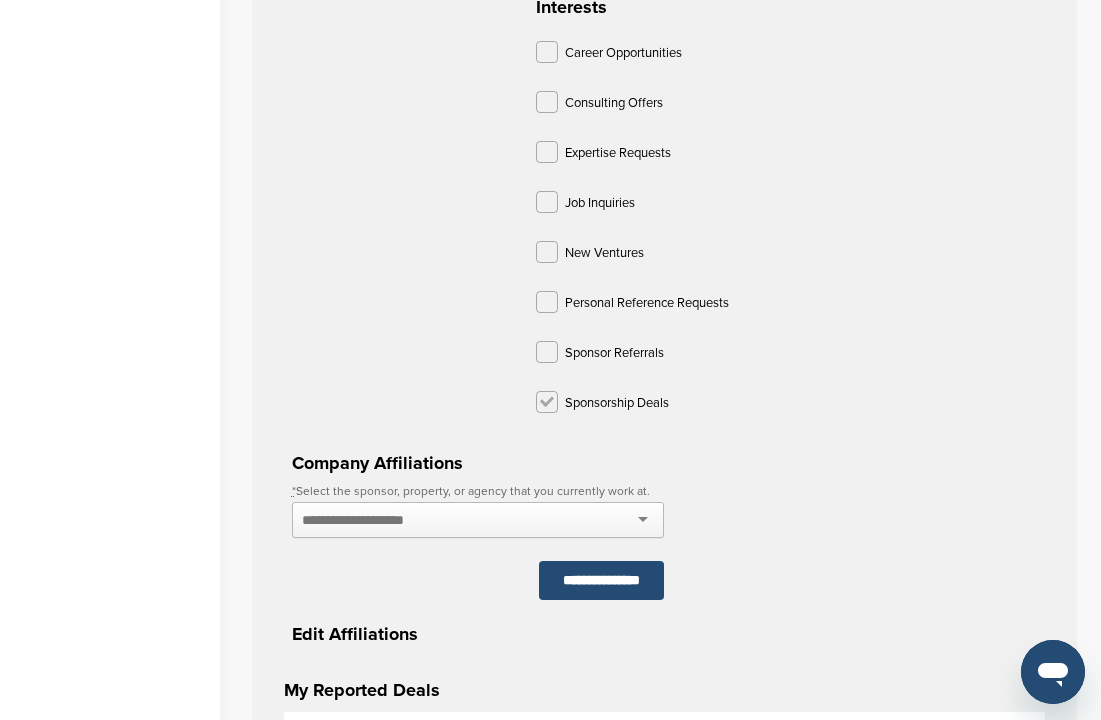click at bounding box center [547, 402] 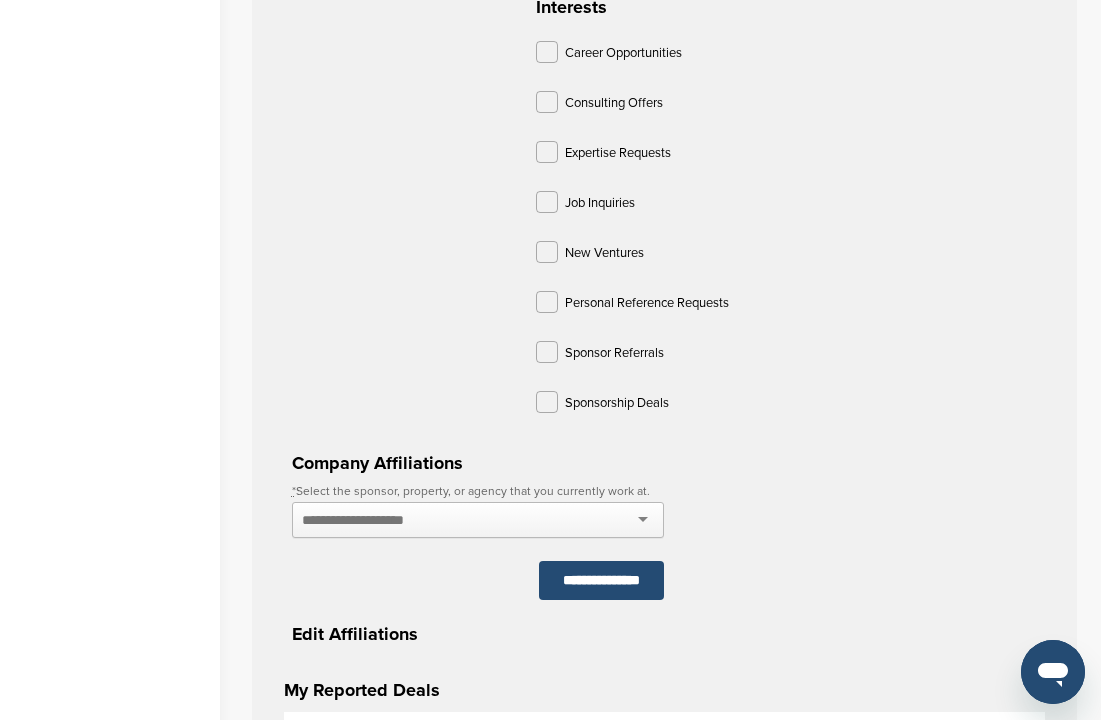 click at bounding box center (478, 520) 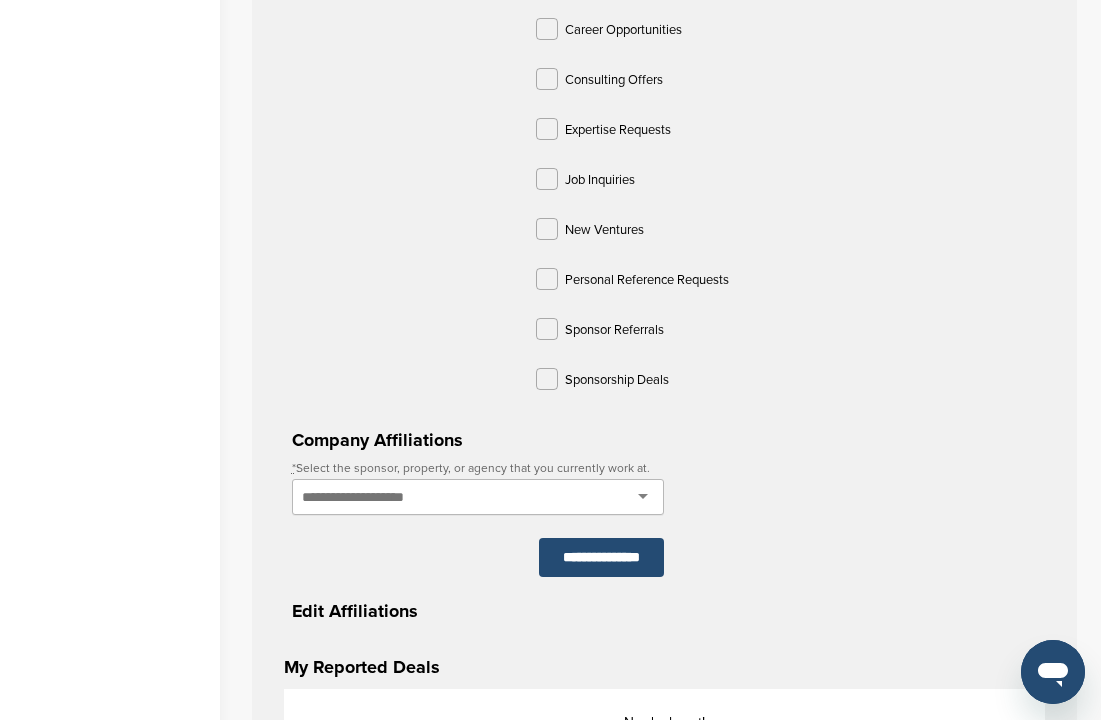 scroll, scrollTop: 914, scrollLeft: 0, axis: vertical 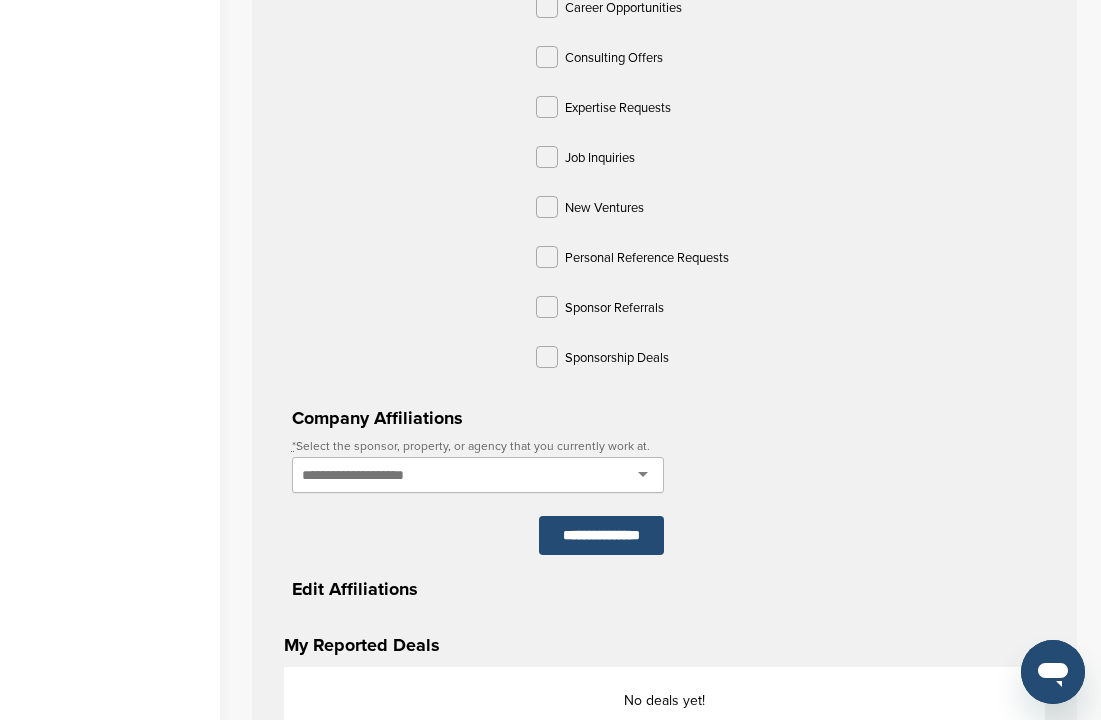 click on "****" at bounding box center [1010, 773] 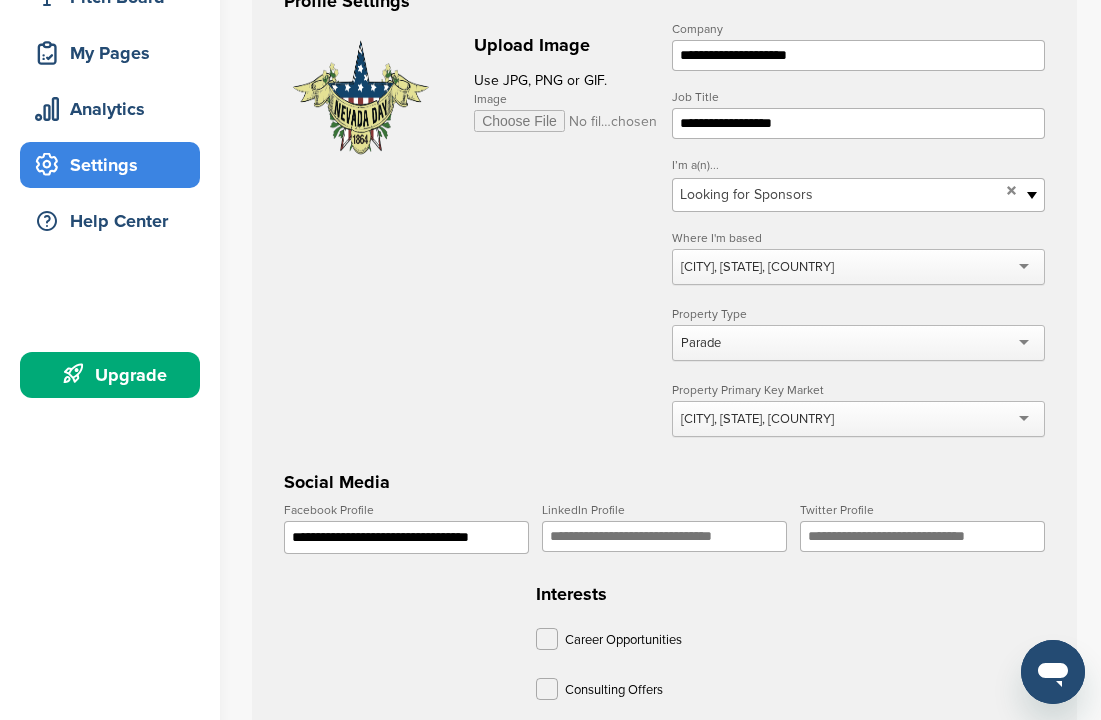 scroll, scrollTop: 257, scrollLeft: 0, axis: vertical 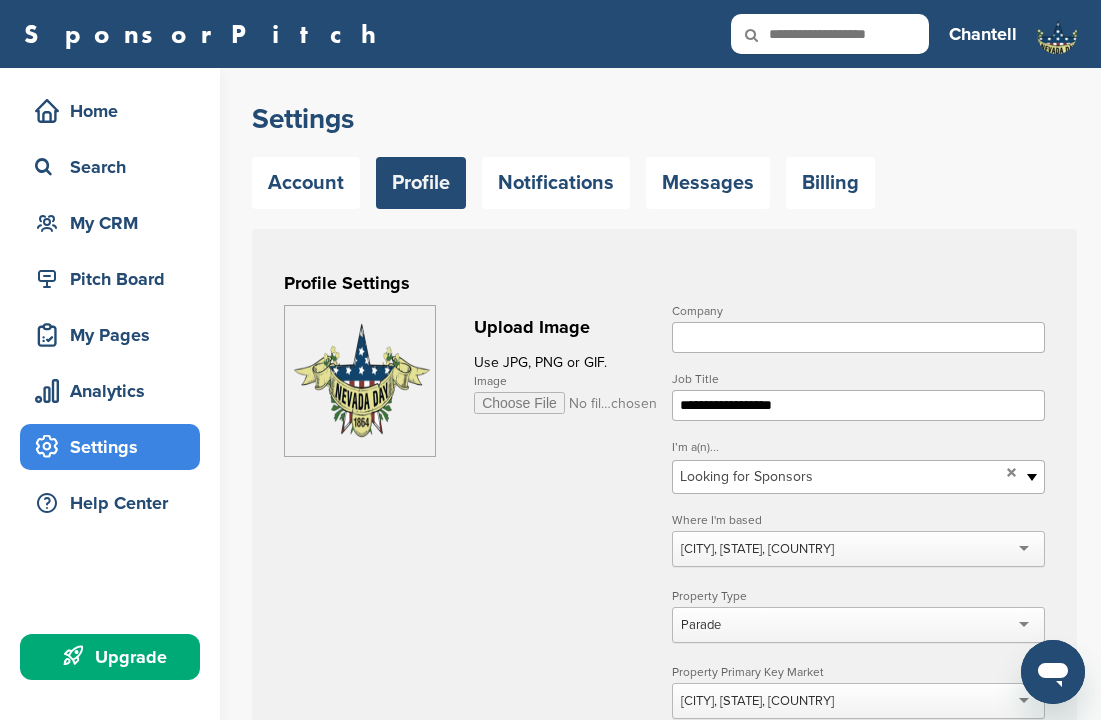 click on "Company" at bounding box center (858, 337) 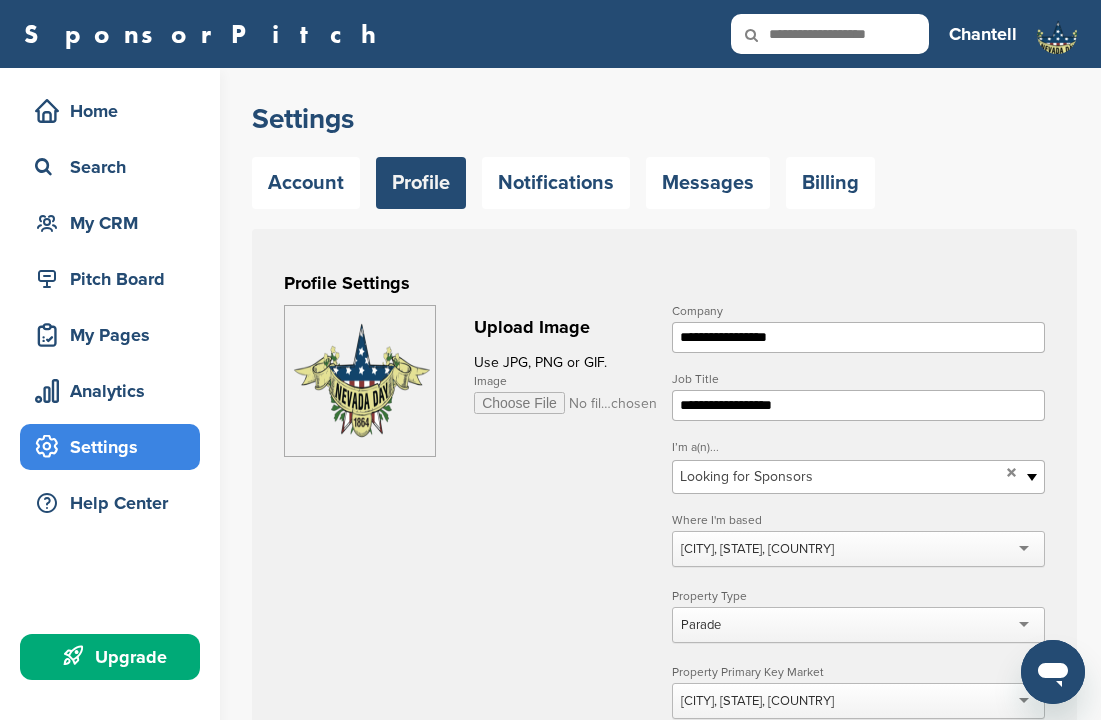 type on "**********" 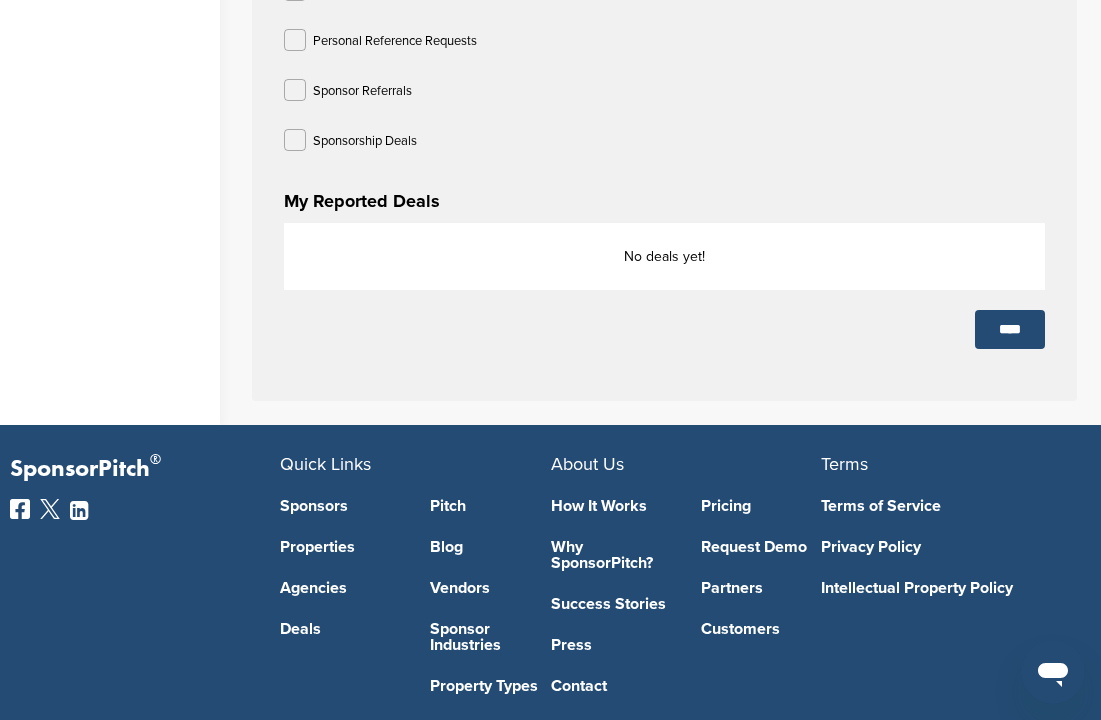 scroll, scrollTop: 1308, scrollLeft: 0, axis: vertical 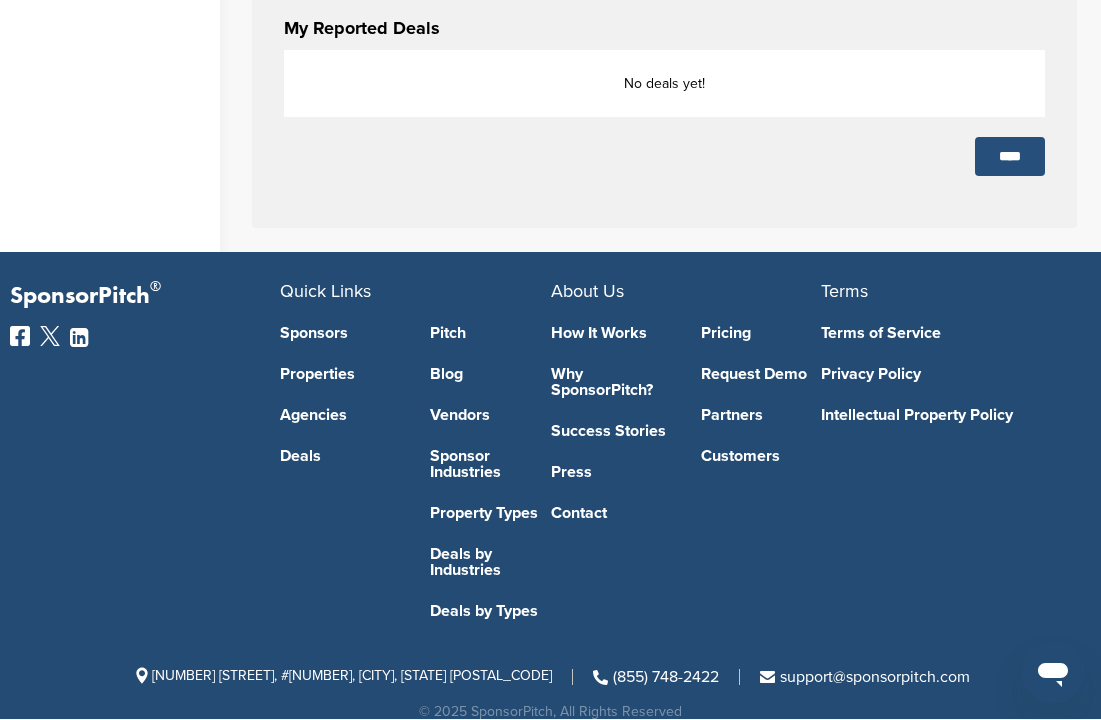 click on "****" at bounding box center [1010, 156] 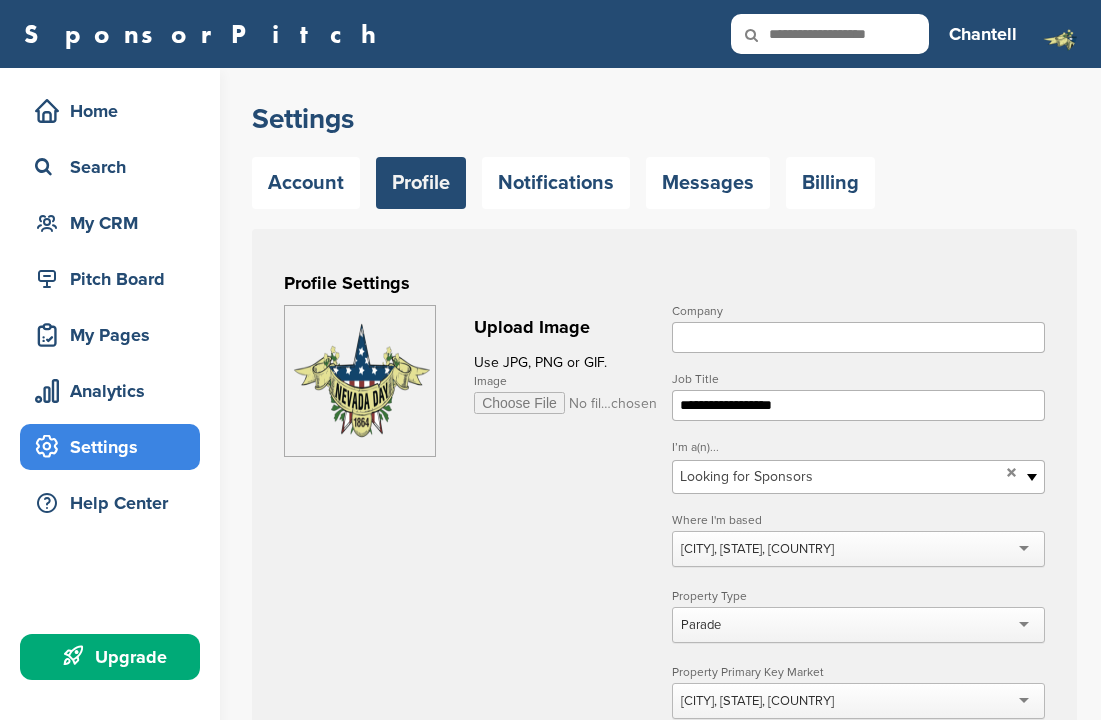 scroll, scrollTop: 0, scrollLeft: 0, axis: both 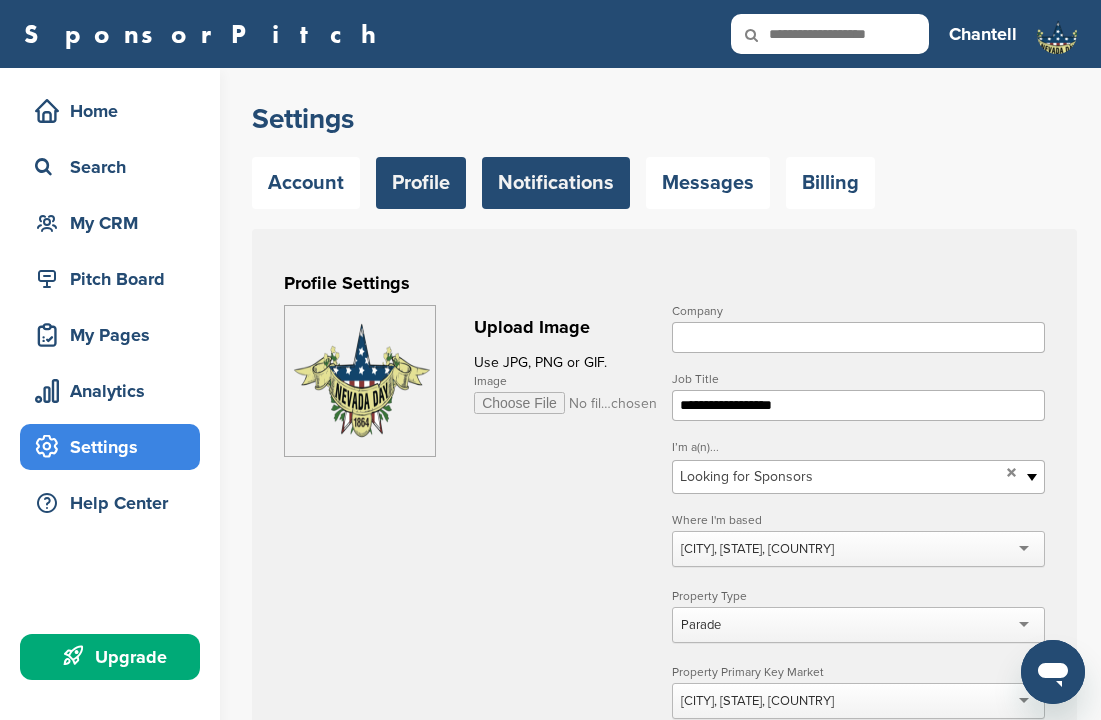 click on "Notifications" at bounding box center (556, 183) 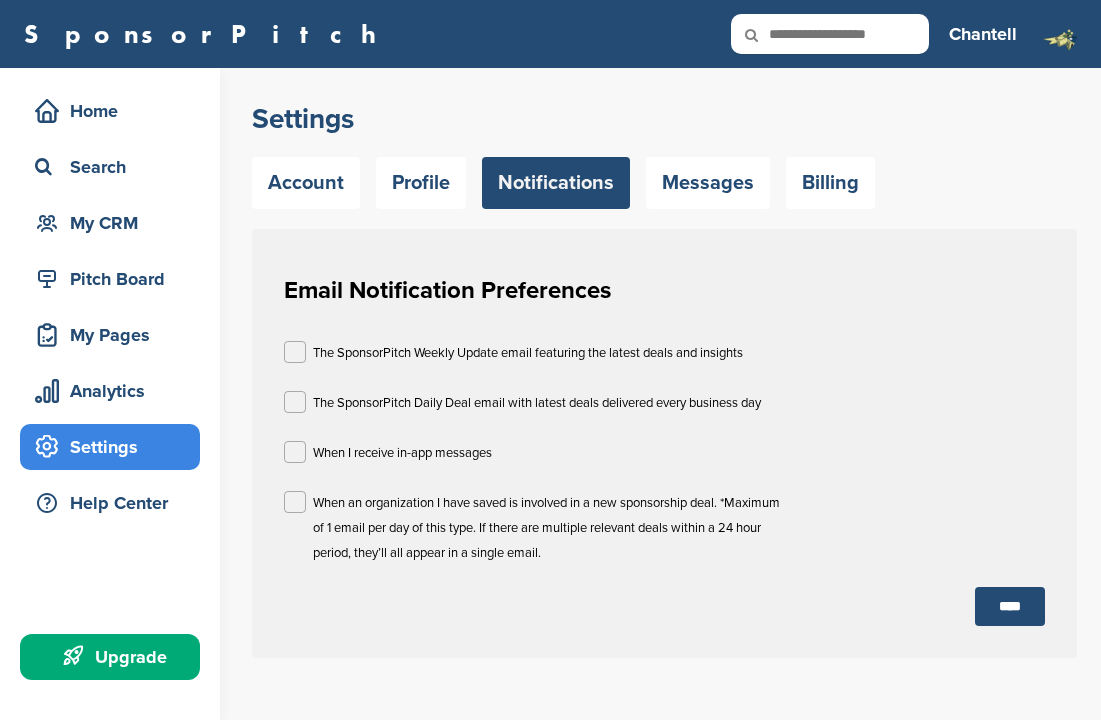scroll, scrollTop: 0, scrollLeft: 0, axis: both 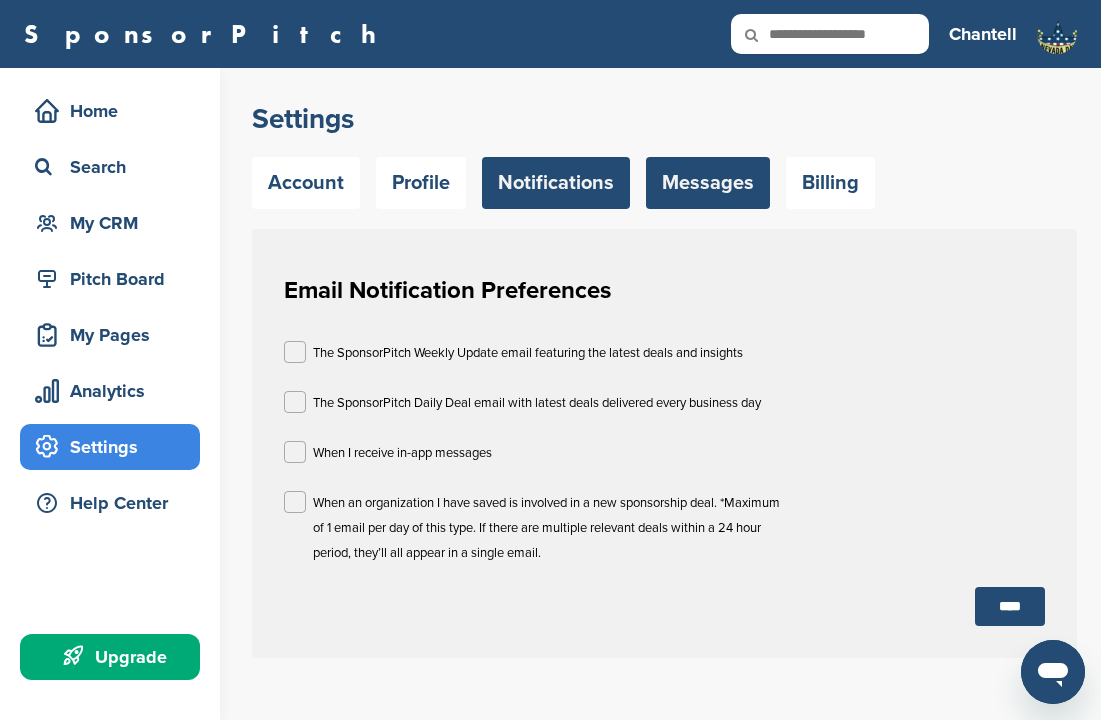 click on "Messages" at bounding box center (708, 183) 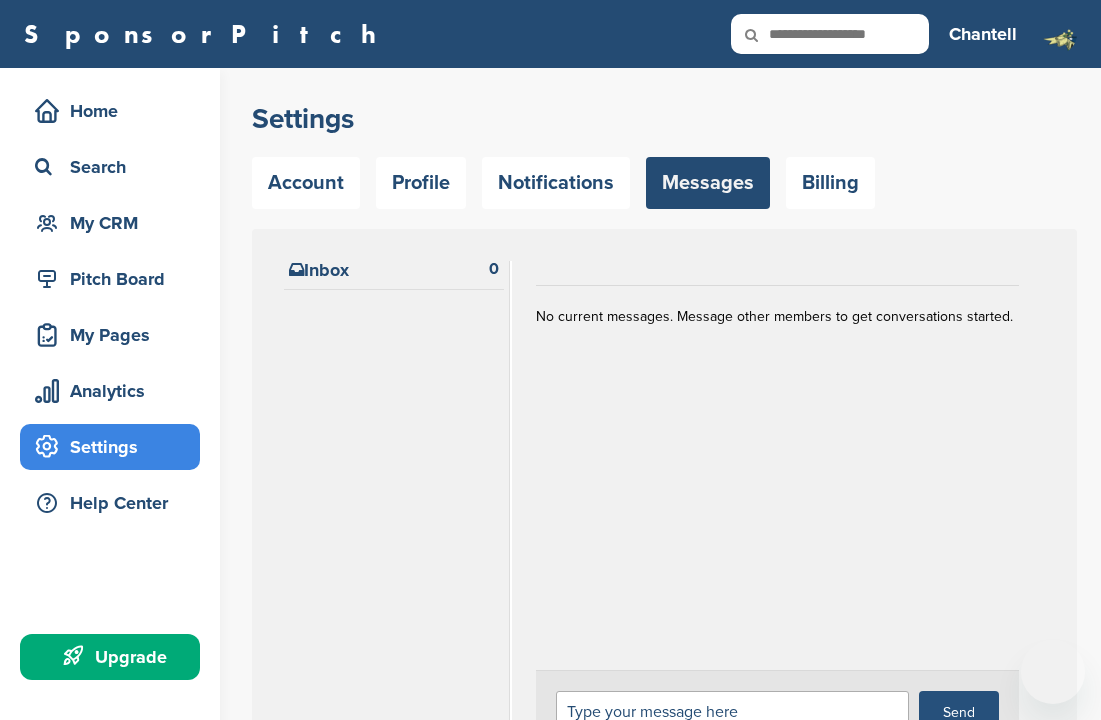 scroll, scrollTop: 0, scrollLeft: 0, axis: both 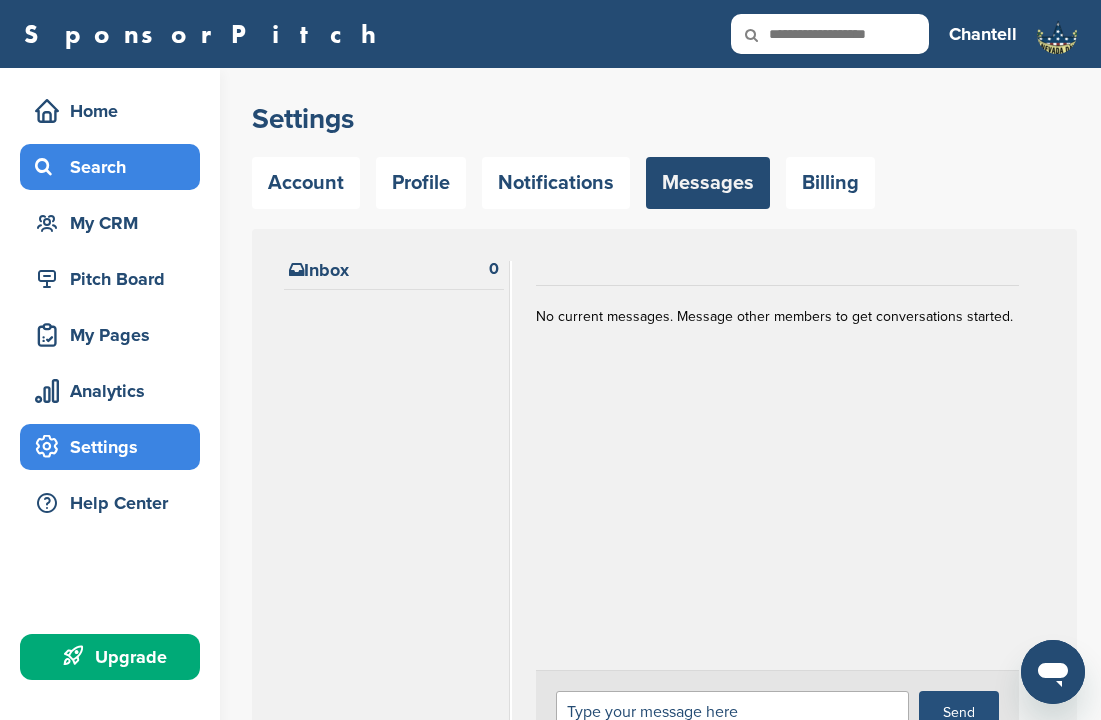 click on "Search" at bounding box center (115, 167) 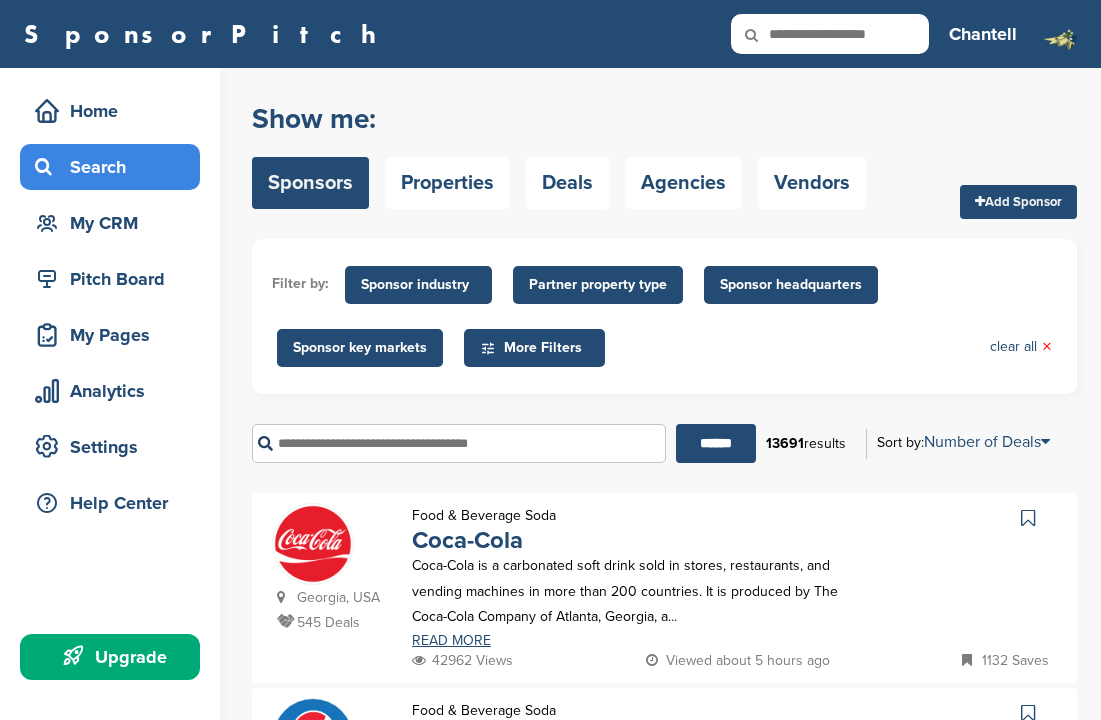 scroll, scrollTop: 0, scrollLeft: 0, axis: both 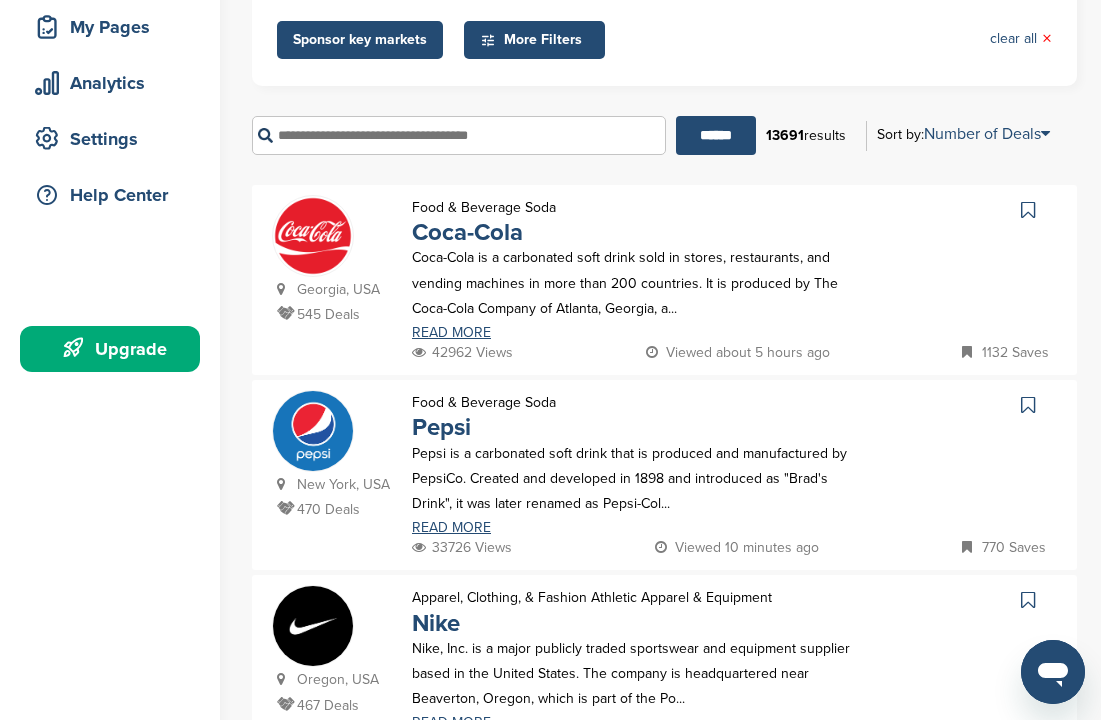 click at bounding box center [459, 135] 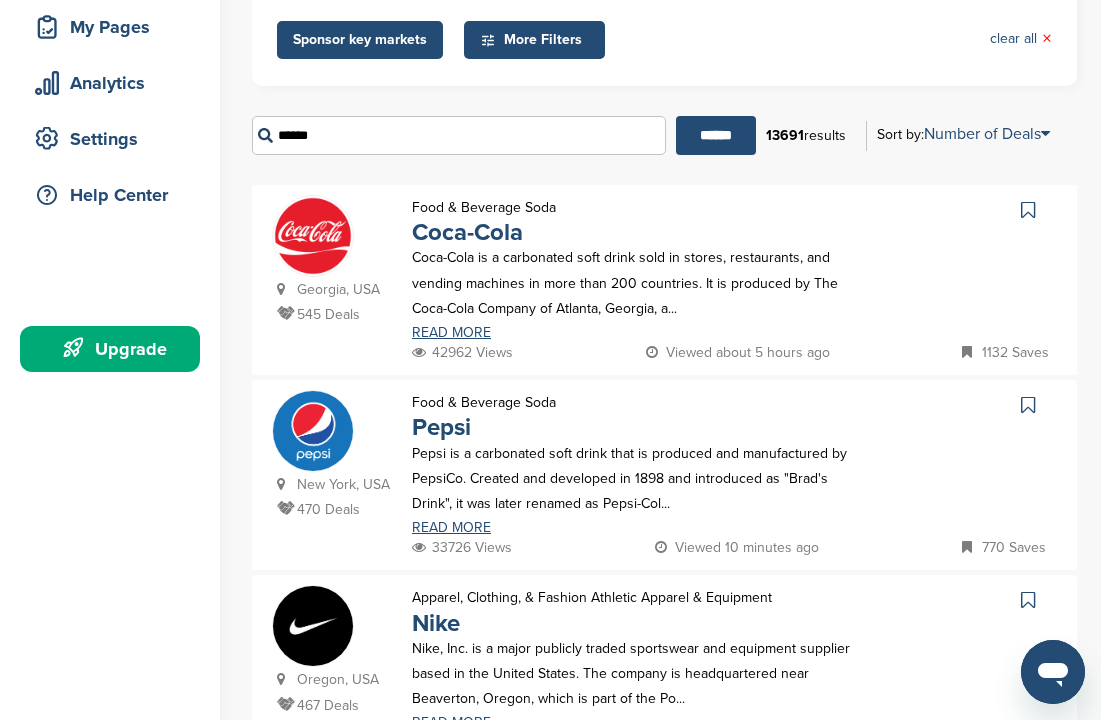 click on "******" at bounding box center (716, 135) 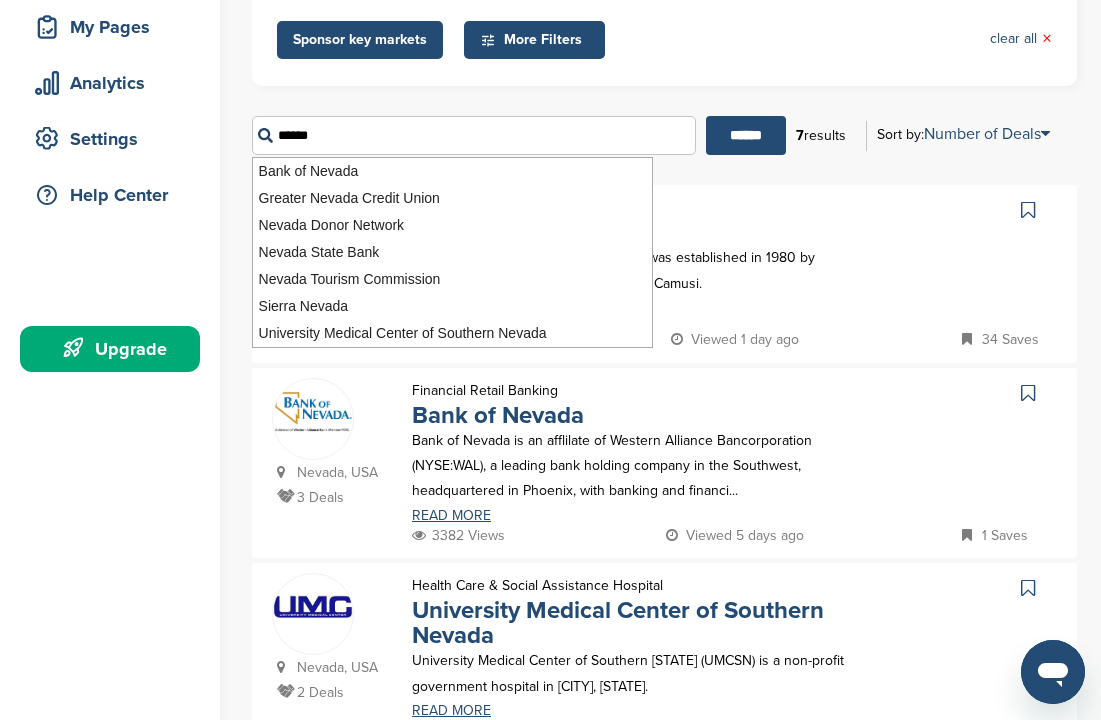 scroll, scrollTop: 0, scrollLeft: 0, axis: both 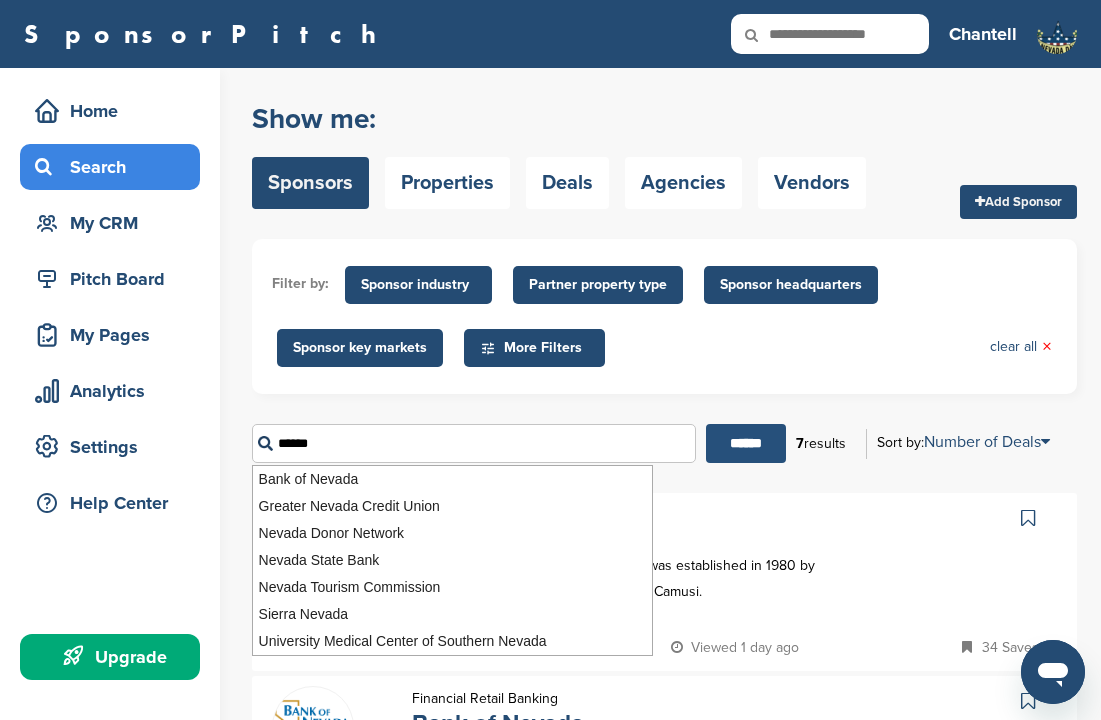click on "******" at bounding box center (746, 443) 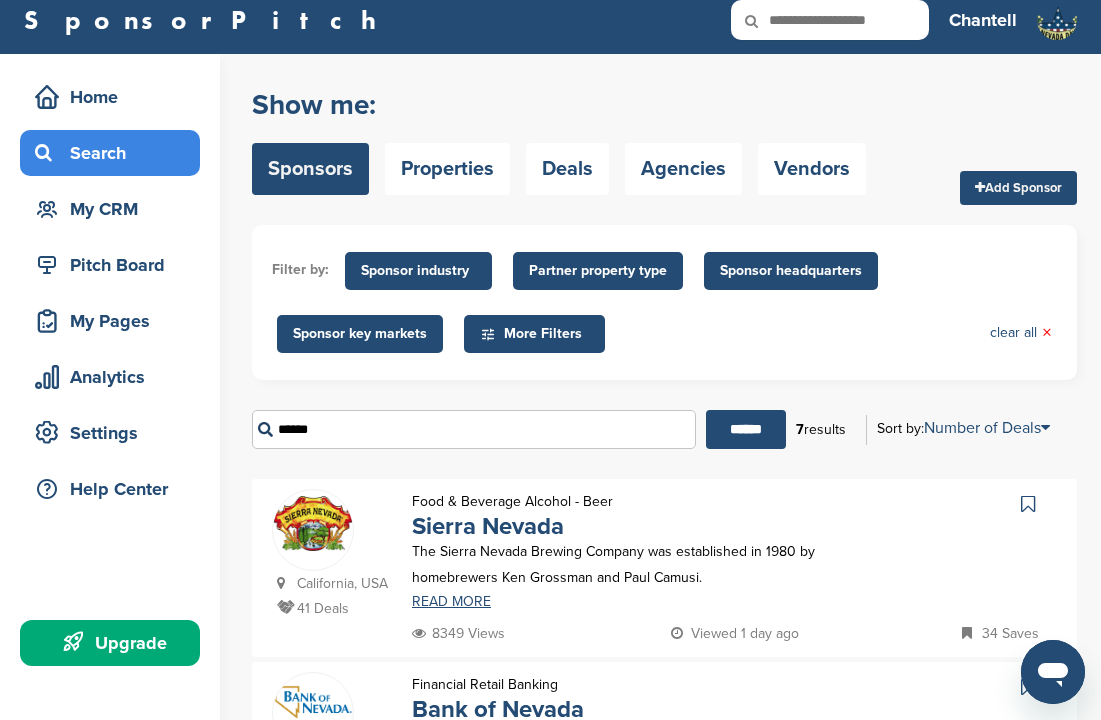 scroll, scrollTop: 0, scrollLeft: 0, axis: both 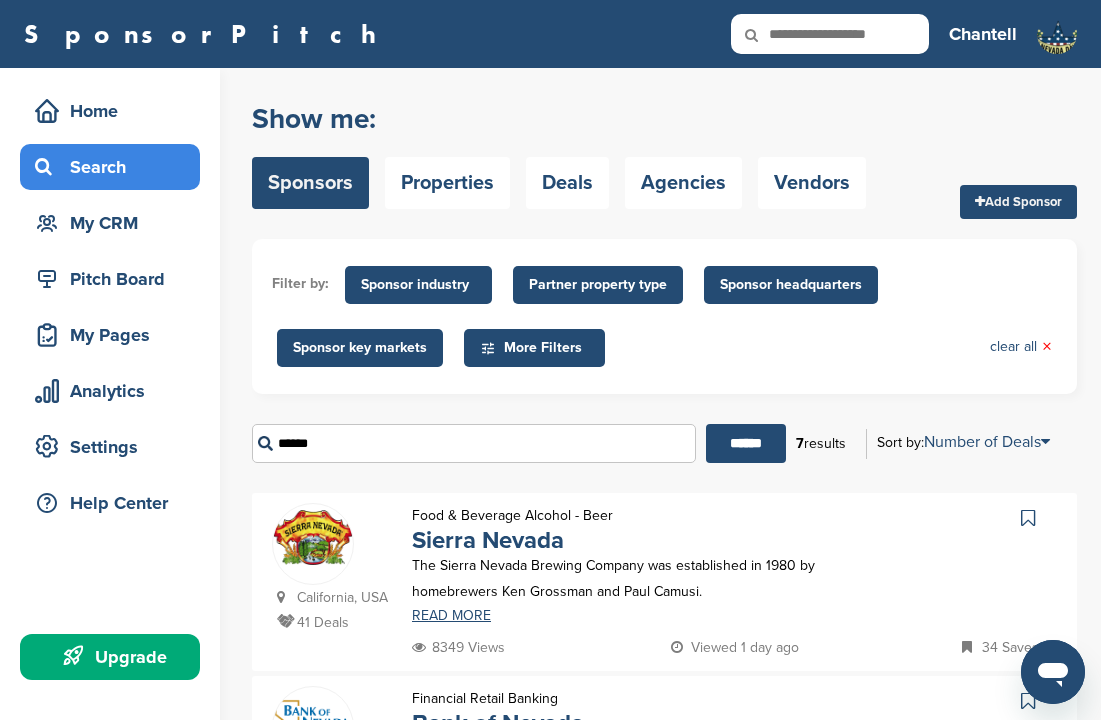 click on "******" at bounding box center (474, 443) 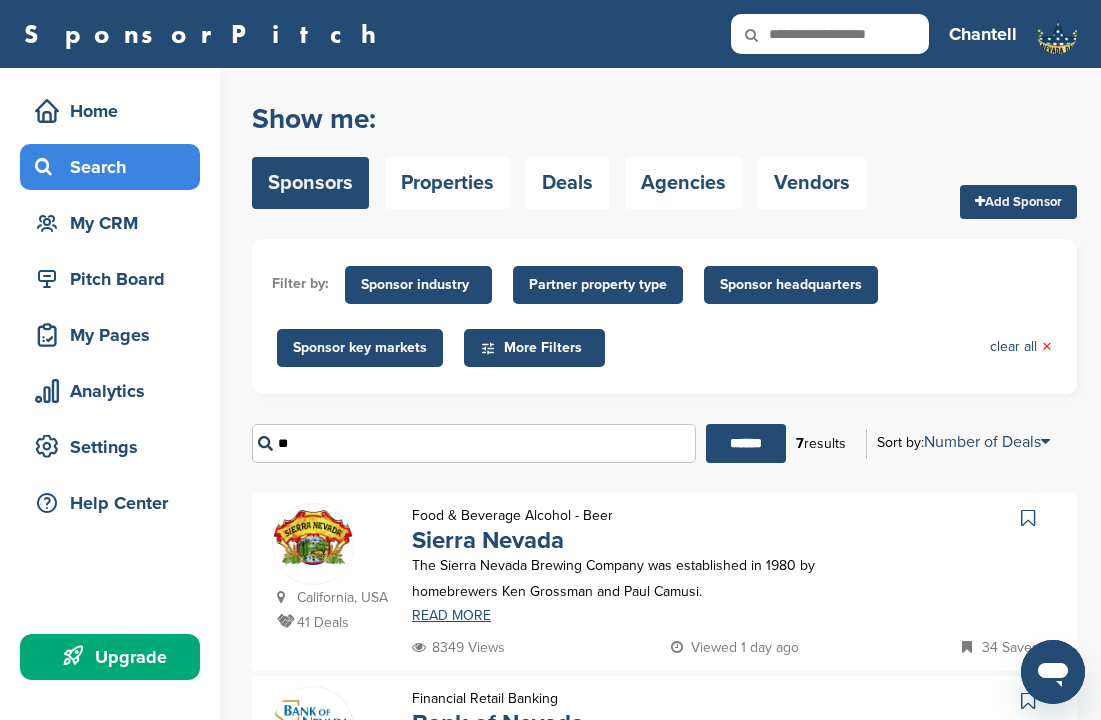 type on "*" 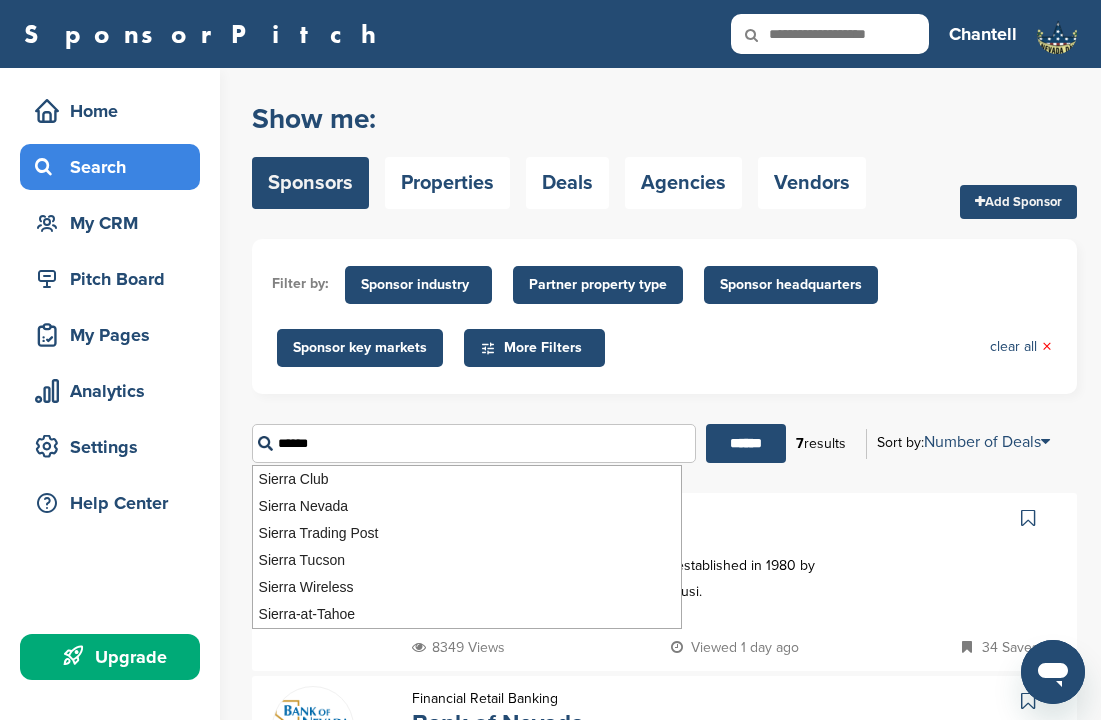 click on "******" at bounding box center (746, 443) 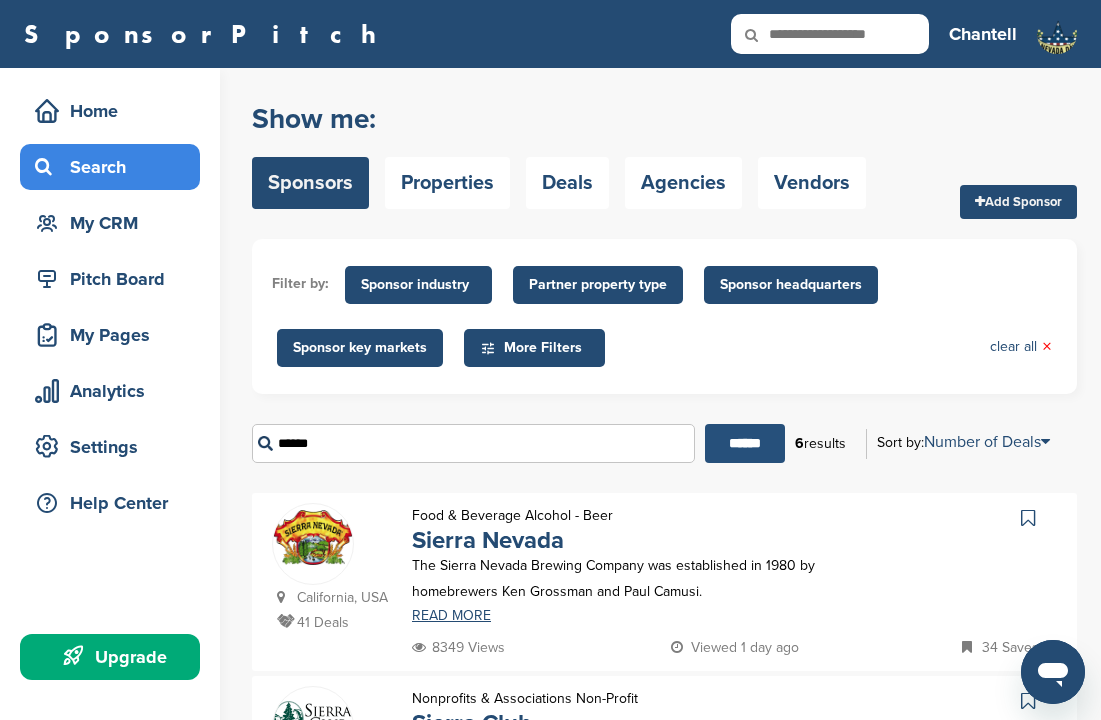 click on "******" at bounding box center (745, 443) 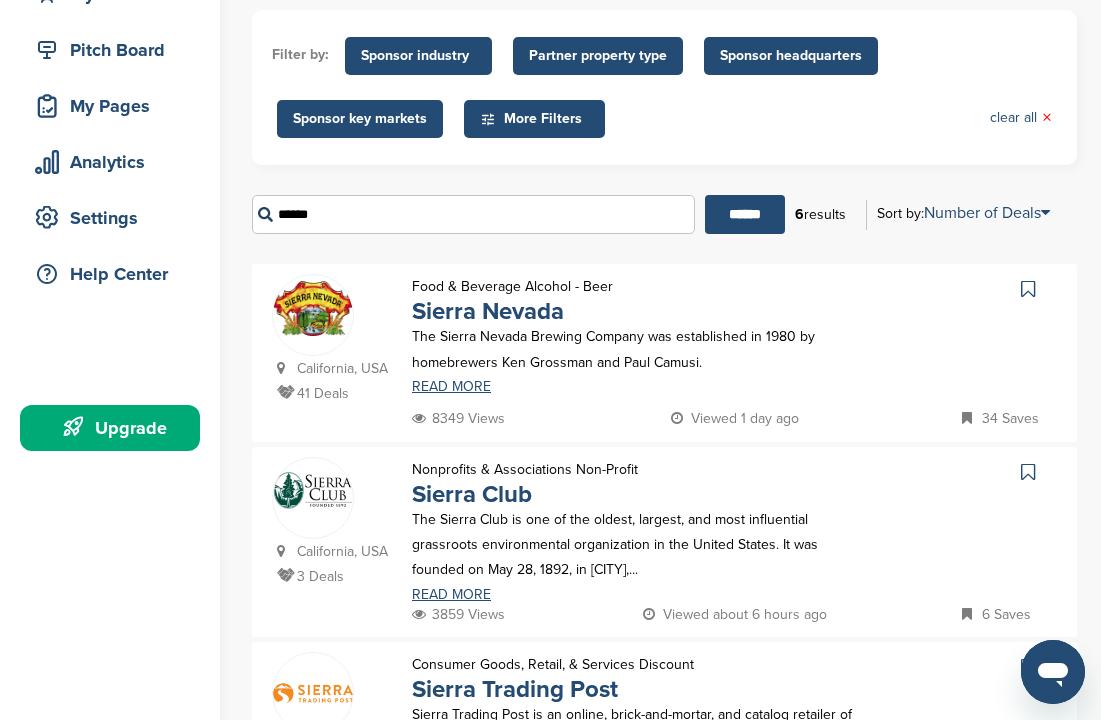 scroll, scrollTop: 224, scrollLeft: 0, axis: vertical 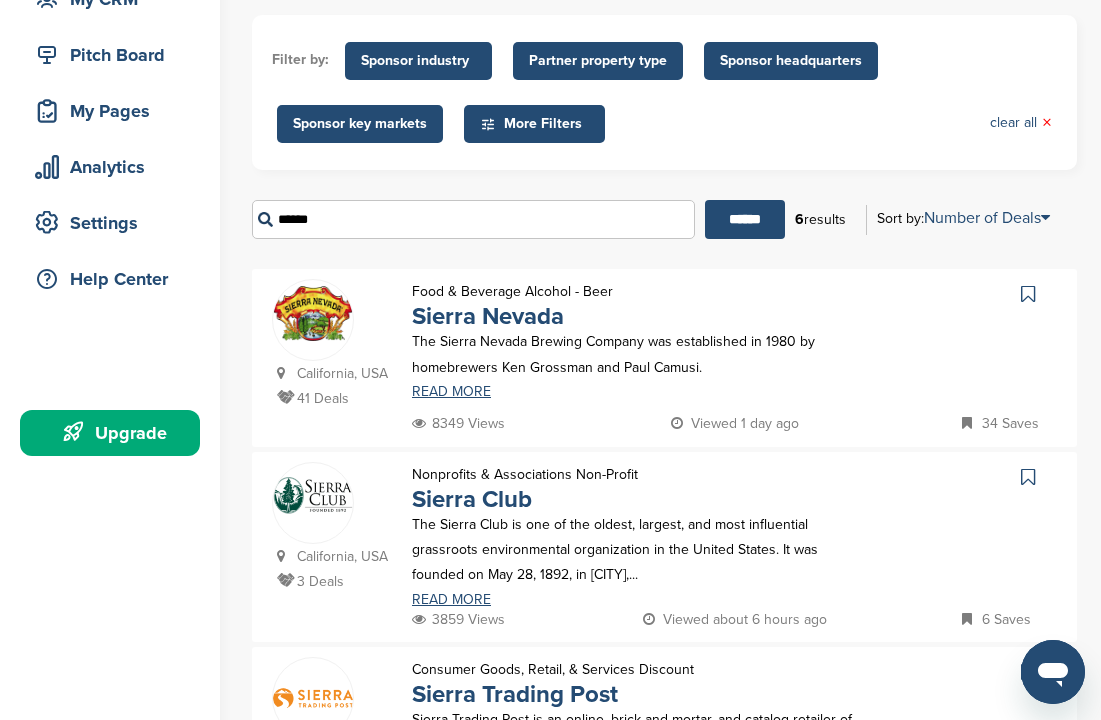 click on "******" at bounding box center (473, 219) 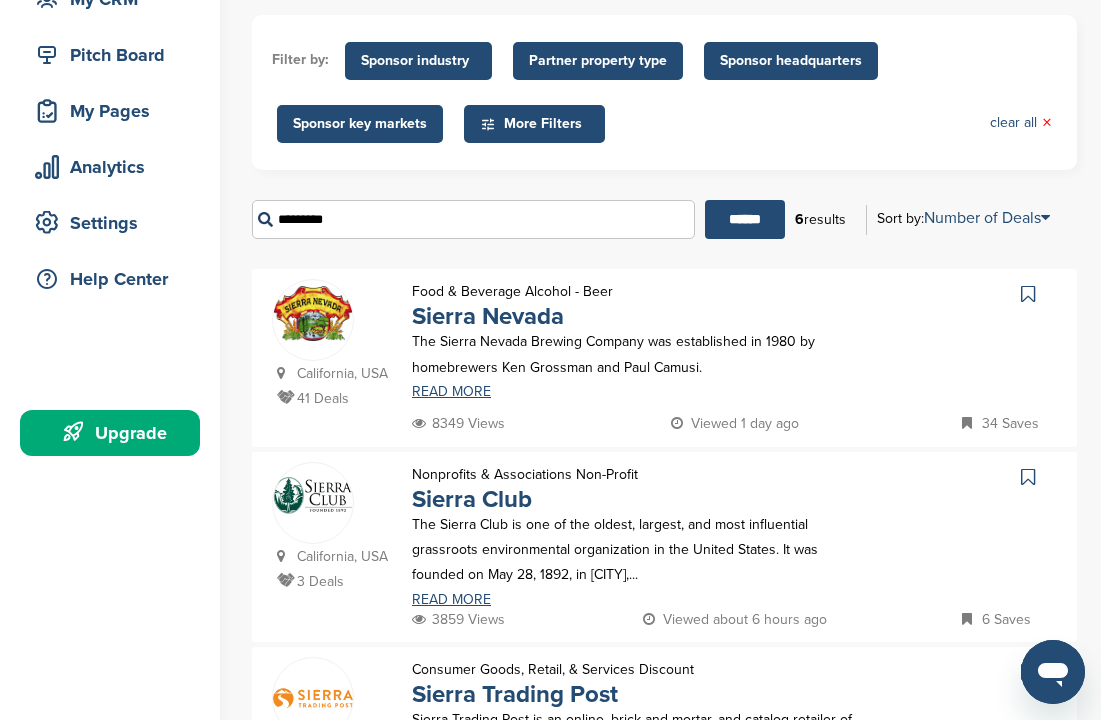 type on "*********" 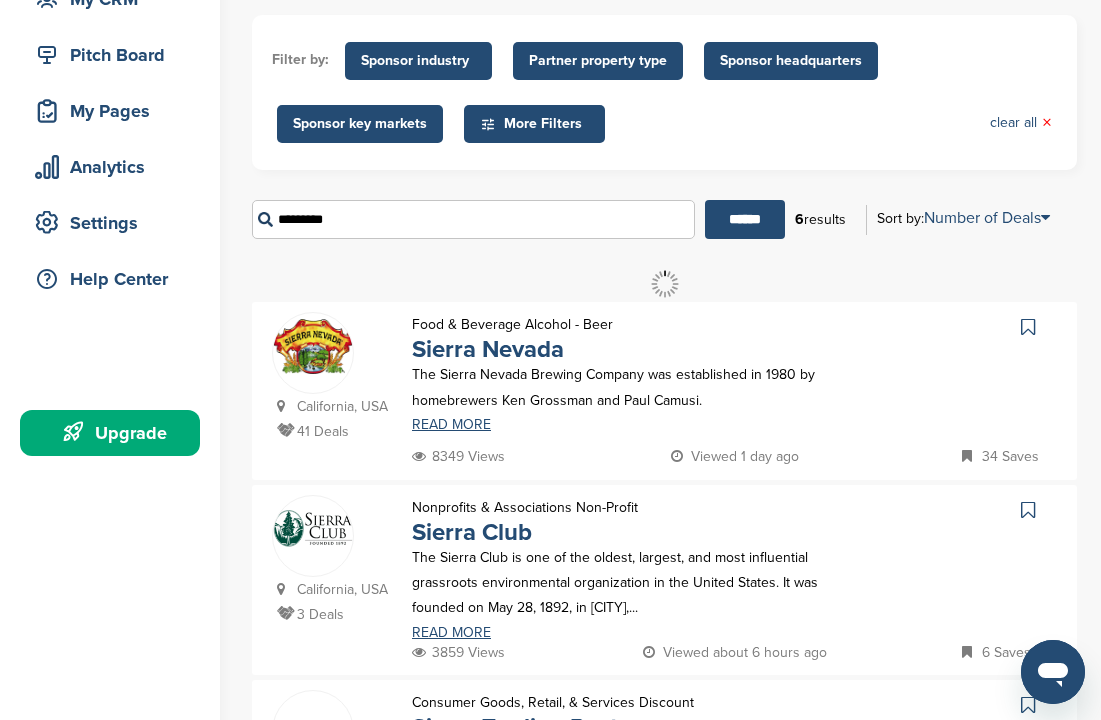scroll, scrollTop: 0, scrollLeft: 0, axis: both 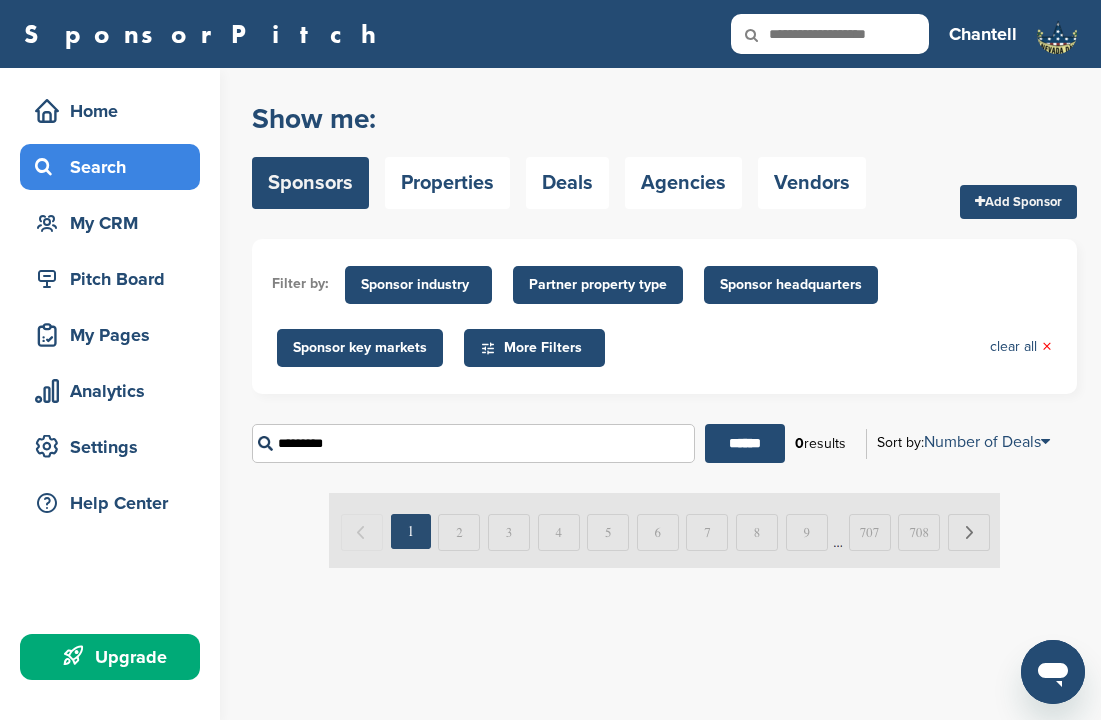 click on "*********" at bounding box center [473, 443] 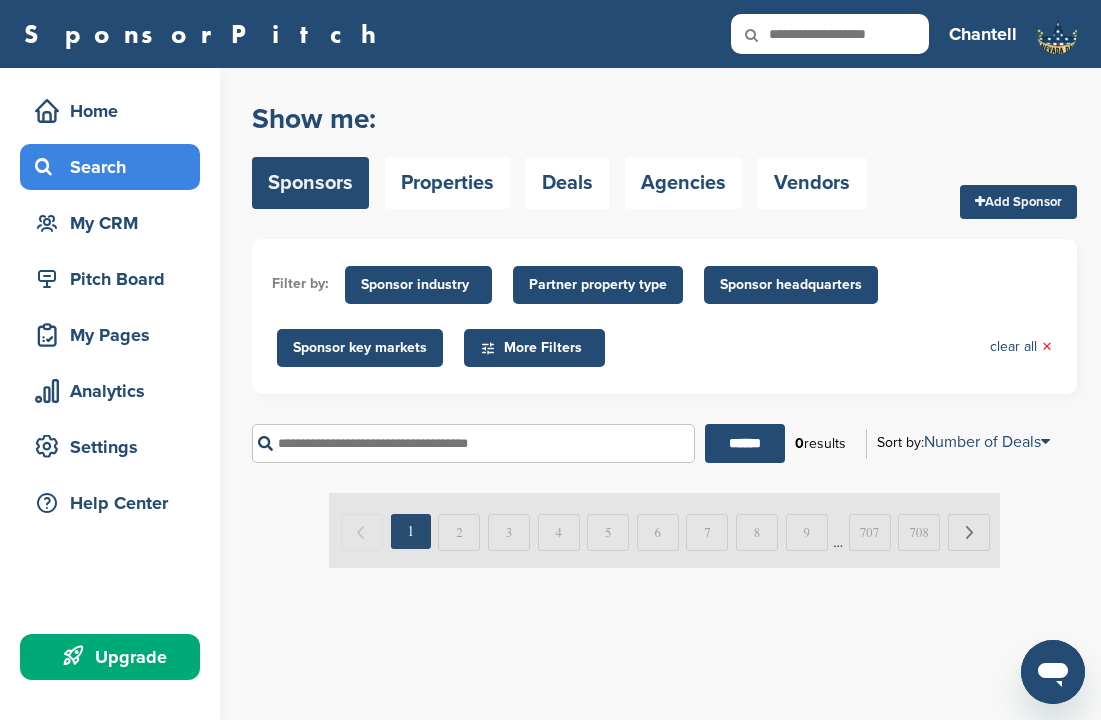type 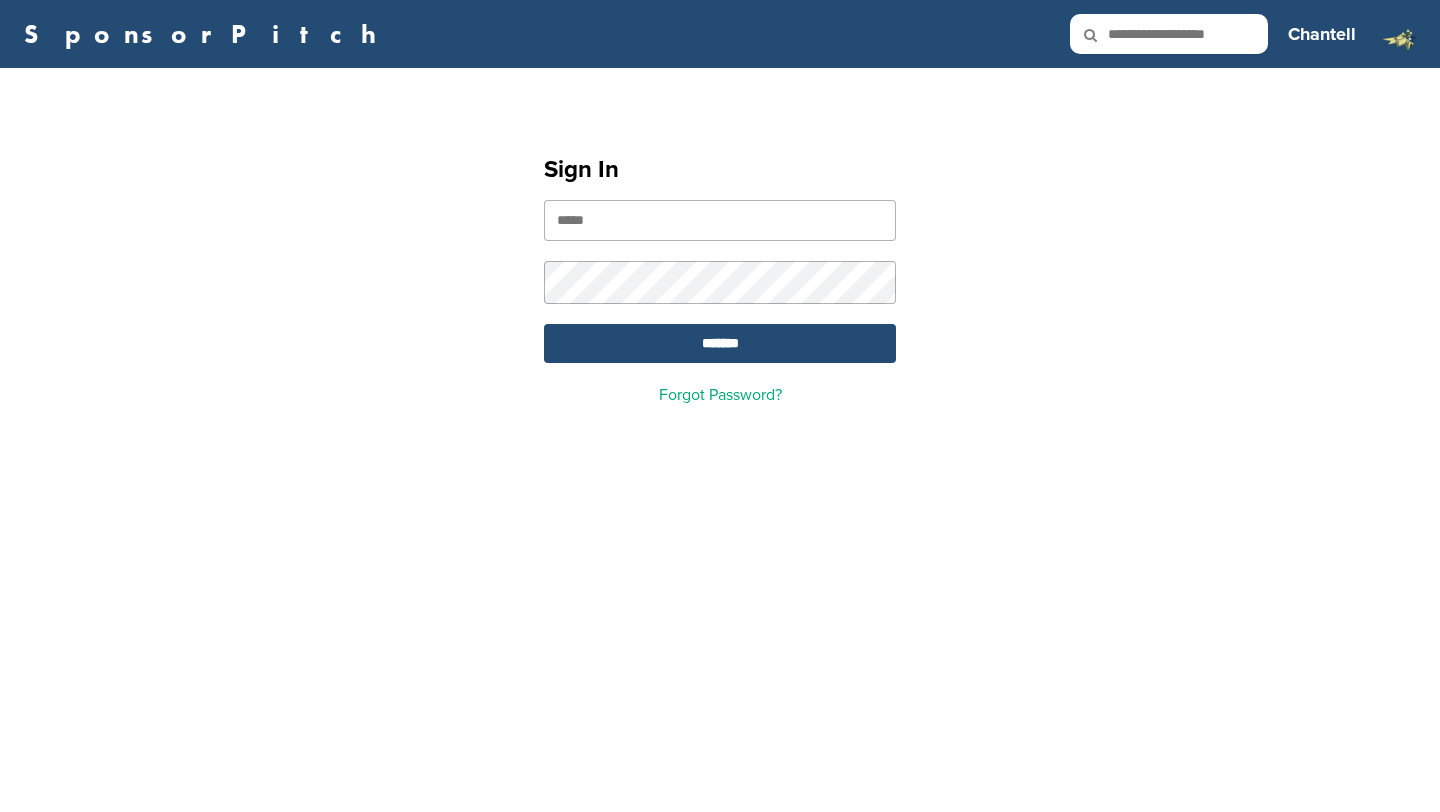 scroll, scrollTop: 0, scrollLeft: 0, axis: both 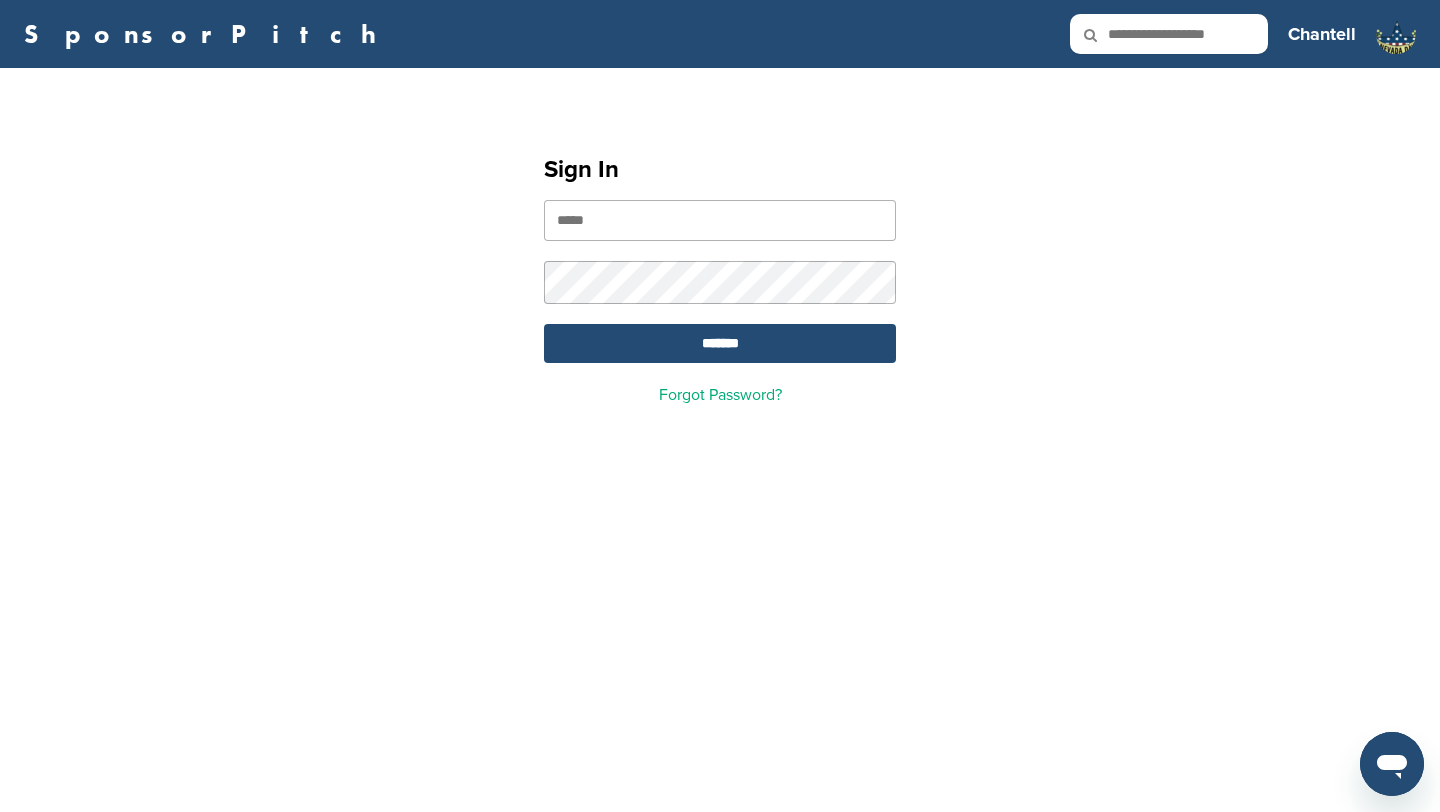 click at bounding box center (720, 220) 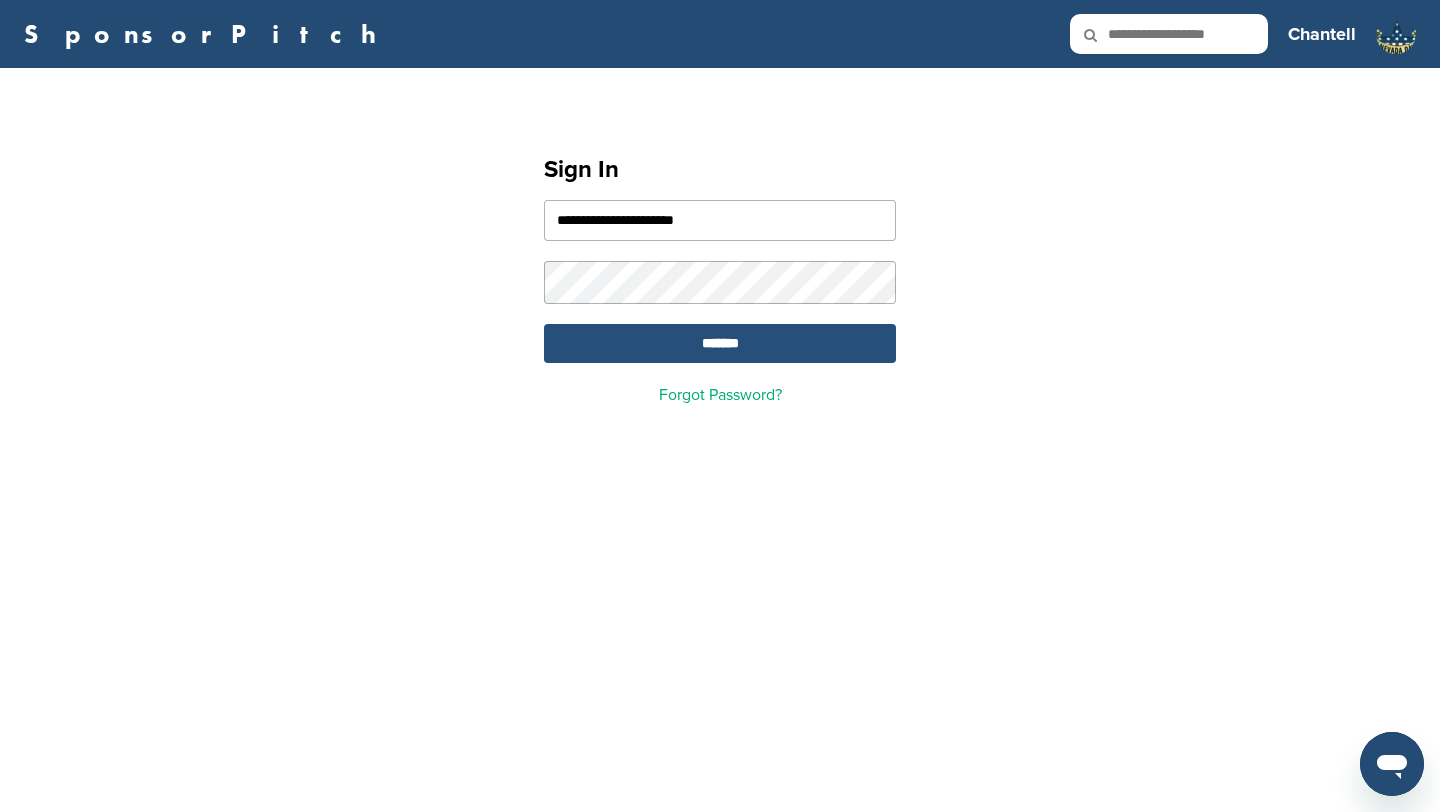 click on "*******" at bounding box center (720, 343) 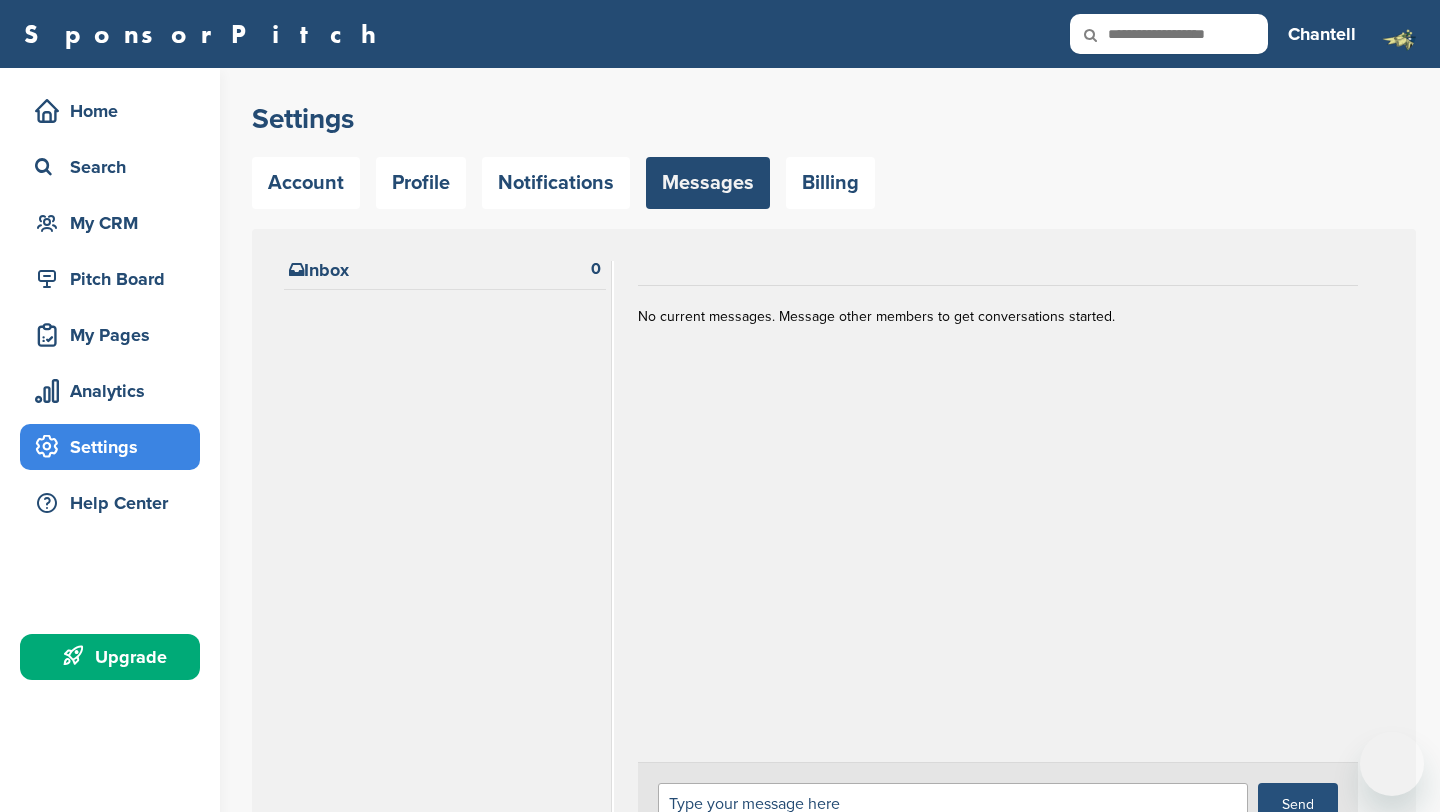 scroll, scrollTop: 0, scrollLeft: 0, axis: both 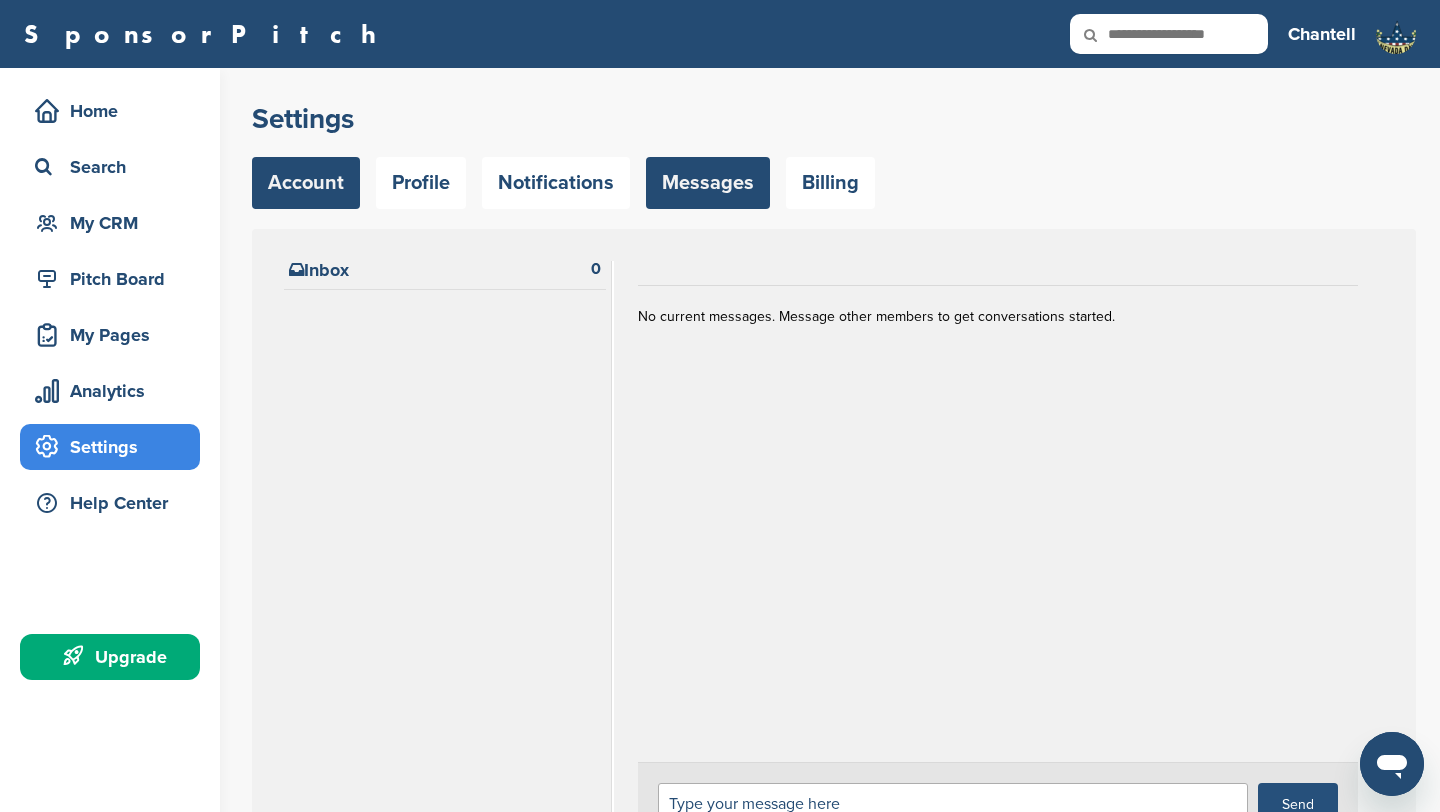 click on "Account" at bounding box center [306, 183] 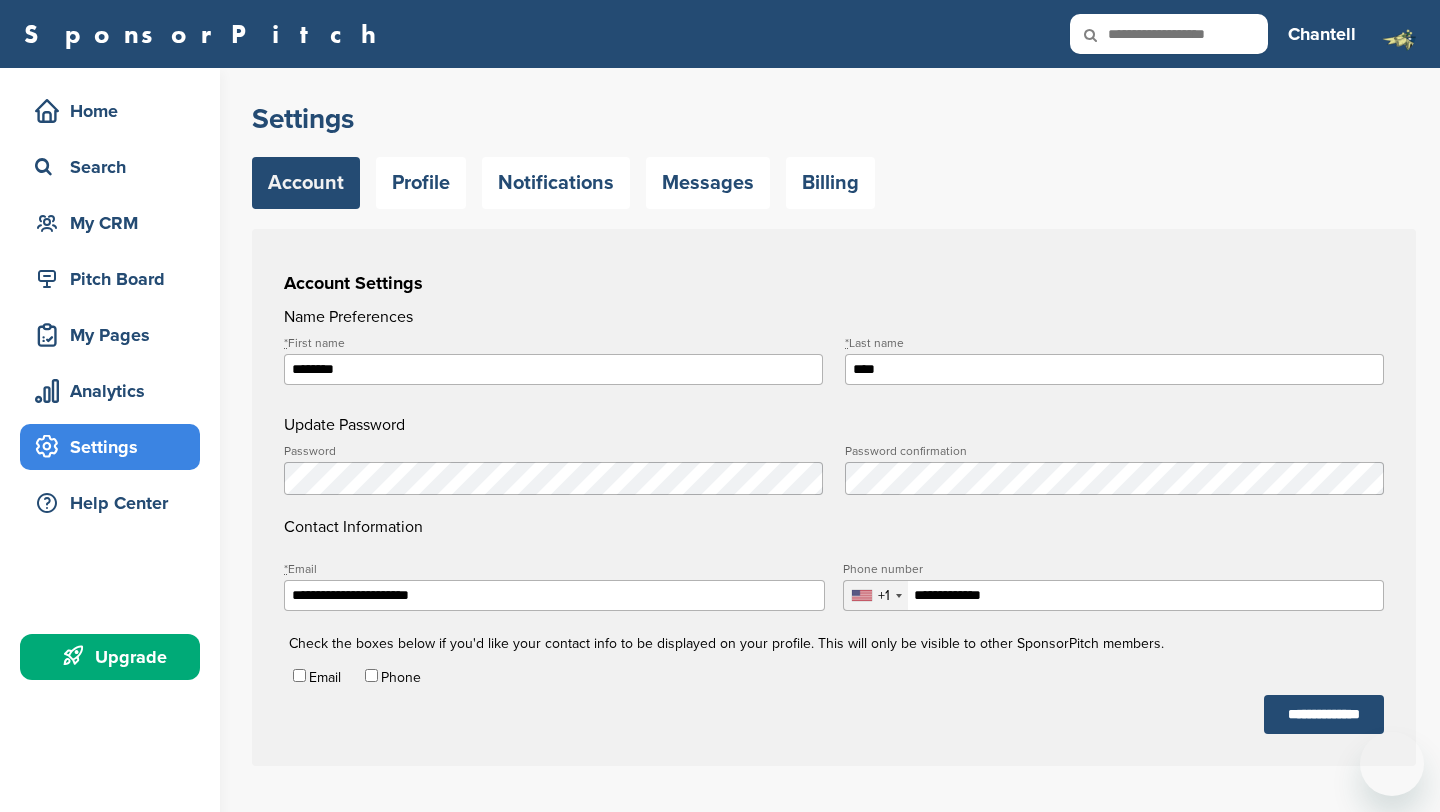 scroll, scrollTop: 0, scrollLeft: 0, axis: both 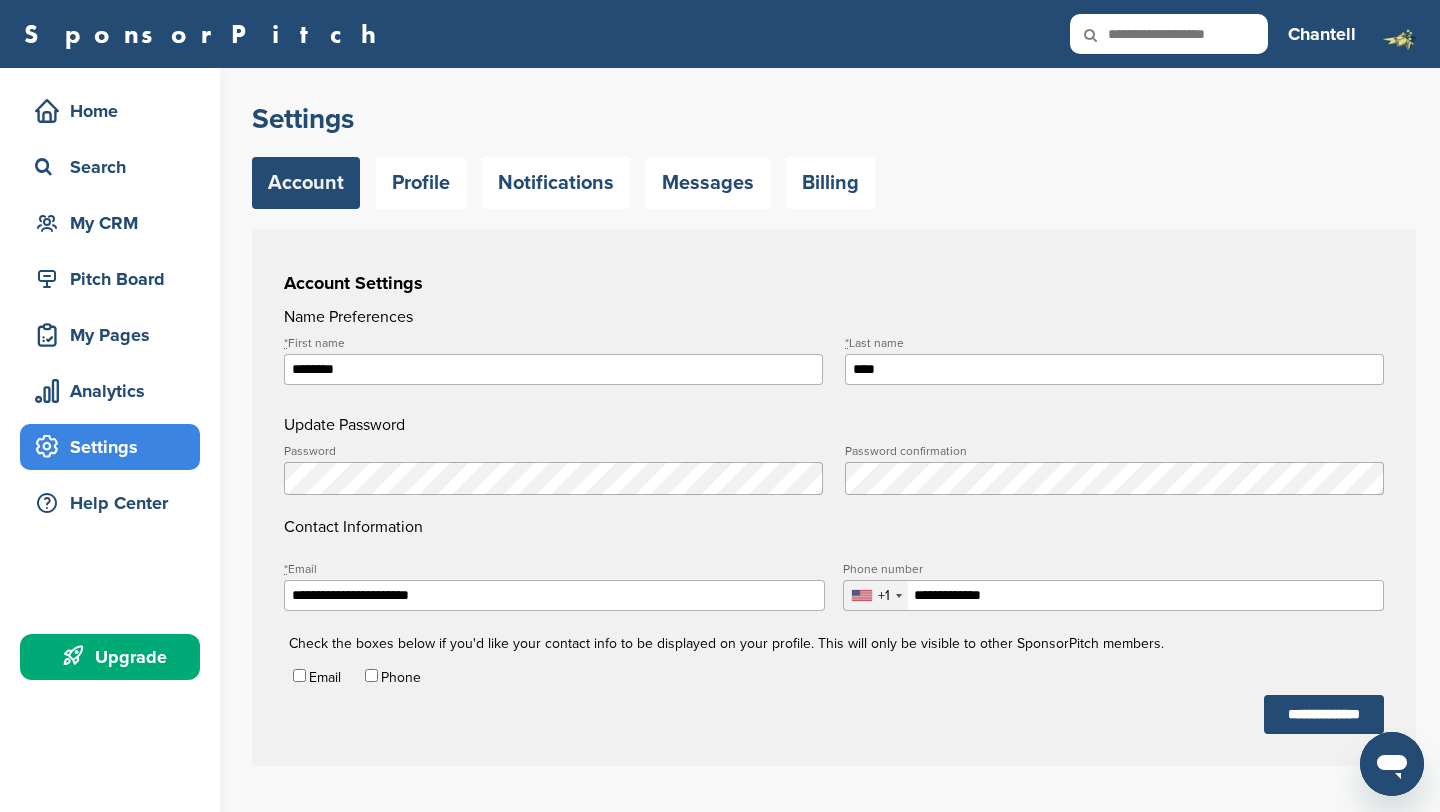 type on "**********" 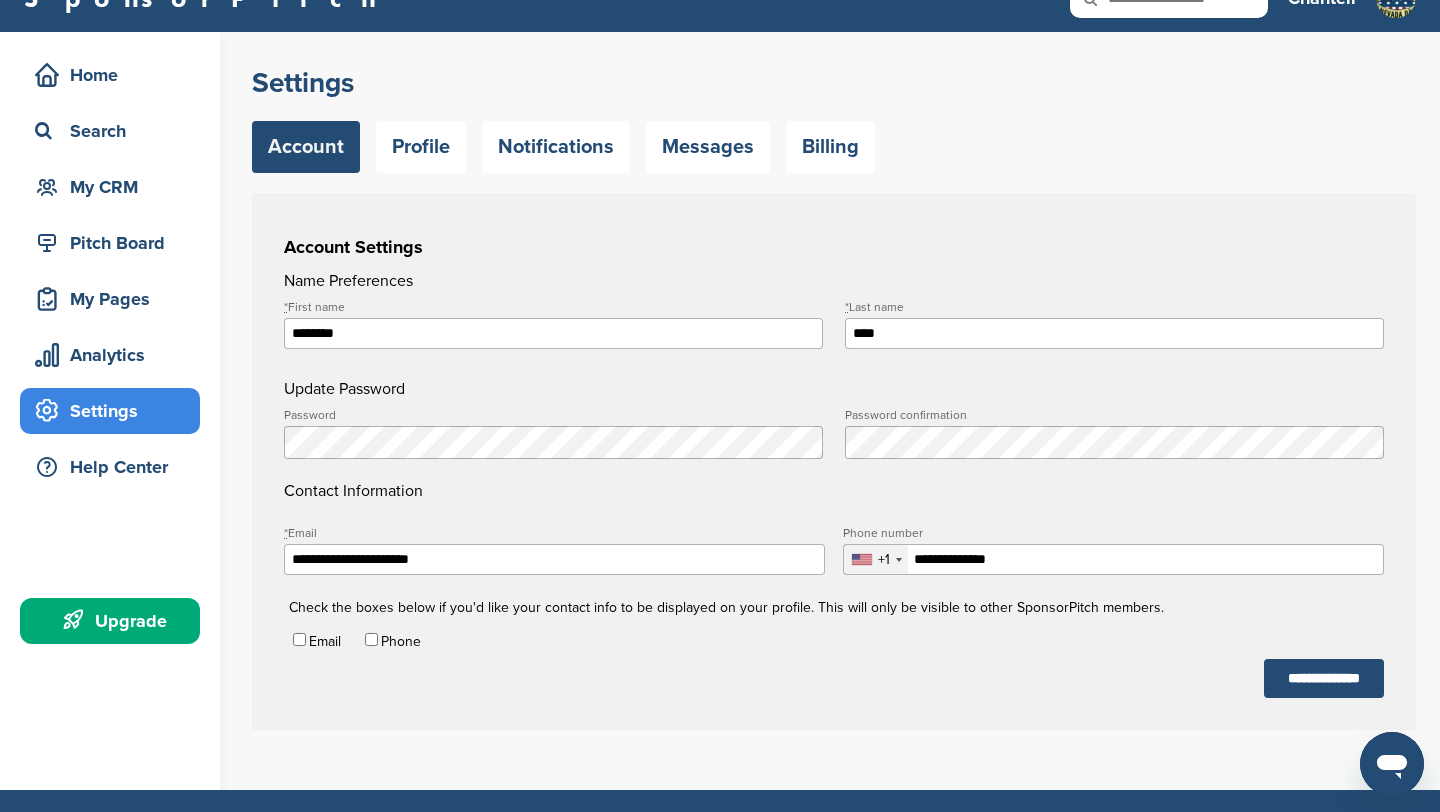 scroll, scrollTop: 34, scrollLeft: 0, axis: vertical 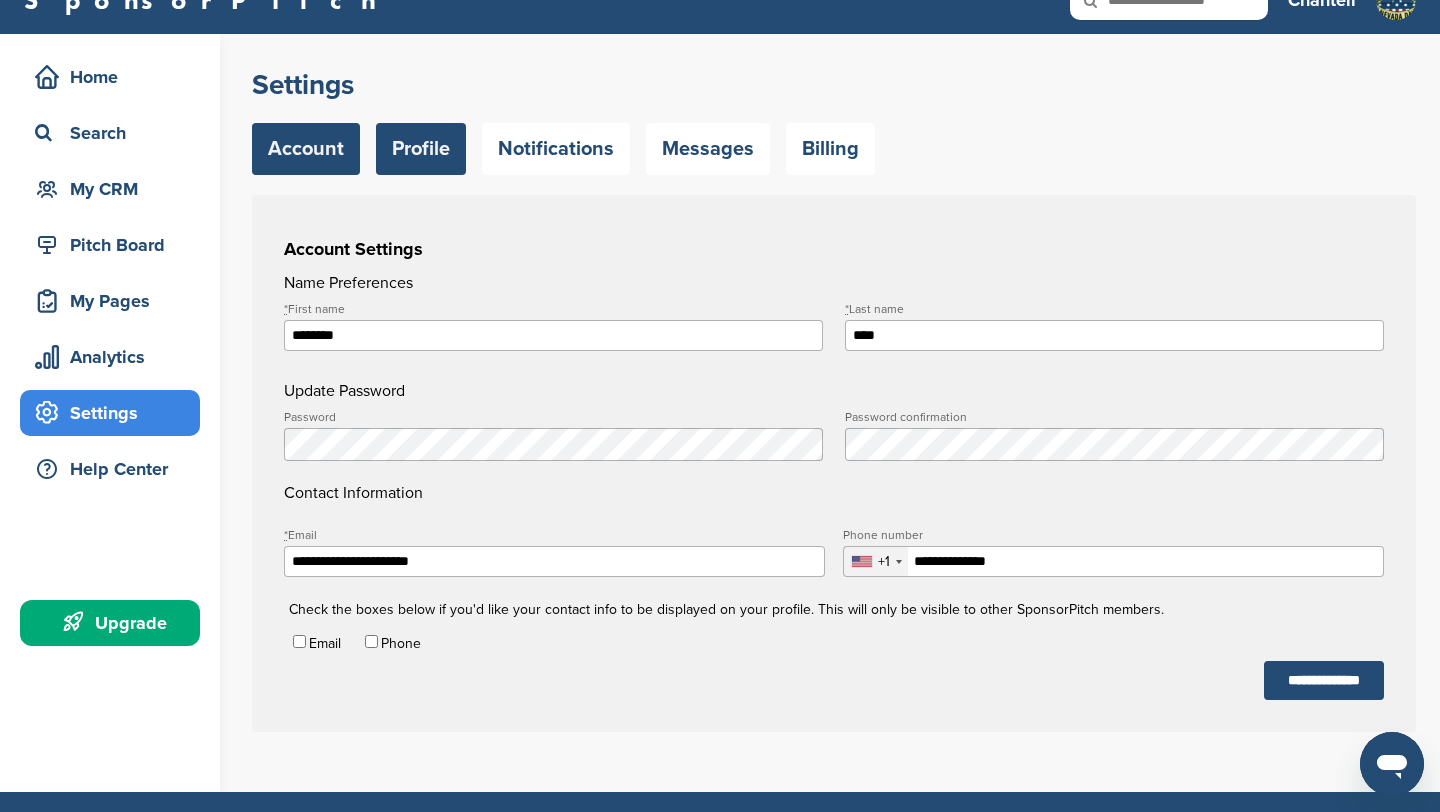 click on "Profile" at bounding box center [421, 149] 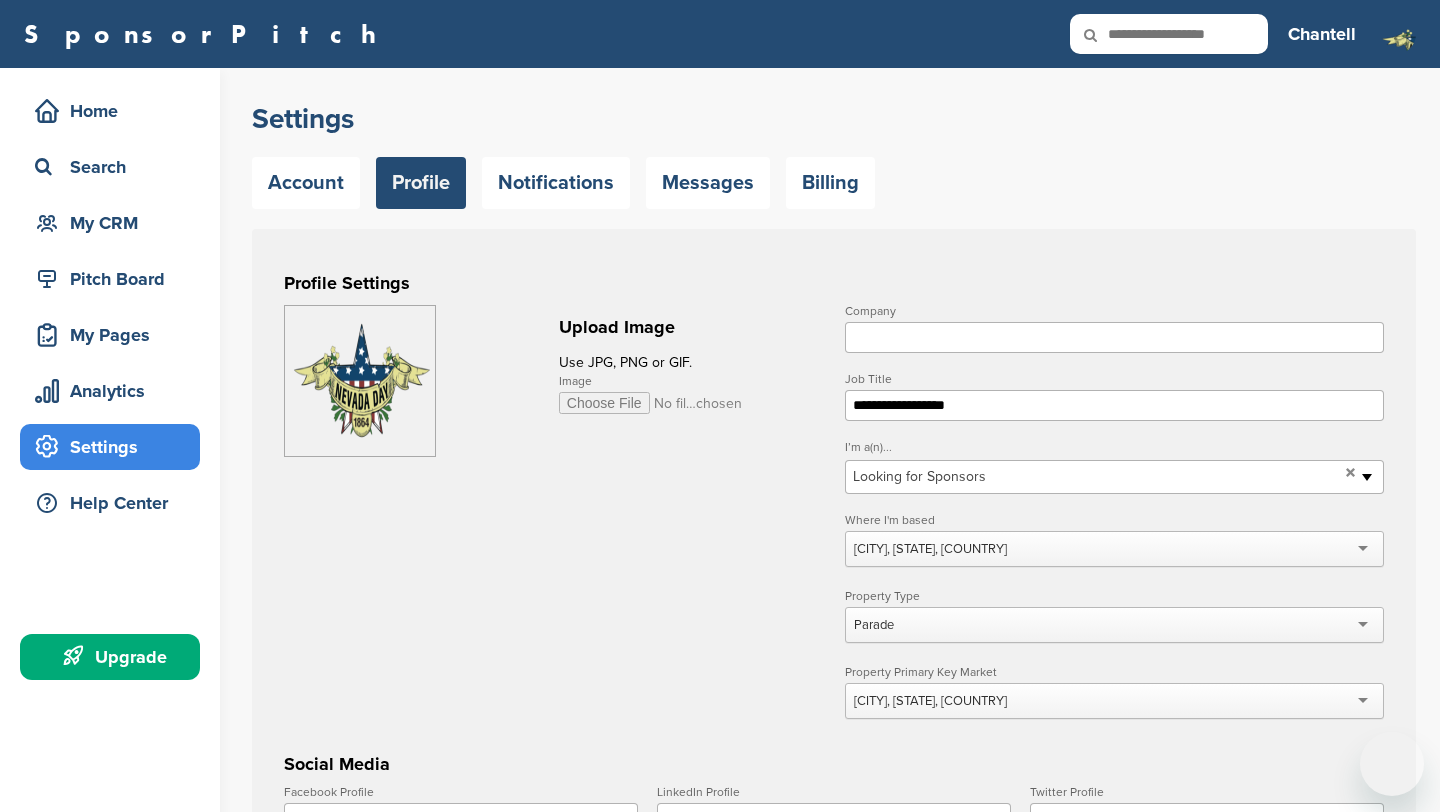 scroll, scrollTop: 0, scrollLeft: 0, axis: both 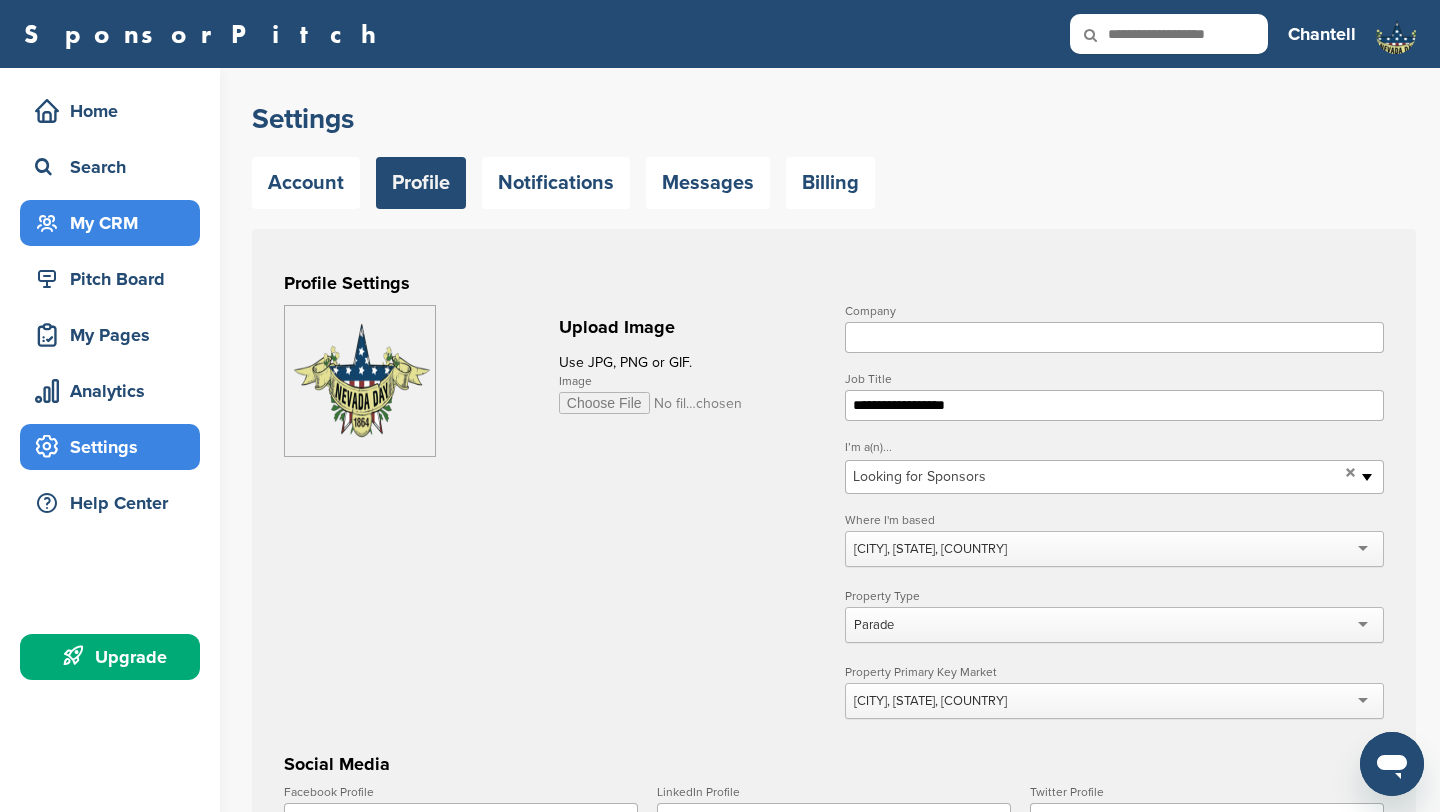 click on "My CRM" at bounding box center (110, 223) 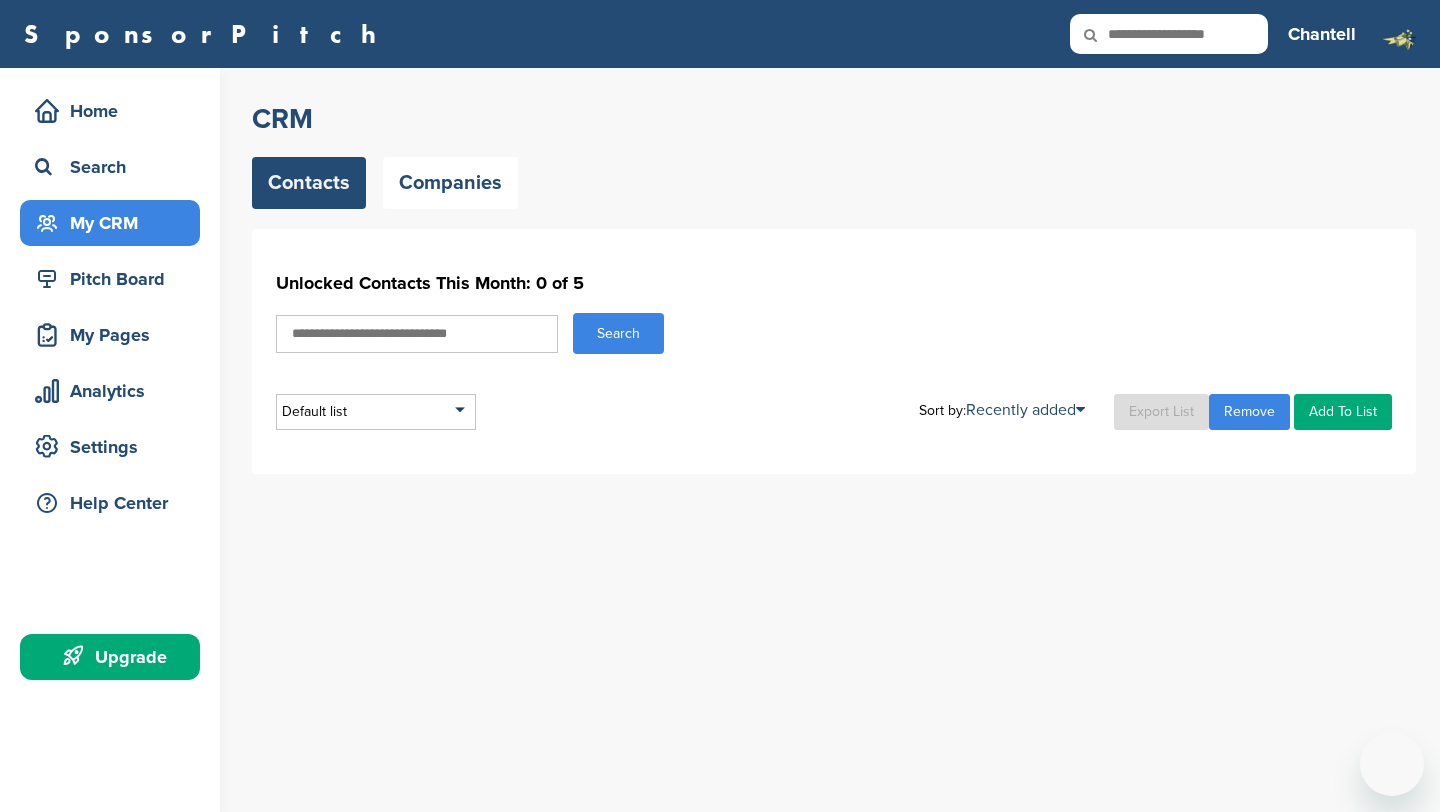 scroll, scrollTop: 0, scrollLeft: 0, axis: both 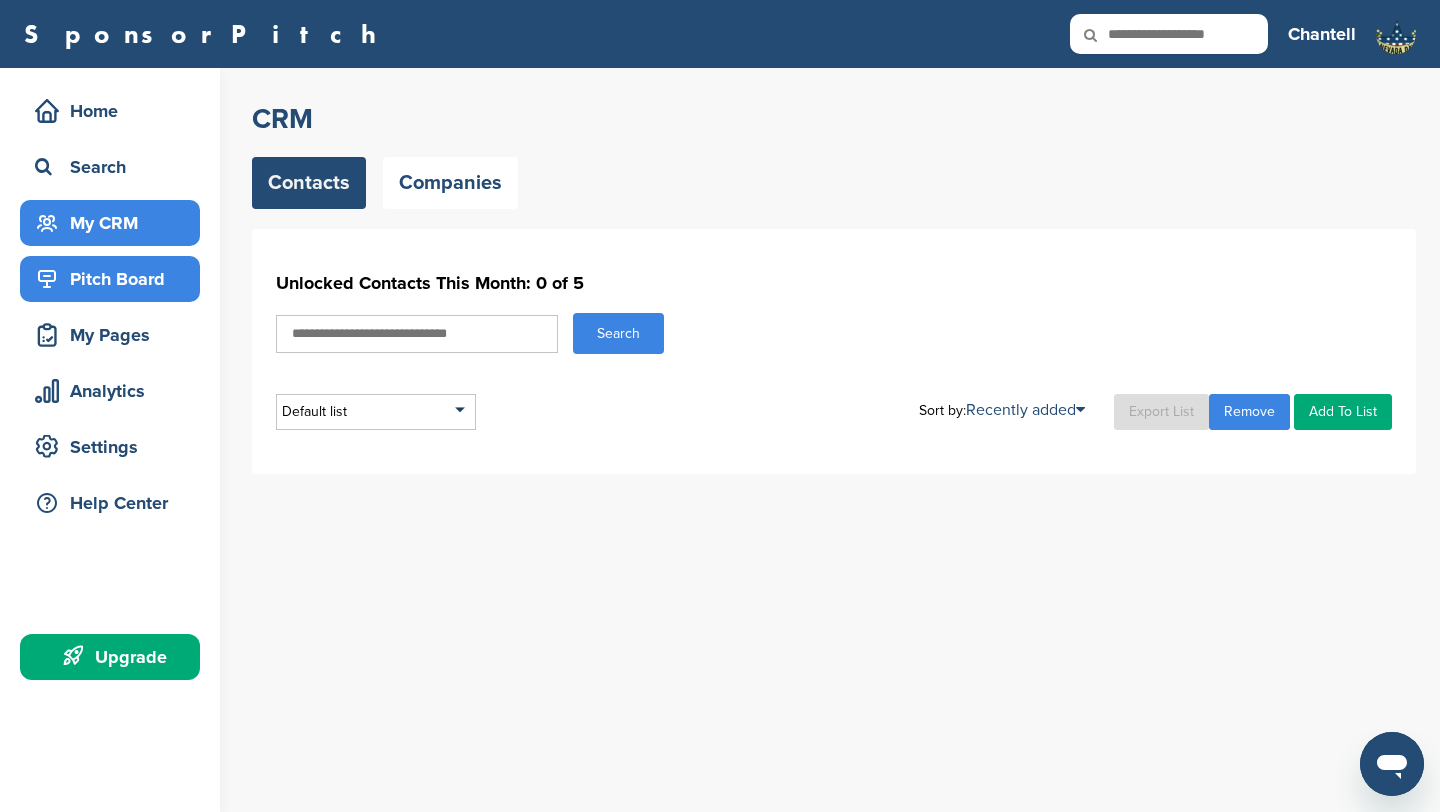 click on "Pitch Board" at bounding box center [115, 279] 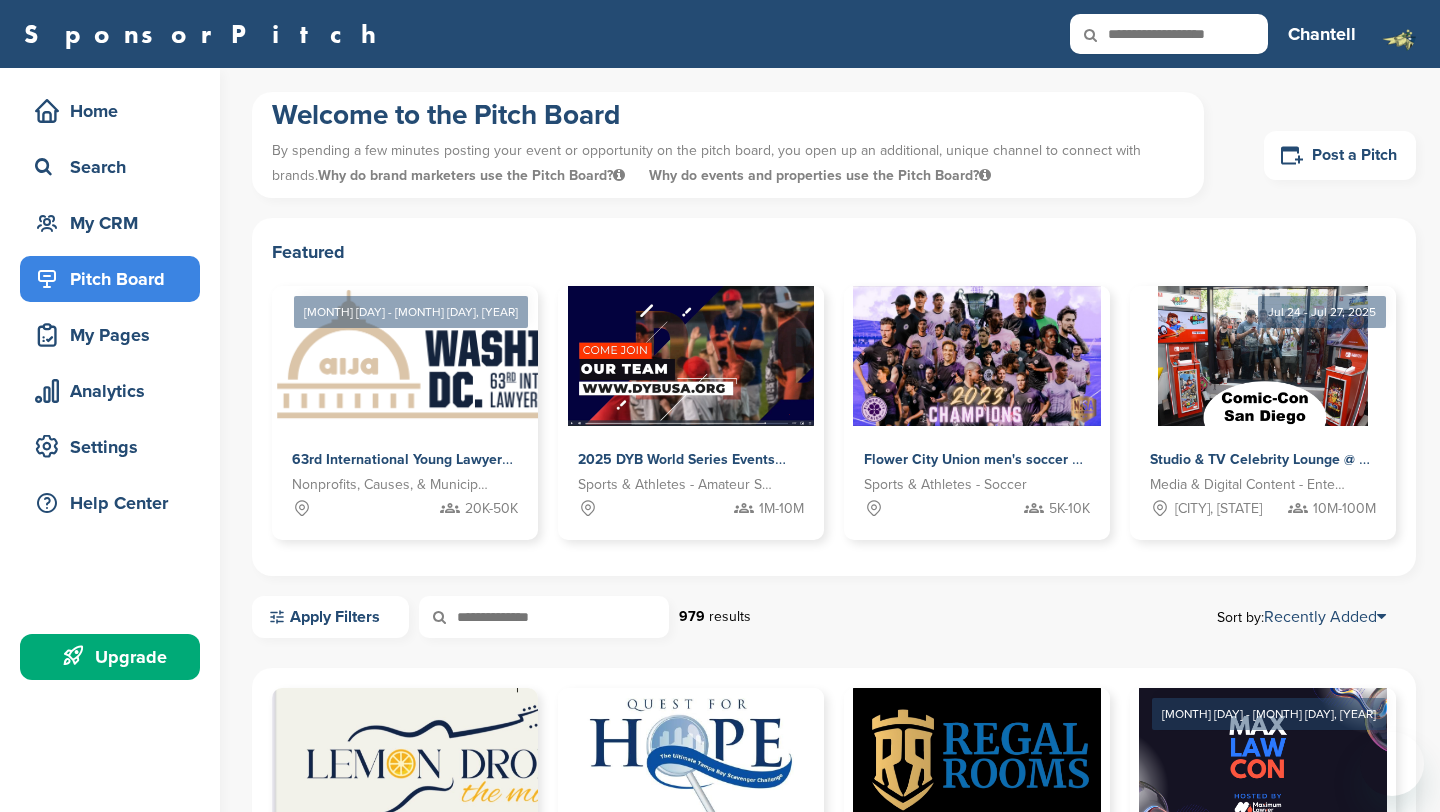 scroll, scrollTop: 0, scrollLeft: 0, axis: both 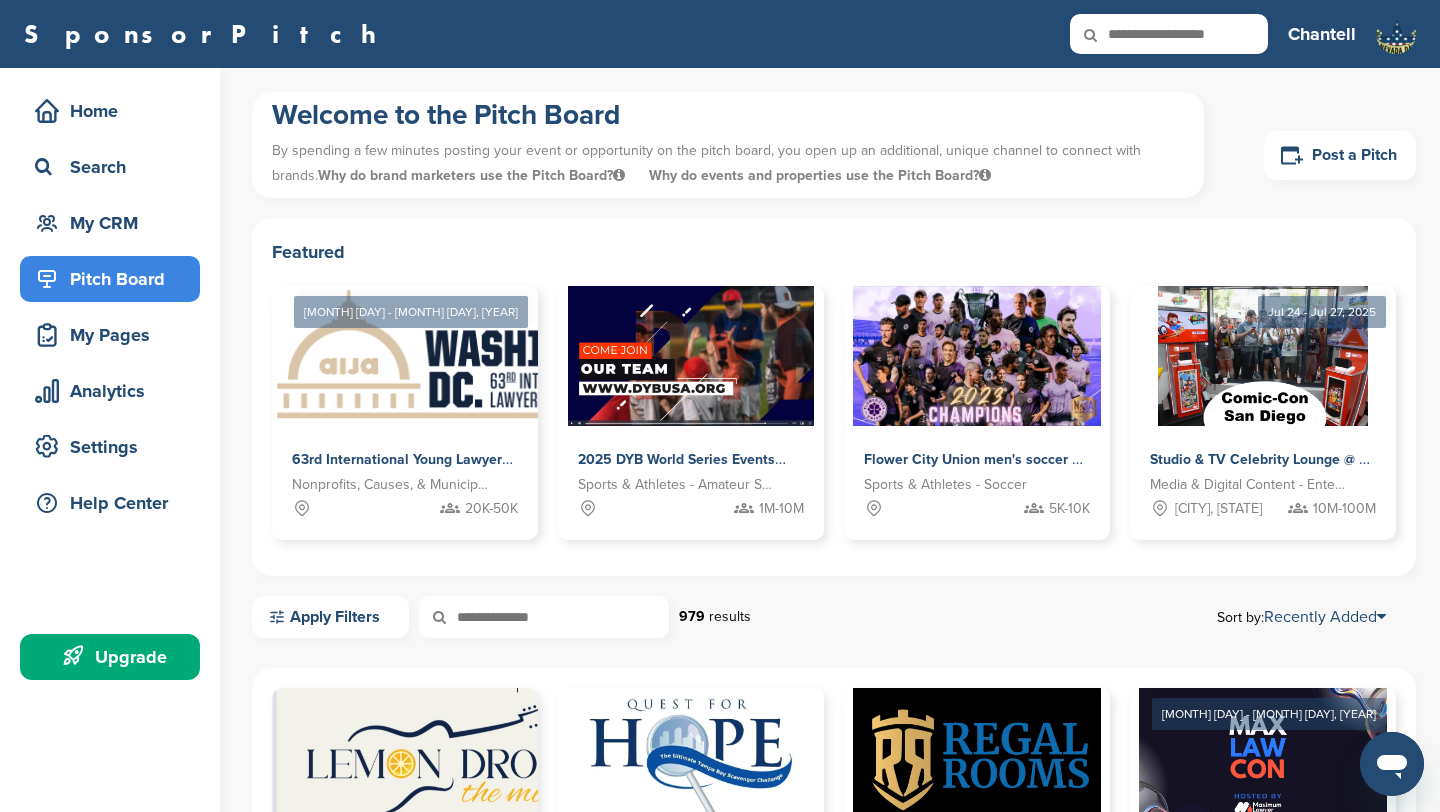 click at bounding box center [544, 617] 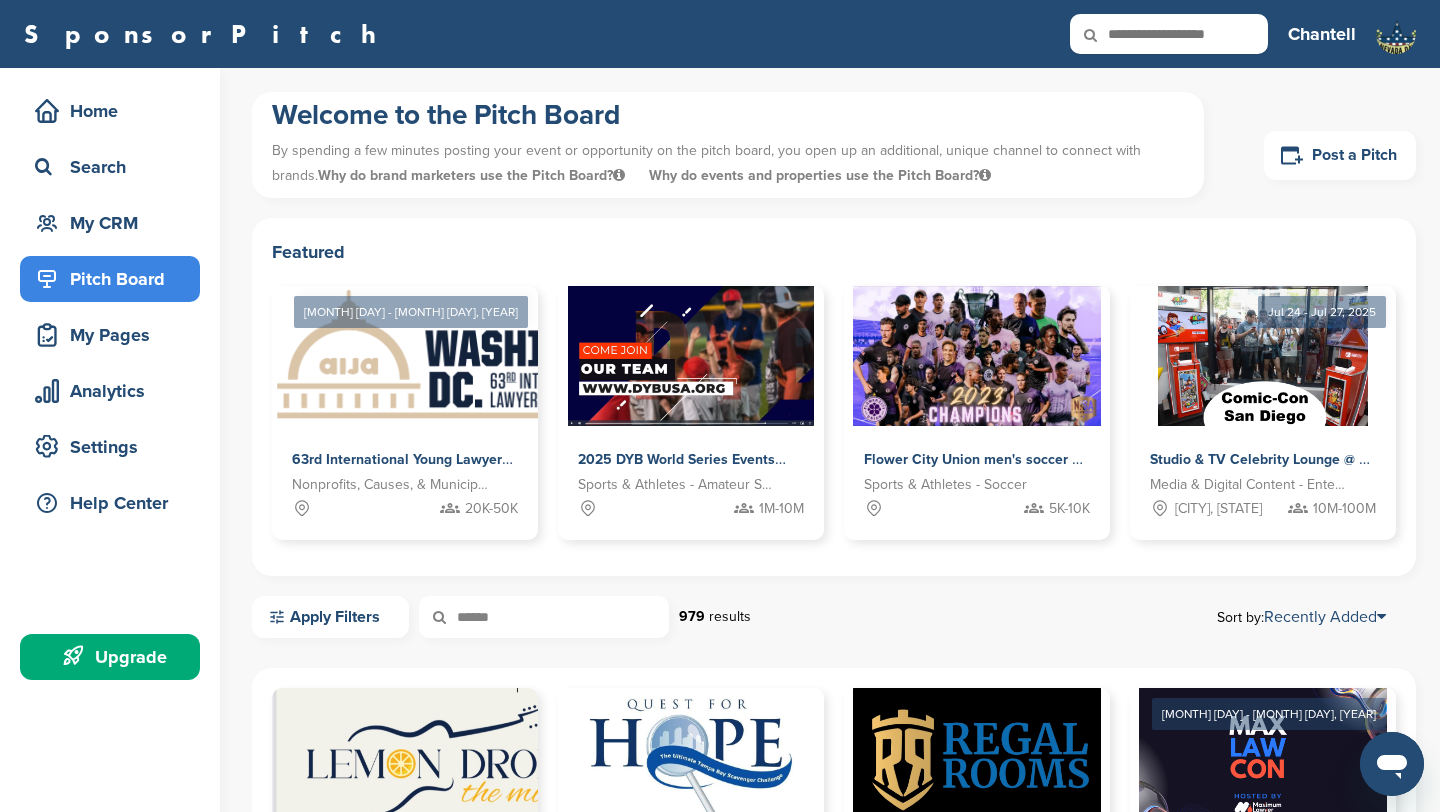 type on "******" 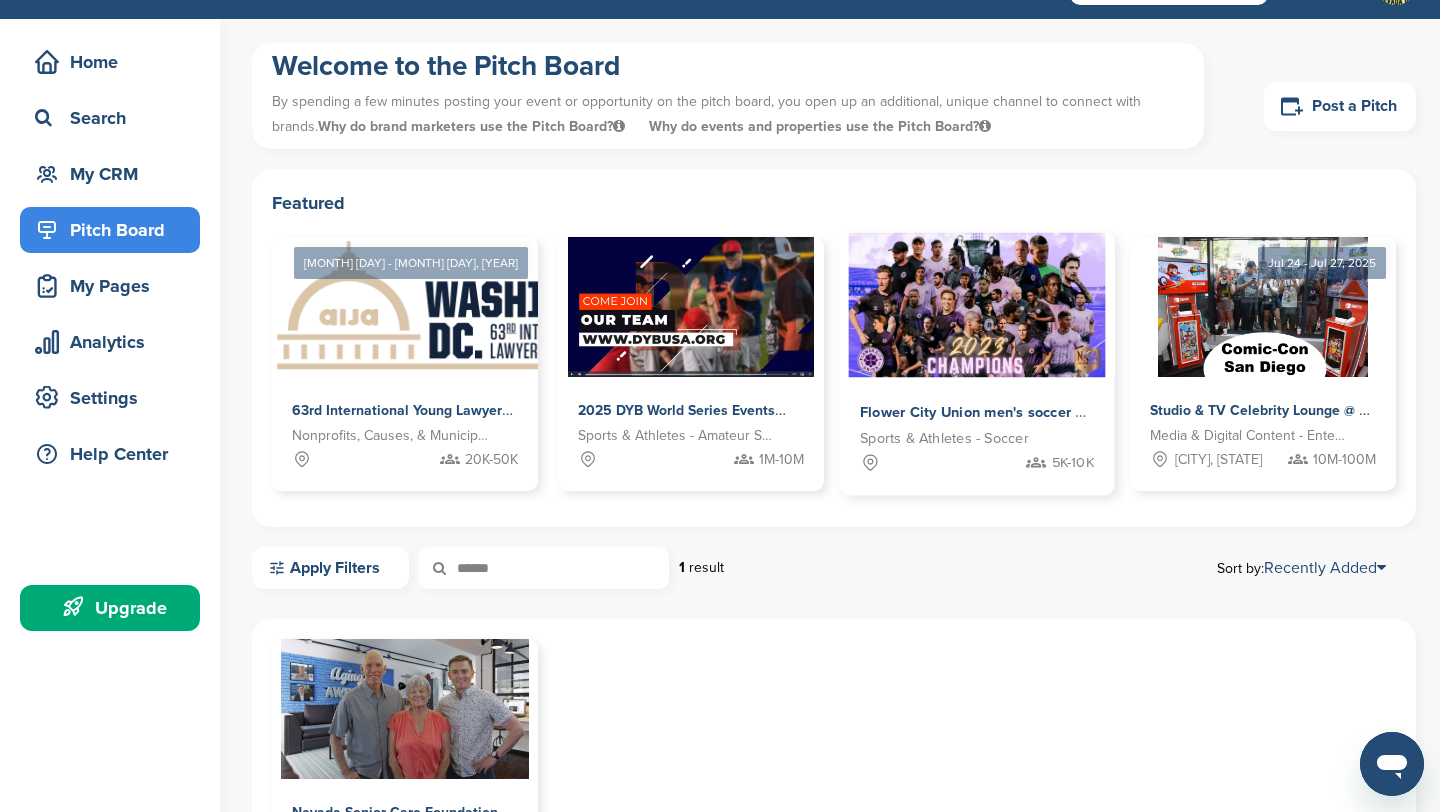 scroll, scrollTop: 47, scrollLeft: 0, axis: vertical 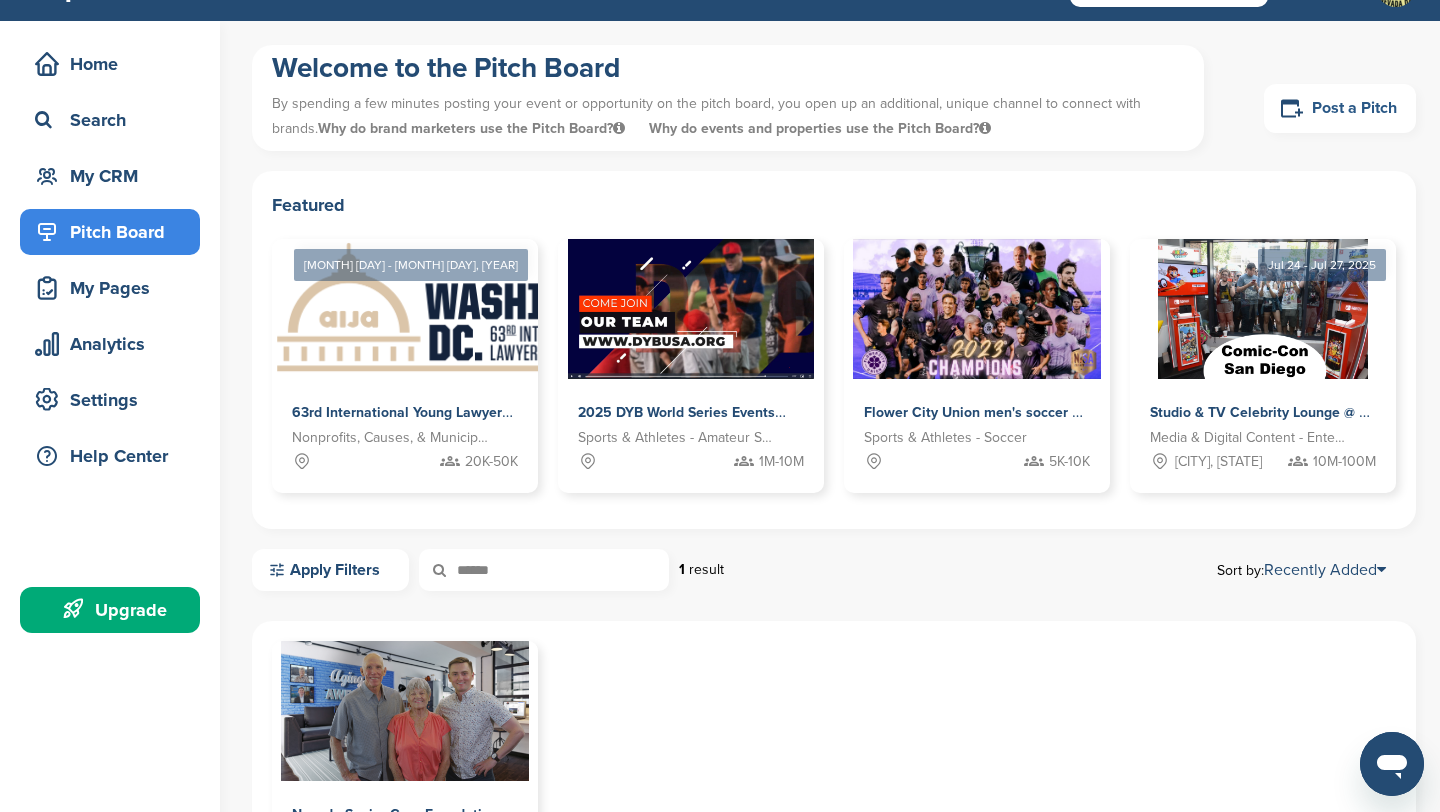 click on "Post a Pitch" at bounding box center [1340, 108] 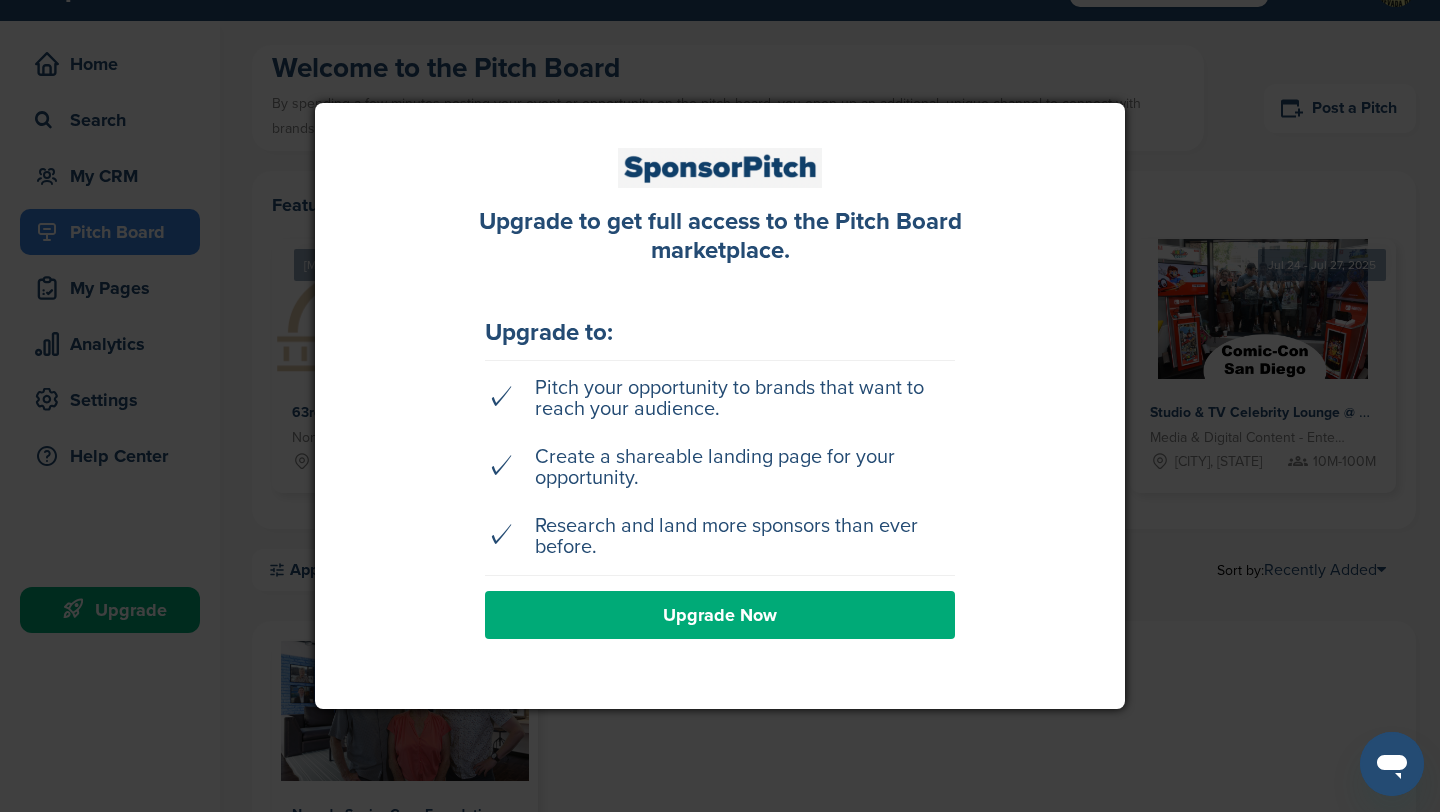 click at bounding box center [720, 406] 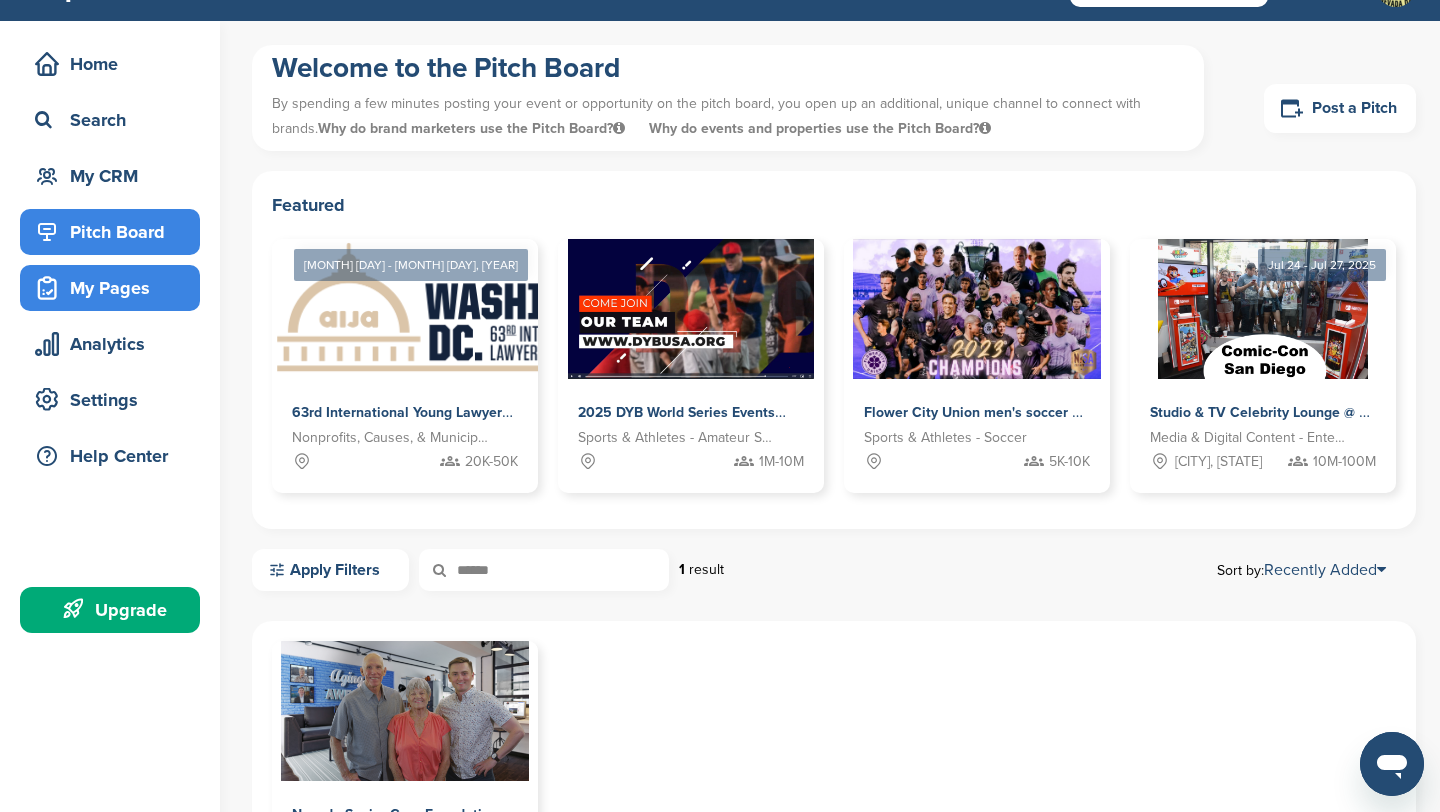 click on "My Pages" at bounding box center [115, 288] 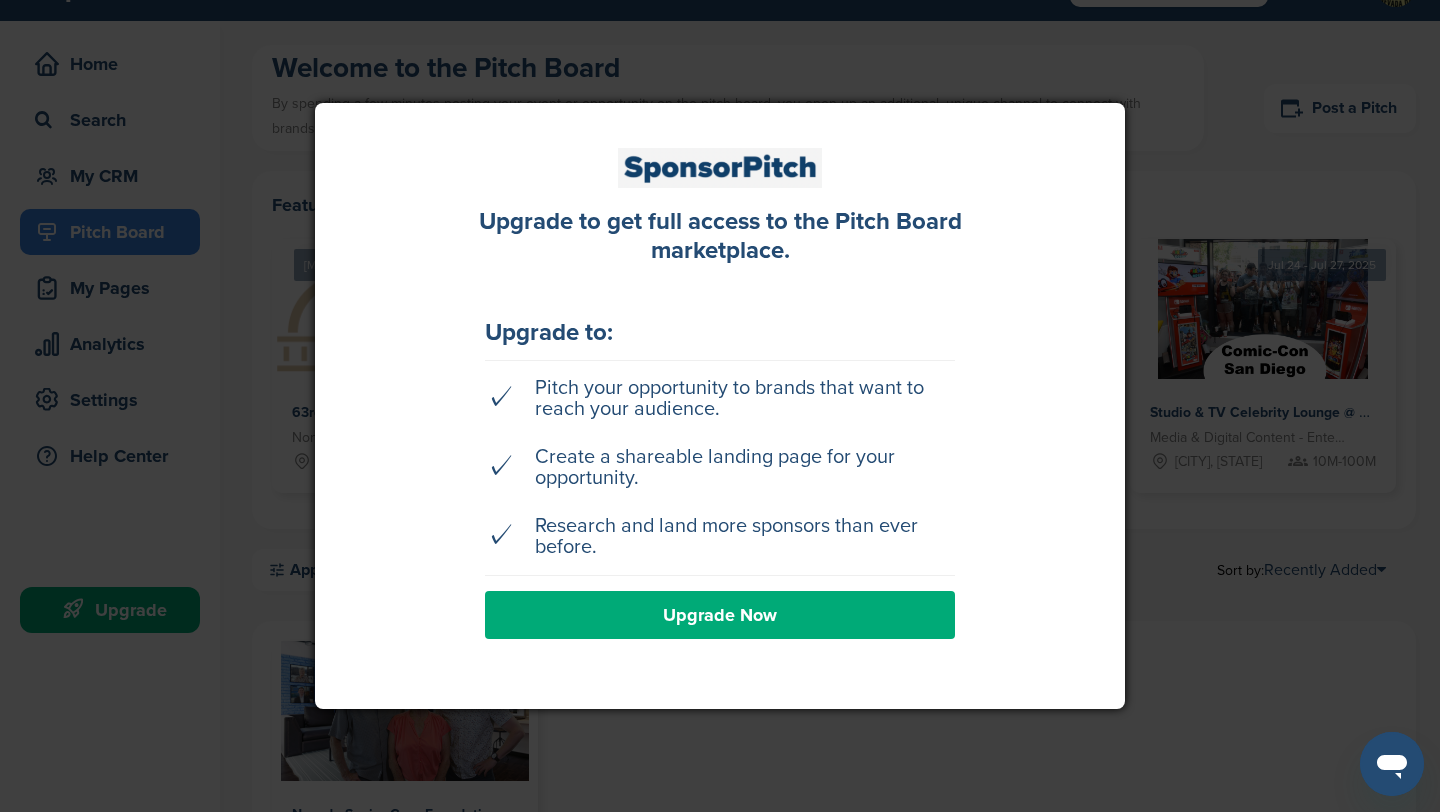 click at bounding box center [720, 406] 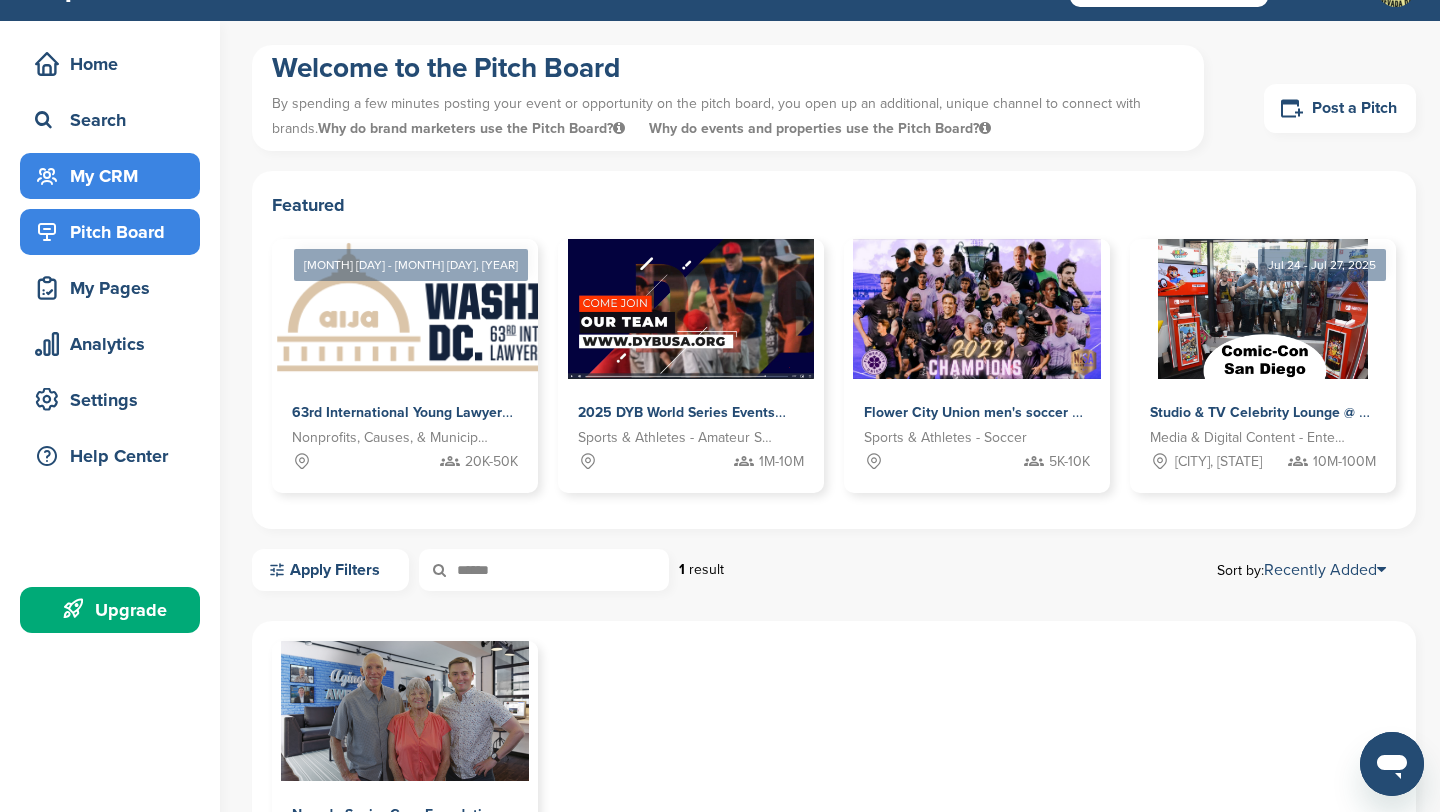click on "My CRM" at bounding box center [115, 176] 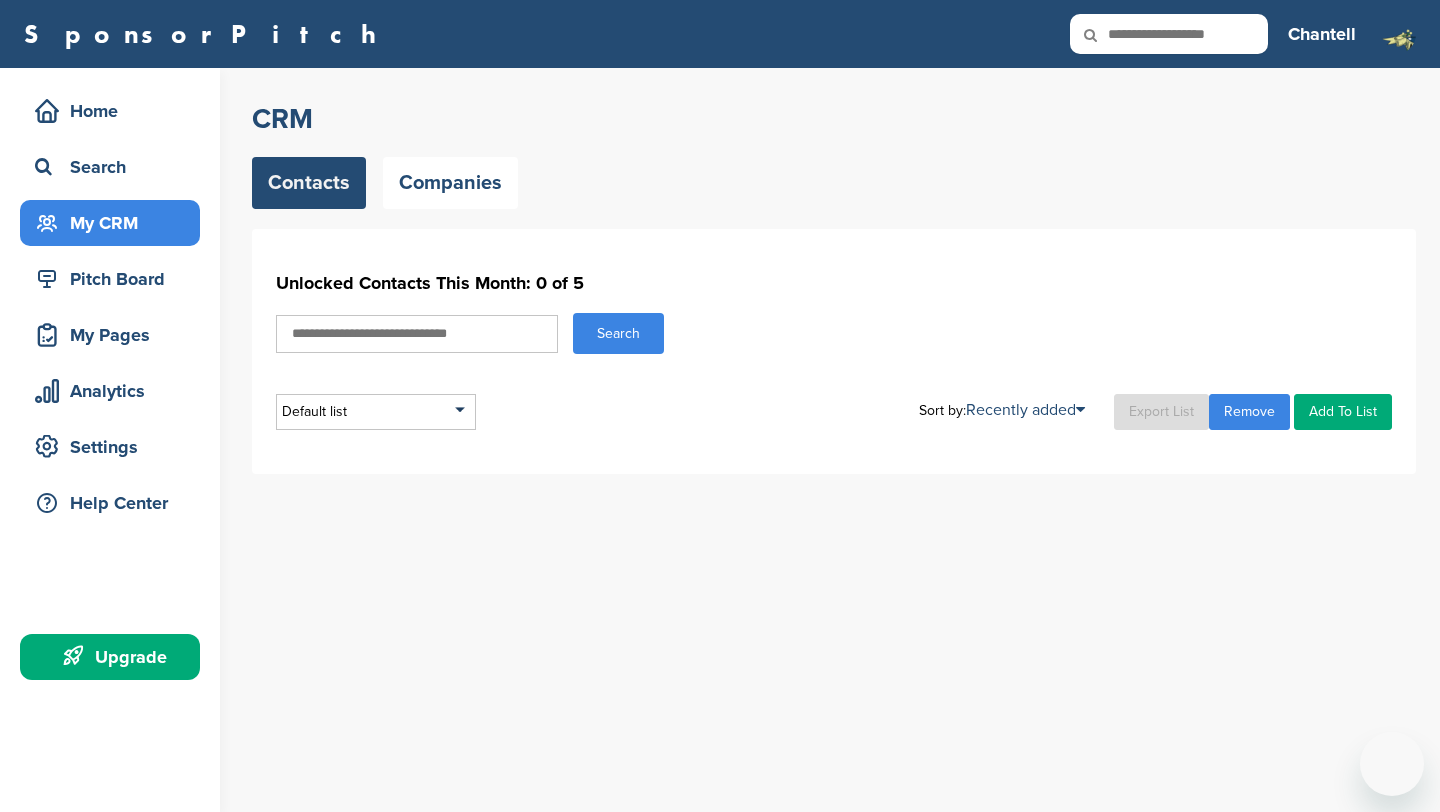 scroll, scrollTop: 0, scrollLeft: 0, axis: both 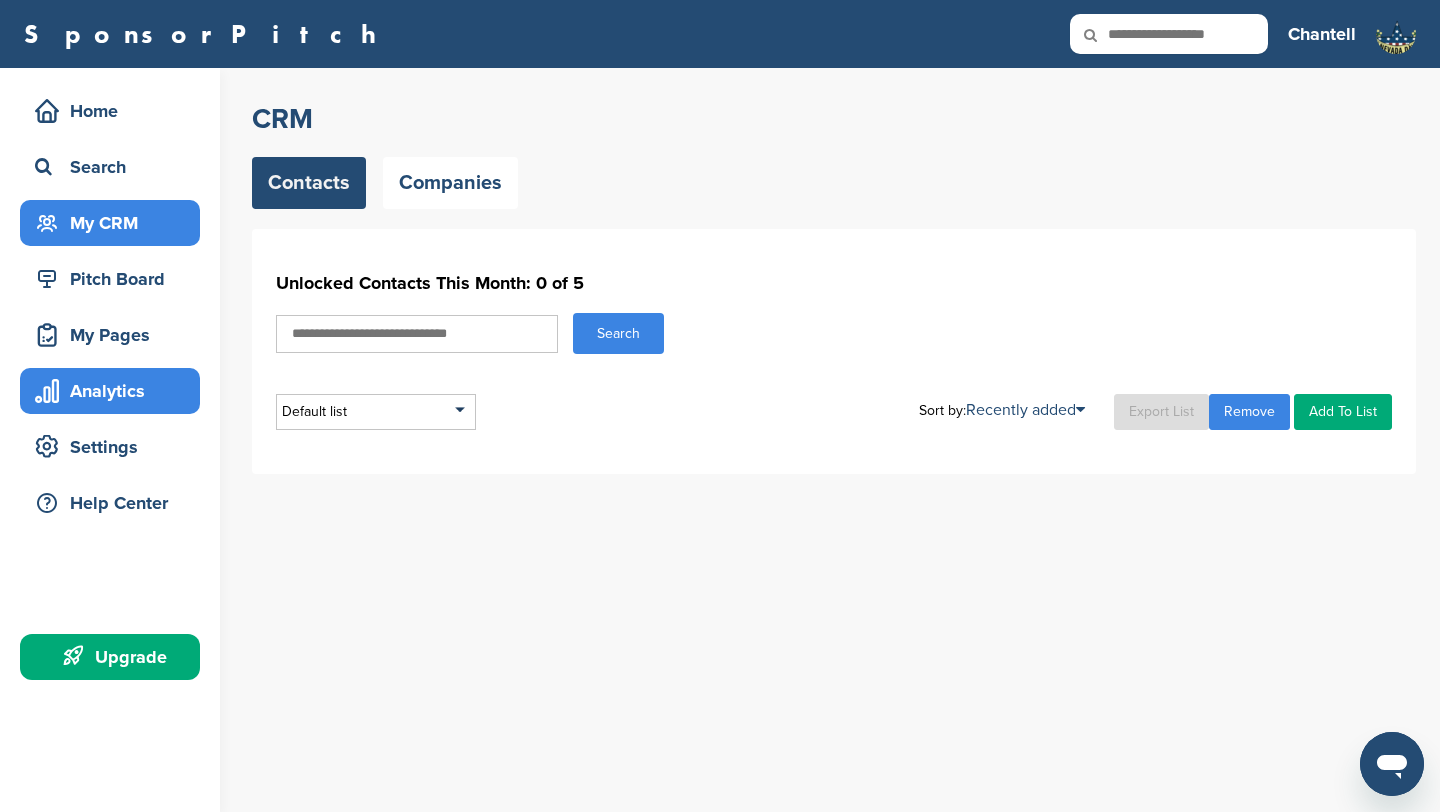 click on "Analytics" at bounding box center (115, 391) 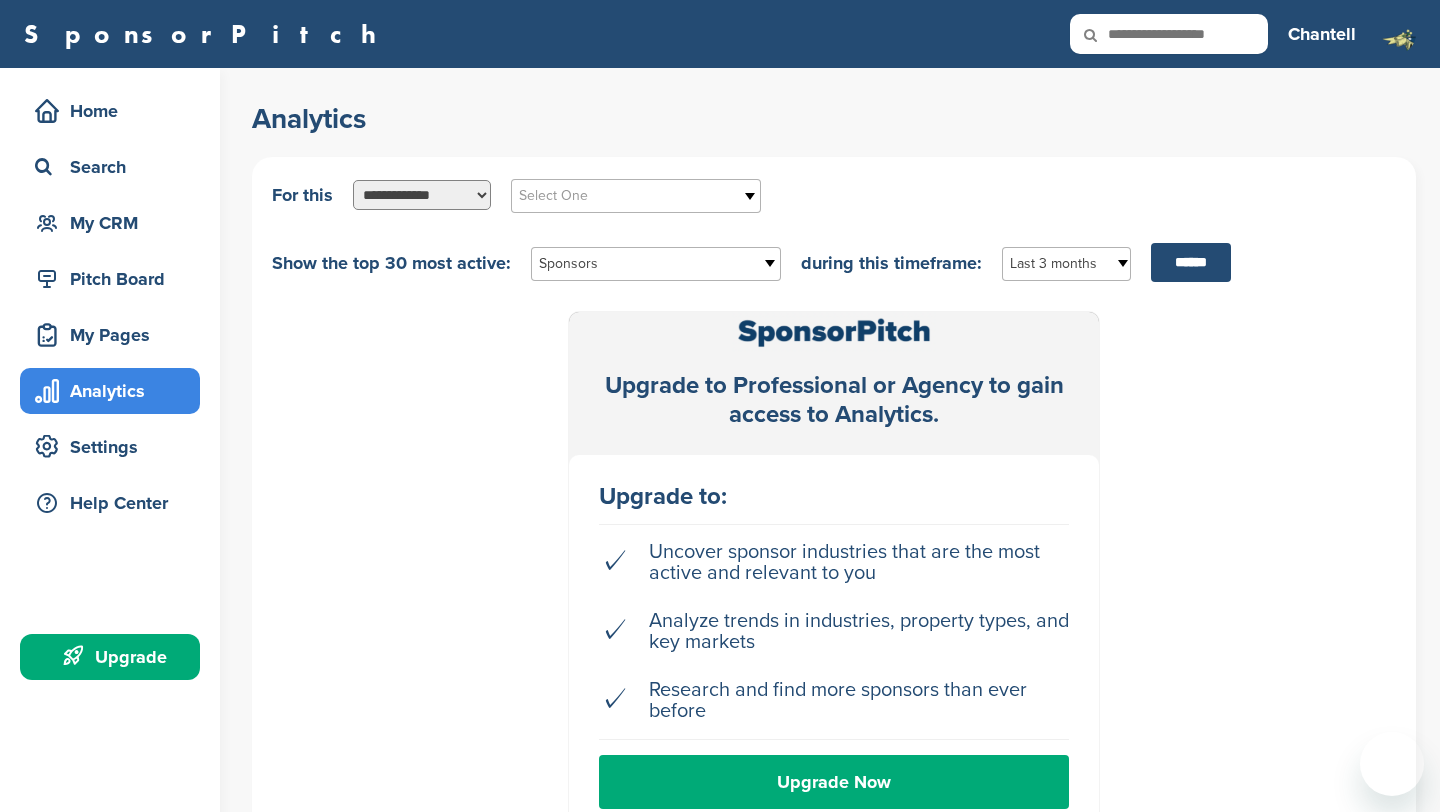scroll, scrollTop: 0, scrollLeft: 0, axis: both 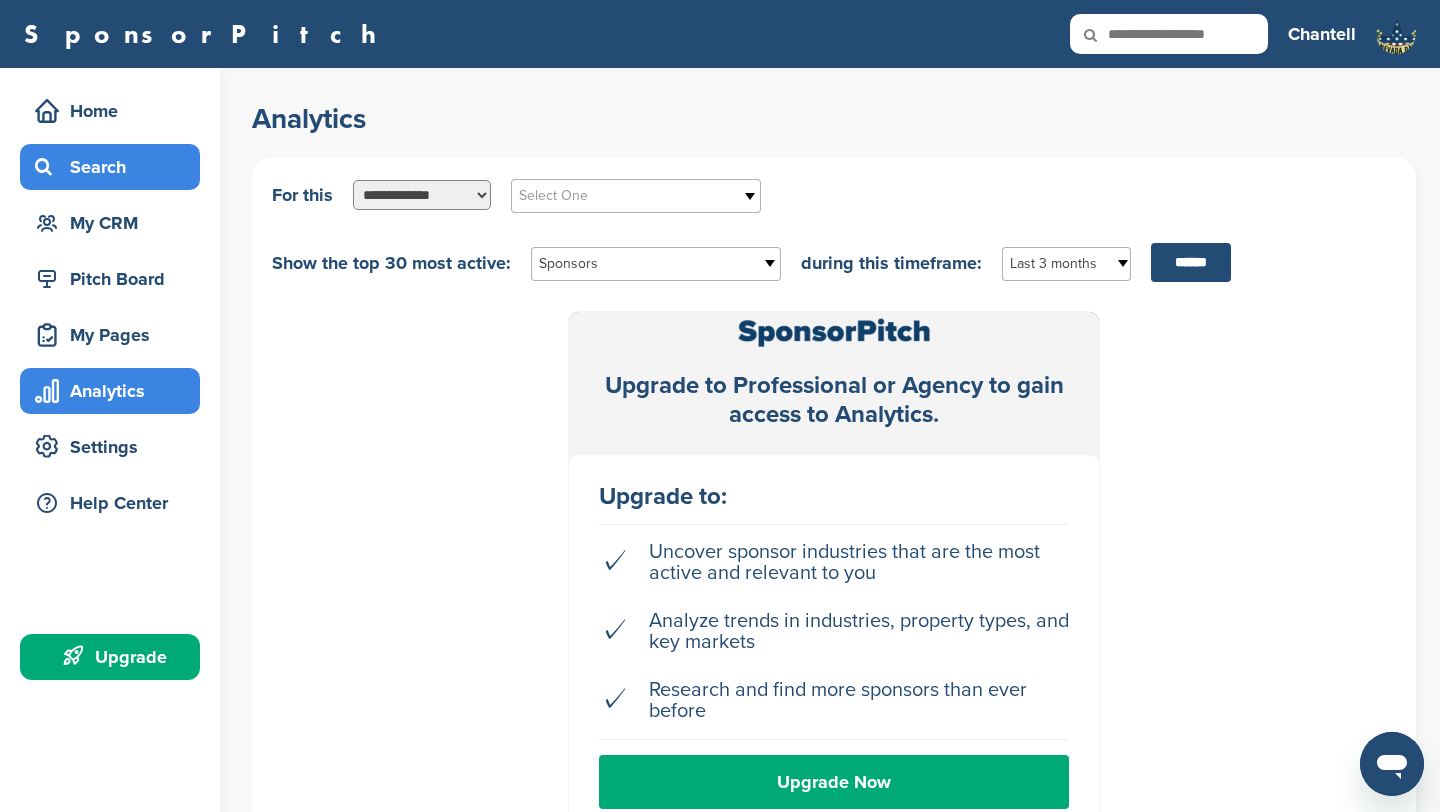 click on "Search" at bounding box center [115, 167] 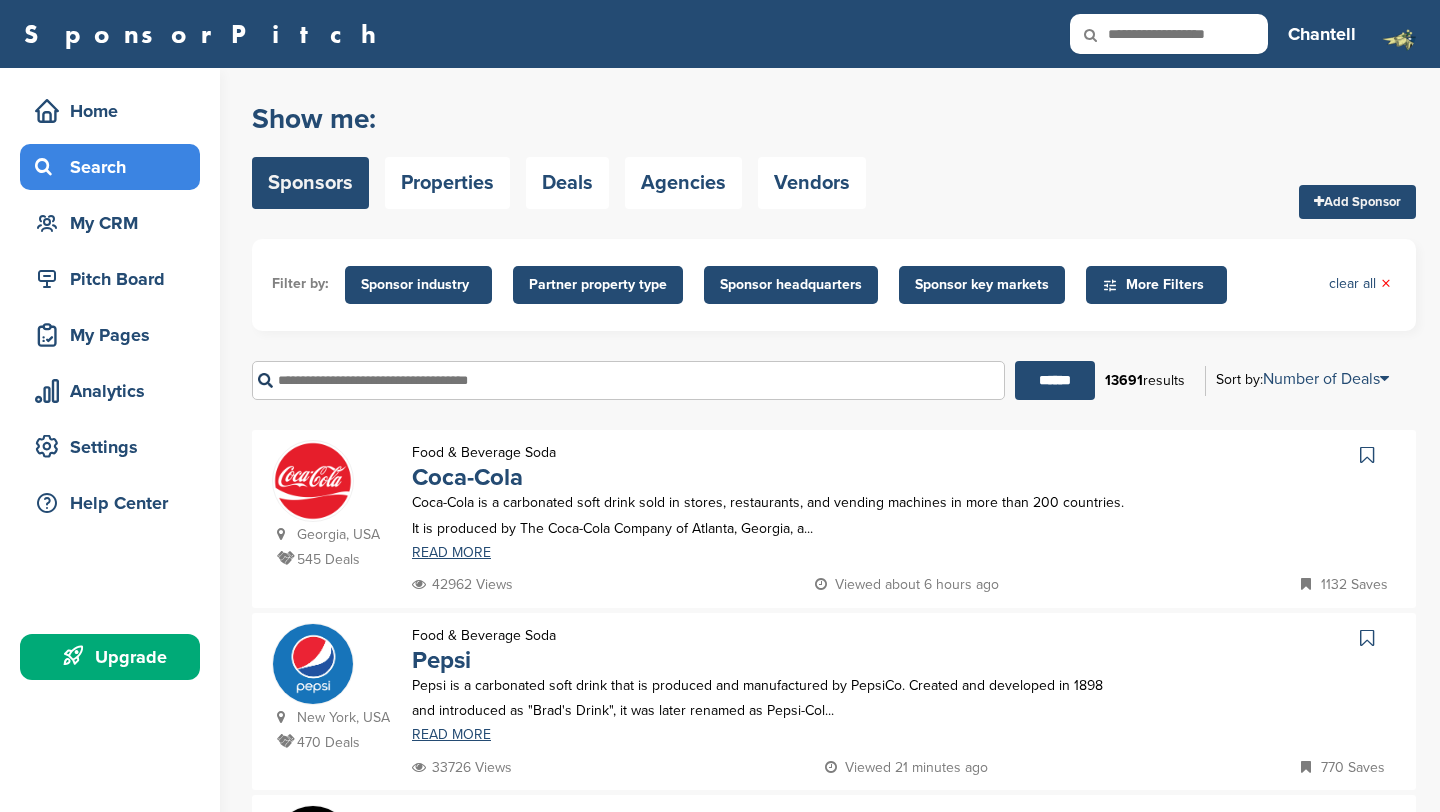 scroll, scrollTop: 0, scrollLeft: 0, axis: both 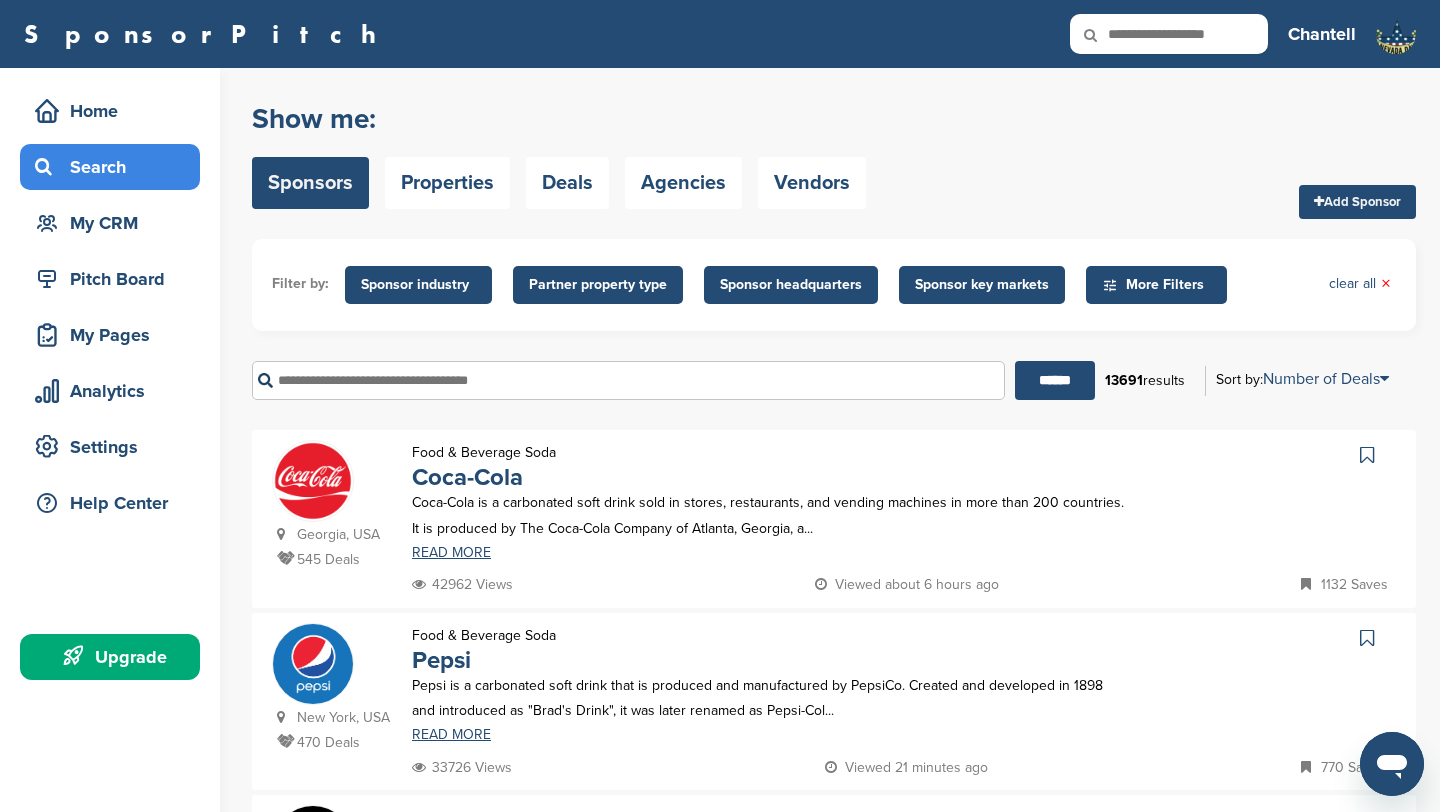 click at bounding box center (628, 380) 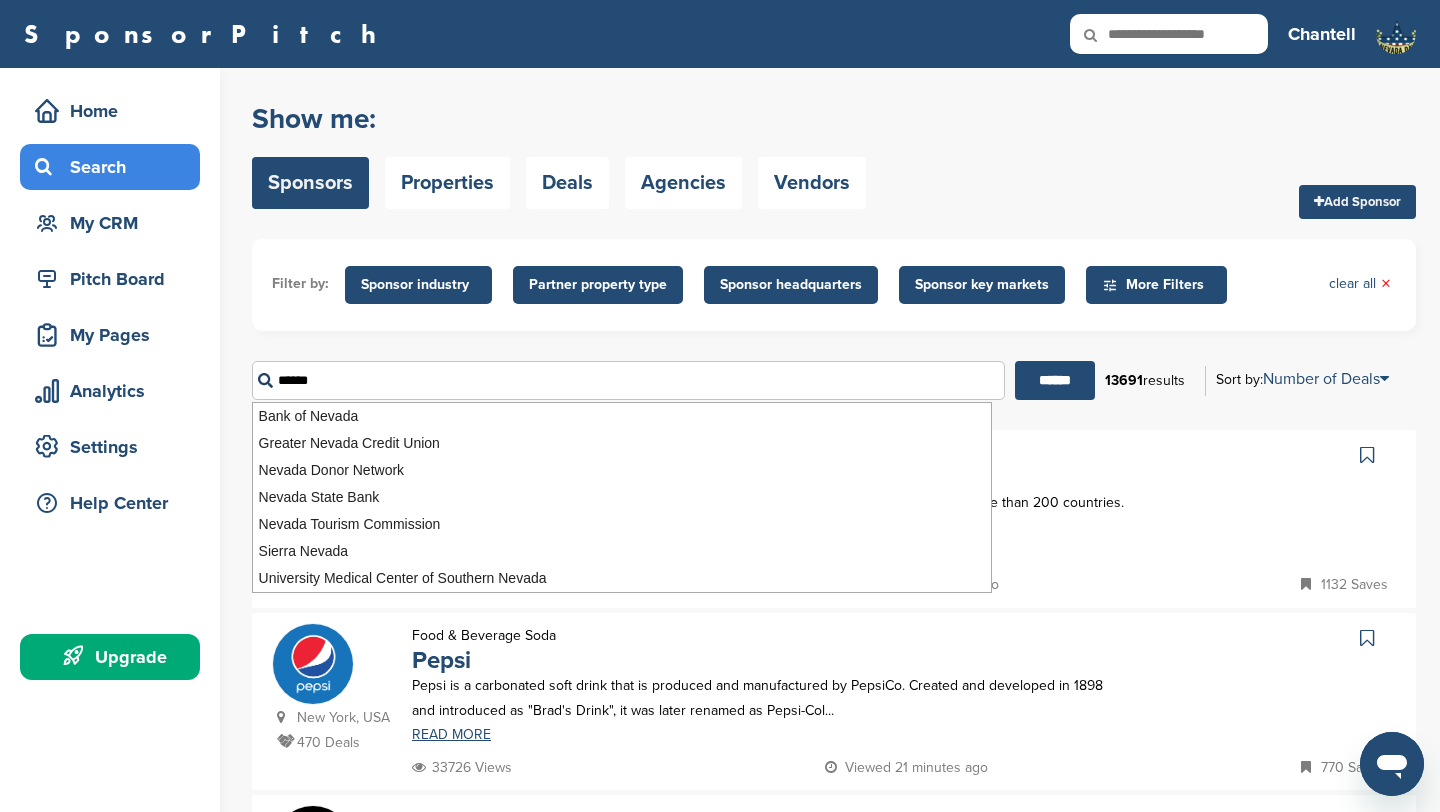 type on "******" 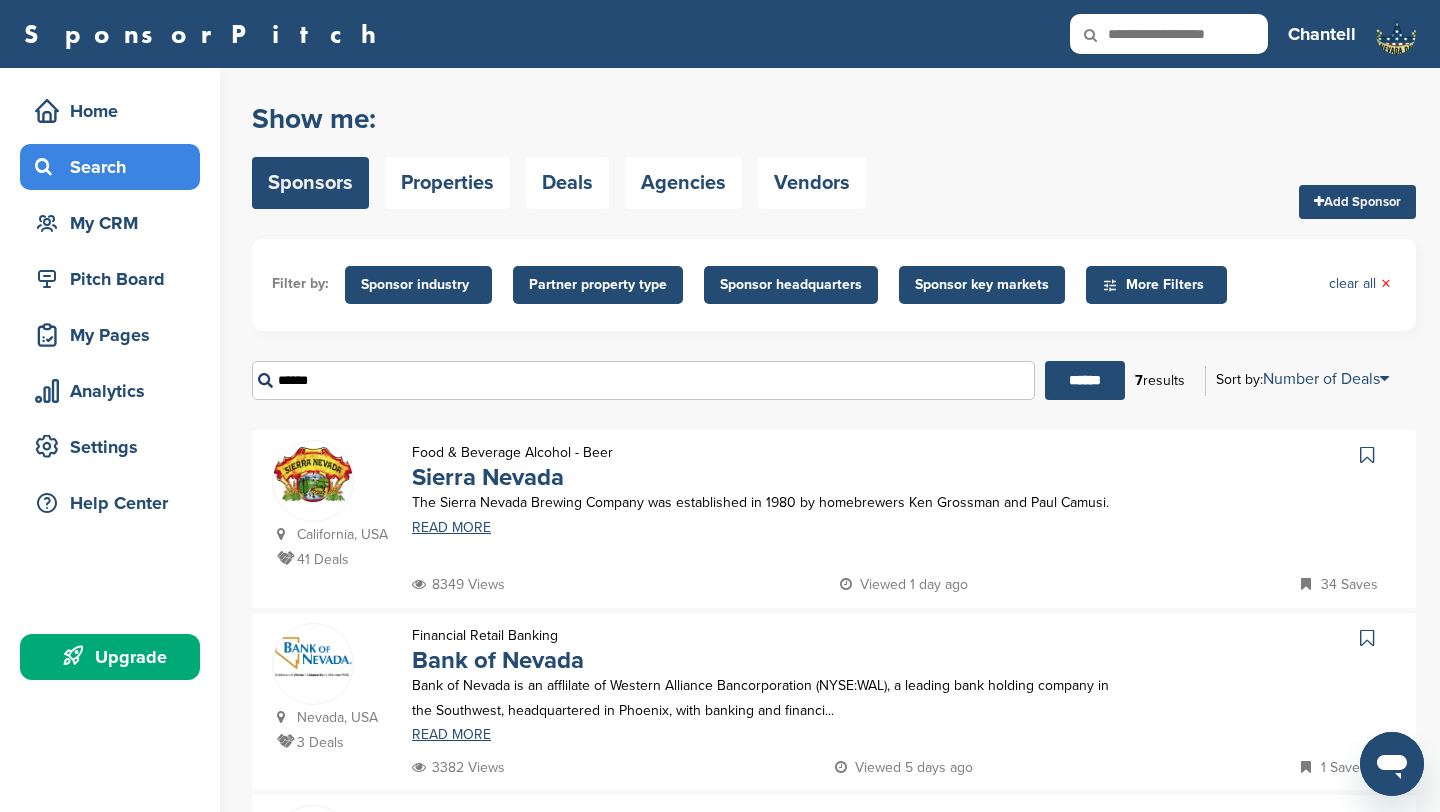 click on "Show me:
Sponsors
Properties
Deals
Agencies
Vendors
Add Sponsor
Filter by:
Sponsor industry
Sponsor Industry
×
Apparel, Clothing, & Fashion
Accessories
Athletic Apparel & Equipment
Backpacks
Clothing Line
Eyewear
Footwear
Formalwear
Fragrance
Handbags
Hats
Jewelry
Other
Outdoor clothing
Outerwear
Swimwear
Underwear
Uniforms
Watches
Automotive
ATV
Auto Dealer
Auto Manufacturer
Auto Parts
Car Wash
Classifieds
Motorcycle
Navigation Systems
Other
RV's
Service Center" at bounding box center (834, 939) 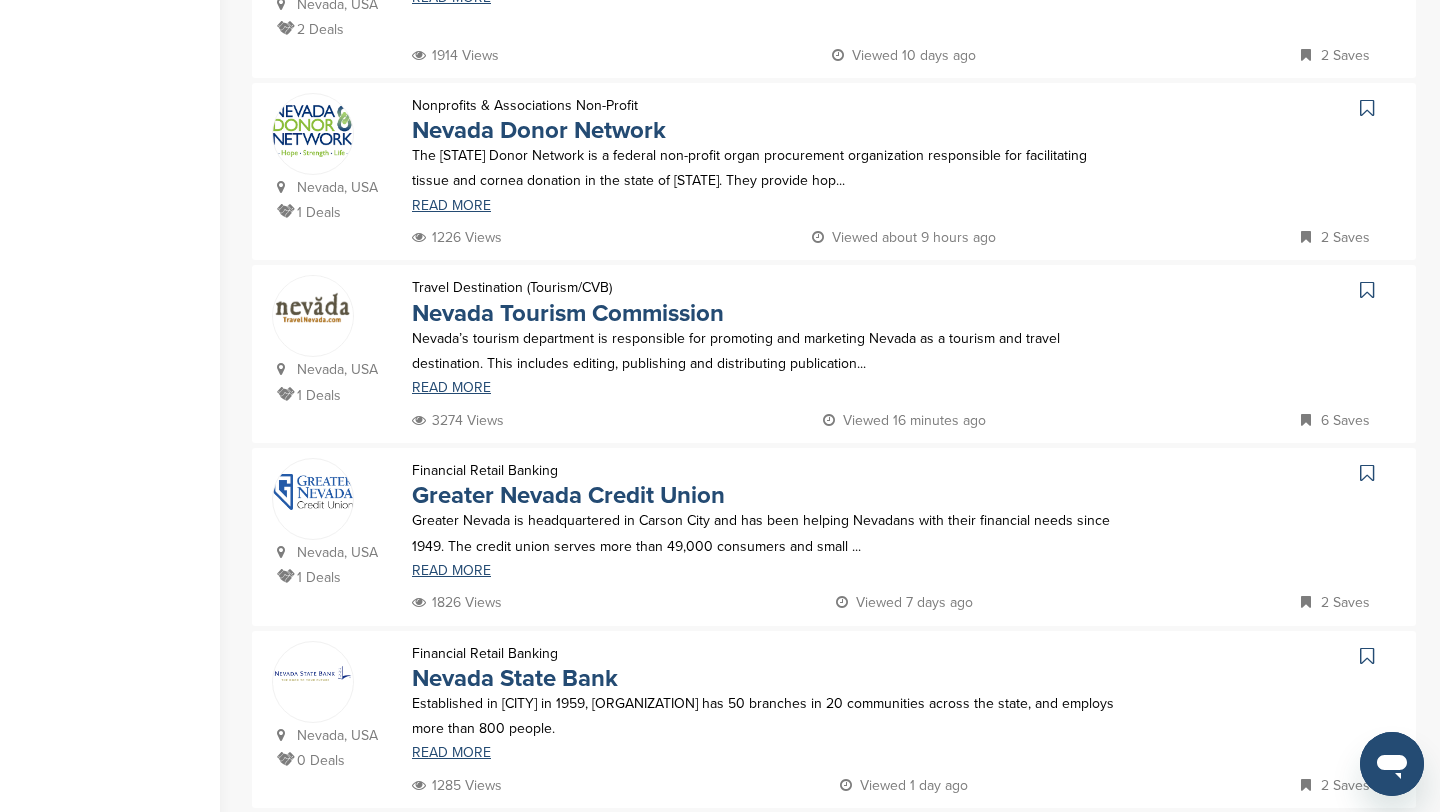 scroll, scrollTop: 898, scrollLeft: 0, axis: vertical 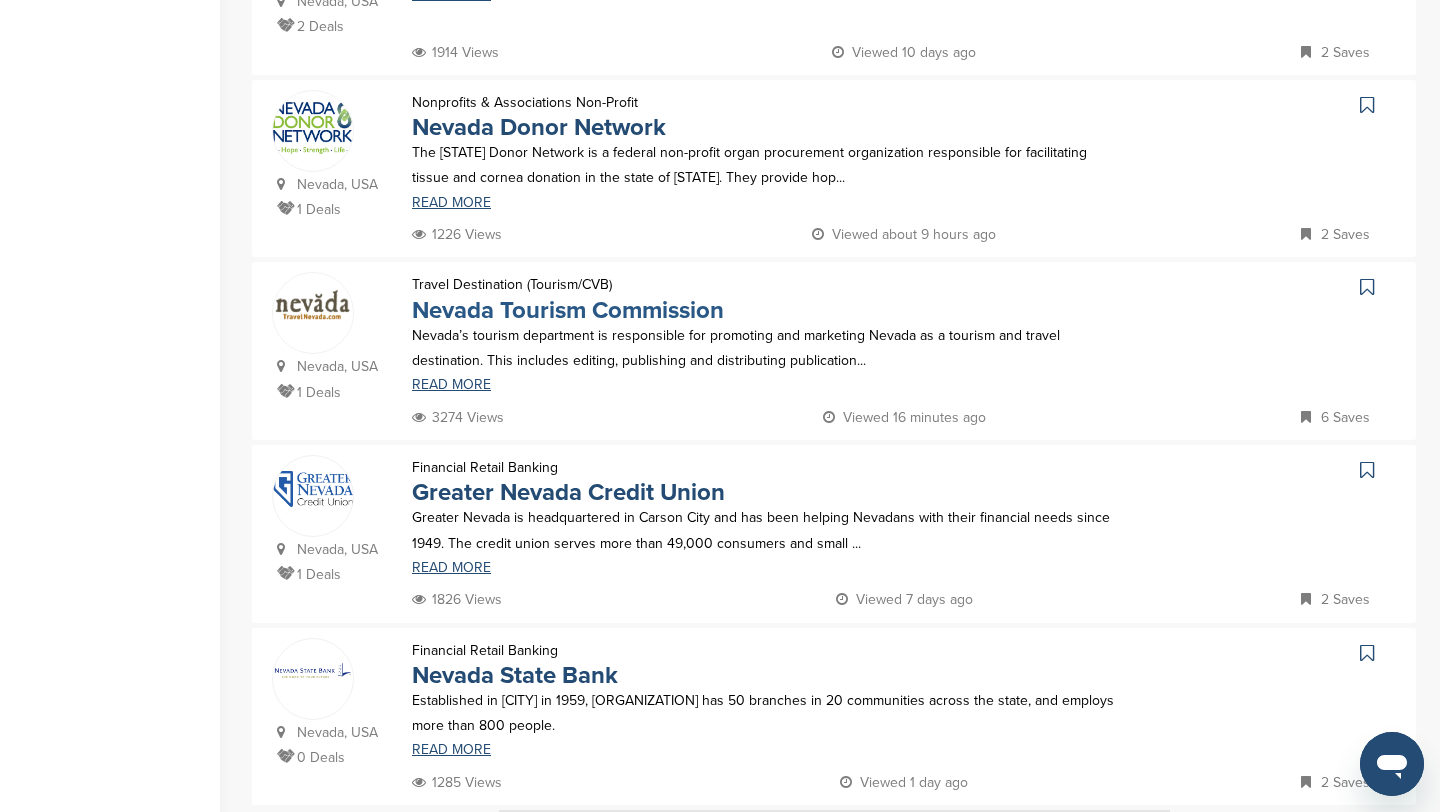 click on "Nevada Tourism Commission" at bounding box center (568, 310) 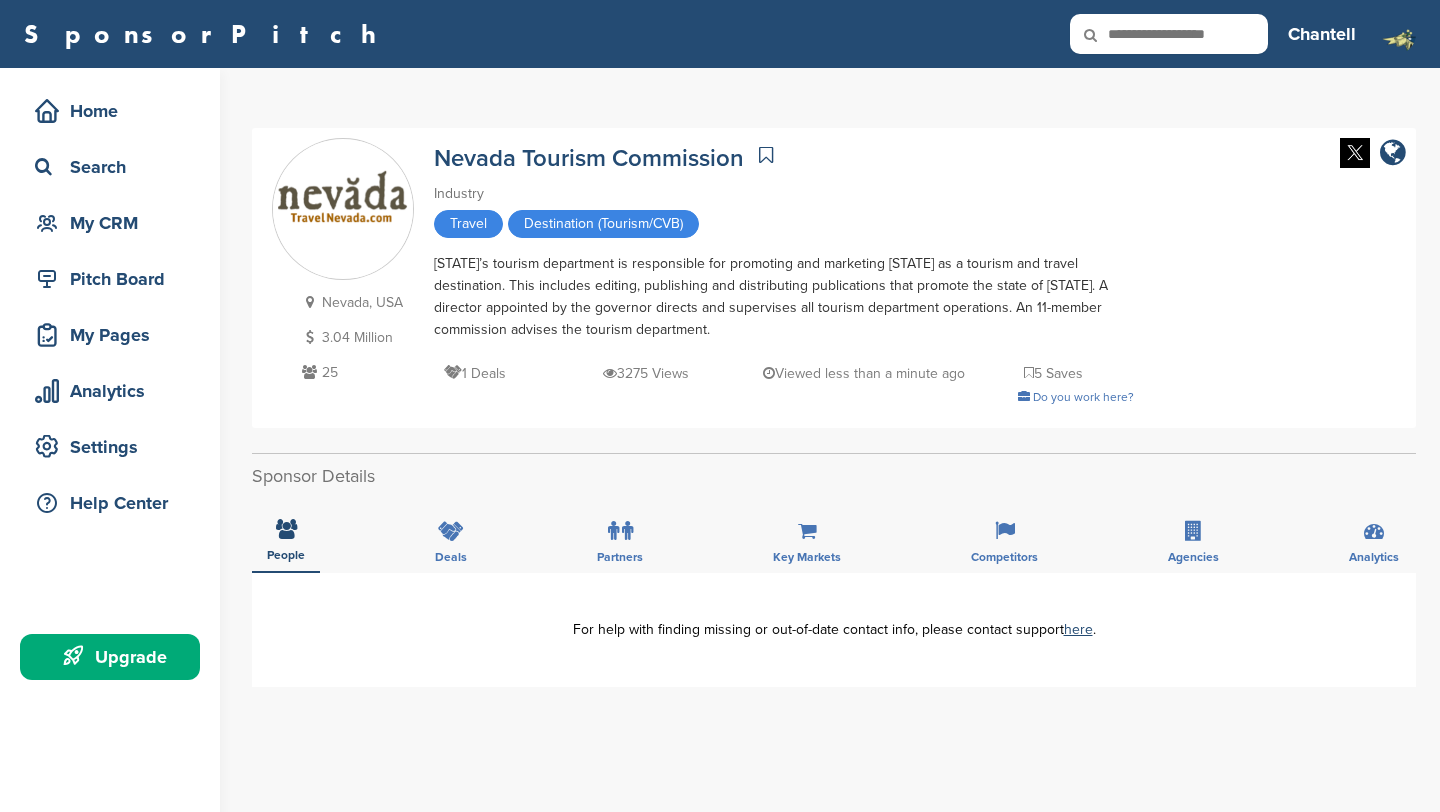 scroll, scrollTop: 0, scrollLeft: 0, axis: both 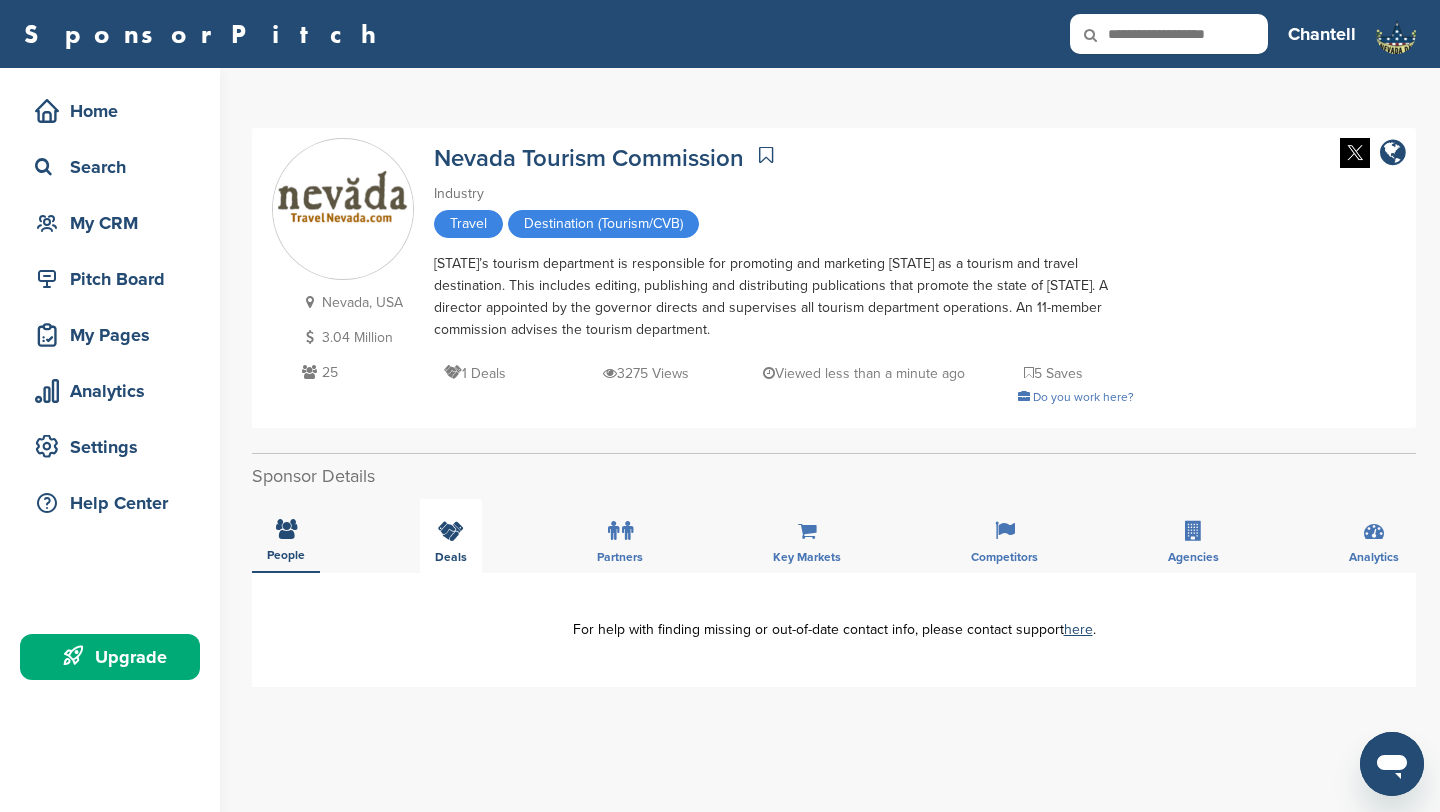 click on "Deals" at bounding box center [286, 555] 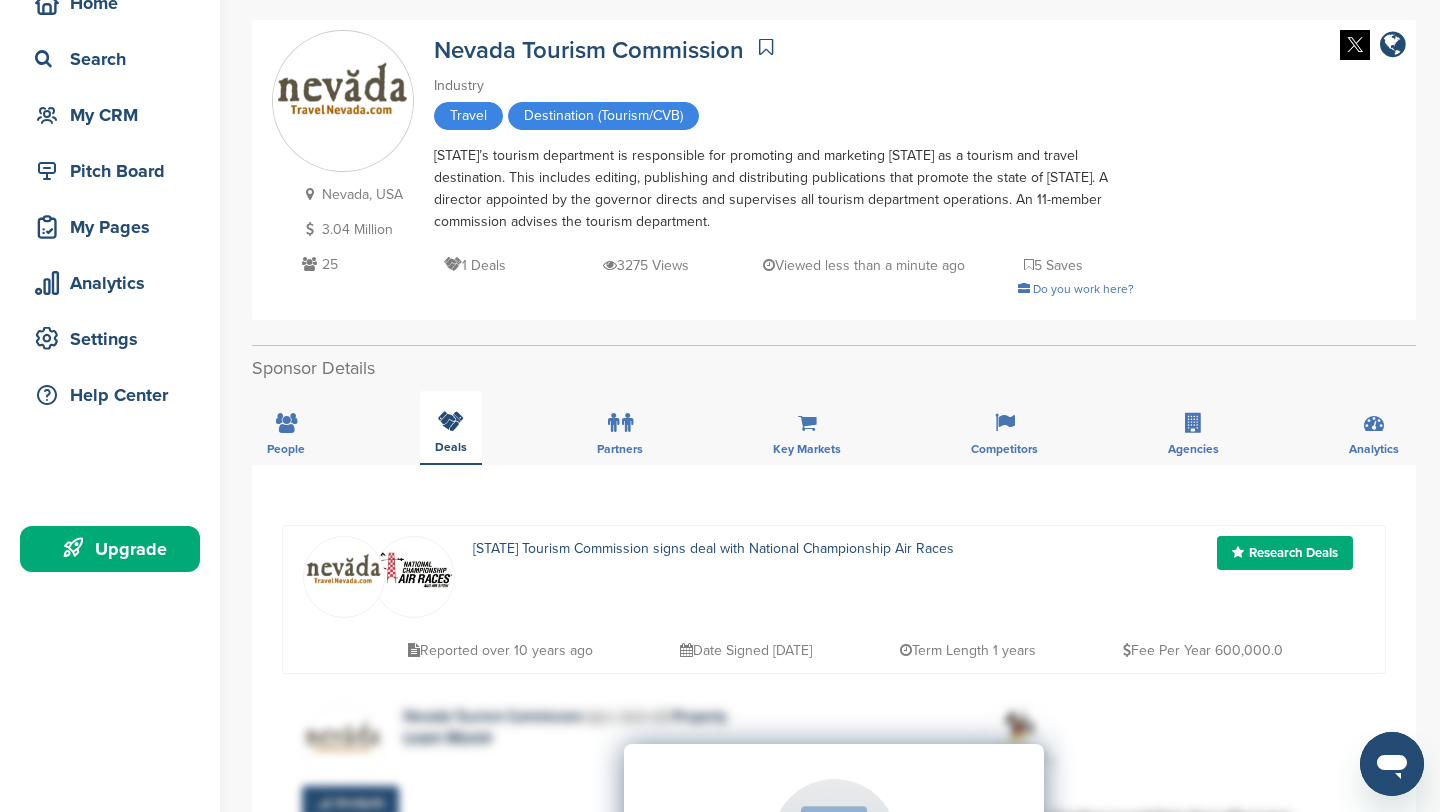 scroll, scrollTop: 0, scrollLeft: 0, axis: both 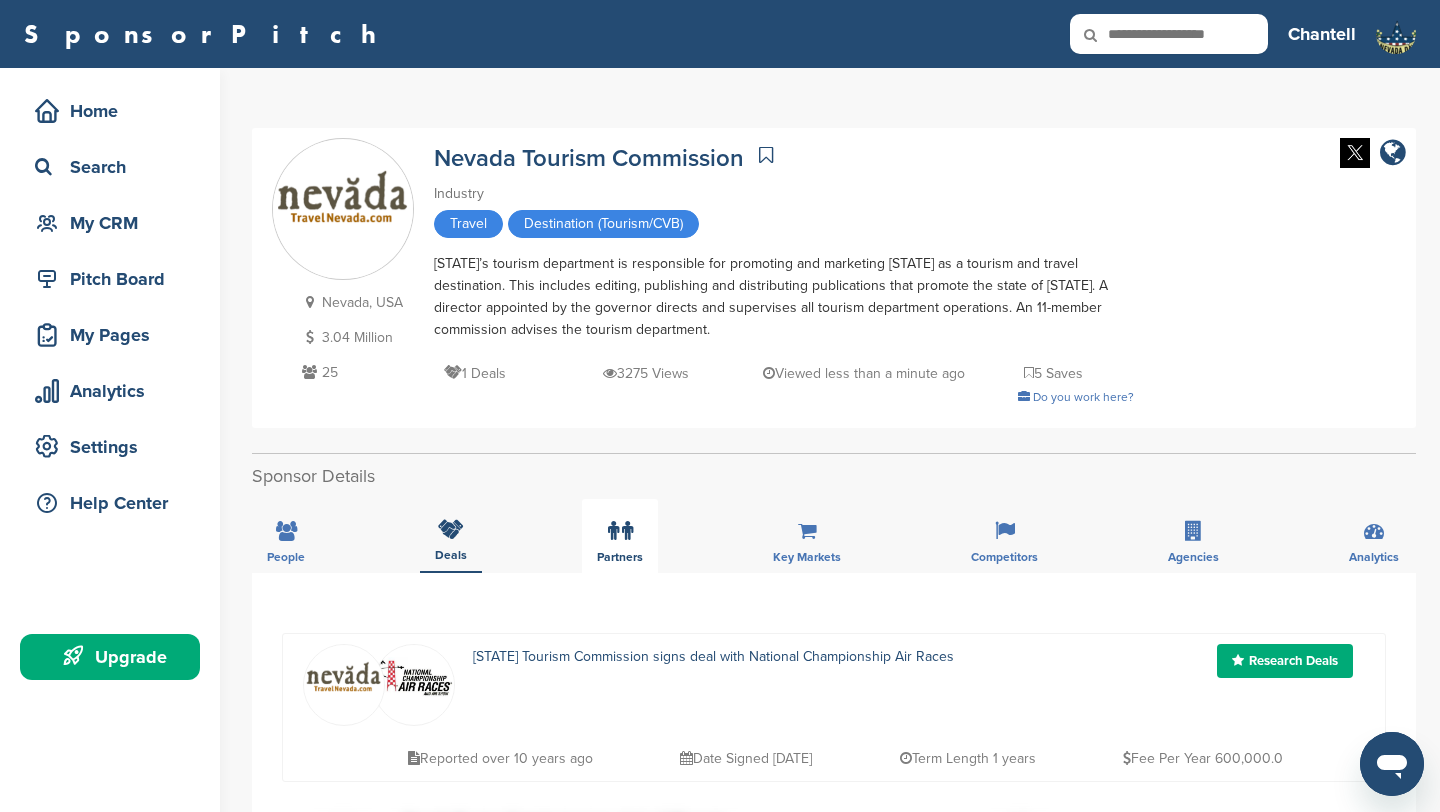 click on "Partners" at bounding box center (286, 557) 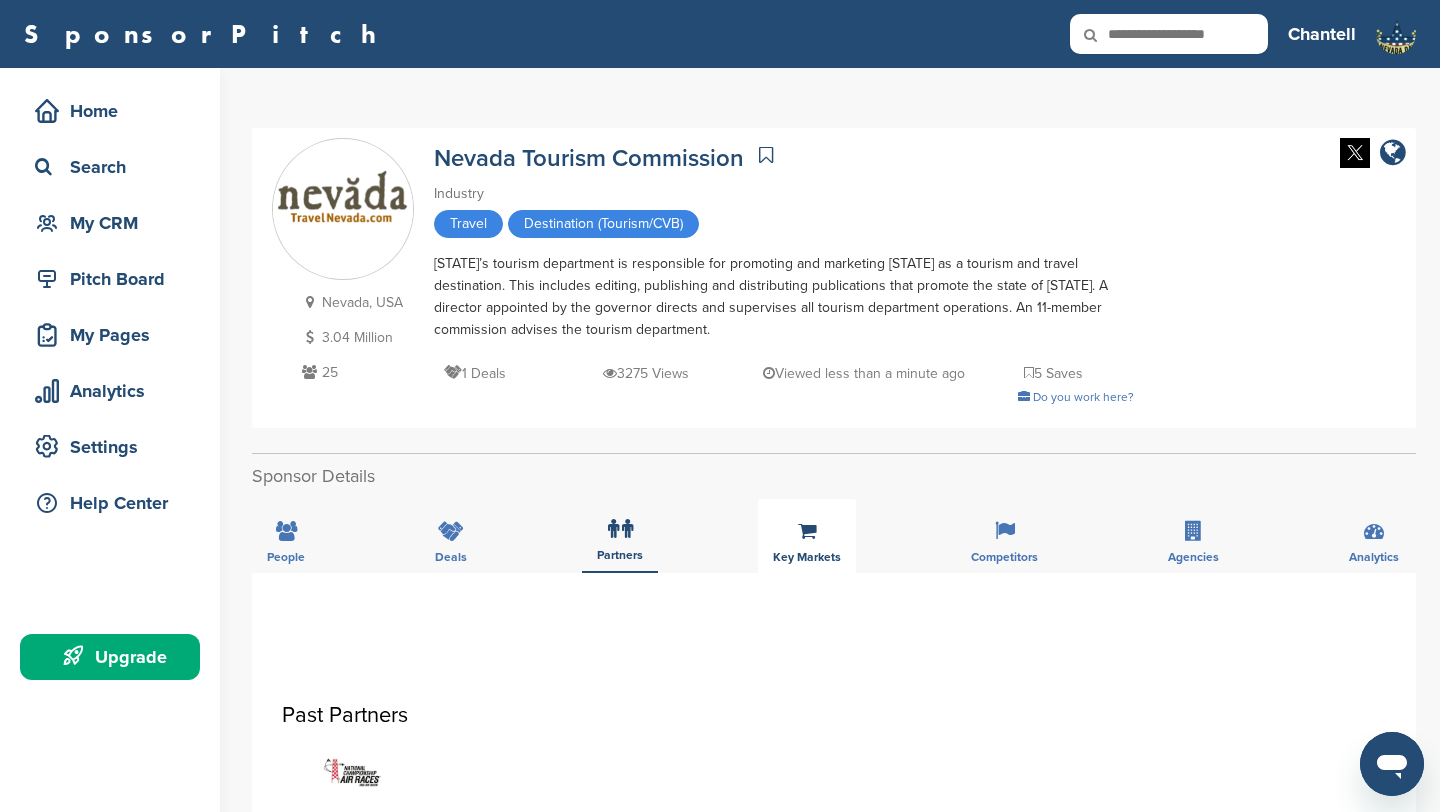 click on "Key Markets" at bounding box center (807, 536) 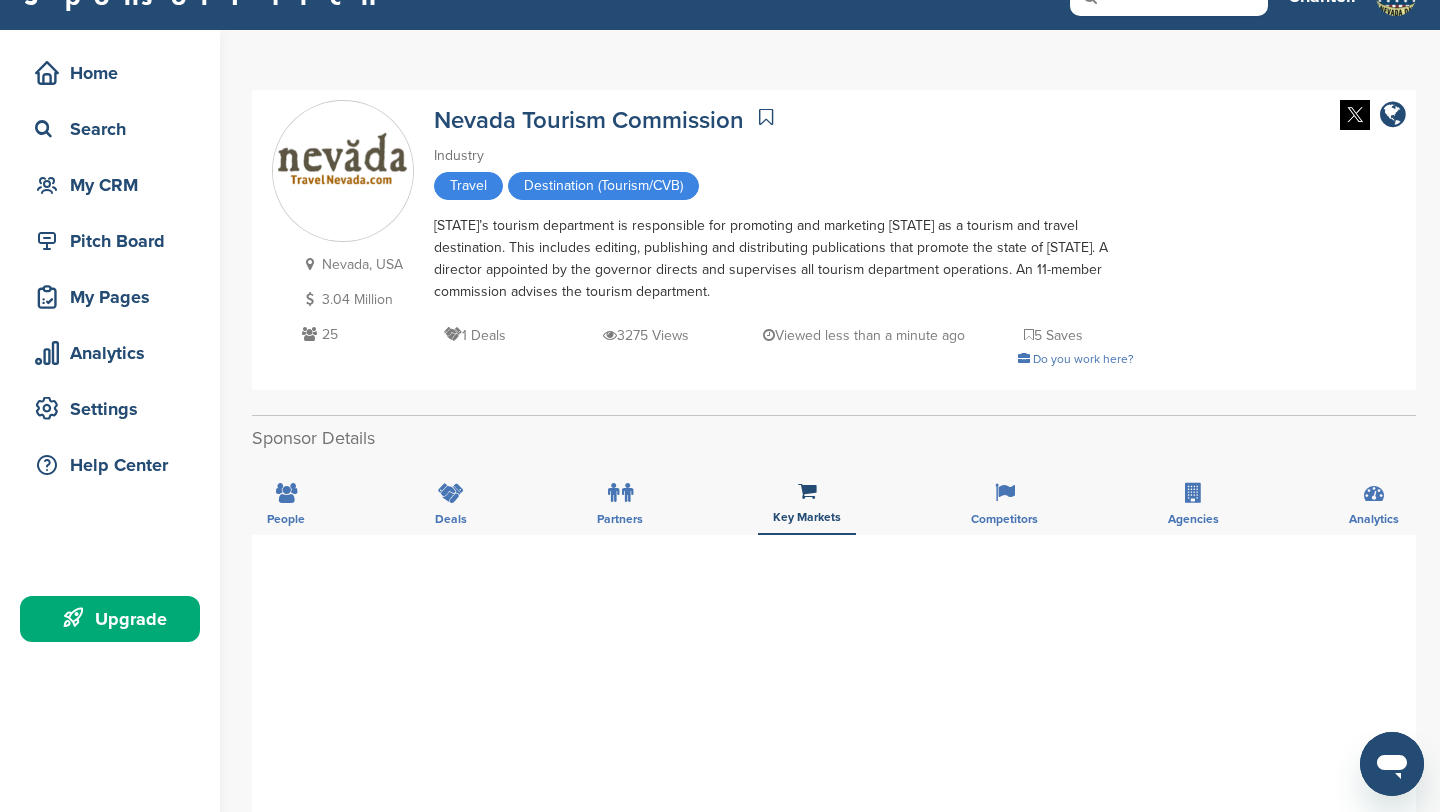 scroll, scrollTop: 42, scrollLeft: 0, axis: vertical 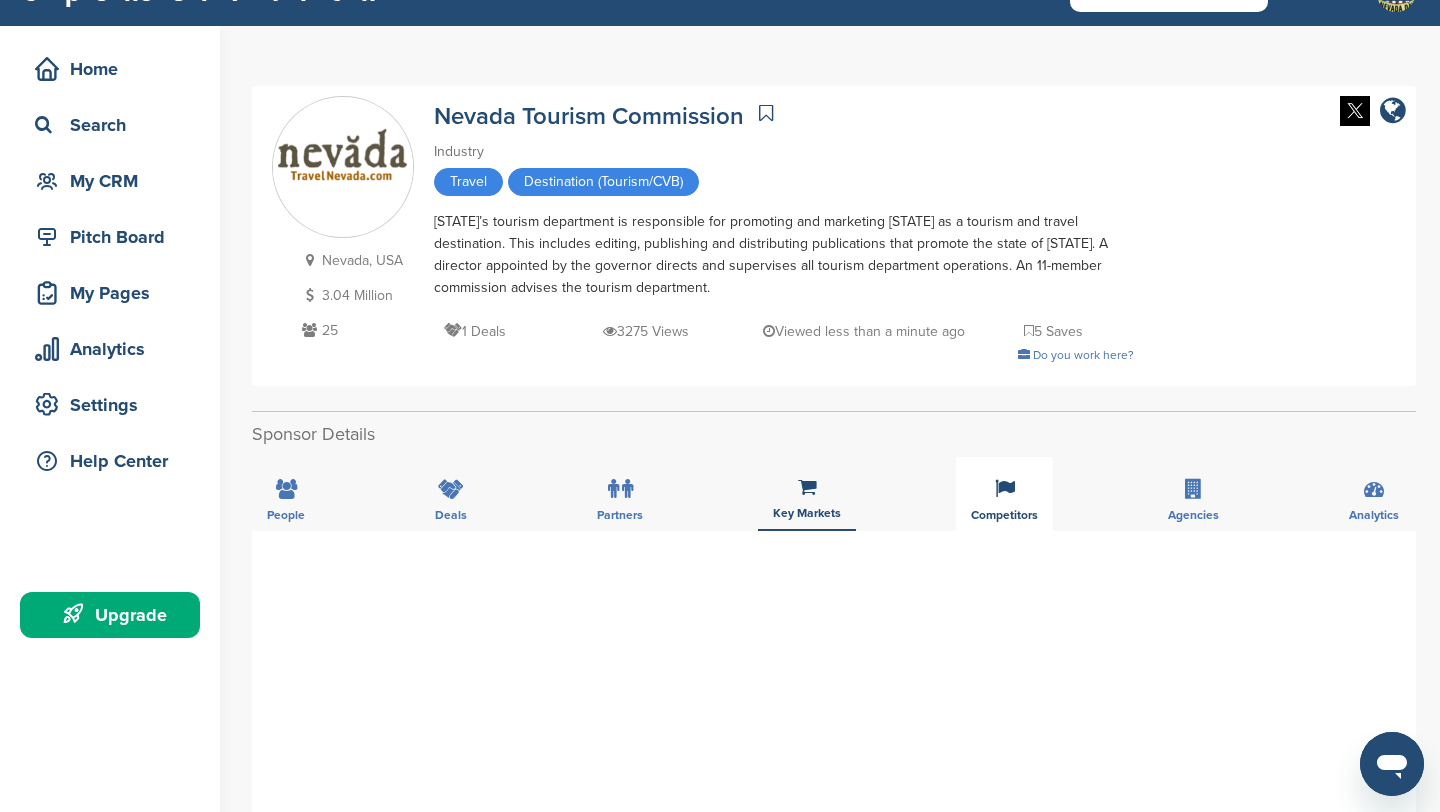 click on "Competitors" at bounding box center [1004, 494] 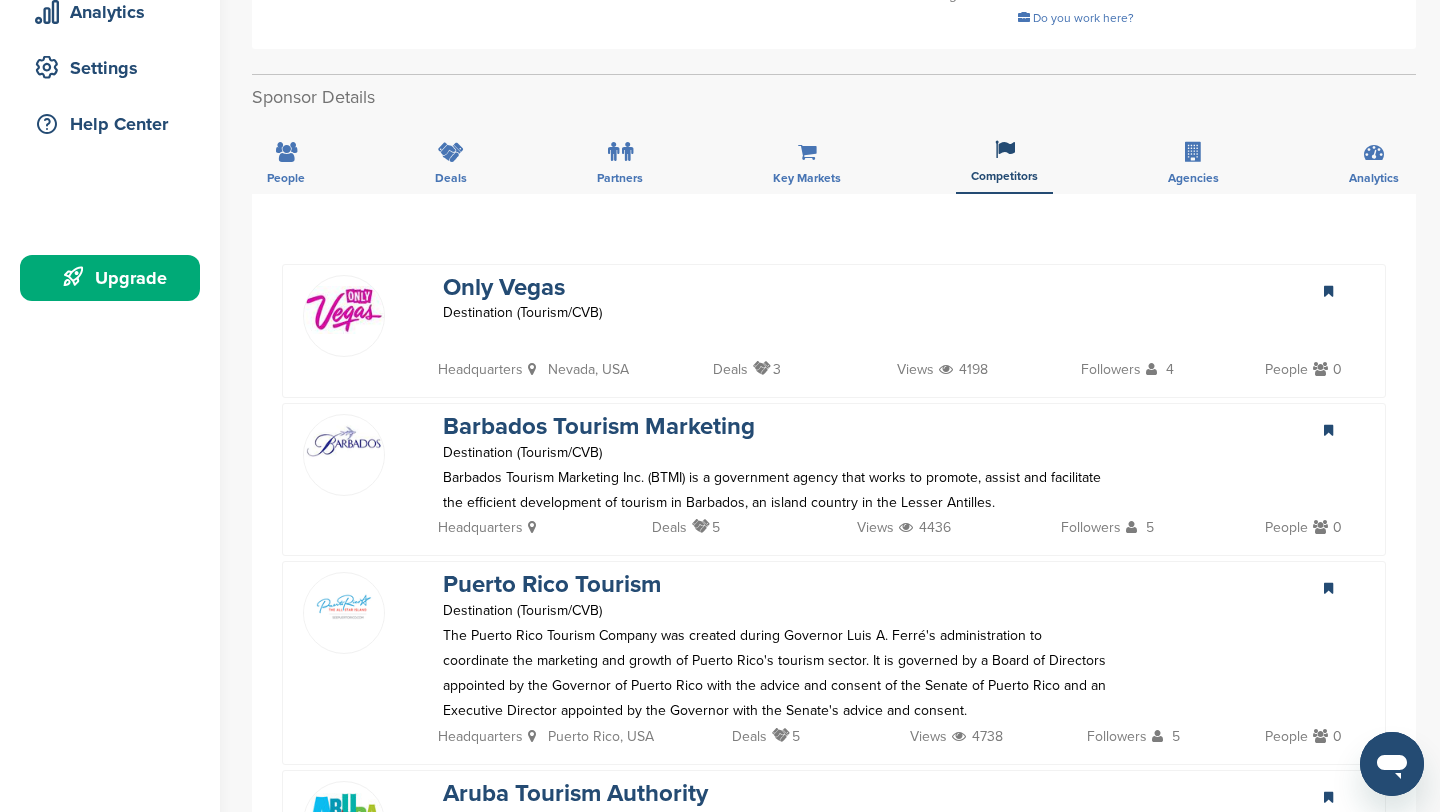 scroll, scrollTop: 328, scrollLeft: 0, axis: vertical 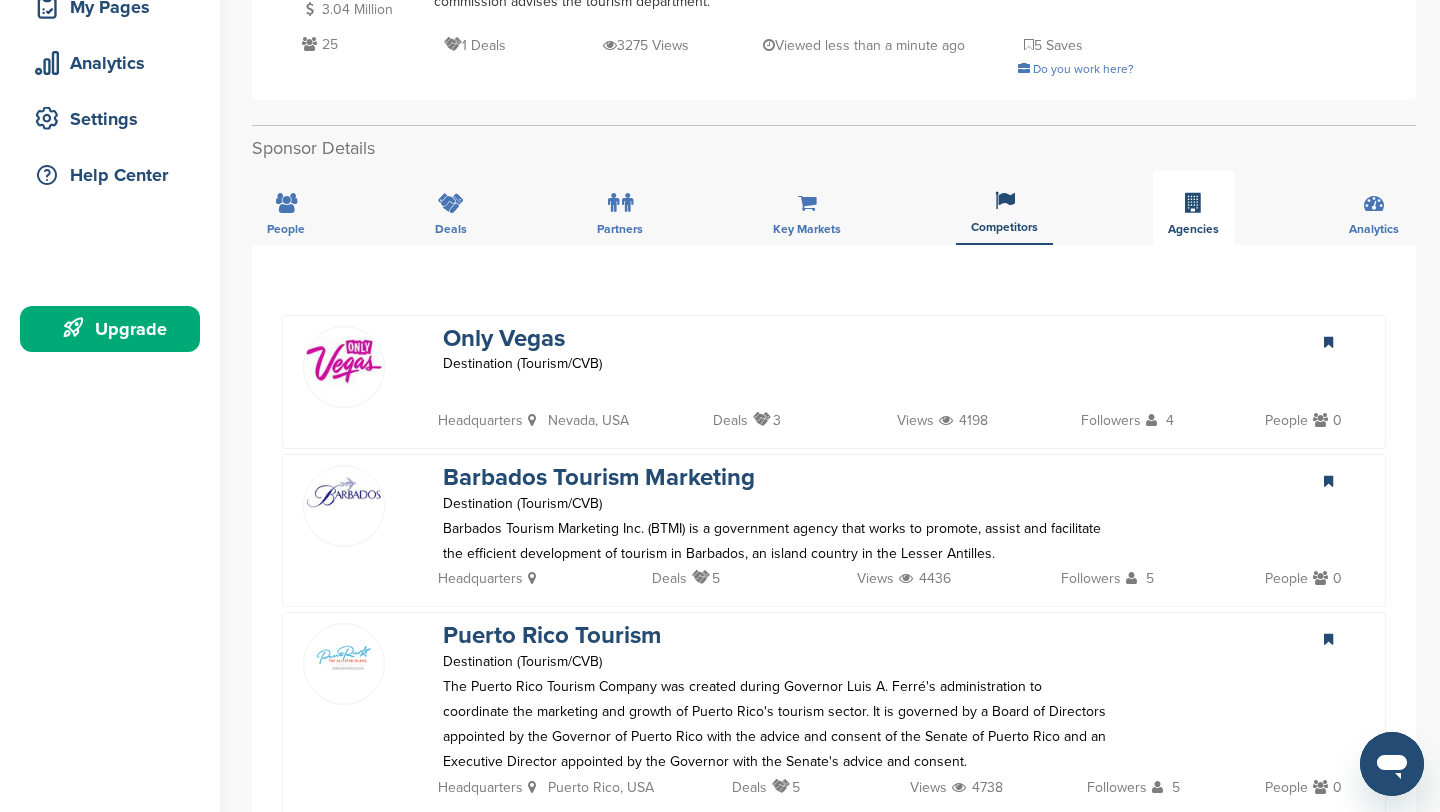 click at bounding box center (1193, 203) 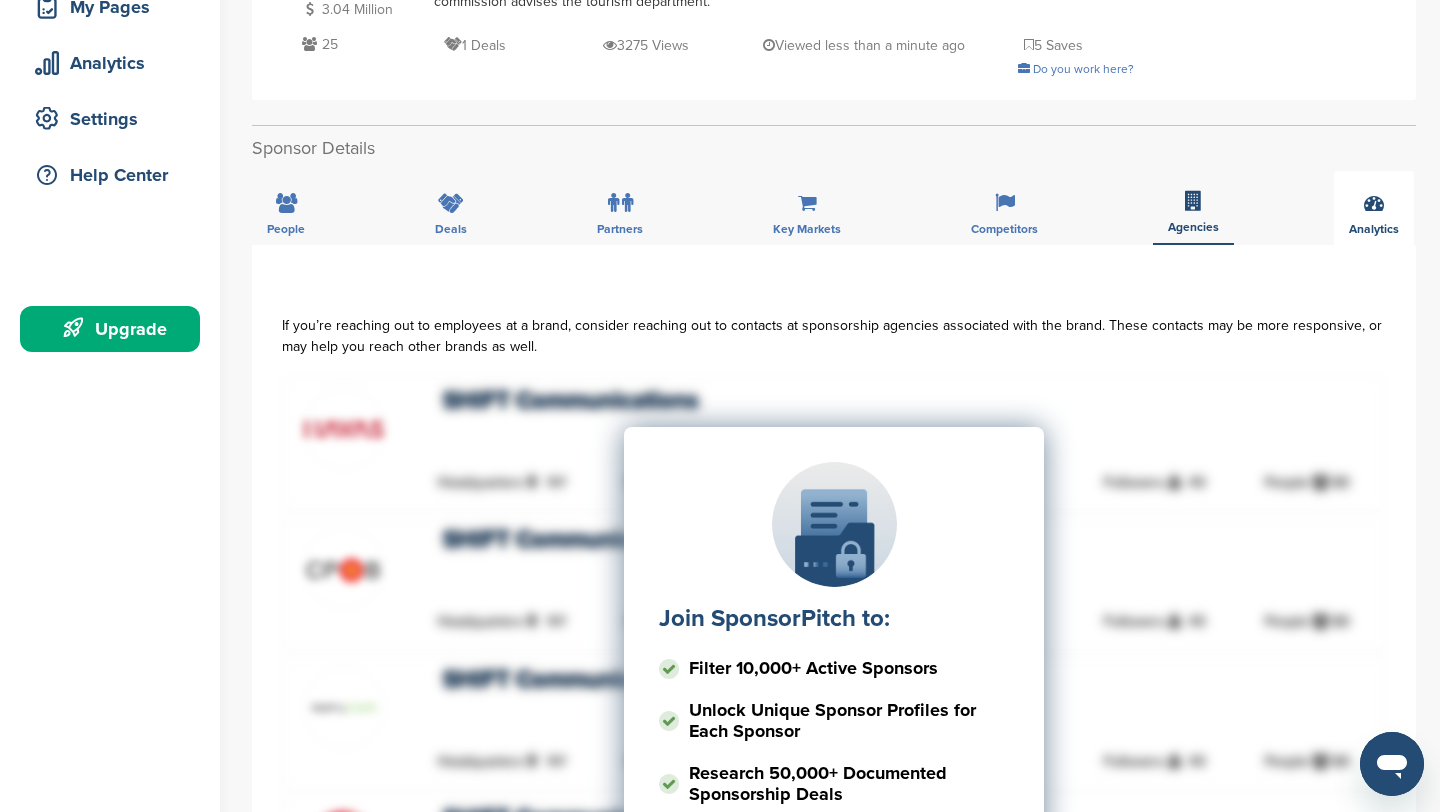 click on "Analytics" at bounding box center [286, 229] 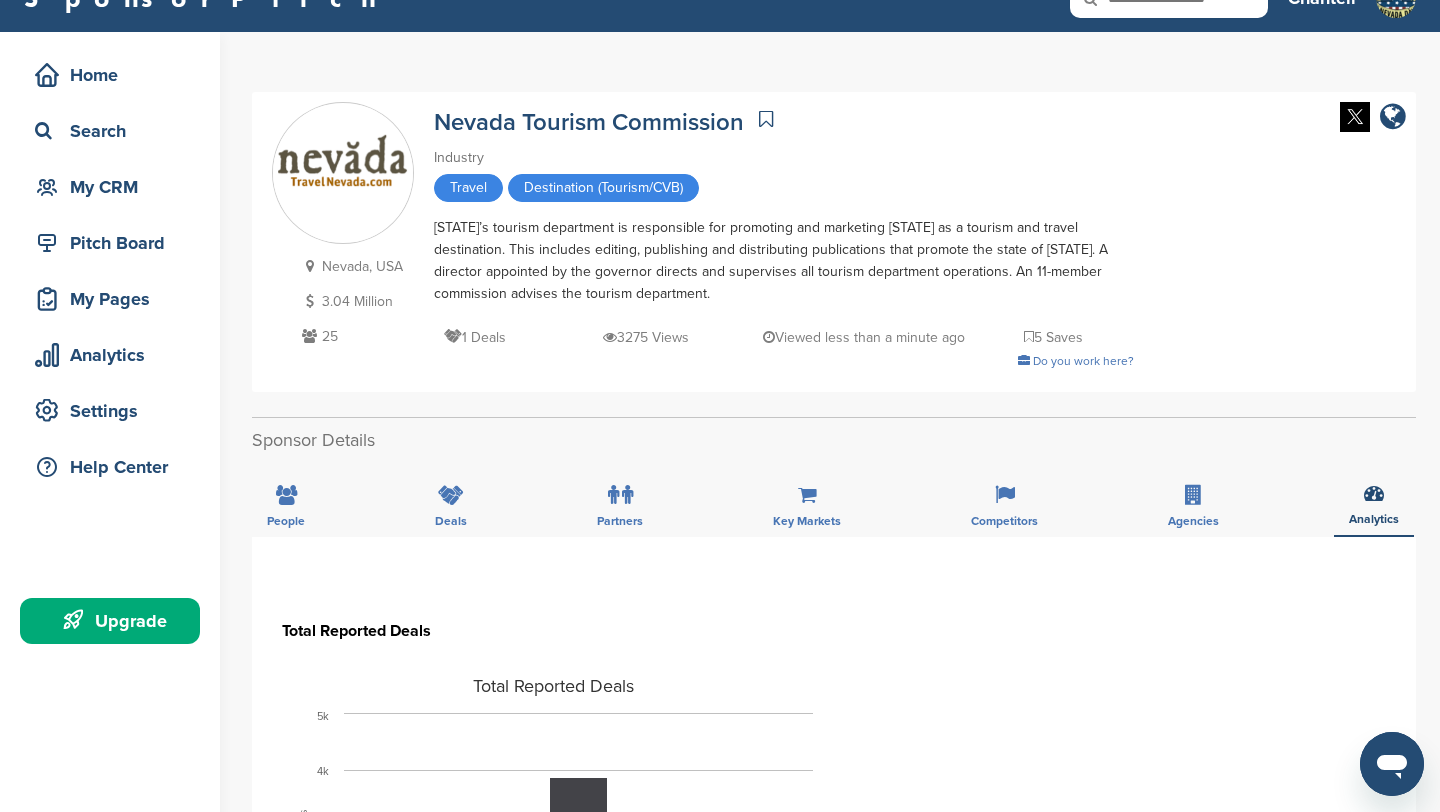 scroll, scrollTop: 0, scrollLeft: 0, axis: both 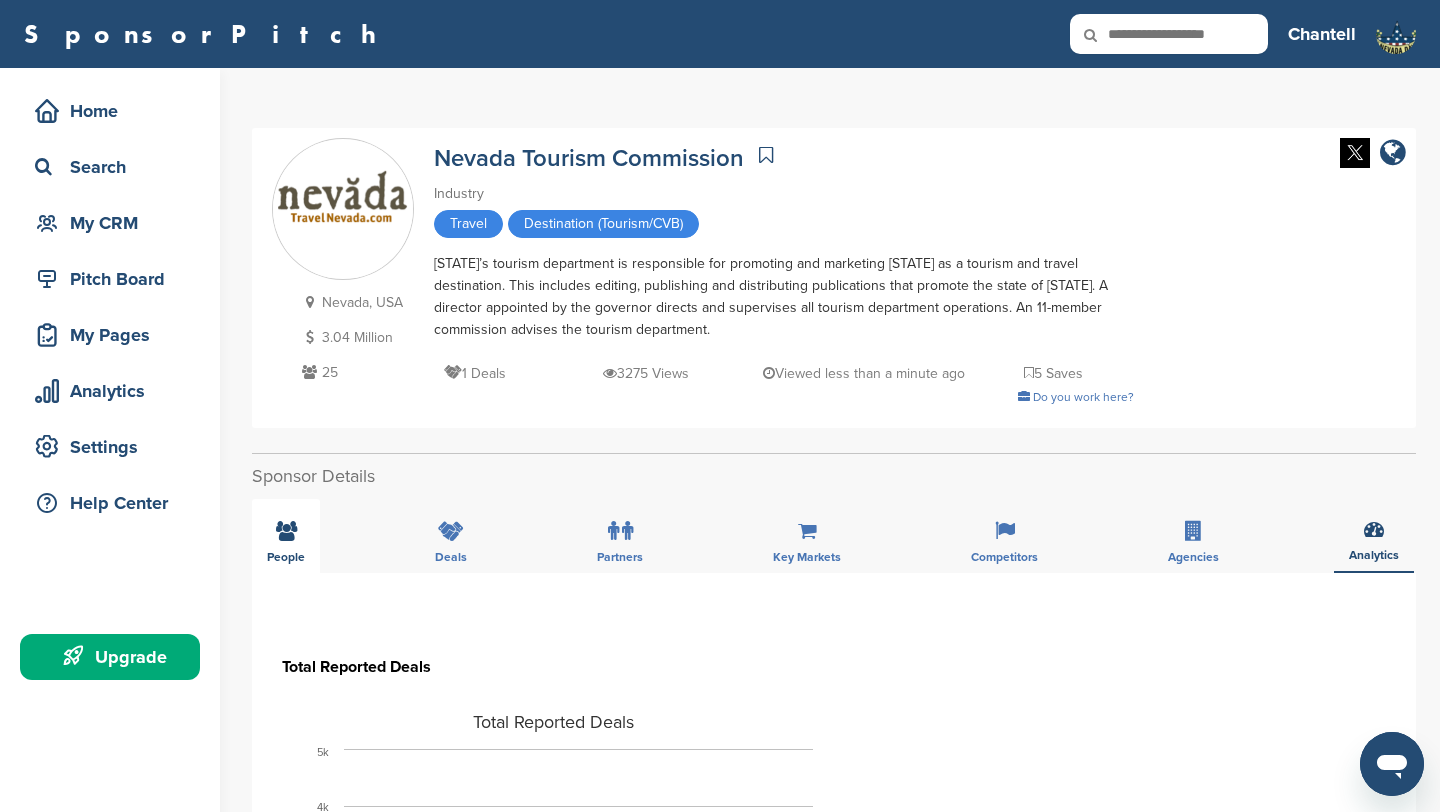 click on "People" at bounding box center (286, 557) 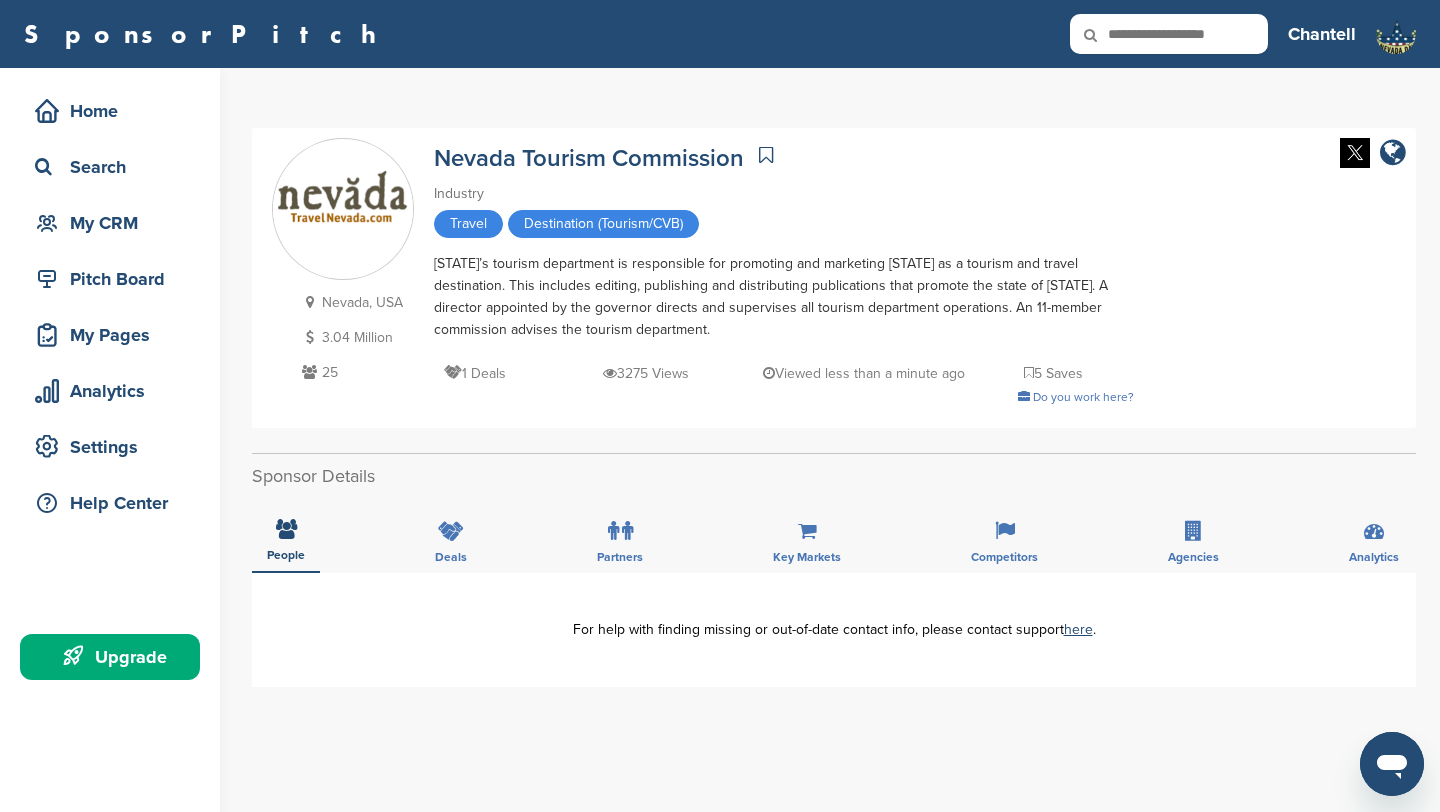 click at bounding box center (1029, 373) 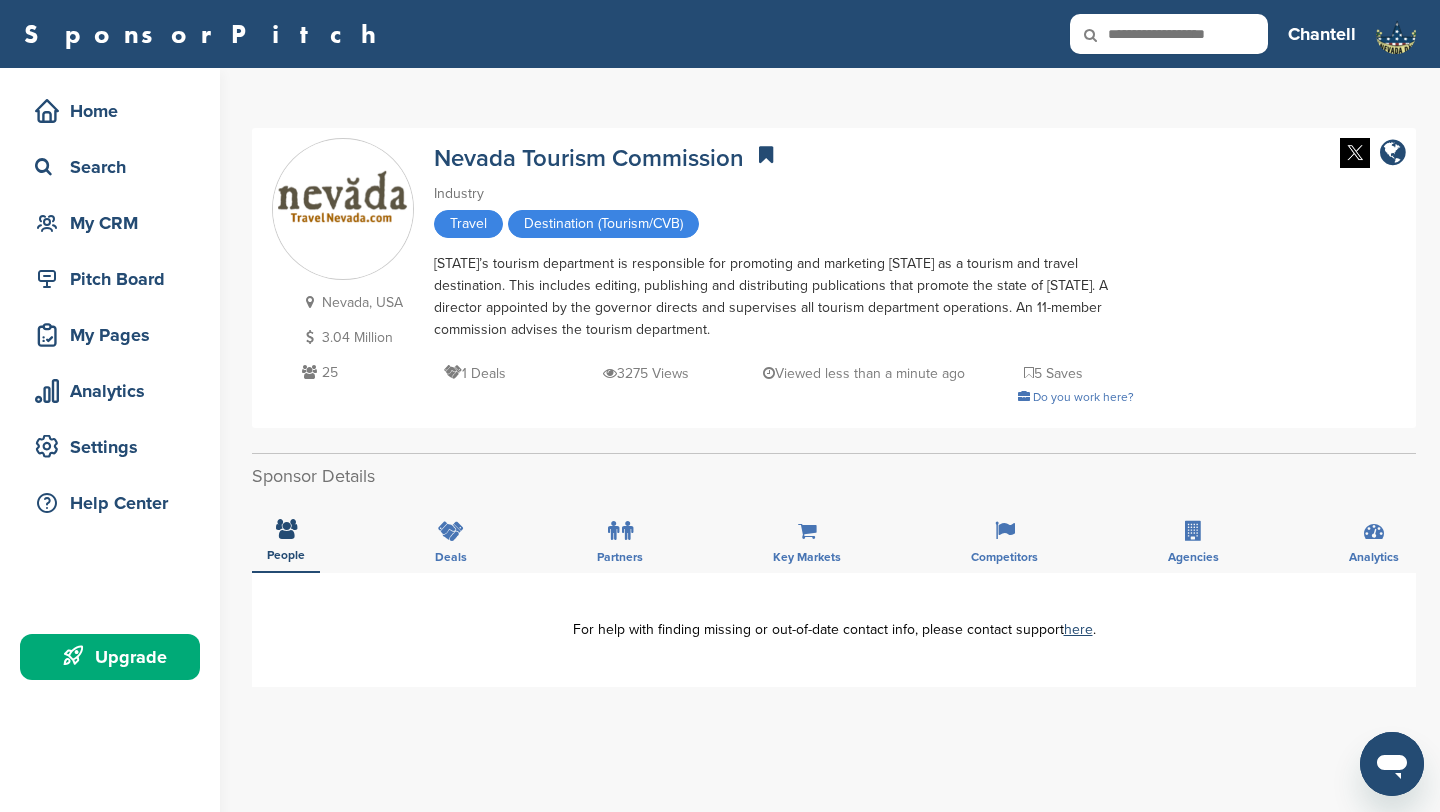 click at bounding box center (766, 155) 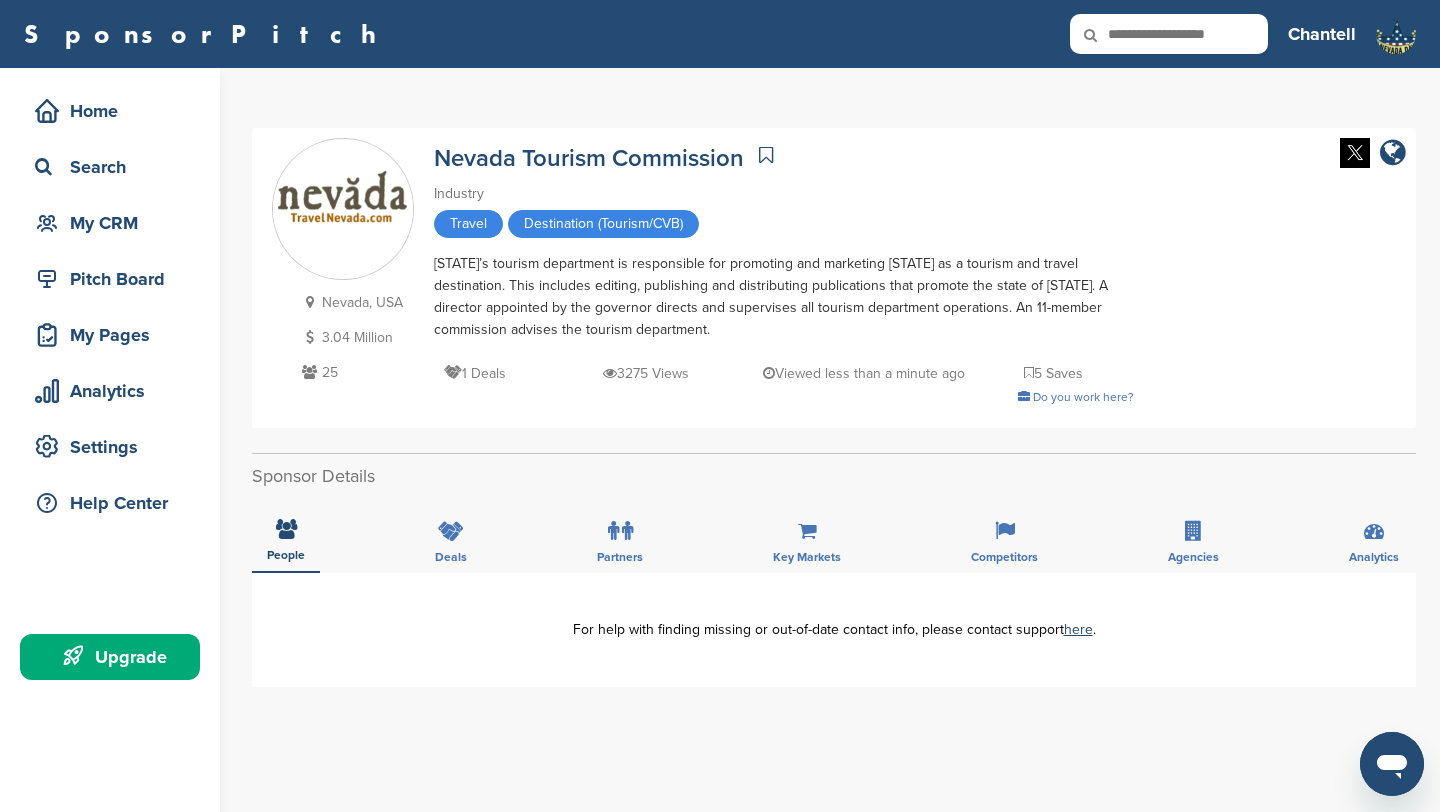 click at bounding box center (766, 155) 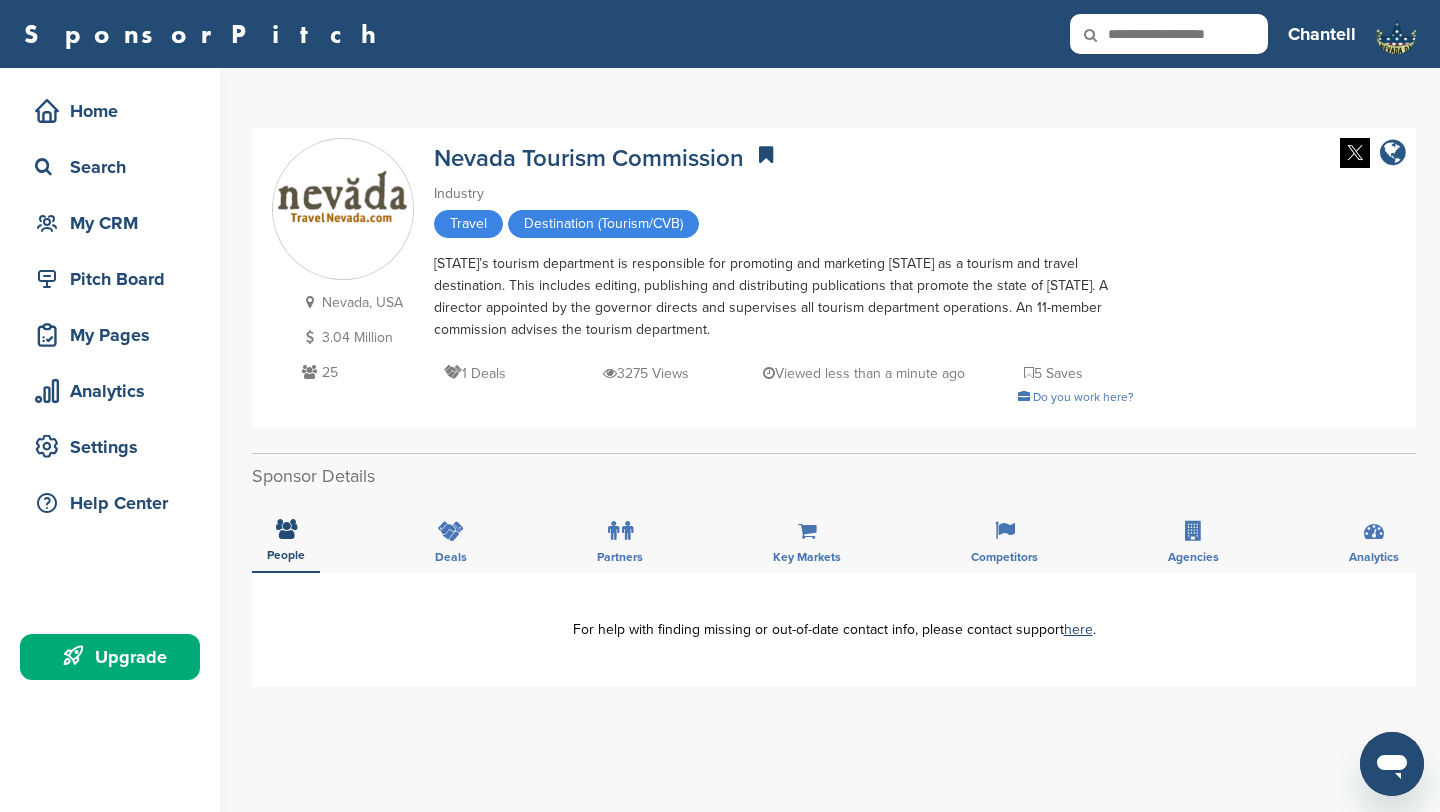 click at bounding box center (1393, 153) 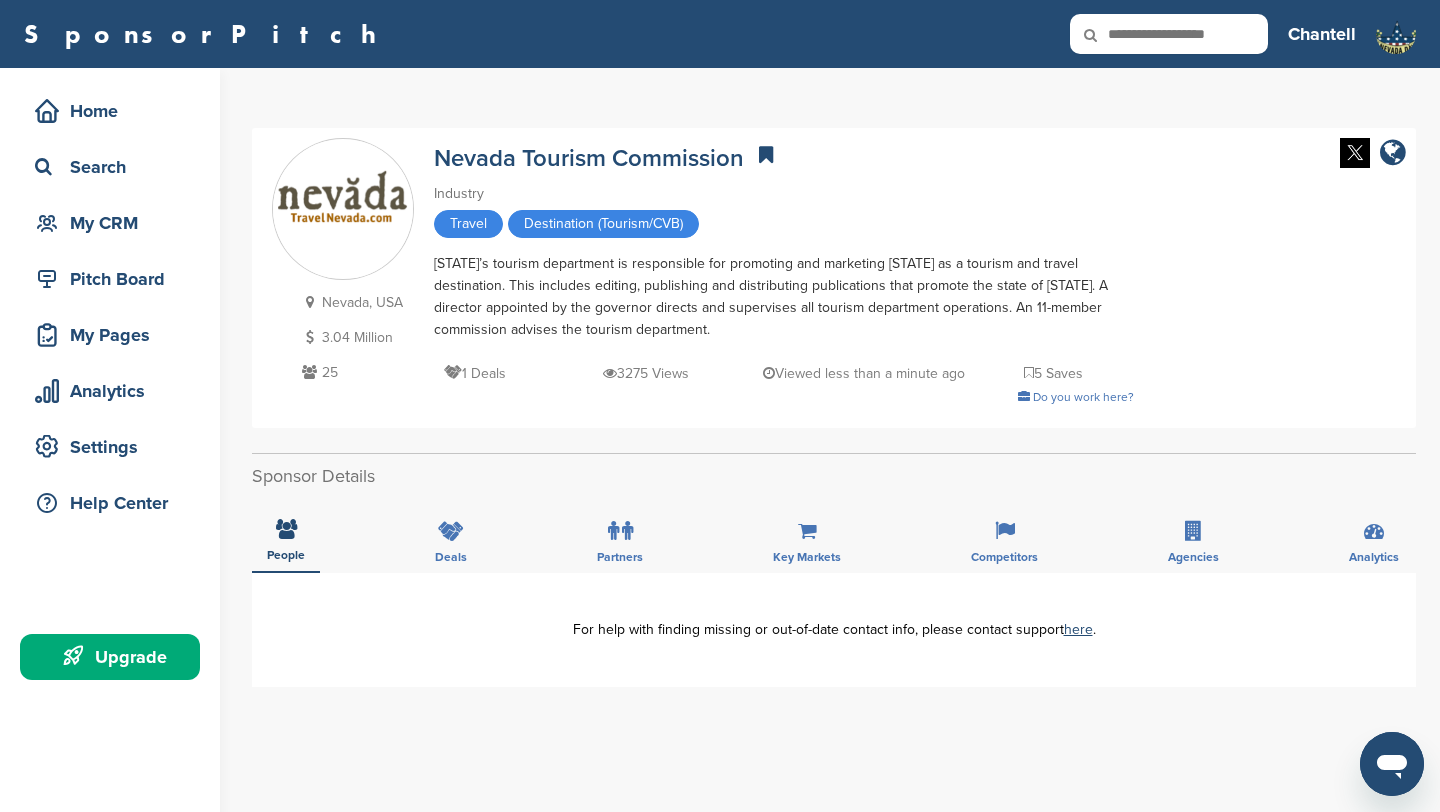 click at bounding box center (1029, 373) 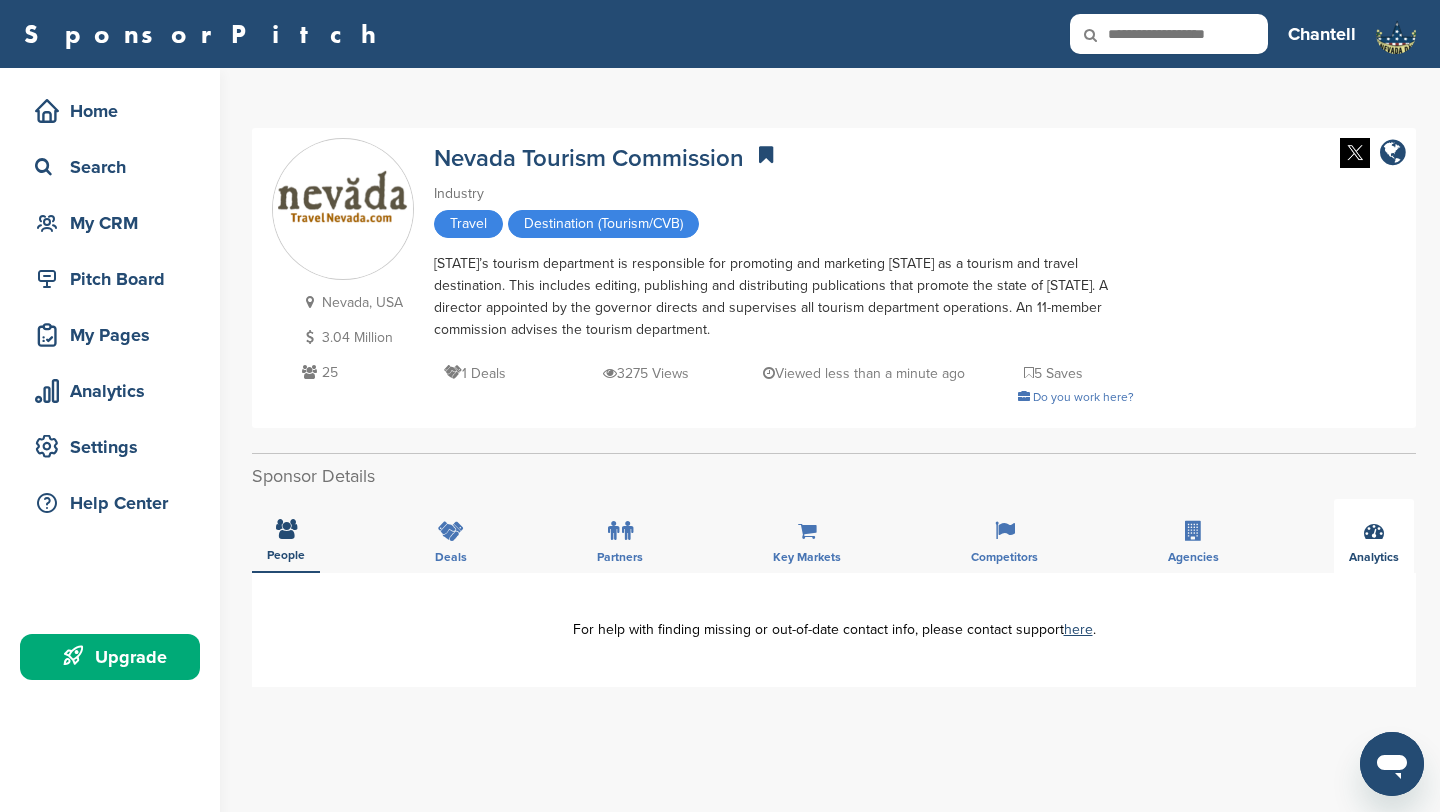 click on "Analytics" at bounding box center [1374, 536] 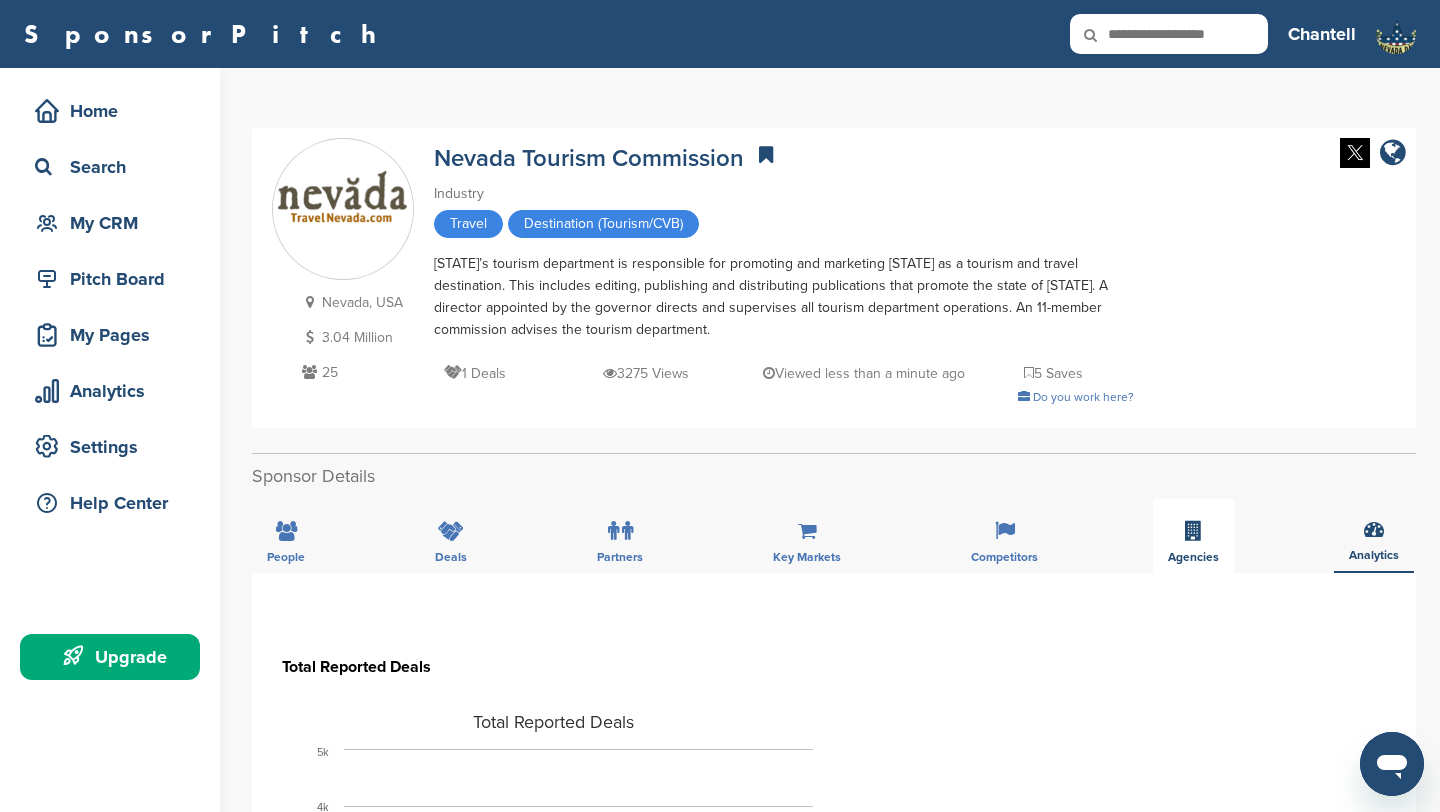 click on "Agencies" at bounding box center (1193, 536) 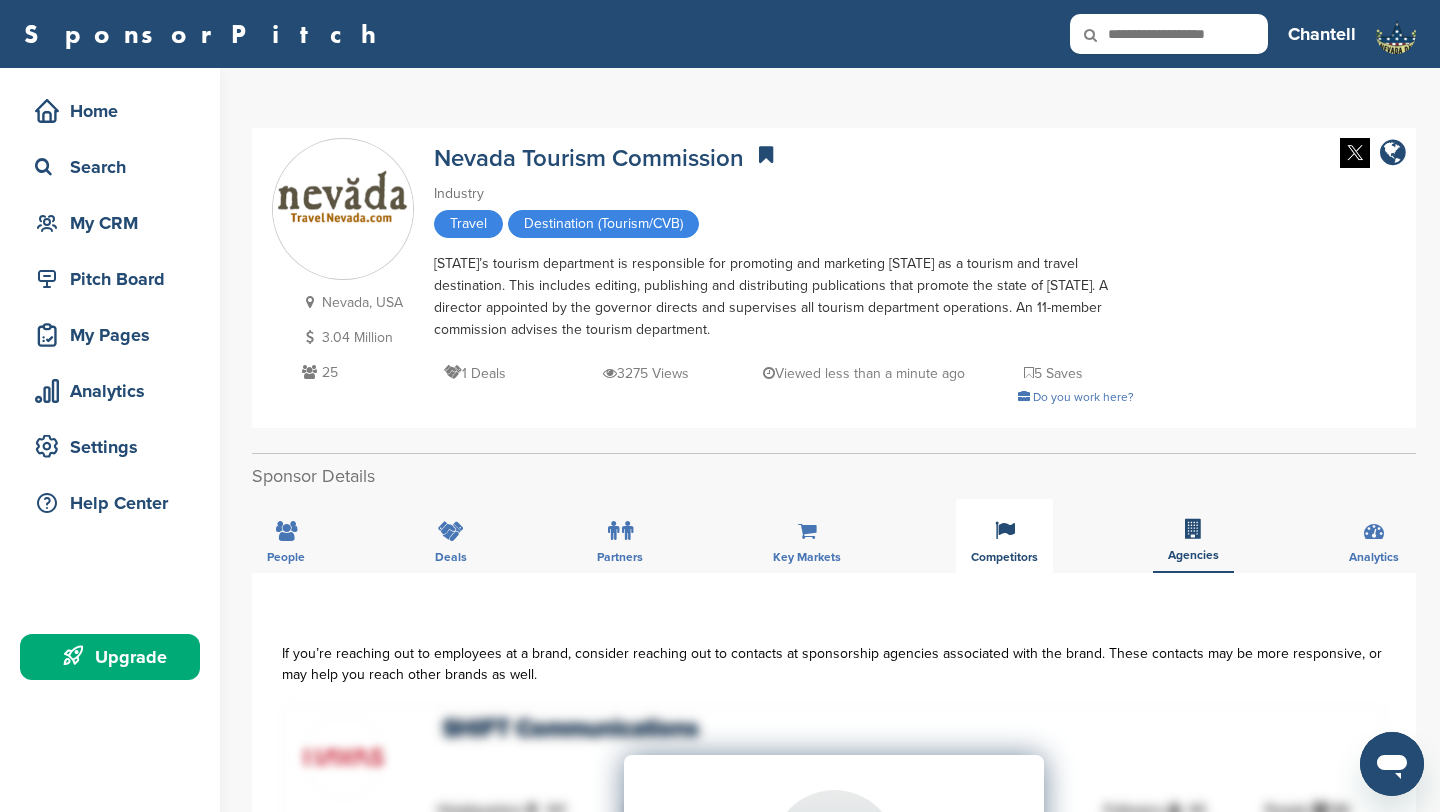 click on "Competitors" at bounding box center (1004, 536) 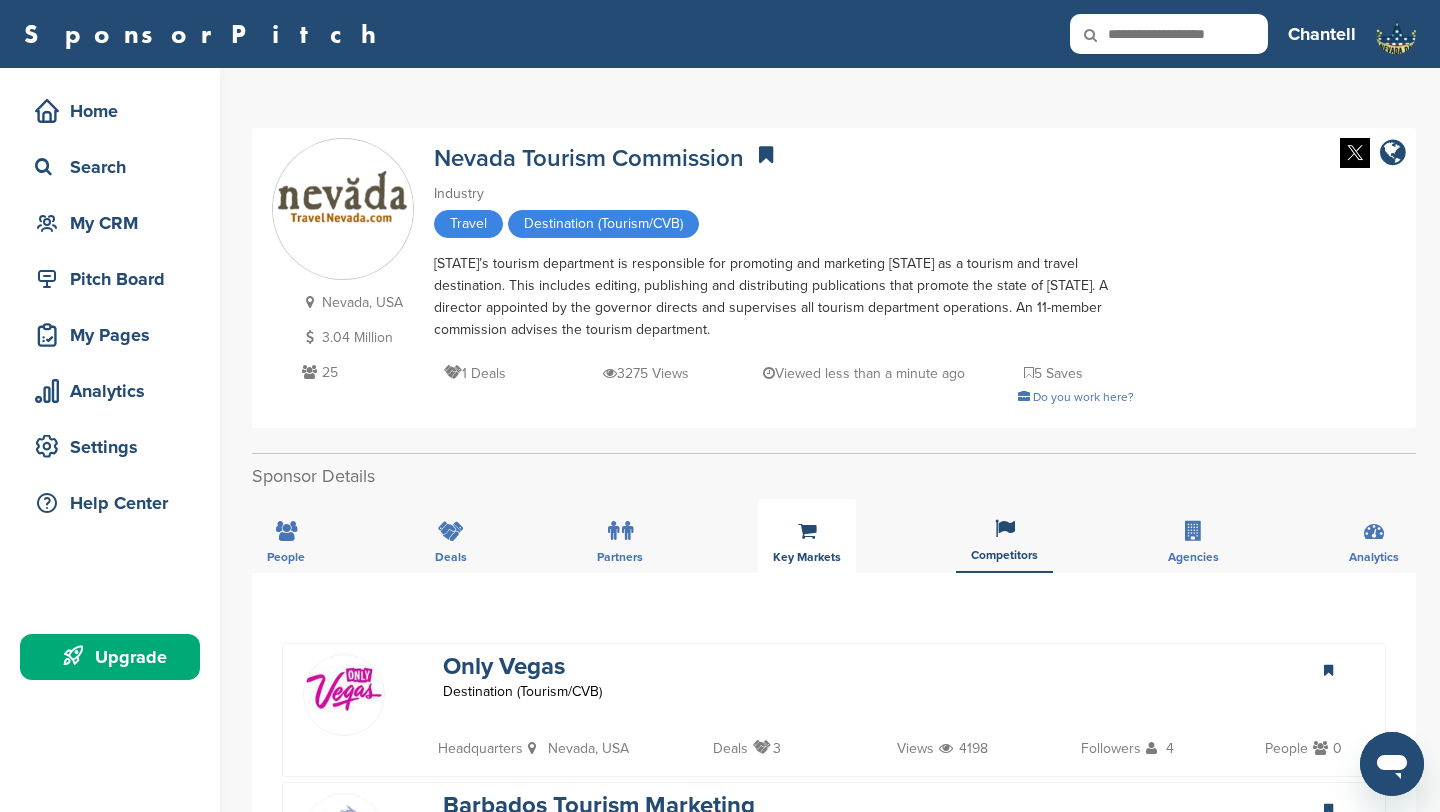 click on "Key Markets" at bounding box center [807, 536] 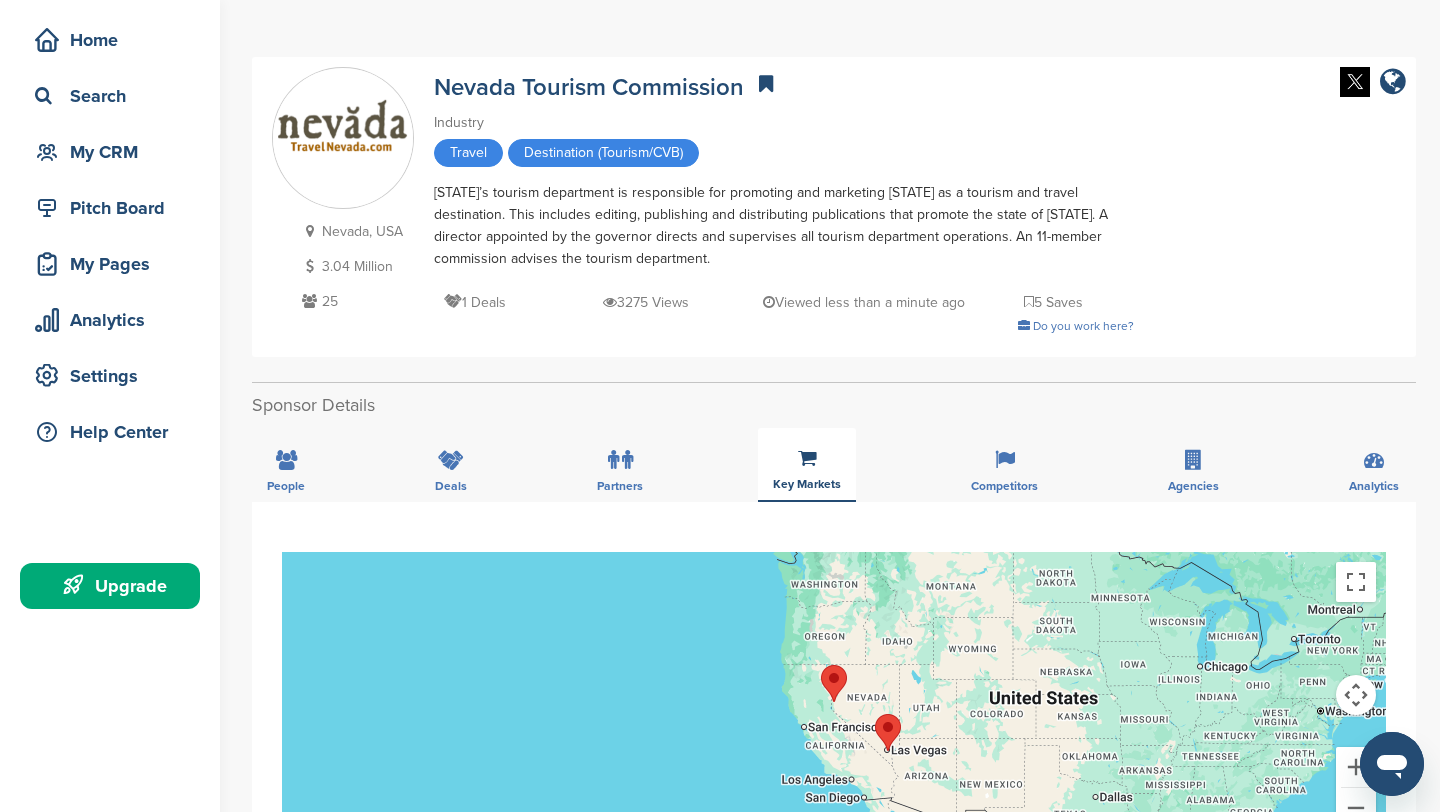 scroll, scrollTop: 47, scrollLeft: 0, axis: vertical 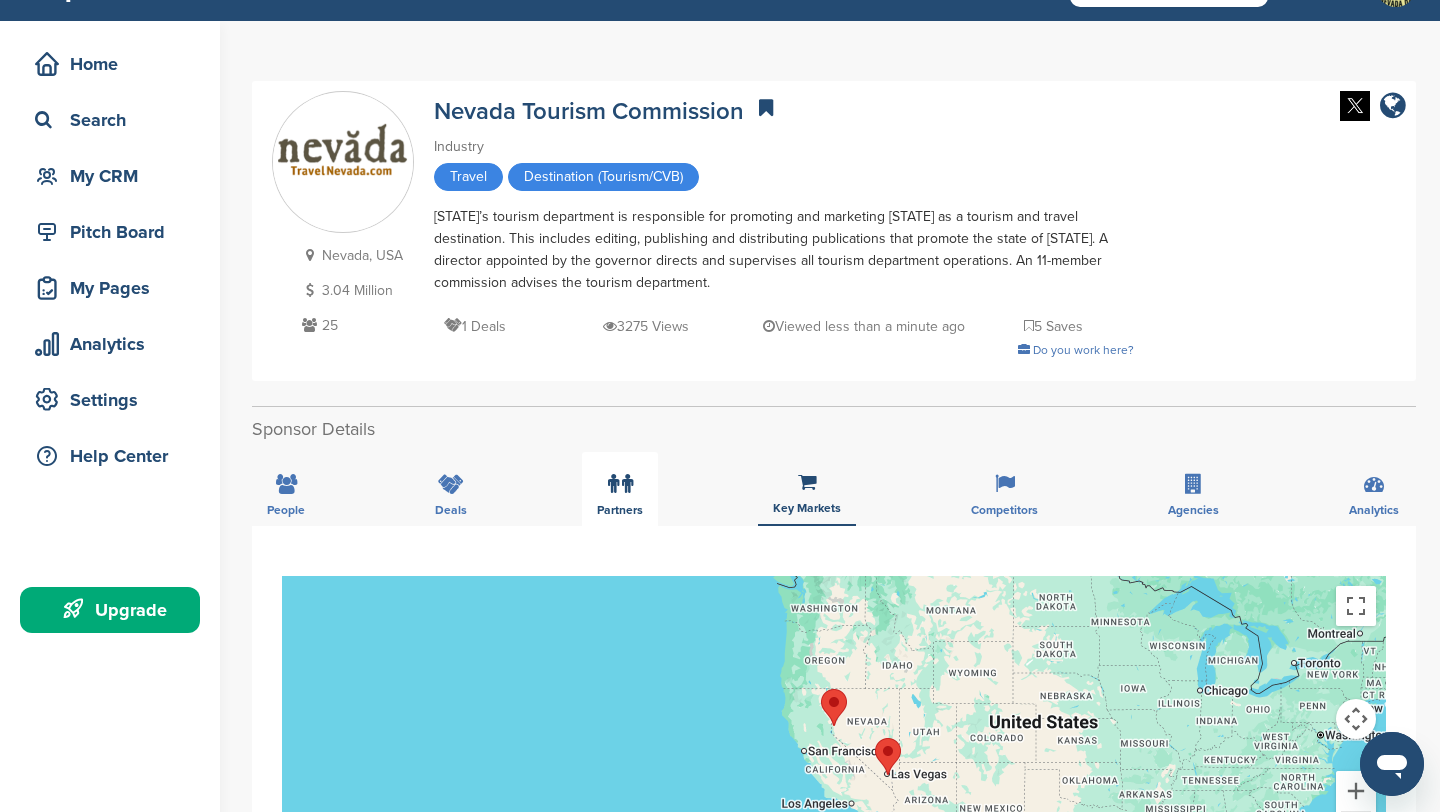 click on "Partners" at bounding box center [620, 489] 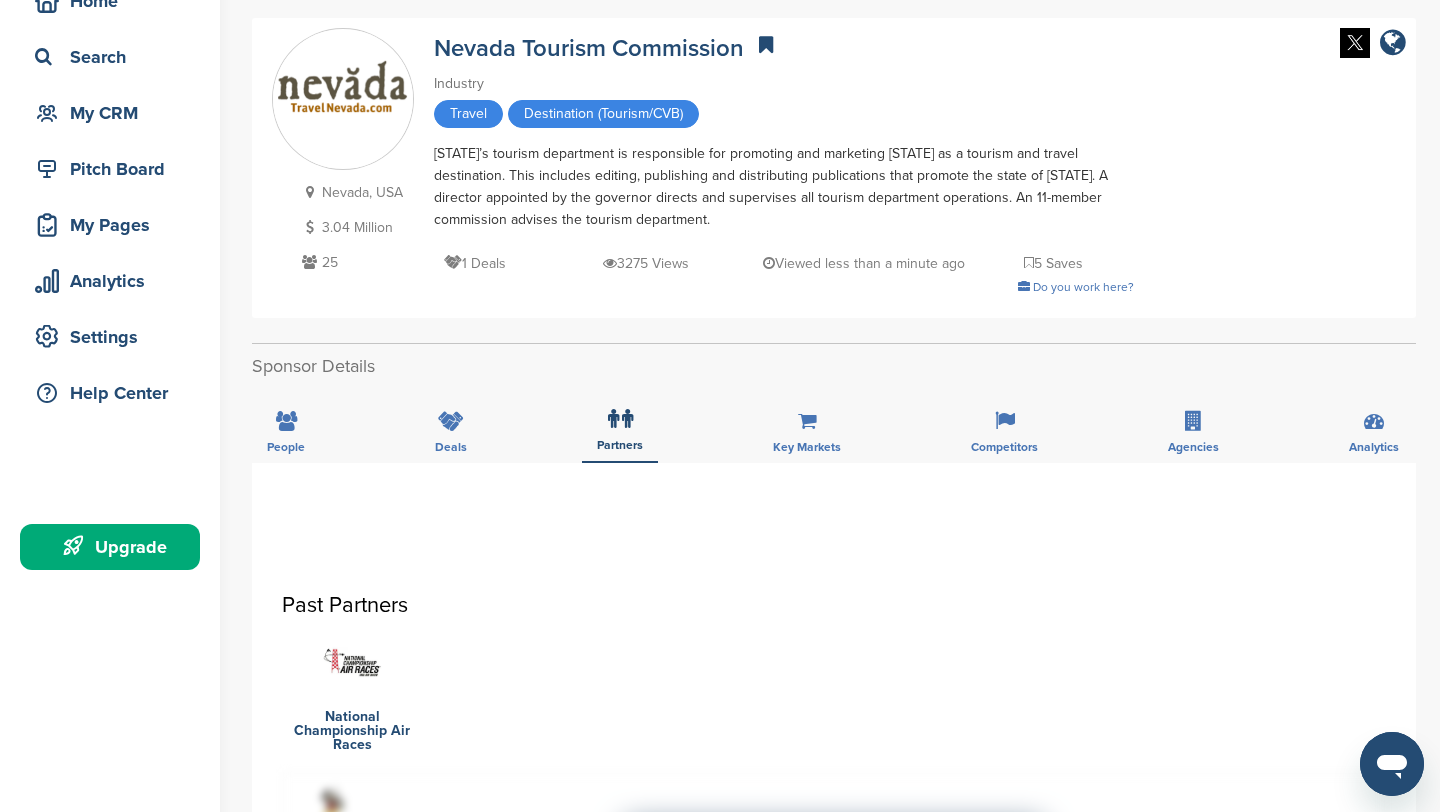 scroll, scrollTop: 0, scrollLeft: 0, axis: both 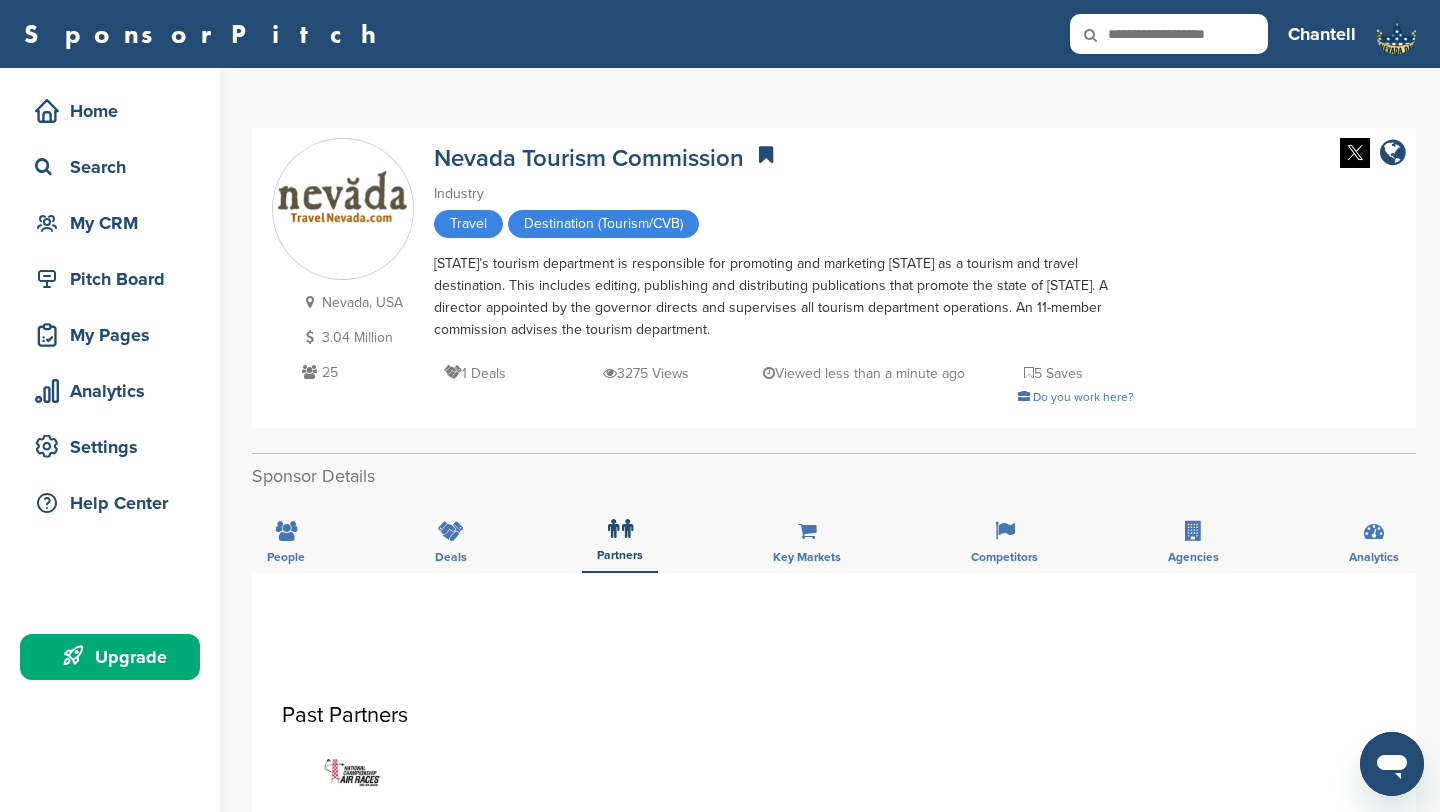 click at bounding box center [343, 209] 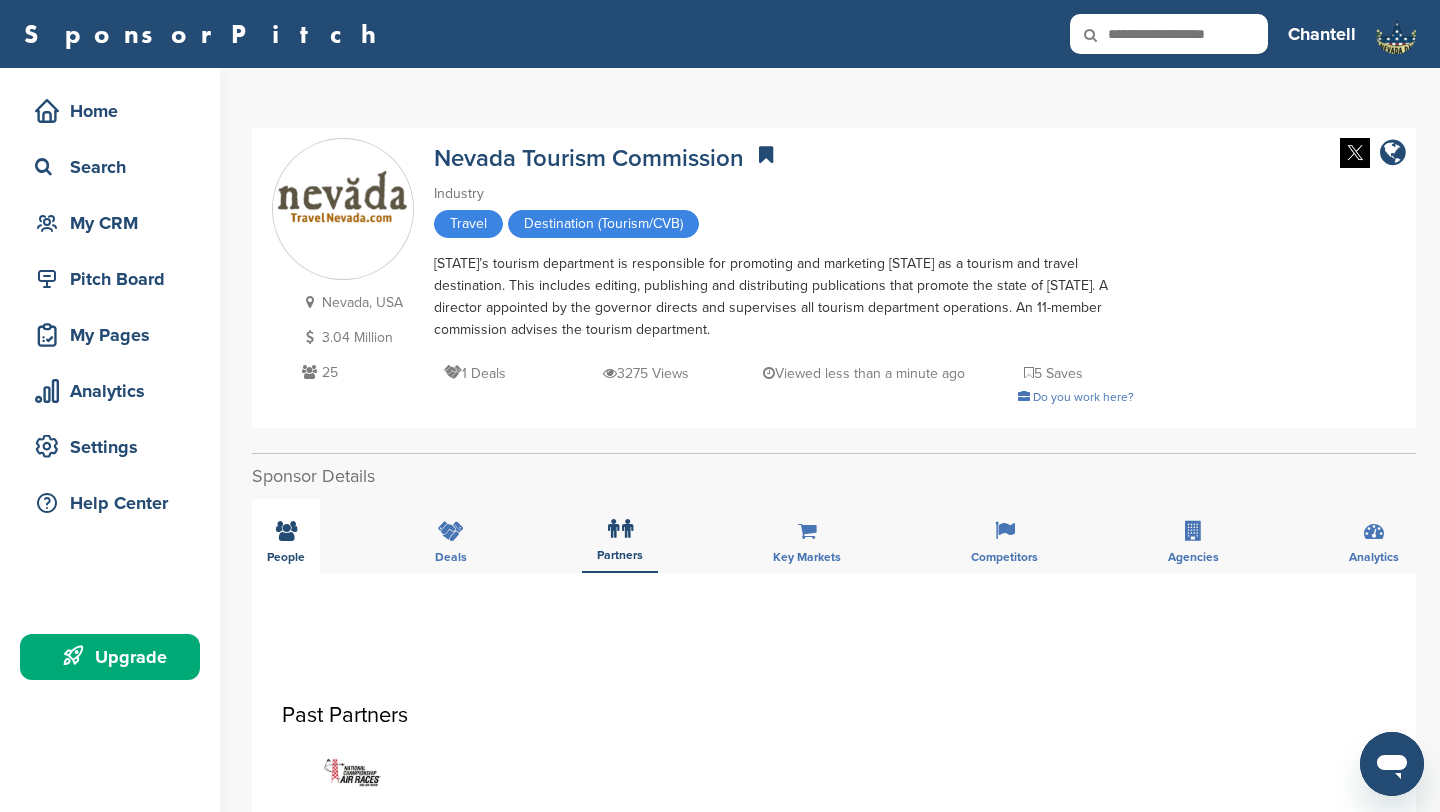 click at bounding box center (286, 531) 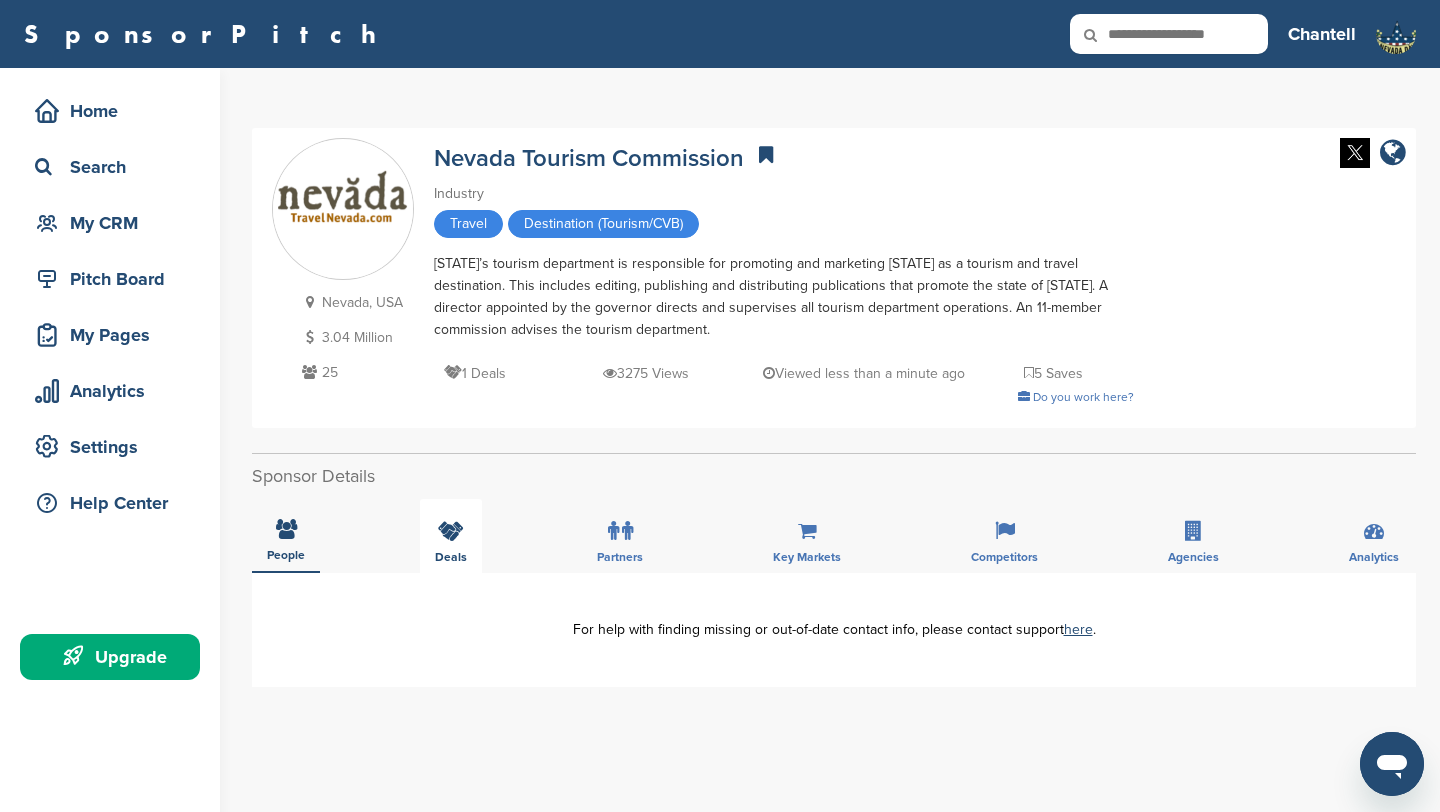 click at bounding box center [451, 531] 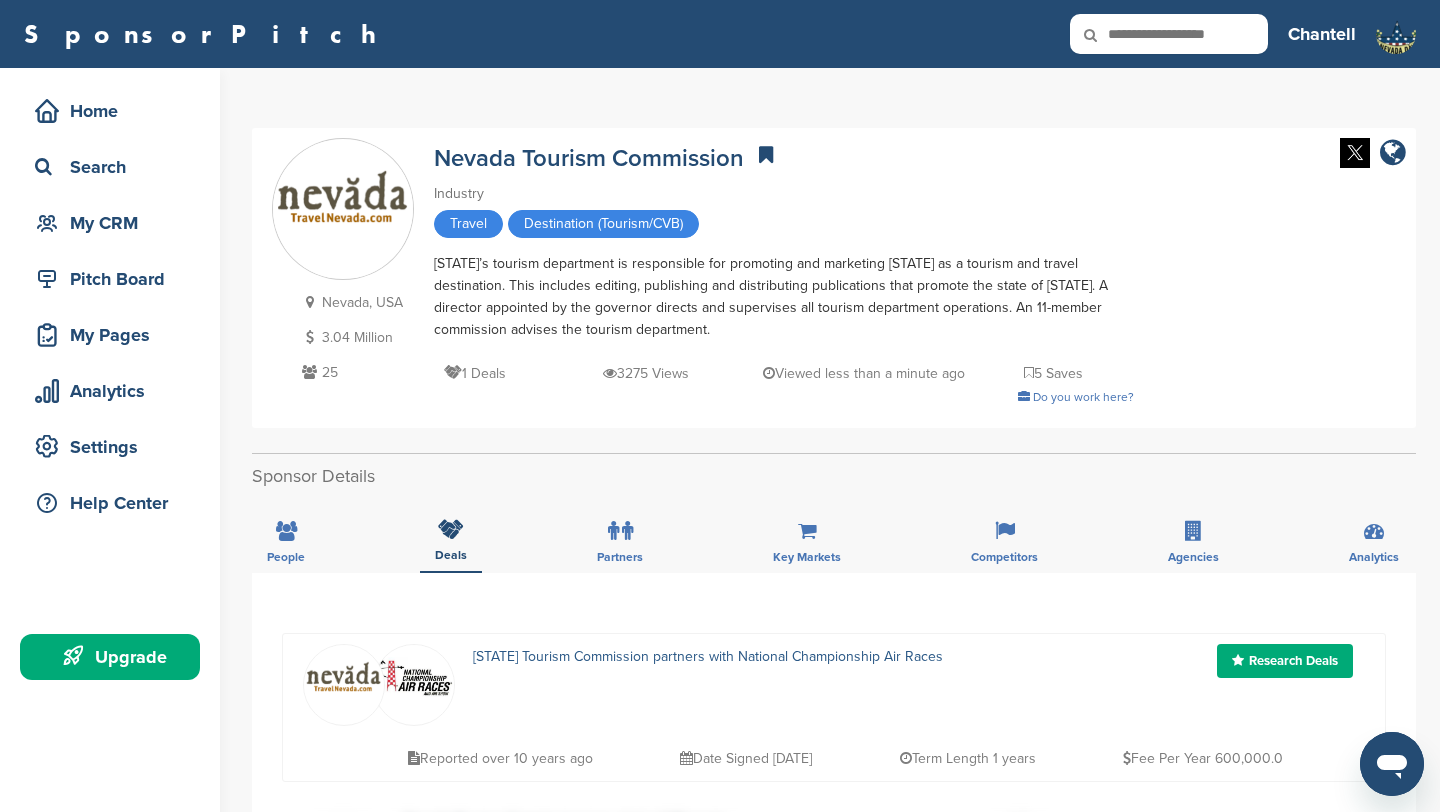 click on "Nevada Tourism Commission partners with National Championship Air Races" at bounding box center (708, 656) 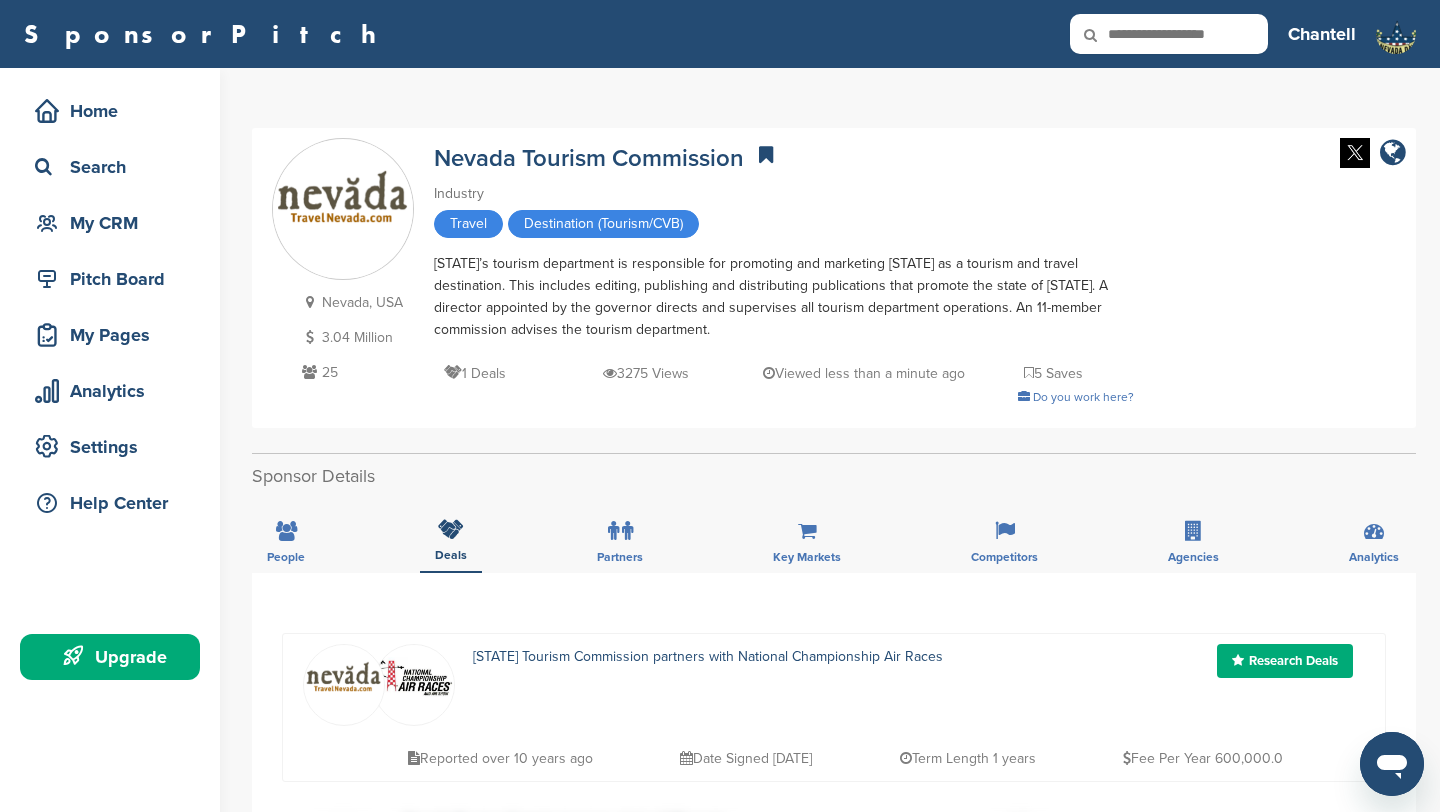 click at bounding box center (414, 683) 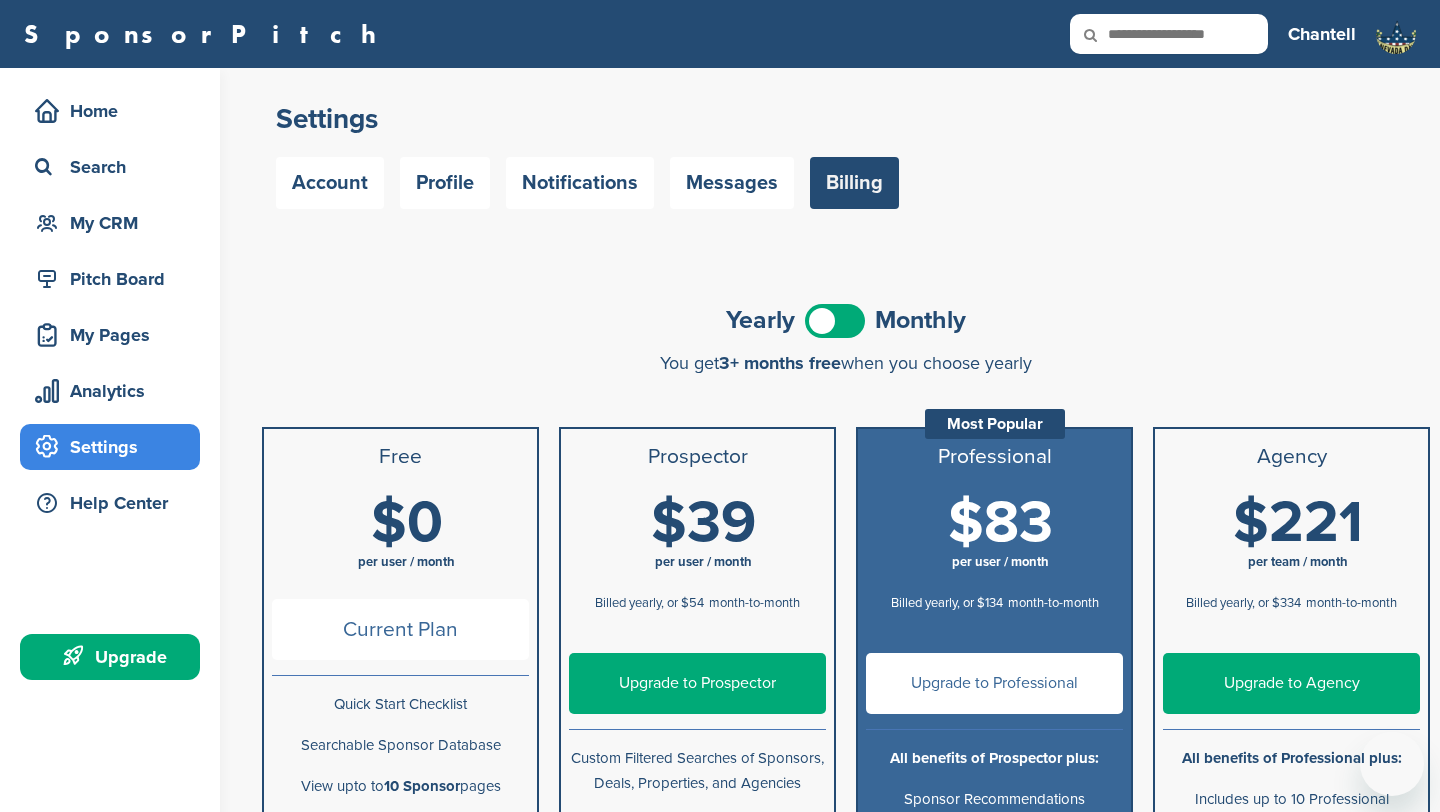 scroll, scrollTop: 0, scrollLeft: 0, axis: both 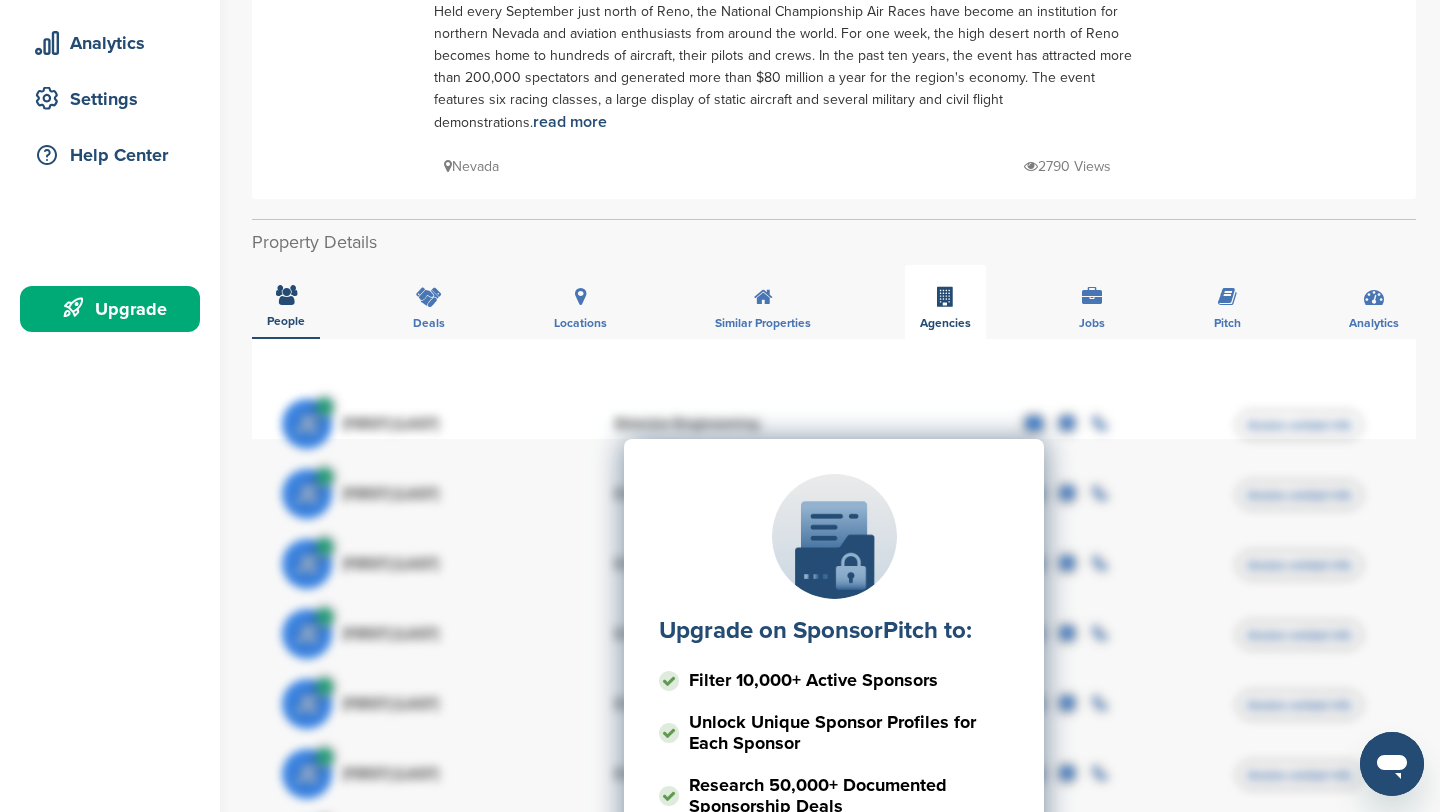 click on "Agencies" at bounding box center (945, 302) 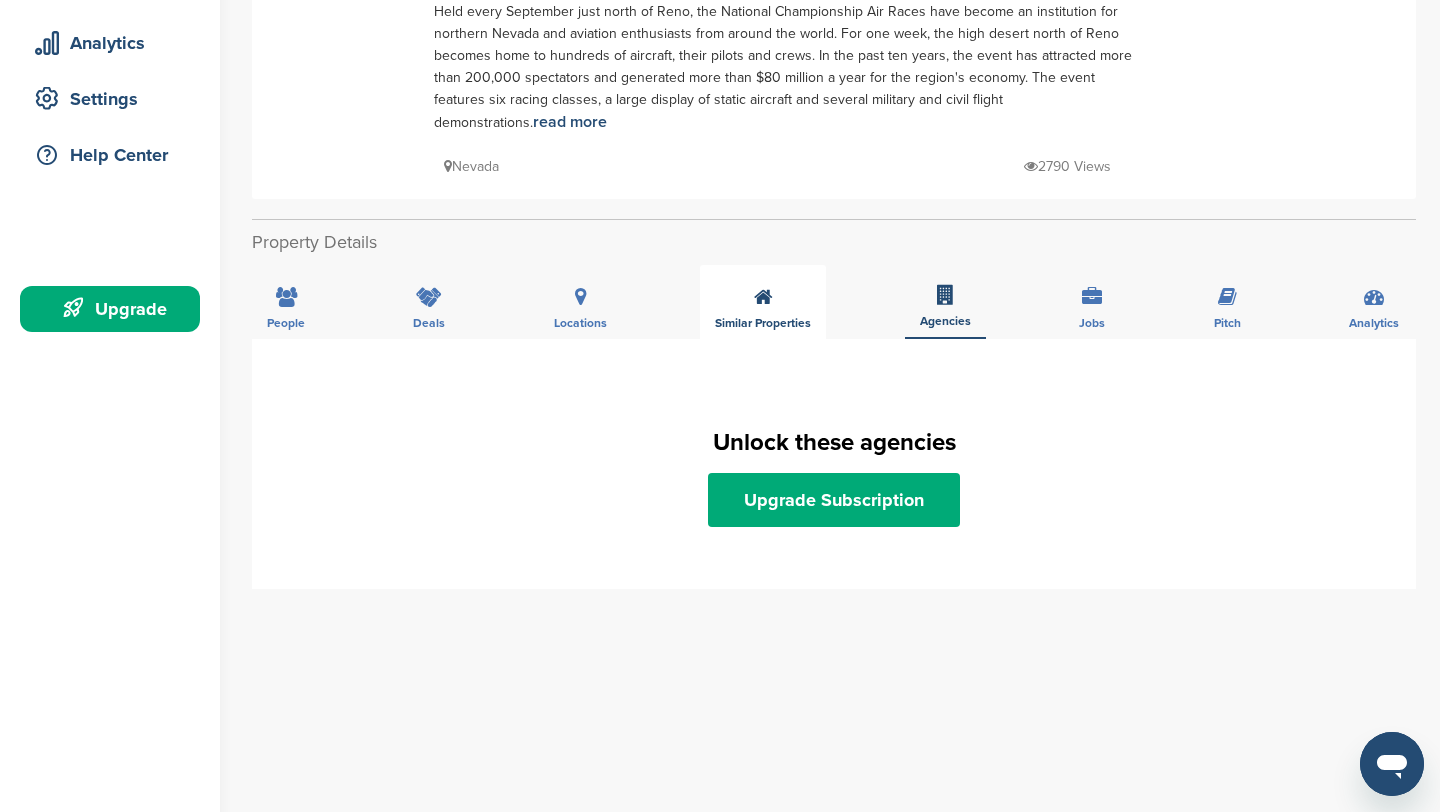 click on "Similar Properties" at bounding box center [763, 302] 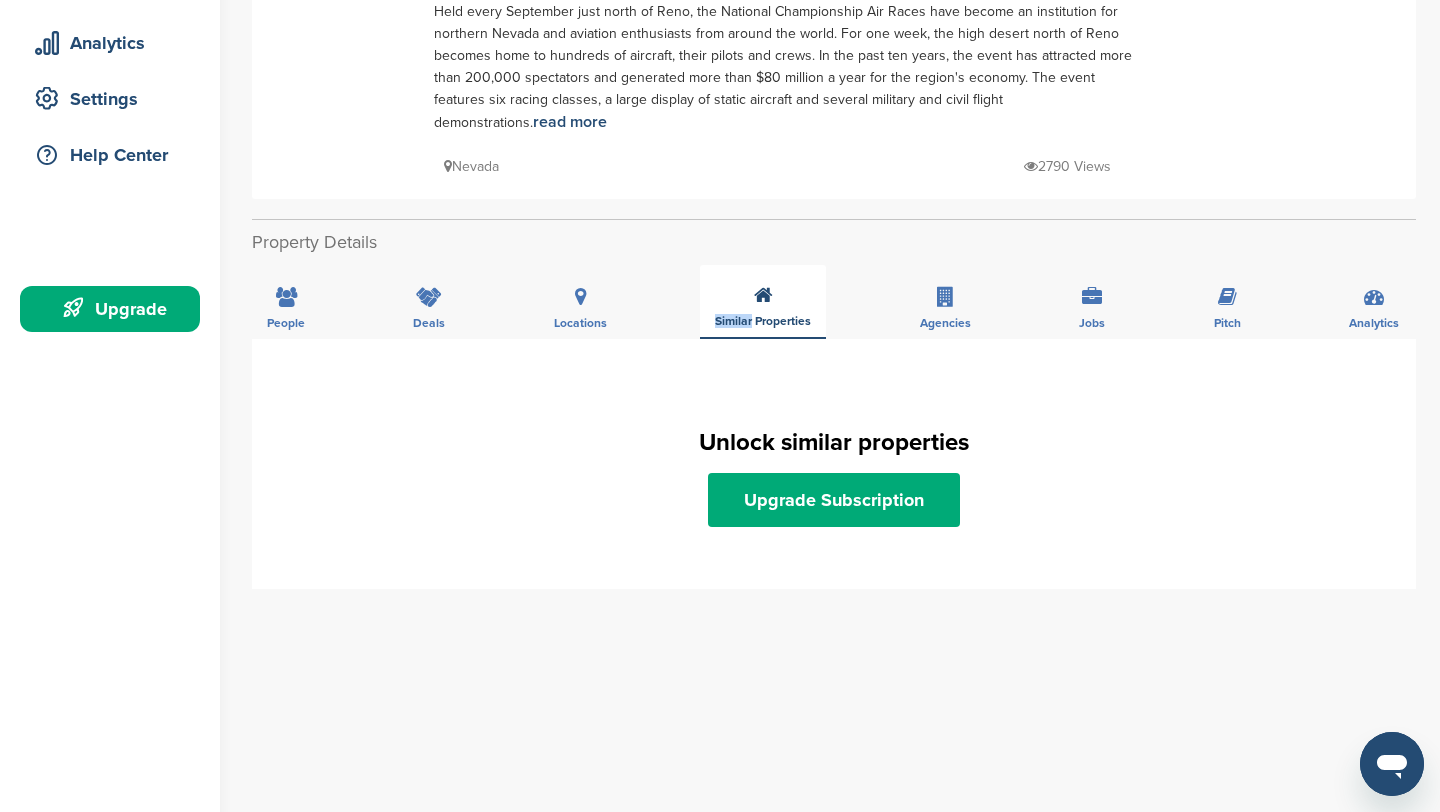 click on "Similar Properties" at bounding box center (763, 302) 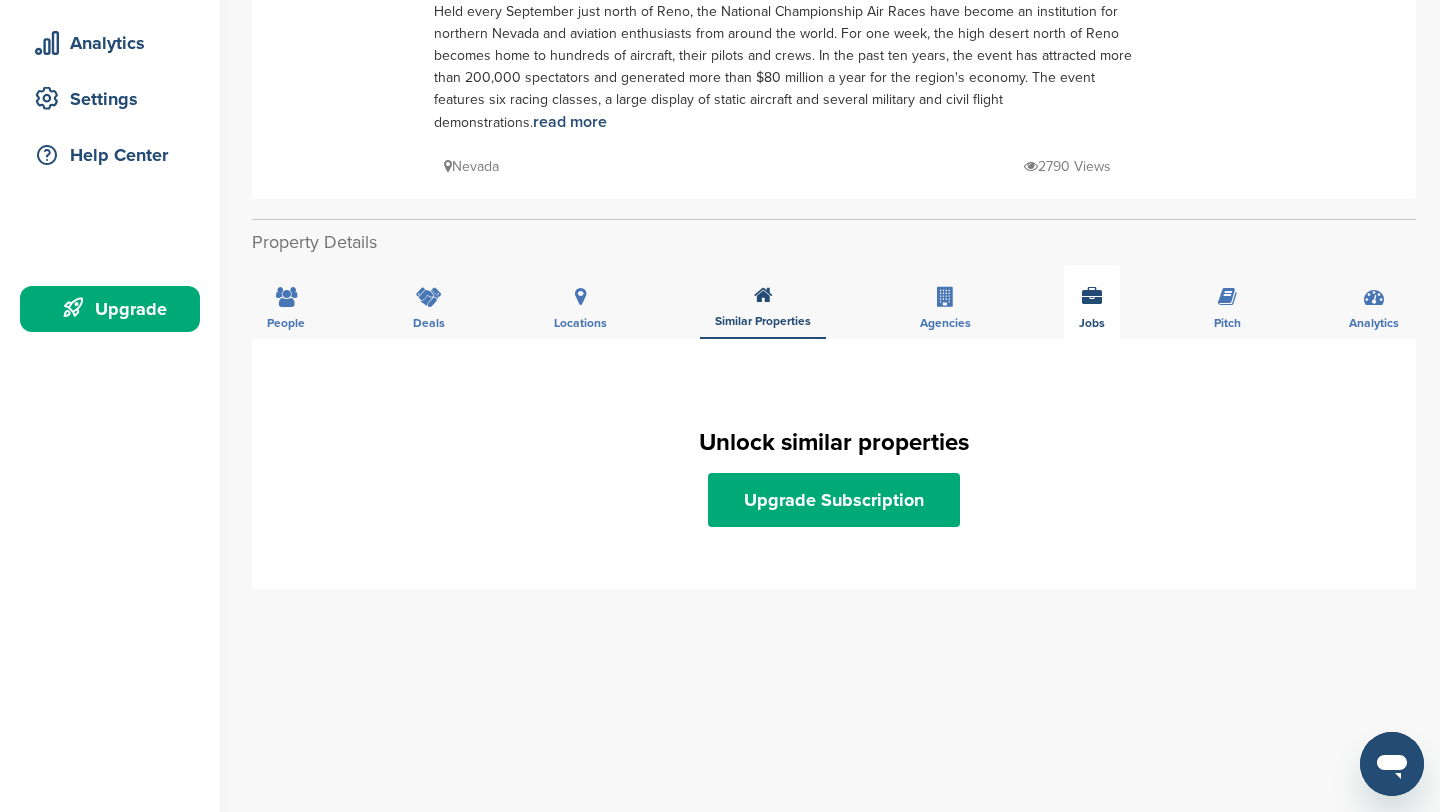 click on "Jobs" at bounding box center (1092, 302) 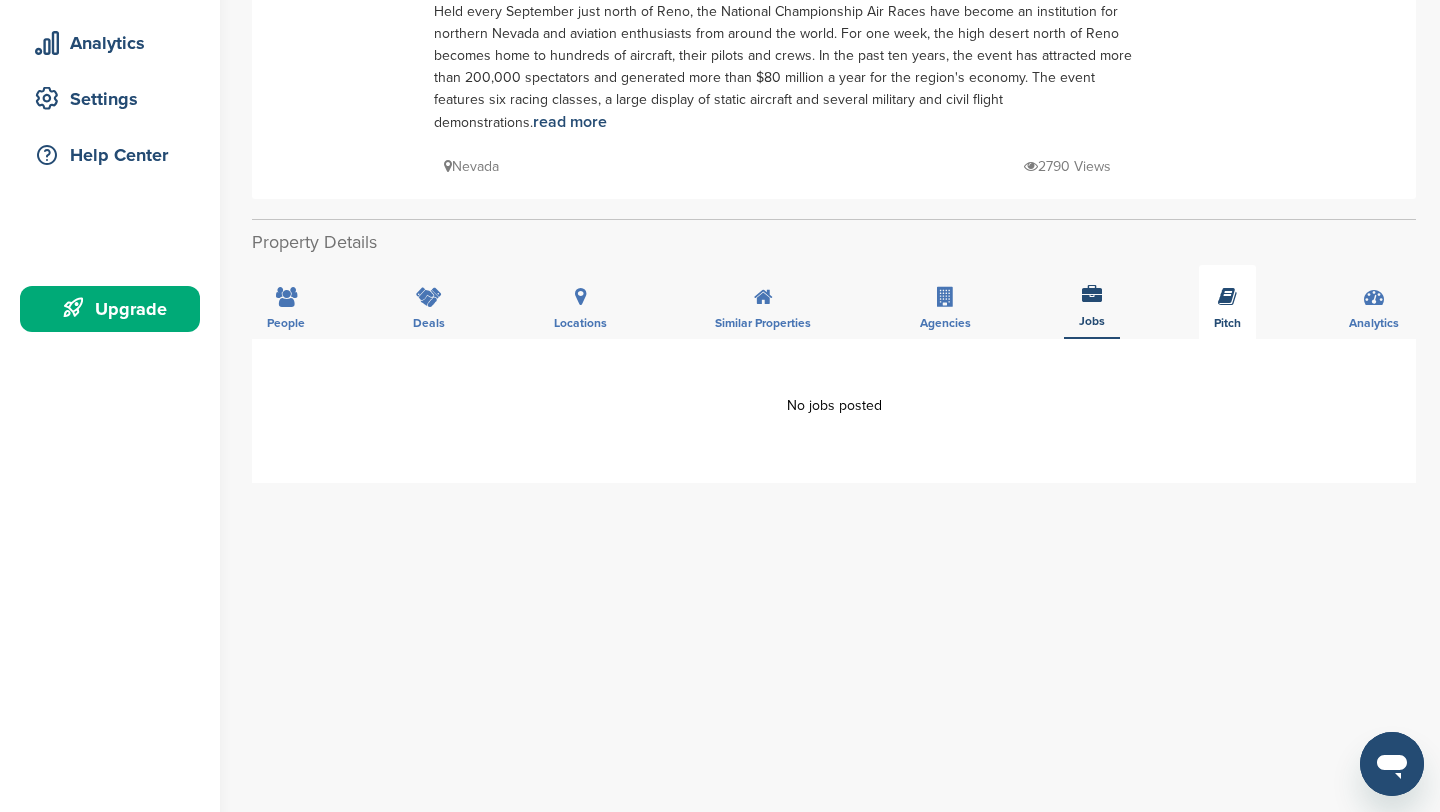 click on "Pitch" at bounding box center [1227, 302] 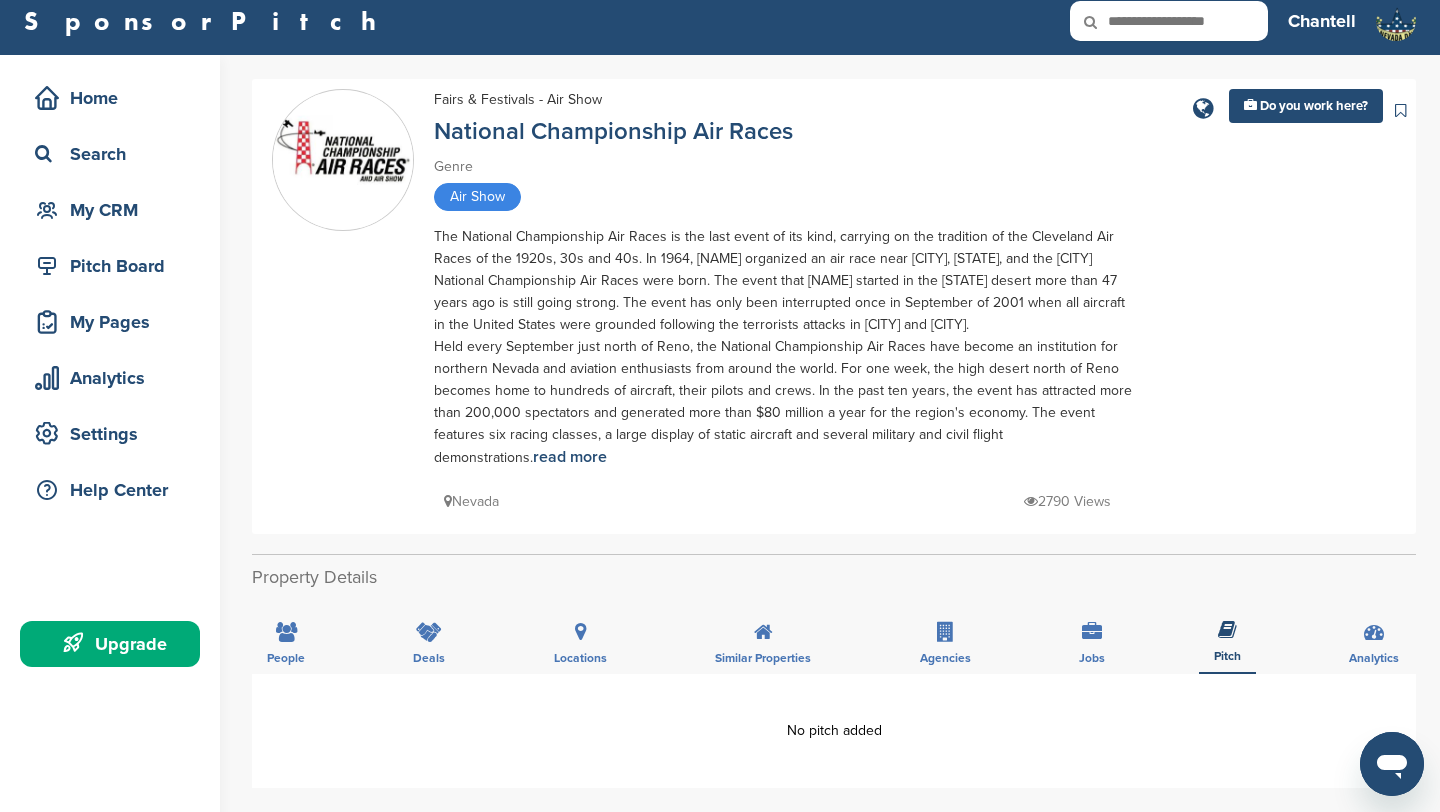 scroll, scrollTop: 0, scrollLeft: 0, axis: both 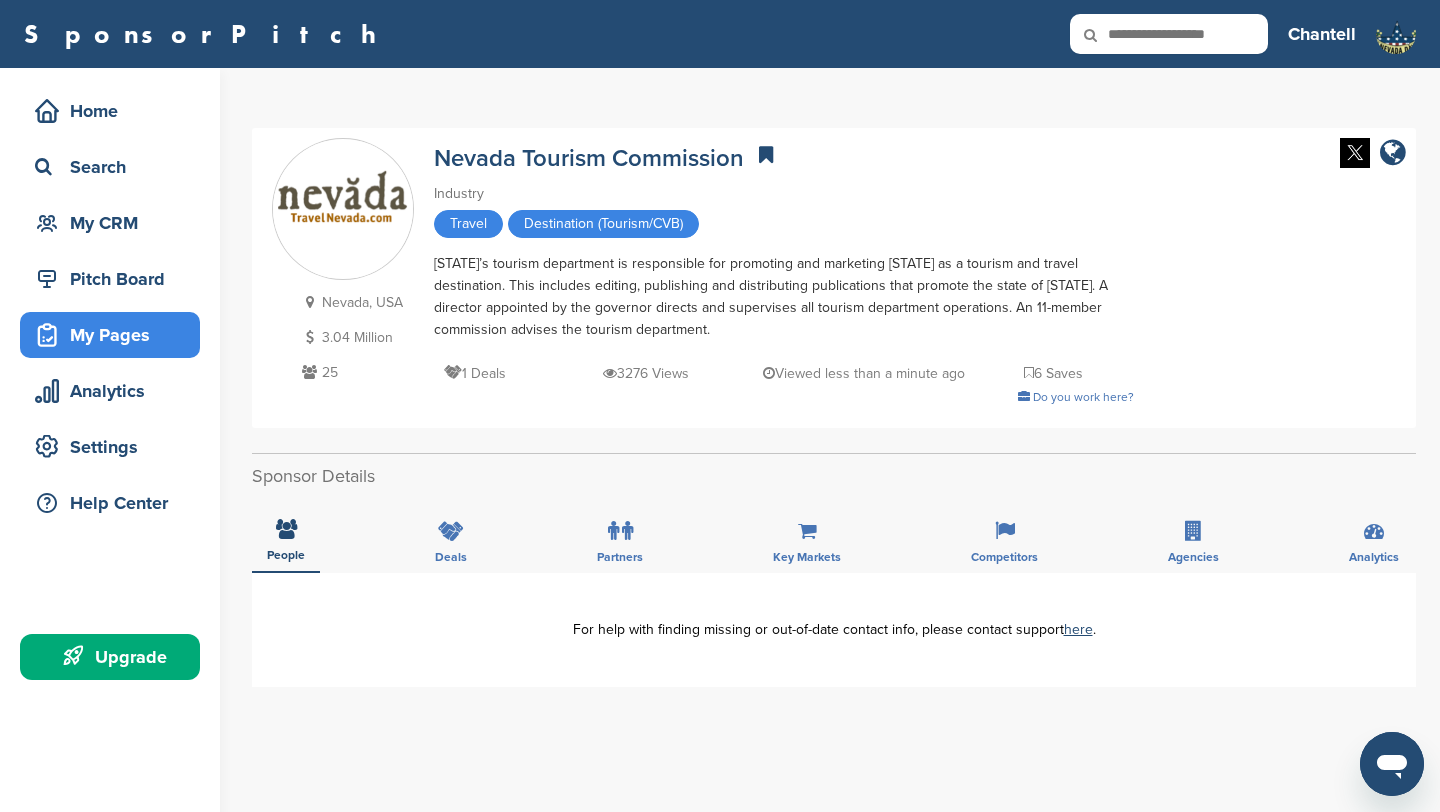 click on "My Pages" at bounding box center (115, 335) 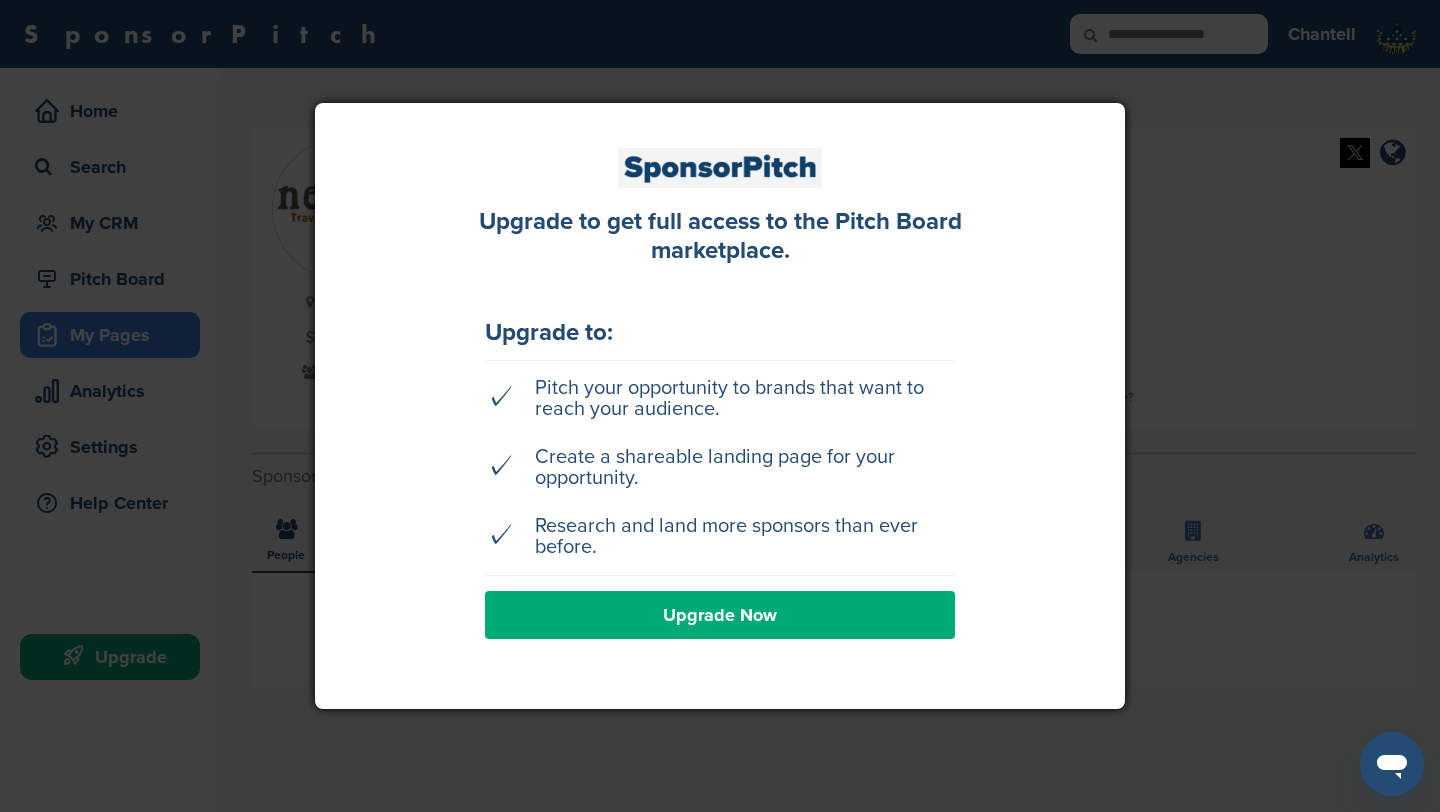click at bounding box center [720, 406] 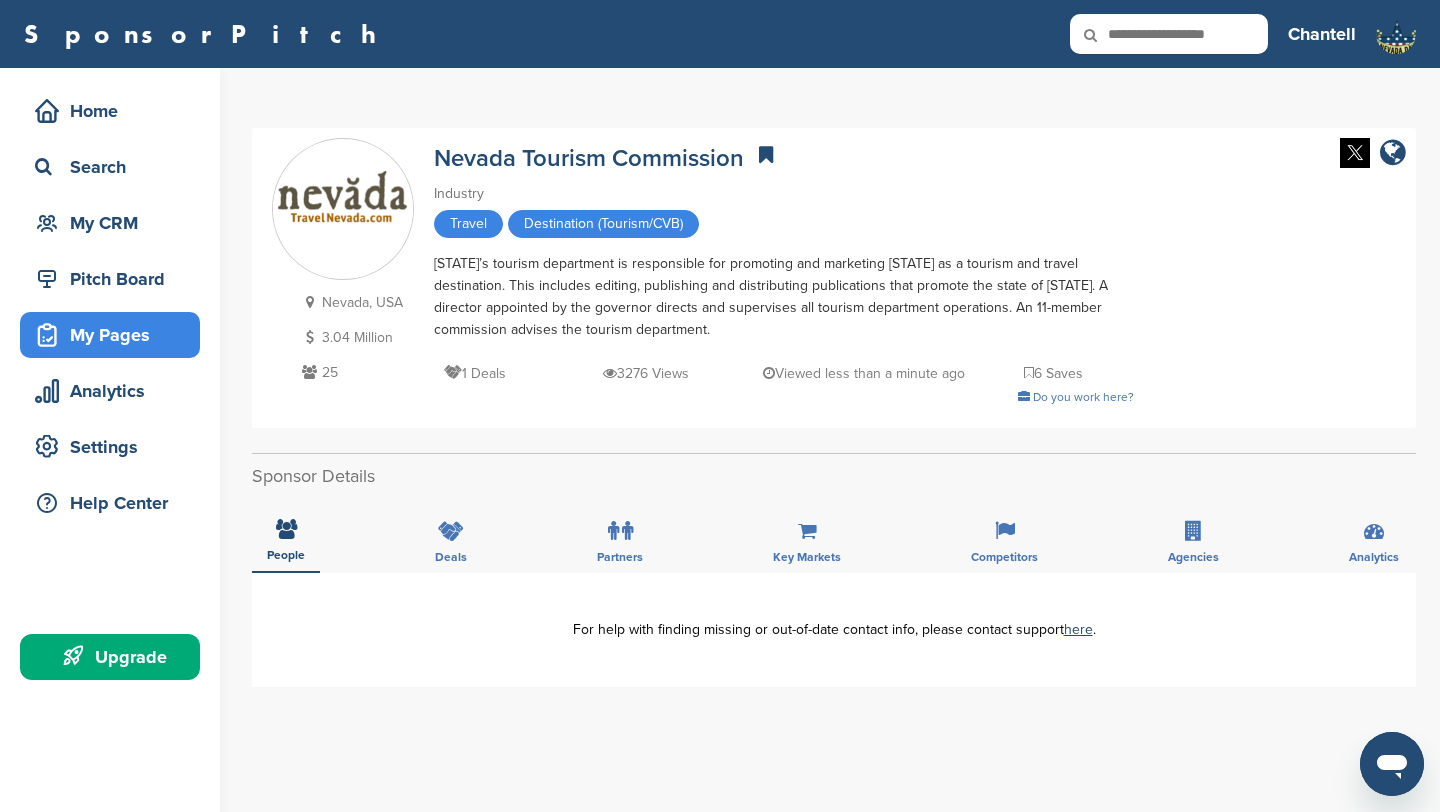 click on "My Pages" at bounding box center [115, 335] 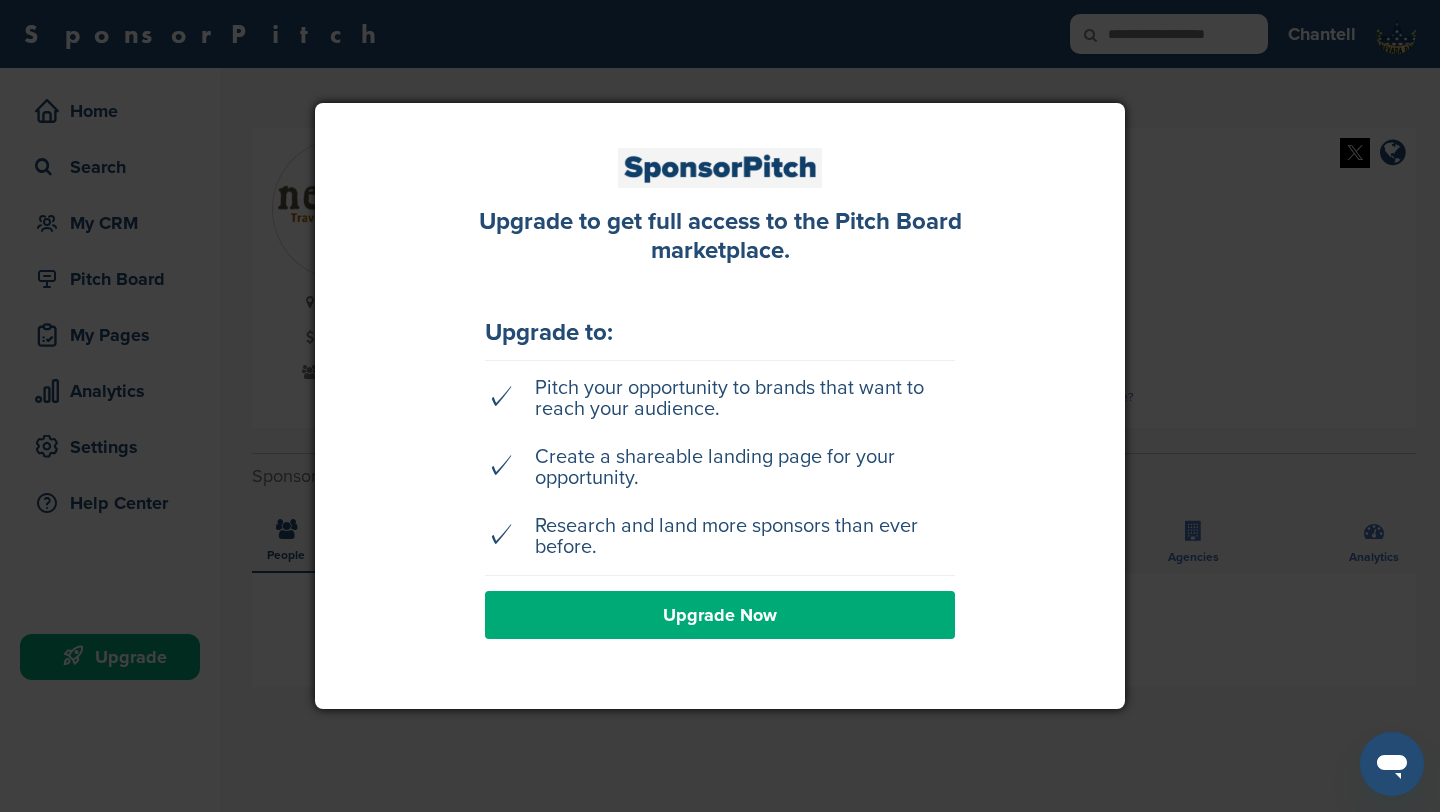 click on "Upgrade Now" at bounding box center (720, 615) 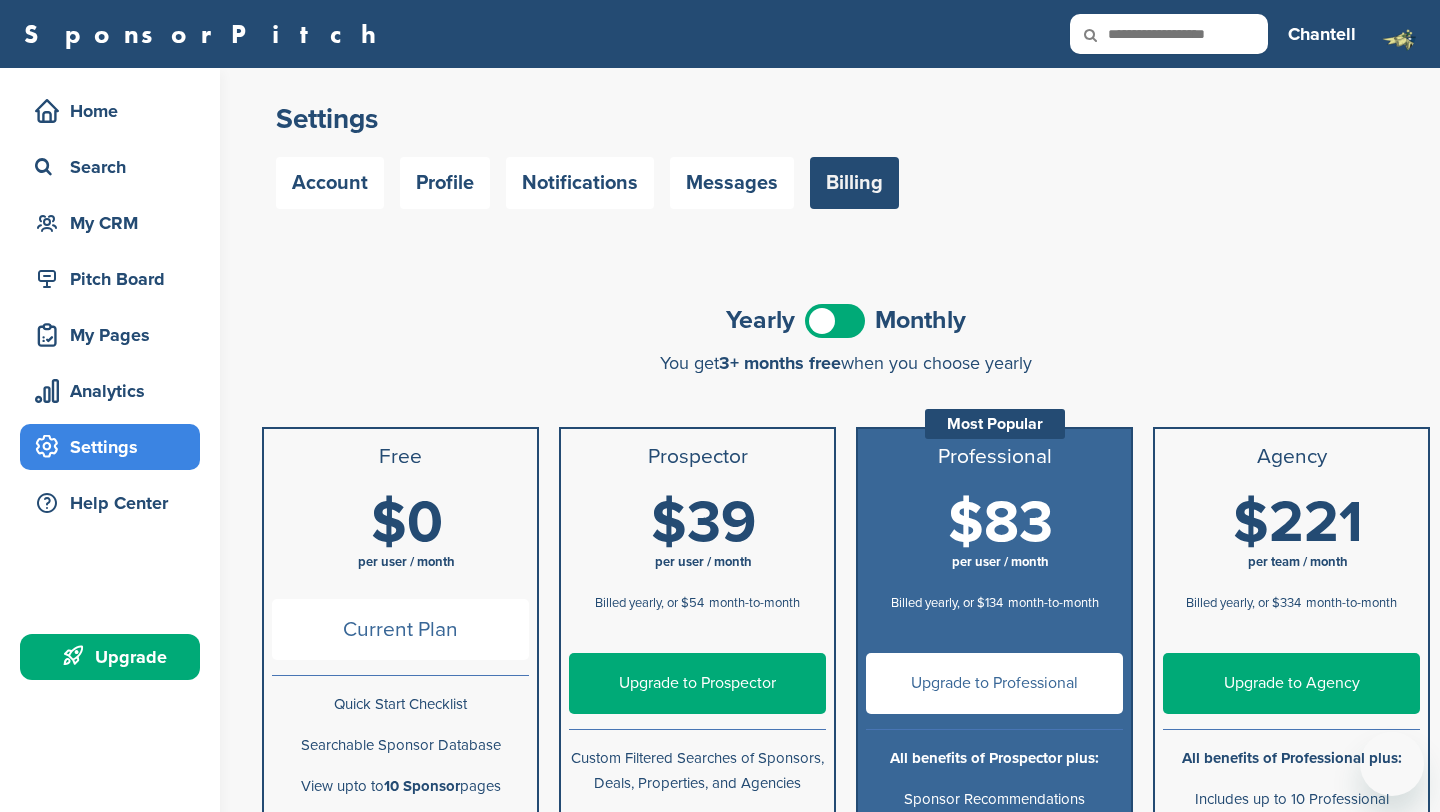 scroll, scrollTop: 0, scrollLeft: 0, axis: both 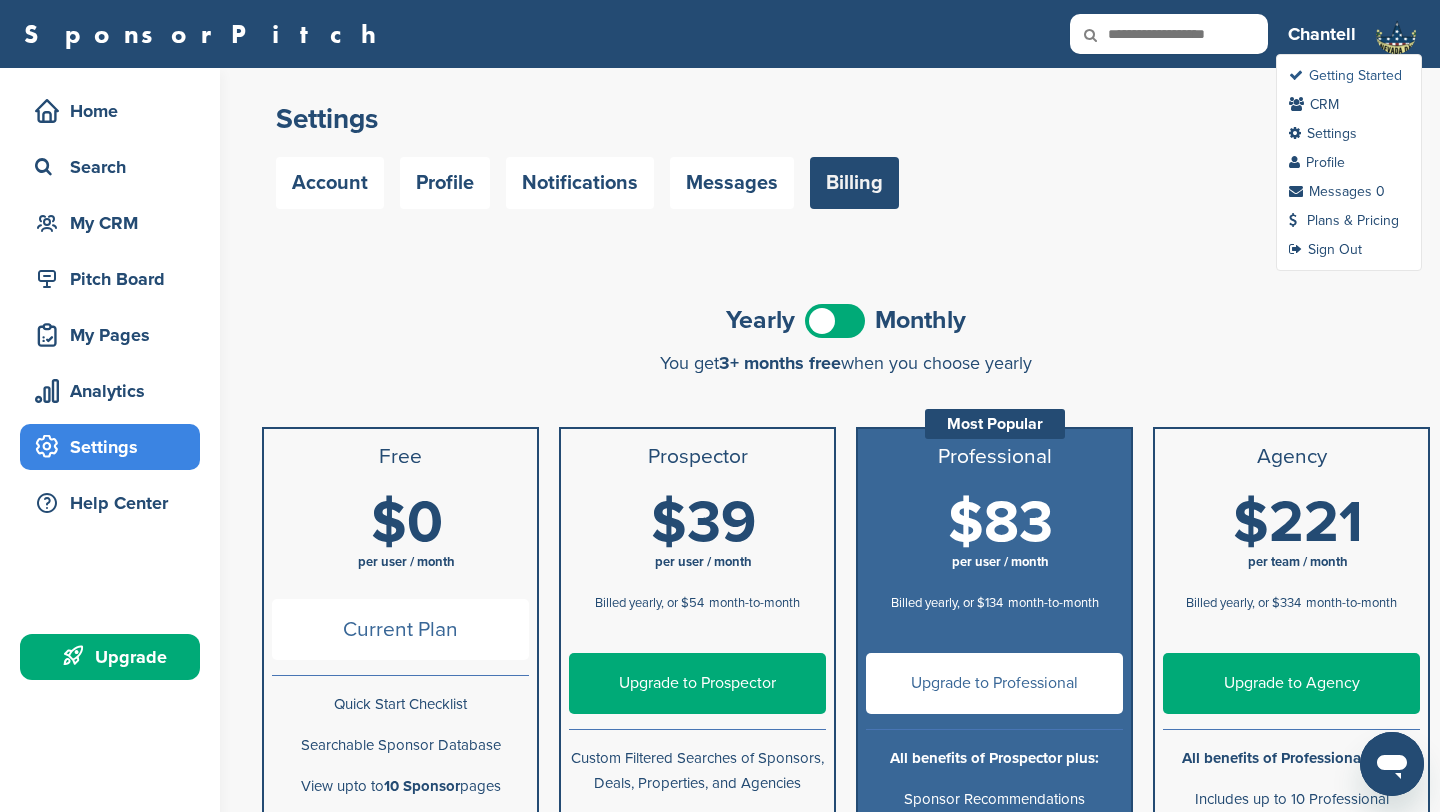 click on "Getting Started" at bounding box center (1345, 75) 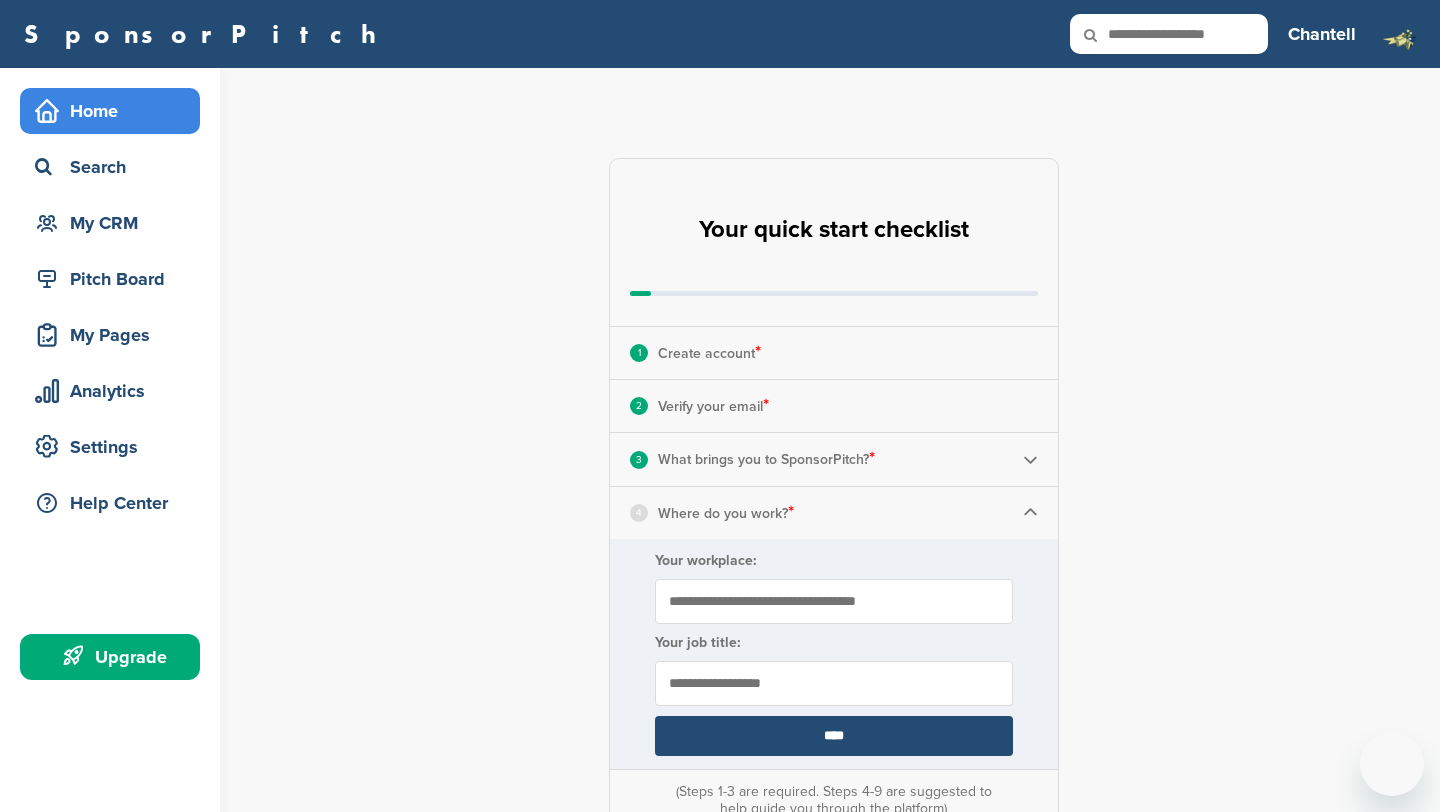 scroll, scrollTop: 0, scrollLeft: 0, axis: both 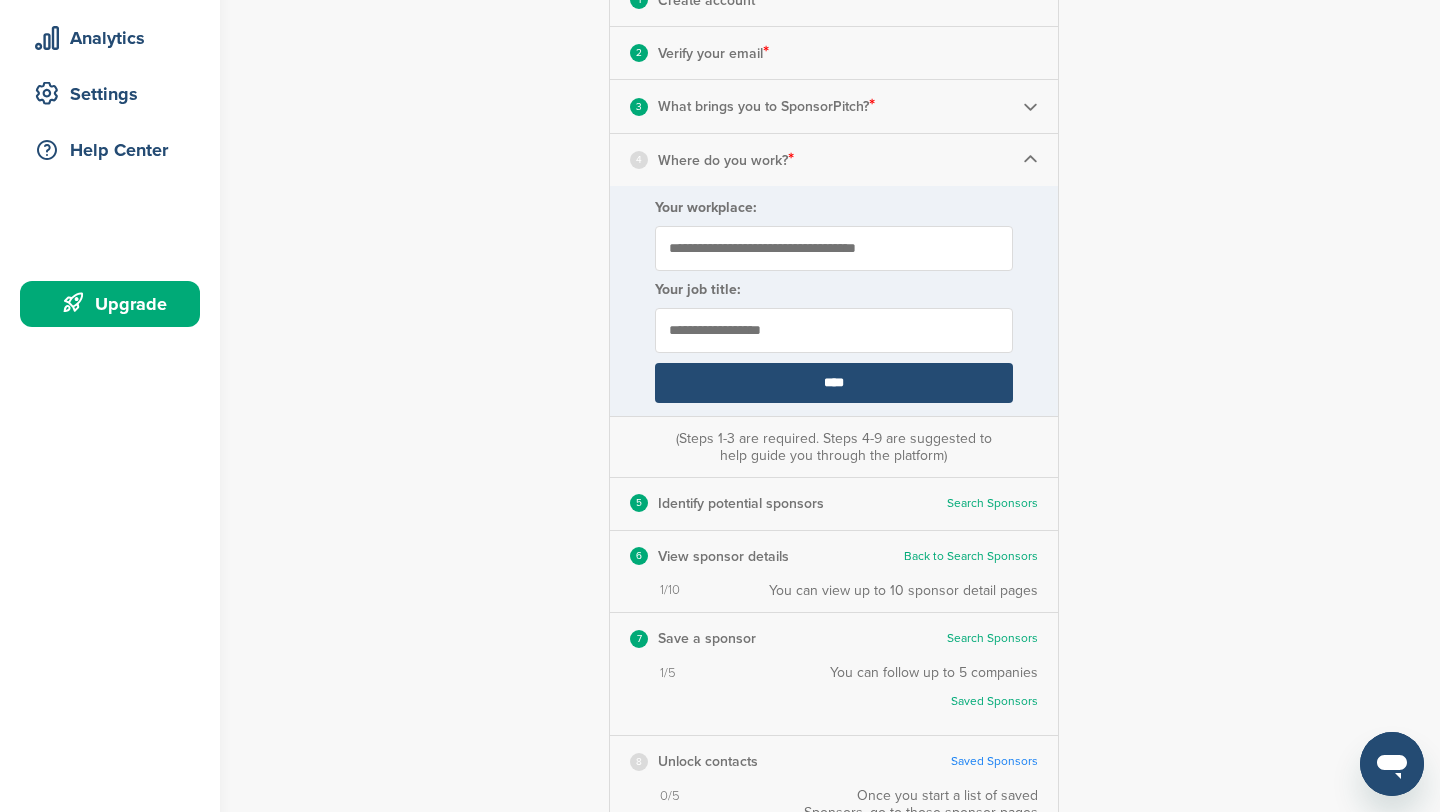 click on "Your workplace:" at bounding box center (834, 248) 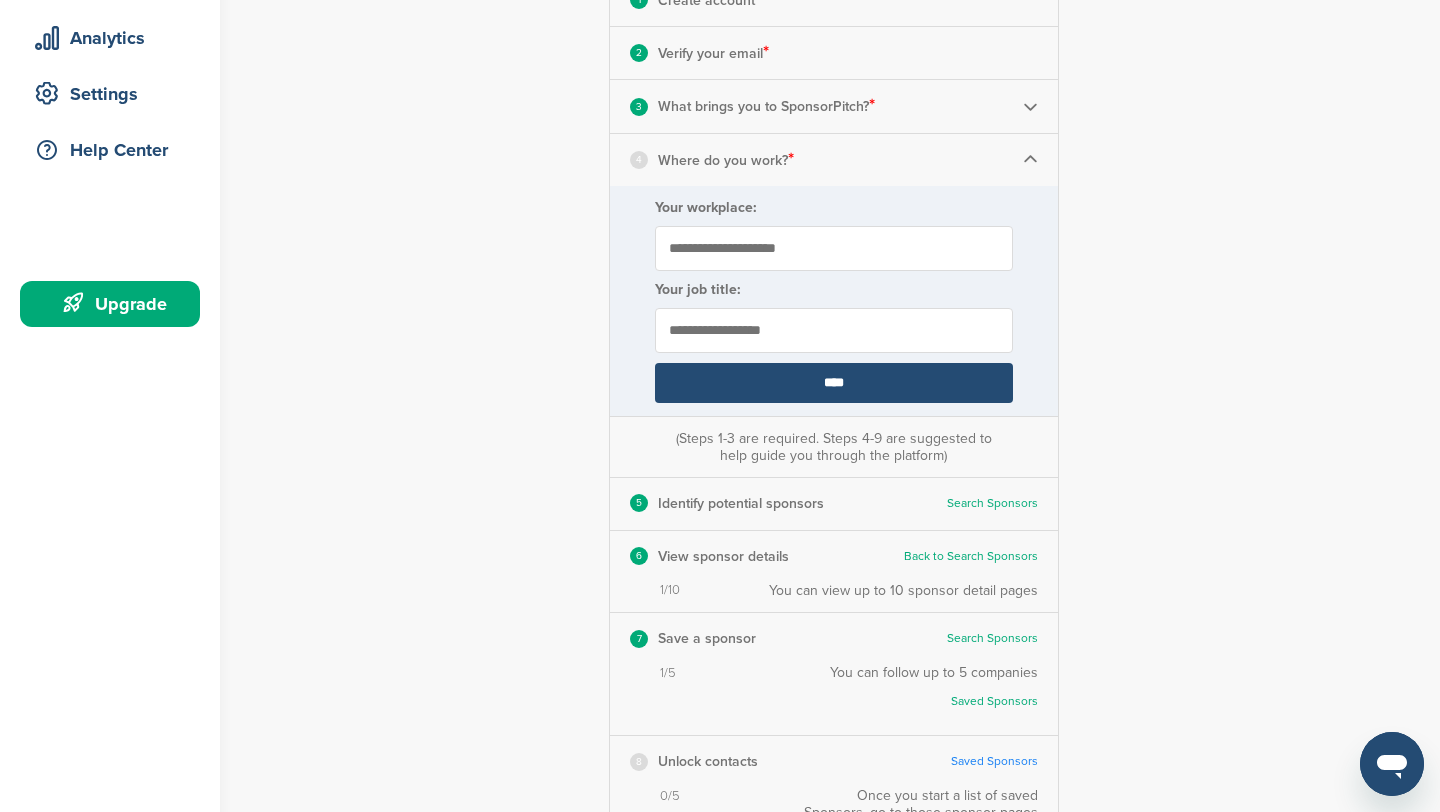 click on "****" at bounding box center [834, 383] 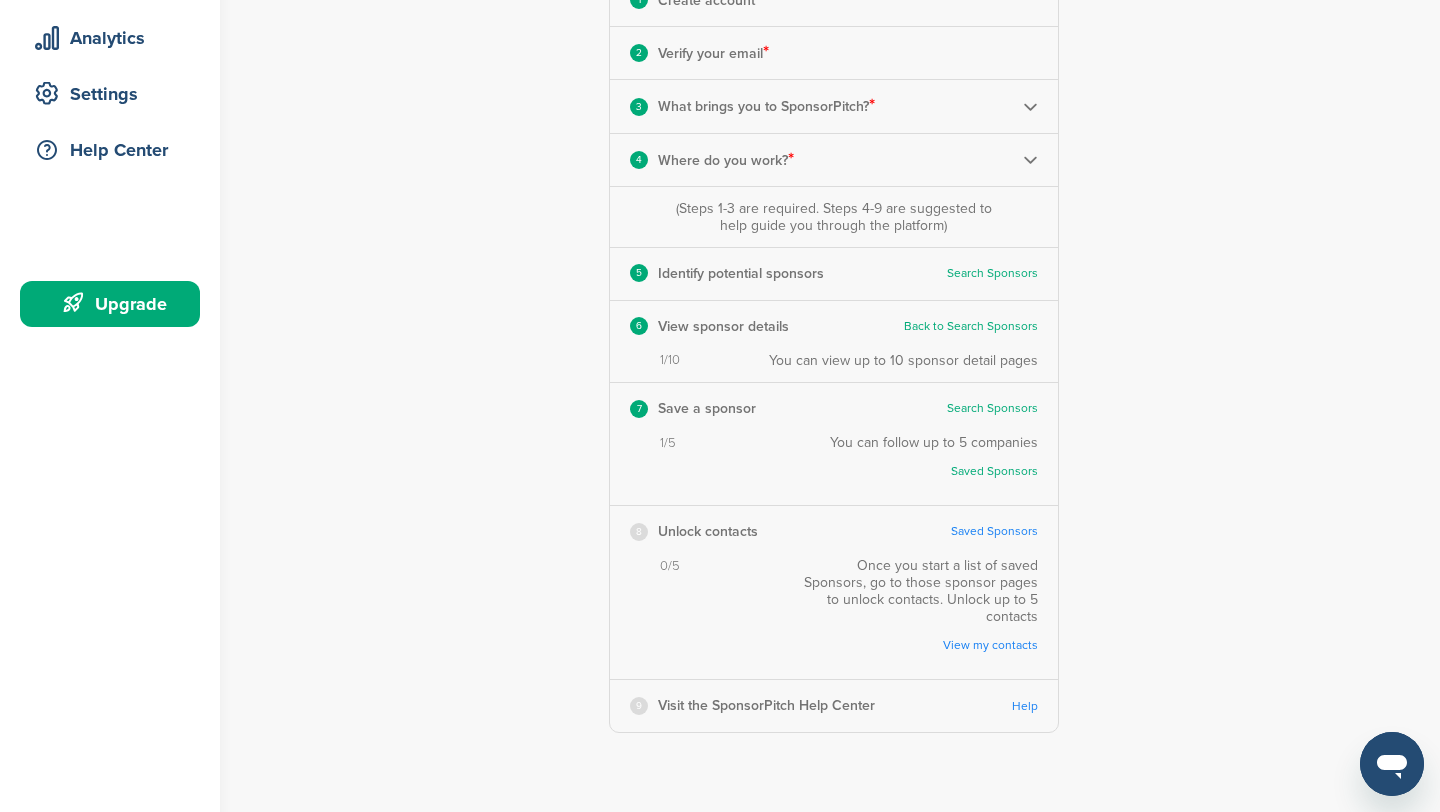 click on "7
Save a sponsor
Search Sponsors
Complete Steps 1-3 First" at bounding box center [834, 408] 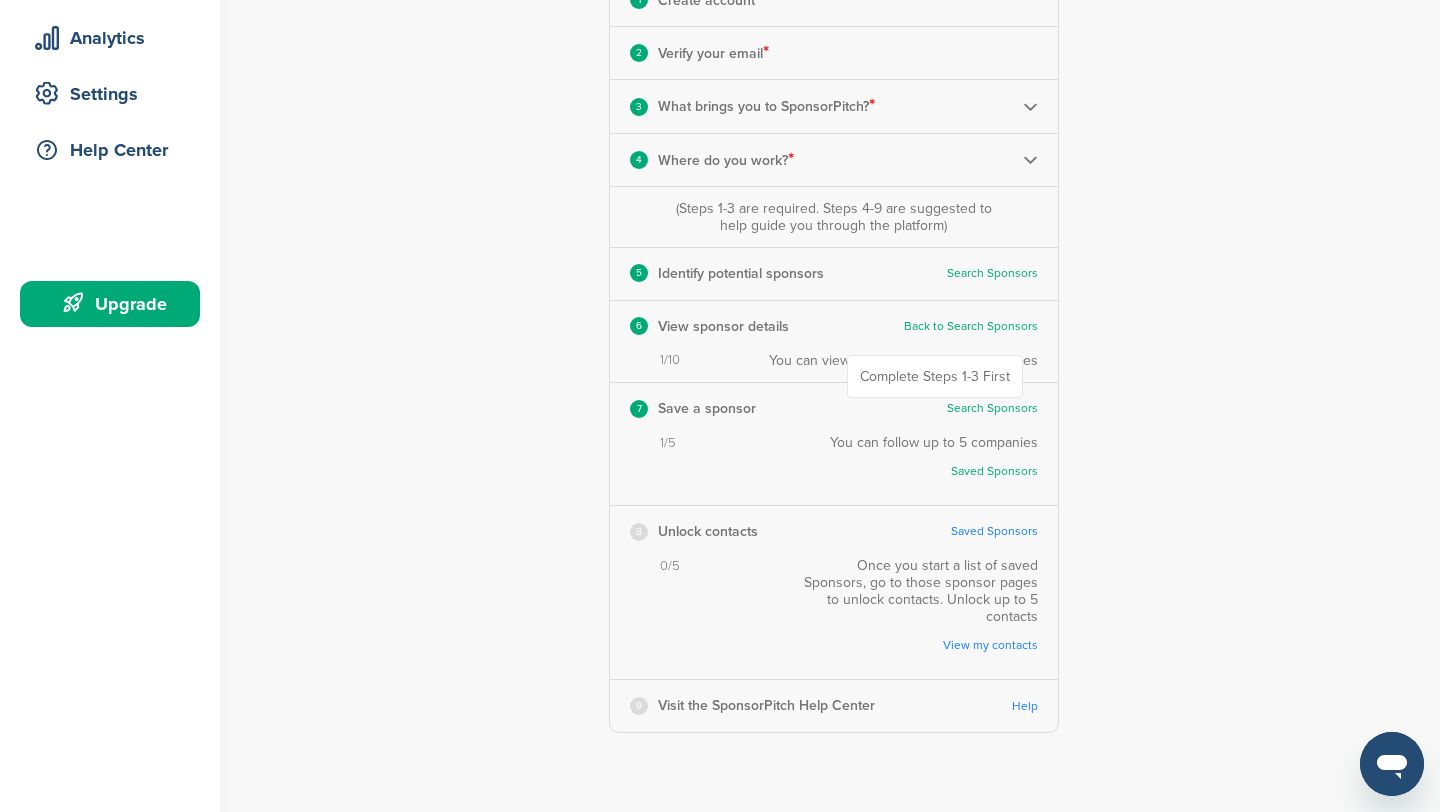 click on "Search Sponsors" at bounding box center (992, 408) 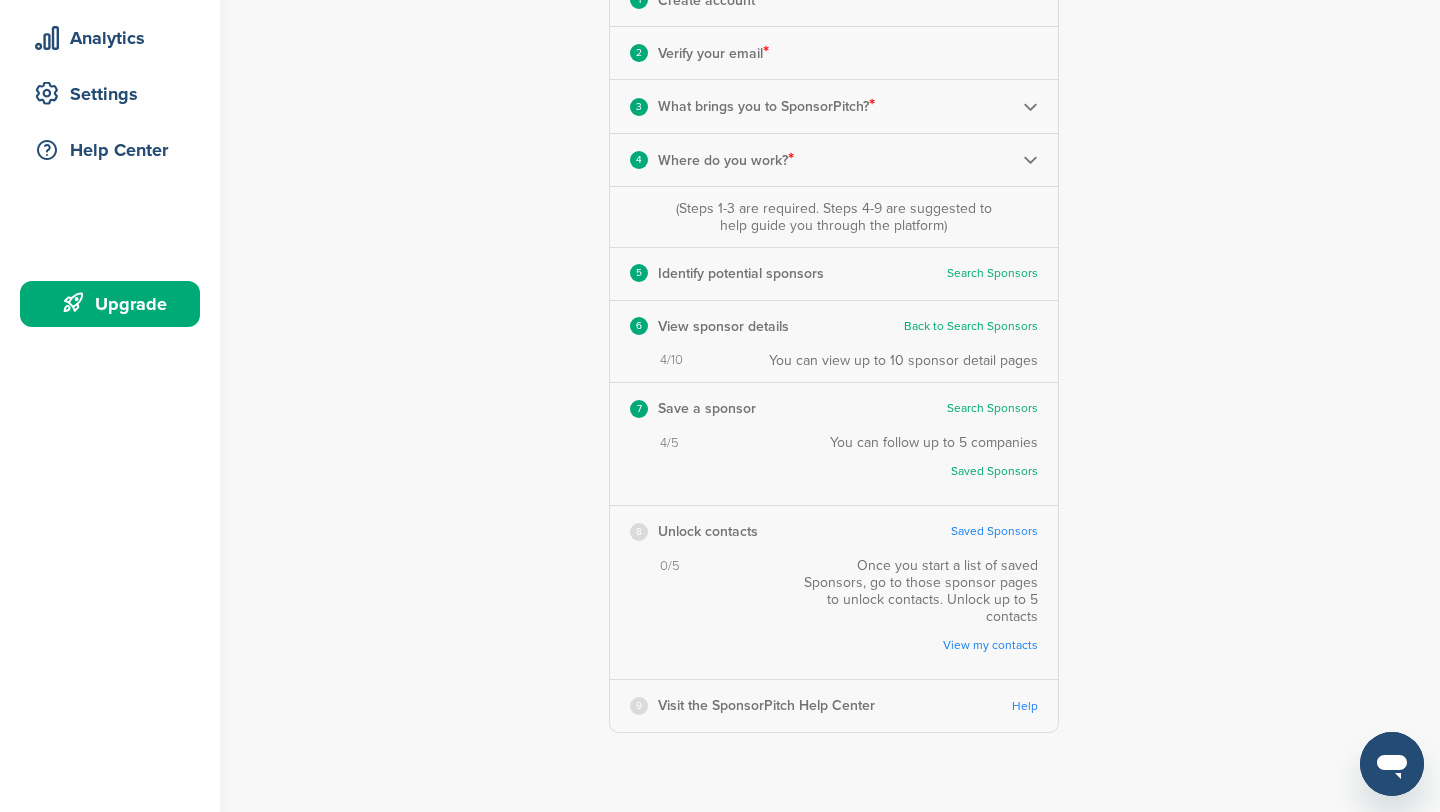 click on "View my contacts" at bounding box center (925, 645) 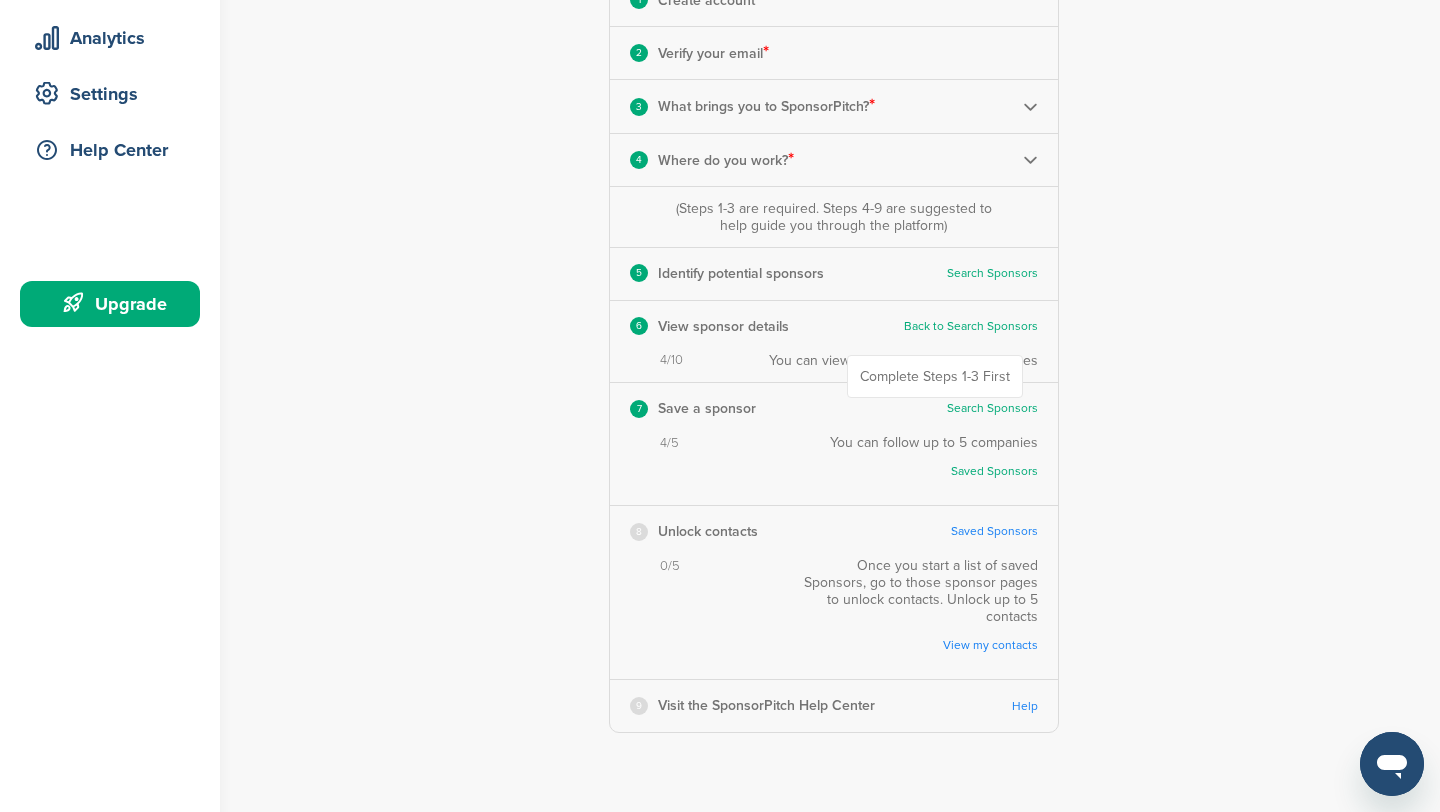 click on "Search Sponsors" at bounding box center [992, 408] 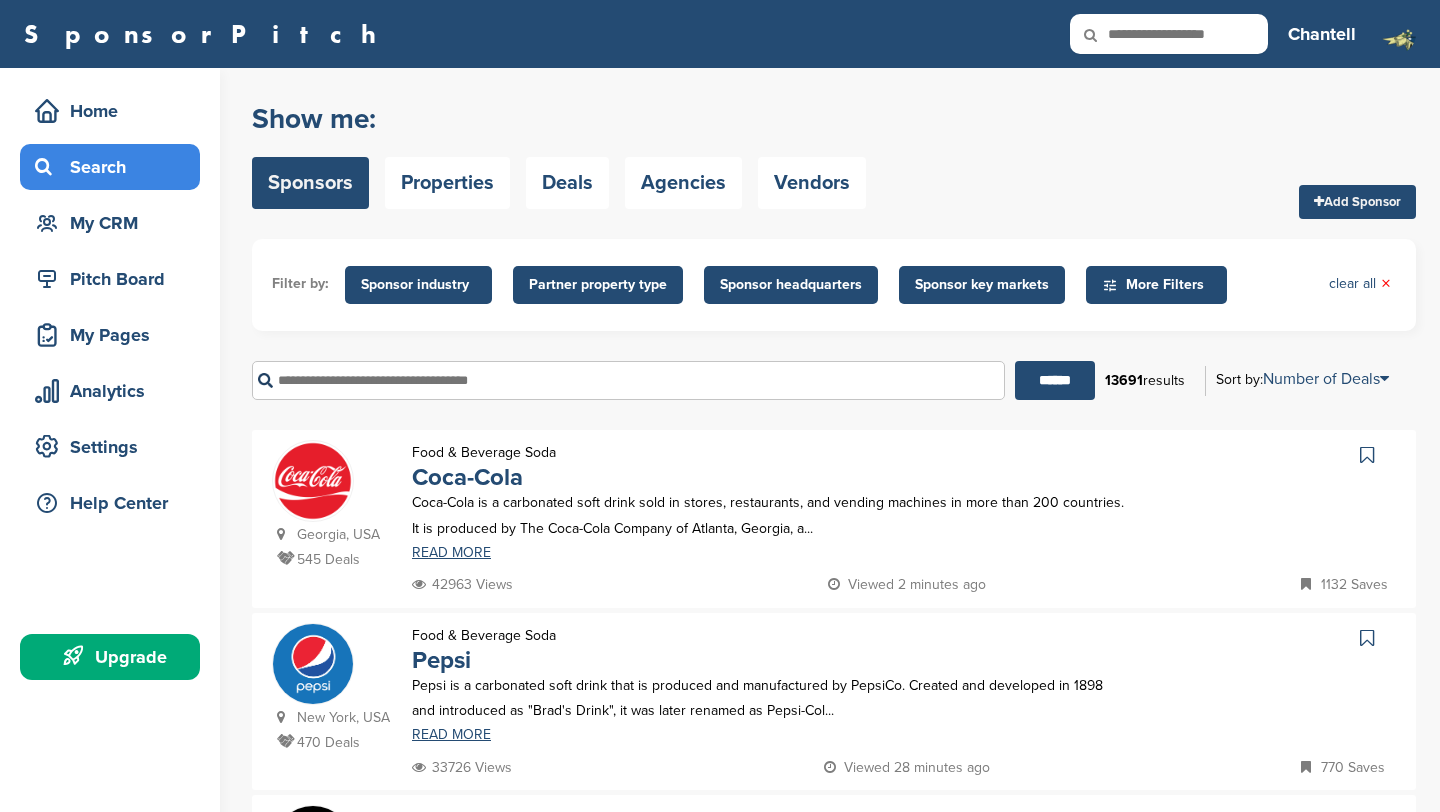 scroll, scrollTop: 0, scrollLeft: 0, axis: both 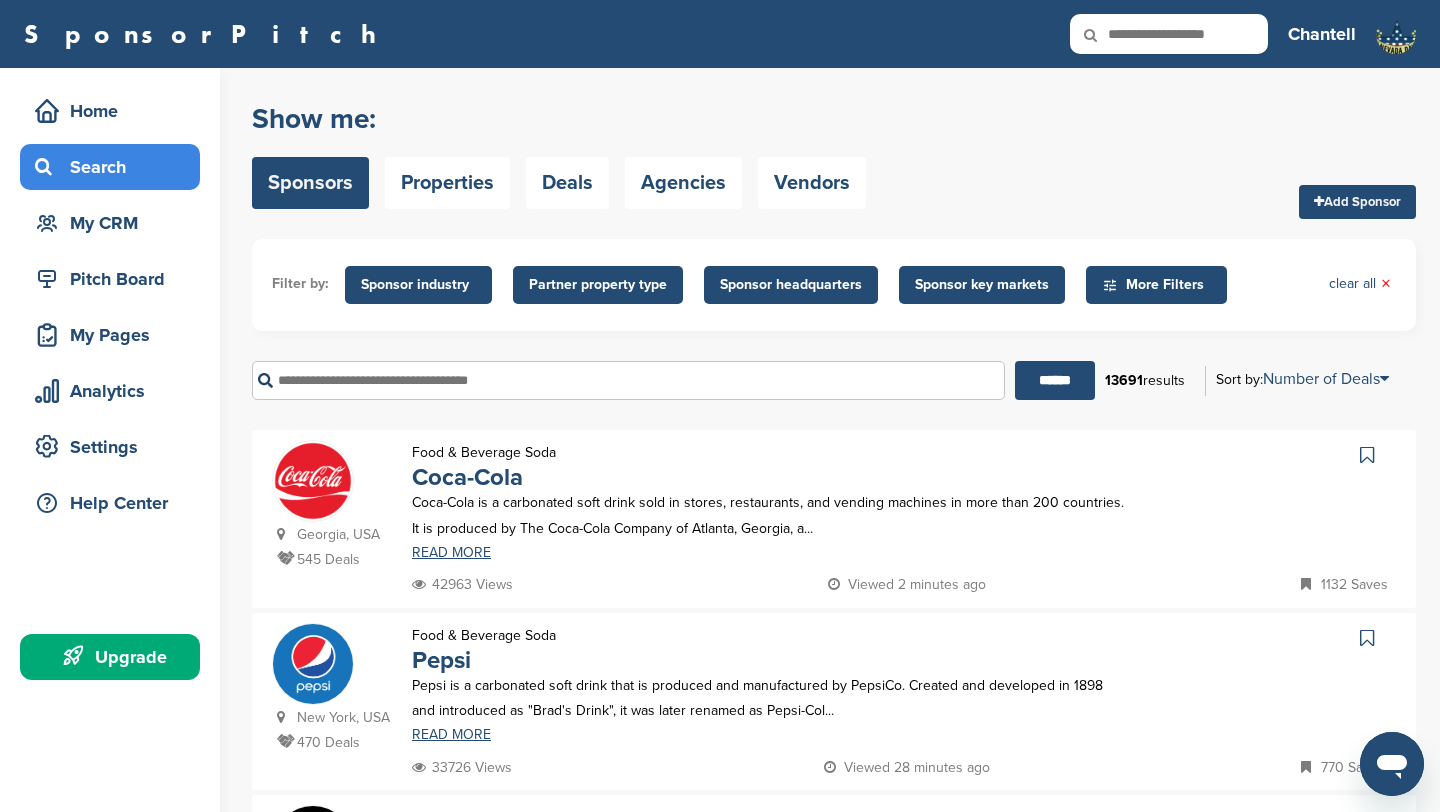 click at bounding box center (628, 380) 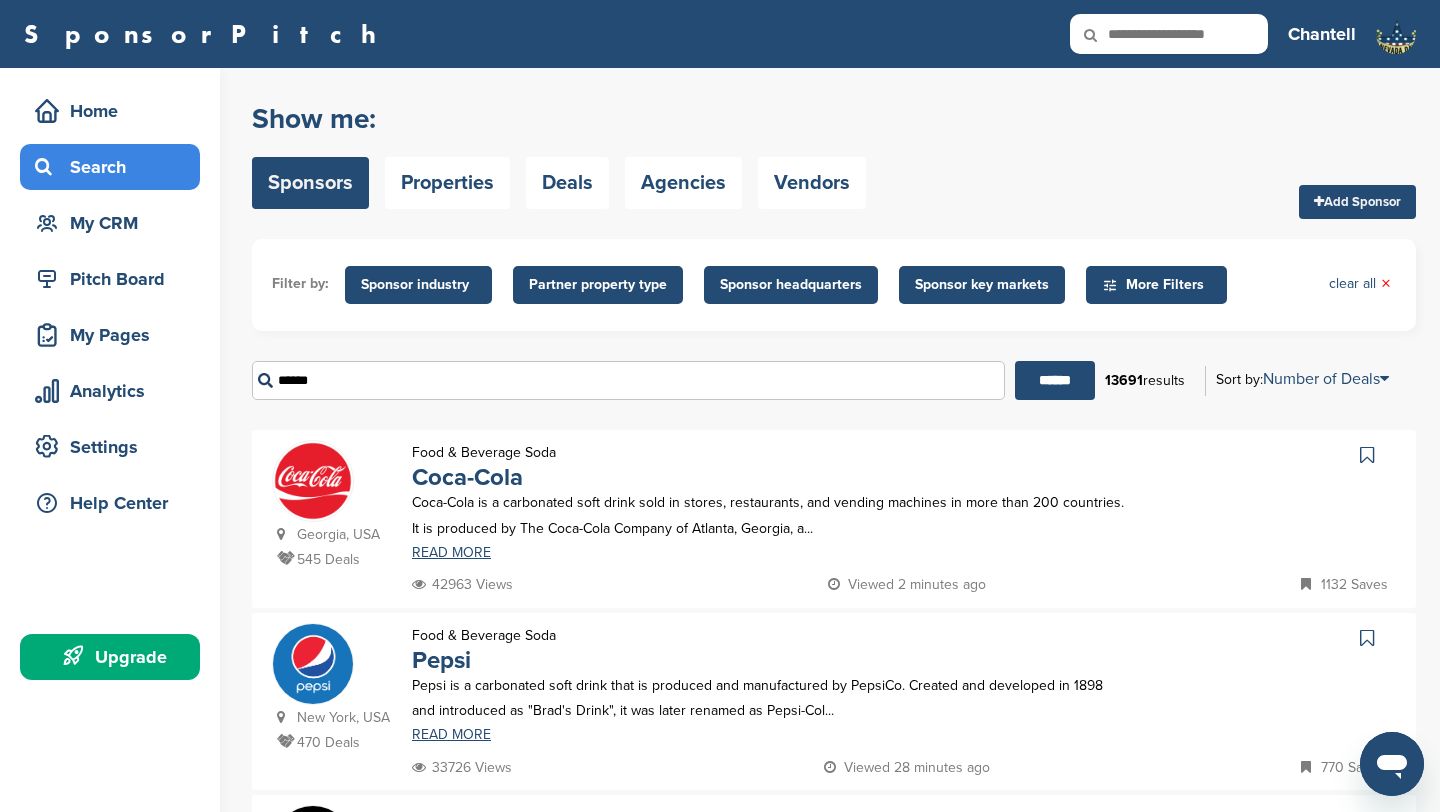 click on "******" at bounding box center (1055, 380) 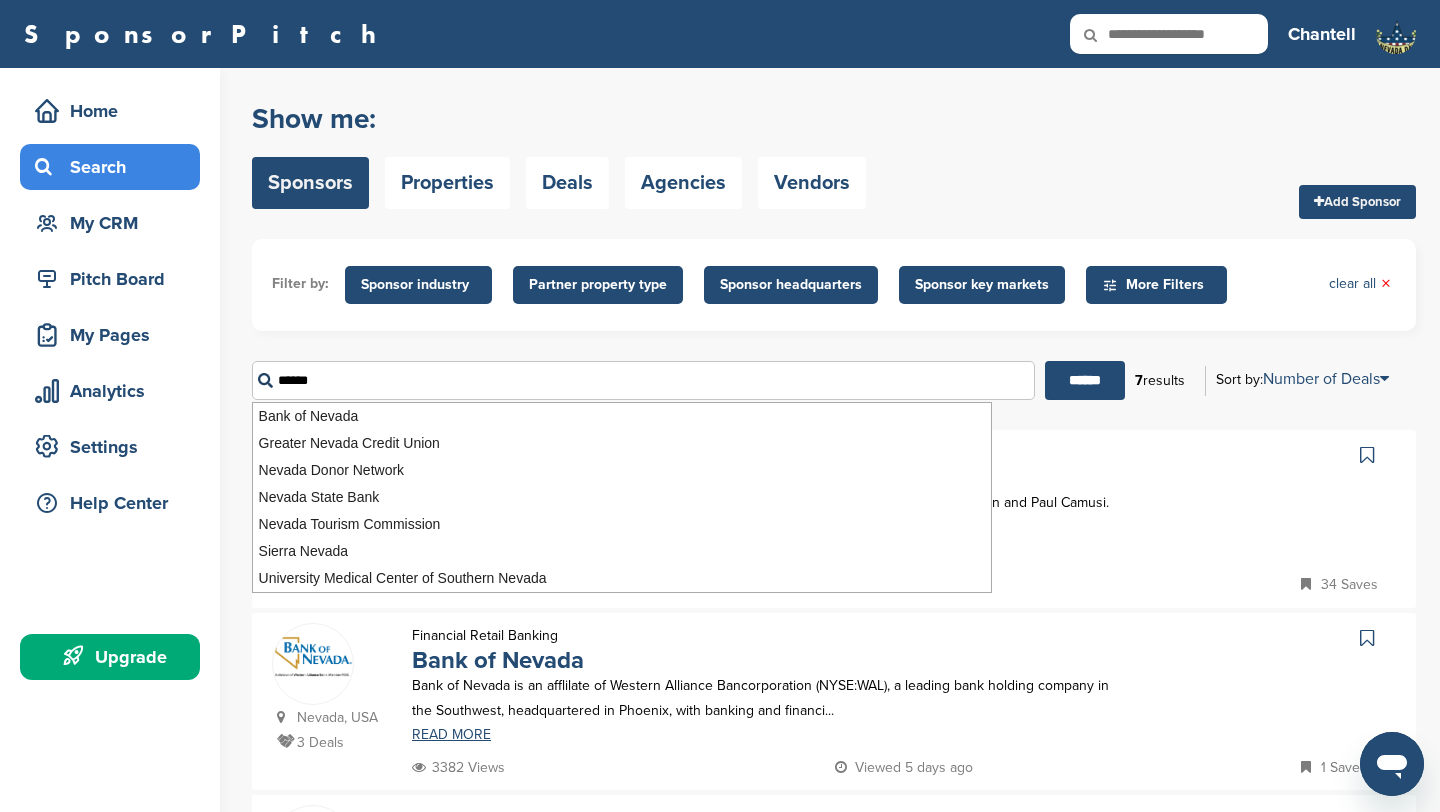 click on "Filter by:
Sponsor industry
Sponsor Industry
×
Apparel, Clothing, & Fashion
Accessories
Athletic Apparel & Equipment
Backpacks
Clothing Line
Eyewear
Footwear
Formalwear
Fragrance
Handbags
Hats
Jewelry
Other
Outdoor clothing
Outerwear
Swimwear
Underwear
Uniforms
Watches
Automotive
ATV
Auto Dealer
Auto Manufacturer
Auto Parts
Car Wash
Classifieds
Motorcycle
Navigation Systems
Other
RV's
Service Center
Tire Distribution
Tire Manufacturer
Beauty & Cosmetics" at bounding box center [834, 327] 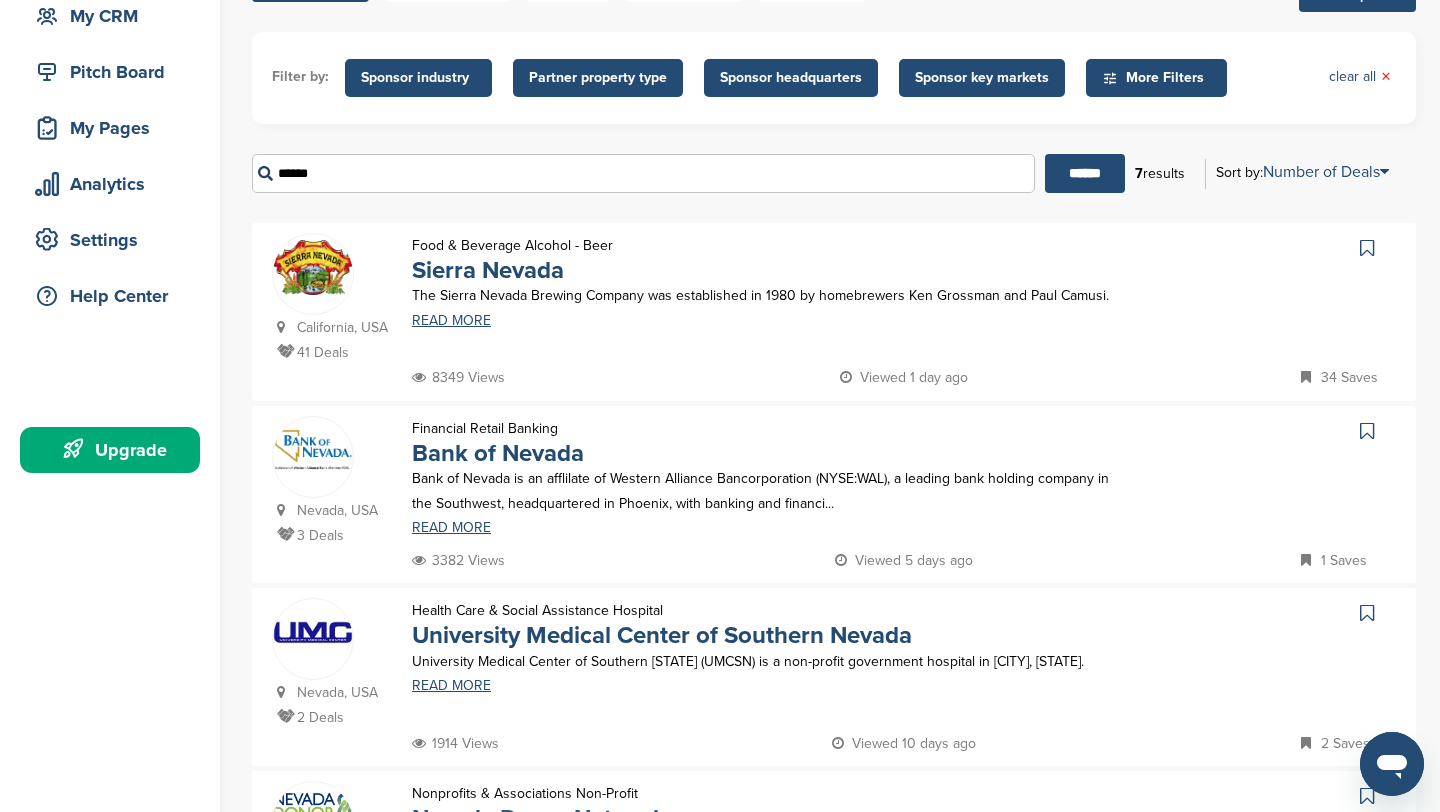 scroll, scrollTop: 205, scrollLeft: 0, axis: vertical 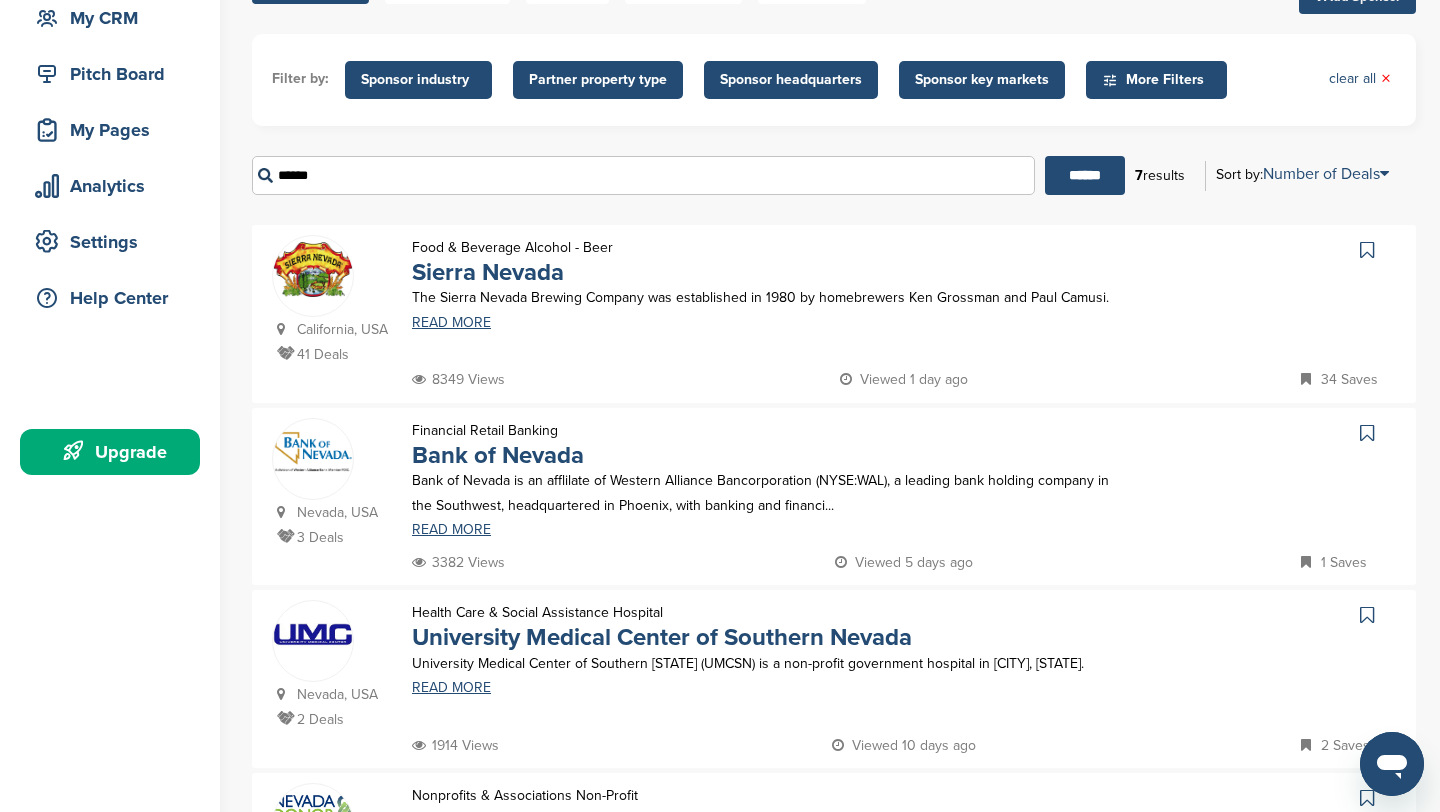 click on "******" at bounding box center (643, 175) 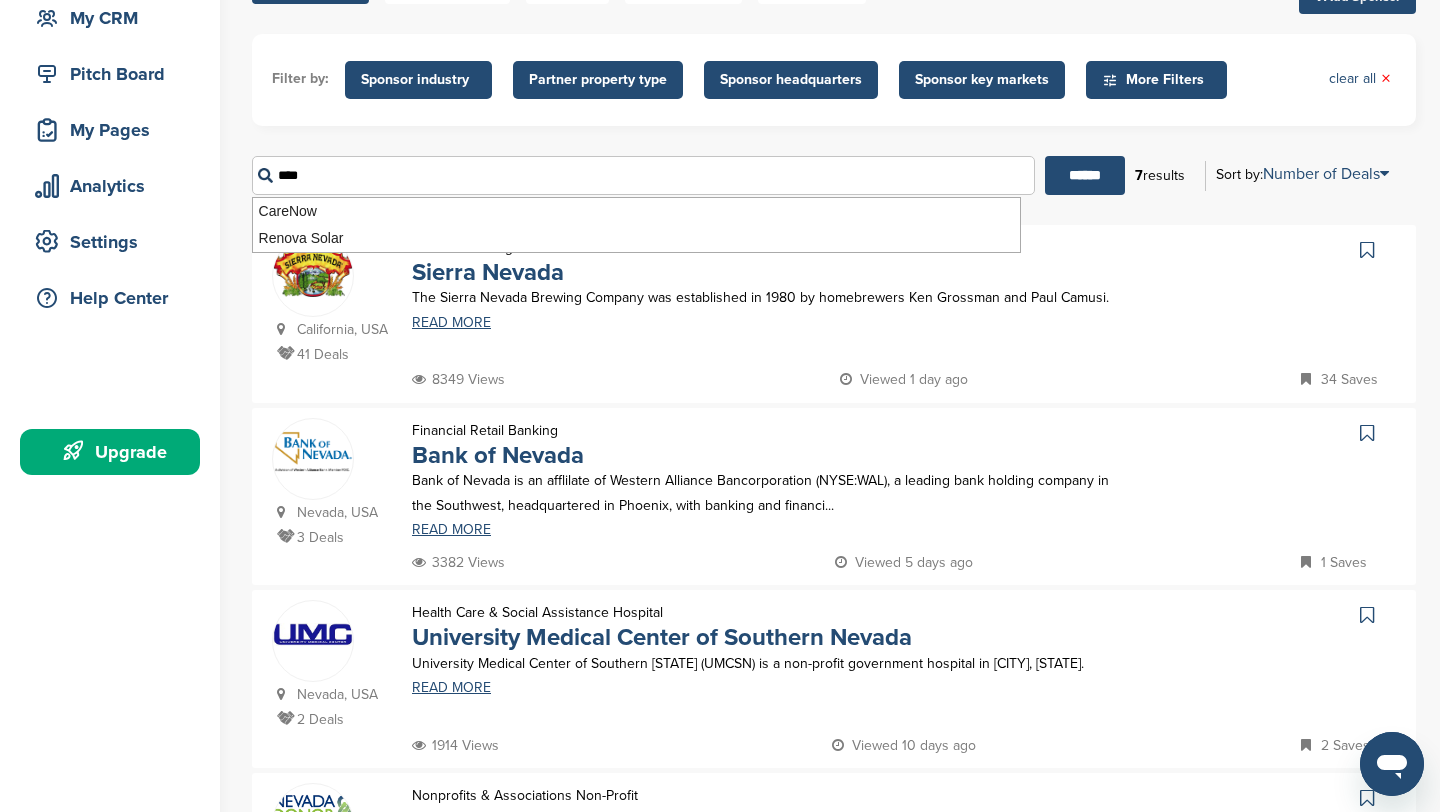 click on "******" at bounding box center (1085, 175) 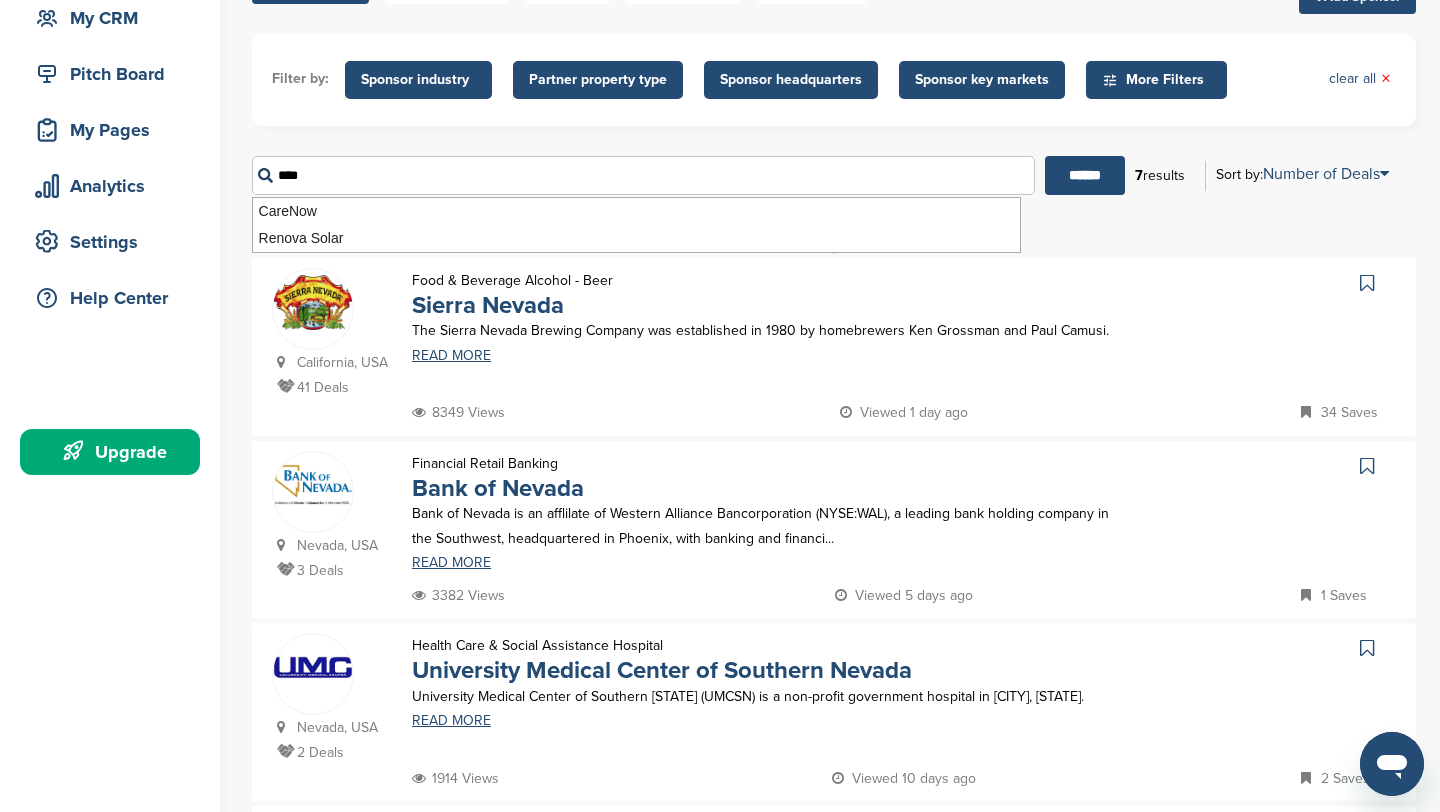scroll, scrollTop: 0, scrollLeft: 0, axis: both 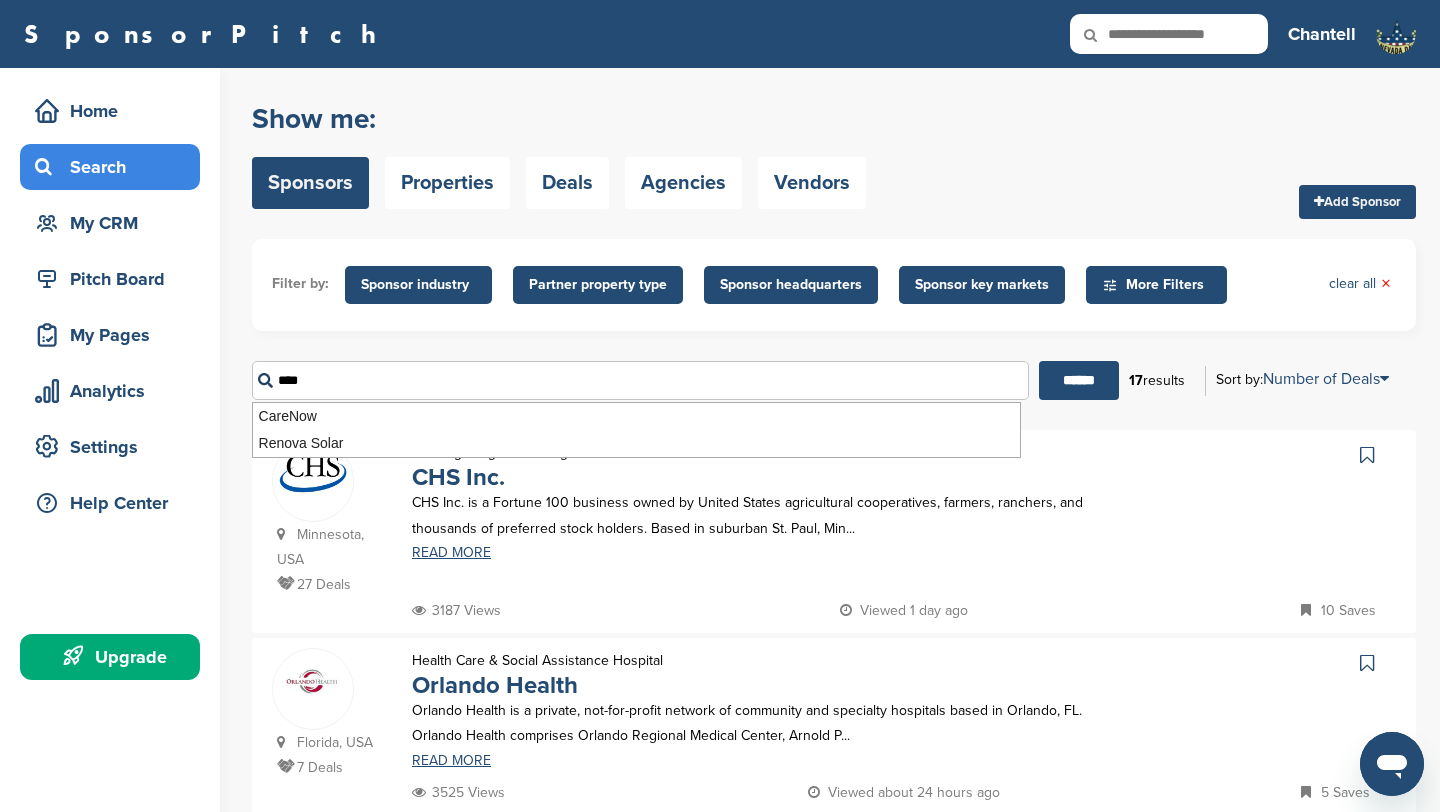 click on "Filter by:
Sponsor industry
Sponsor Industry
×
Apparel, Clothing, & Fashion
Accessories
Athletic Apparel & Equipment
Backpacks
Clothing Line
Eyewear
Footwear
Formalwear
Fragrance
Handbags
Hats
Jewelry
Other
Outdoor clothing
Outerwear
Swimwear
Underwear
Uniforms
Watches
Automotive
ATV
Auto Dealer
Auto Manufacturer
Auto Parts
Car Wash
Classifieds
Motorcycle
Navigation Systems
Other
RV's
Service Center
Tire Distribution
Tire Manufacturer
Beauty & Cosmetics" at bounding box center [834, 327] 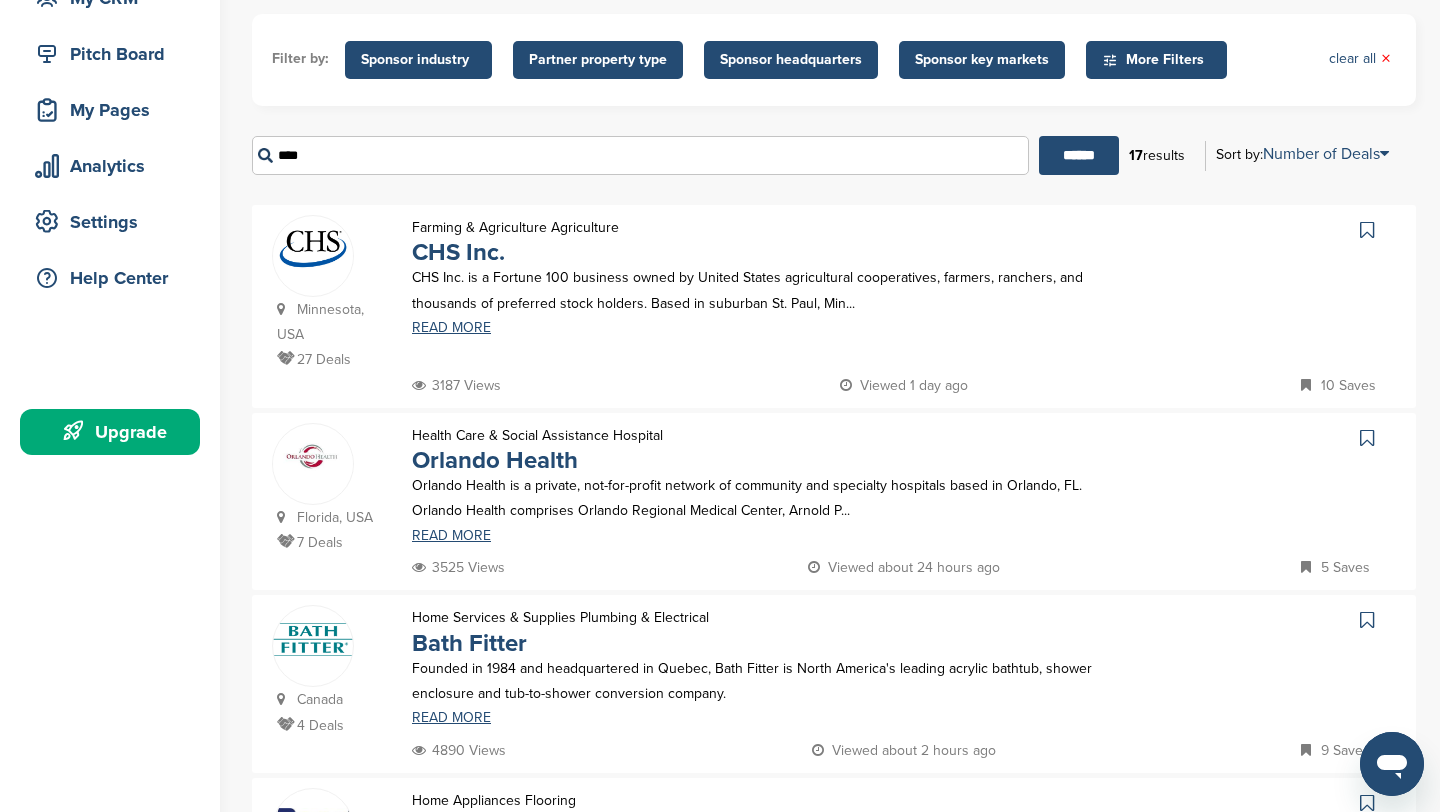 scroll, scrollTop: 0, scrollLeft: 0, axis: both 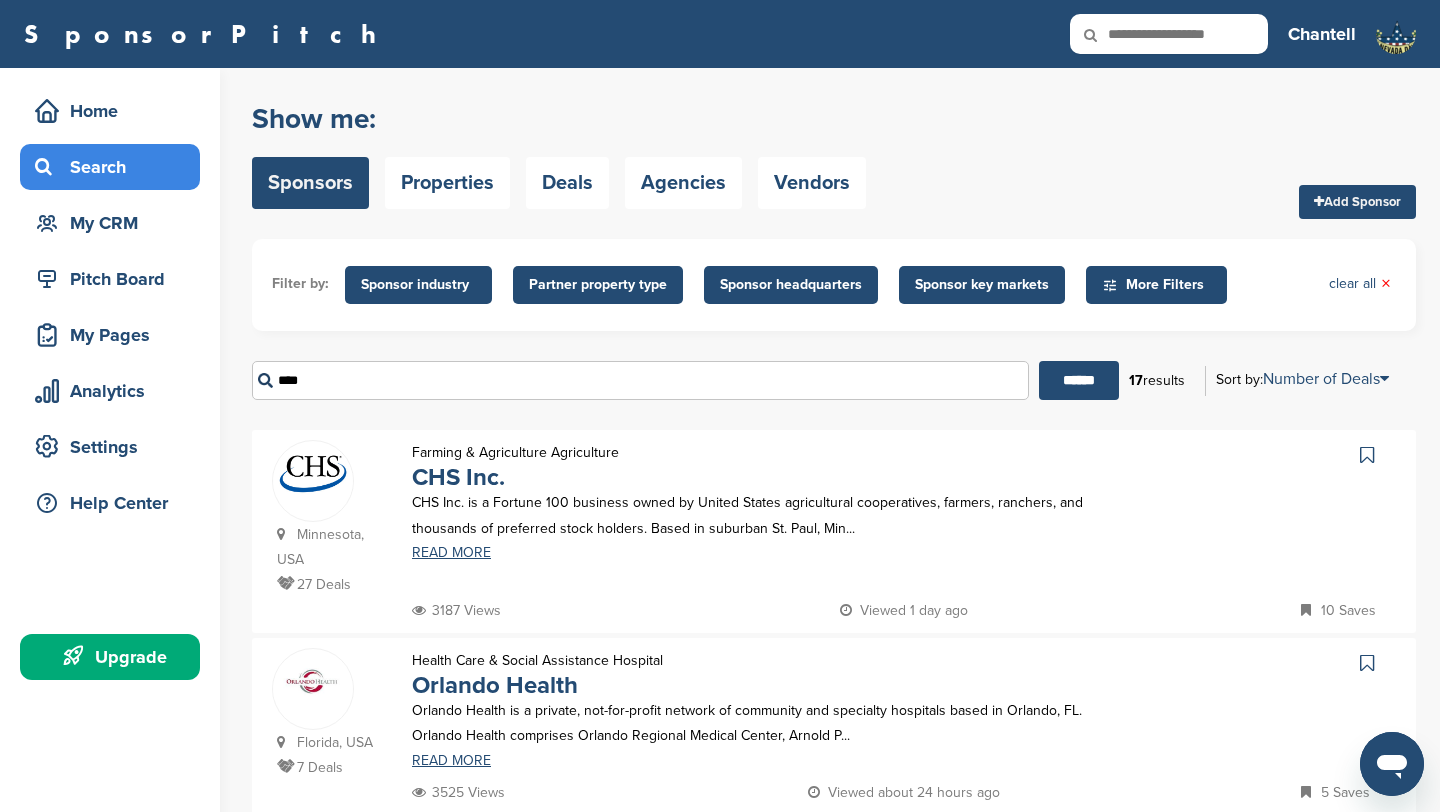 click on "****" at bounding box center (640, 380) 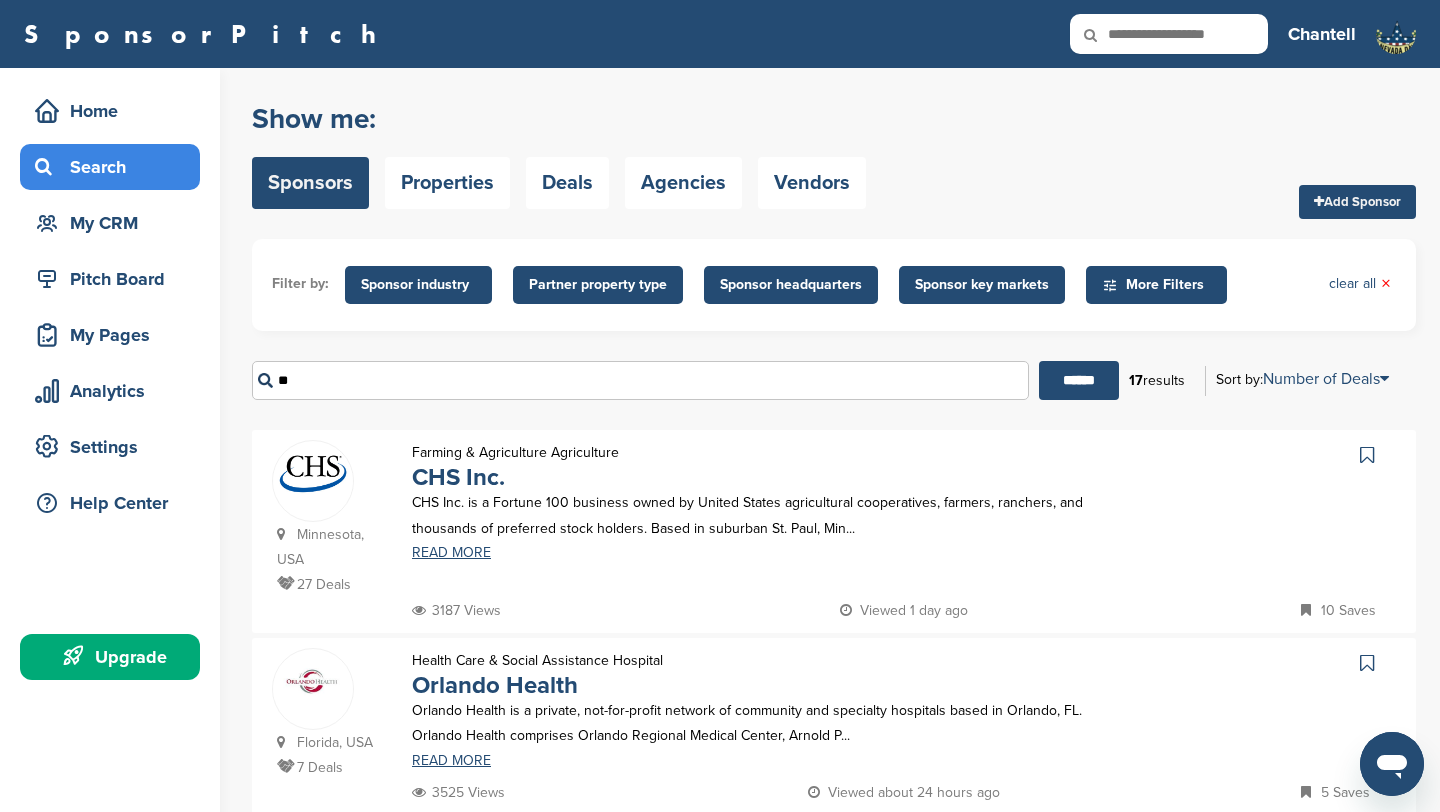 type on "*" 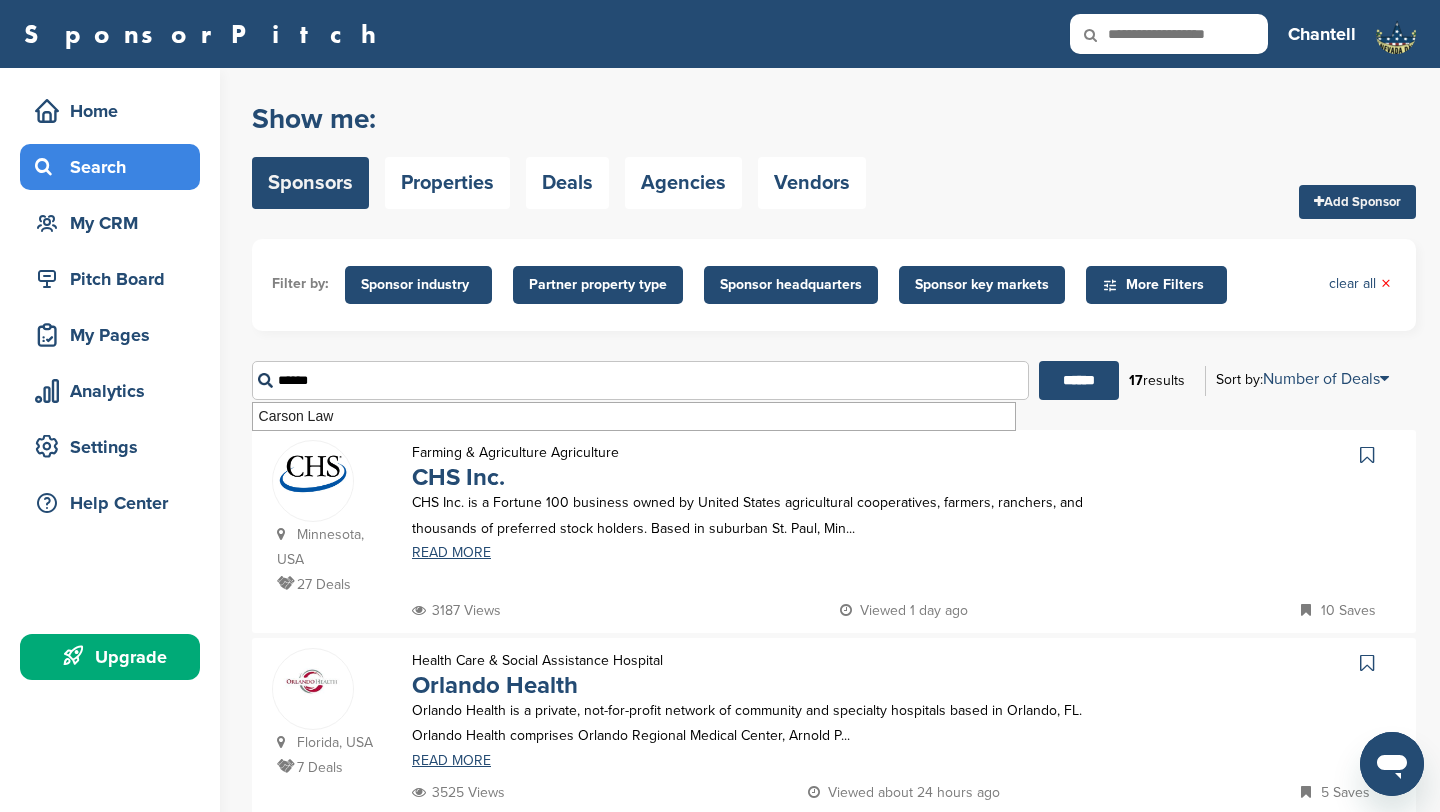 click on "******" at bounding box center [1079, 380] 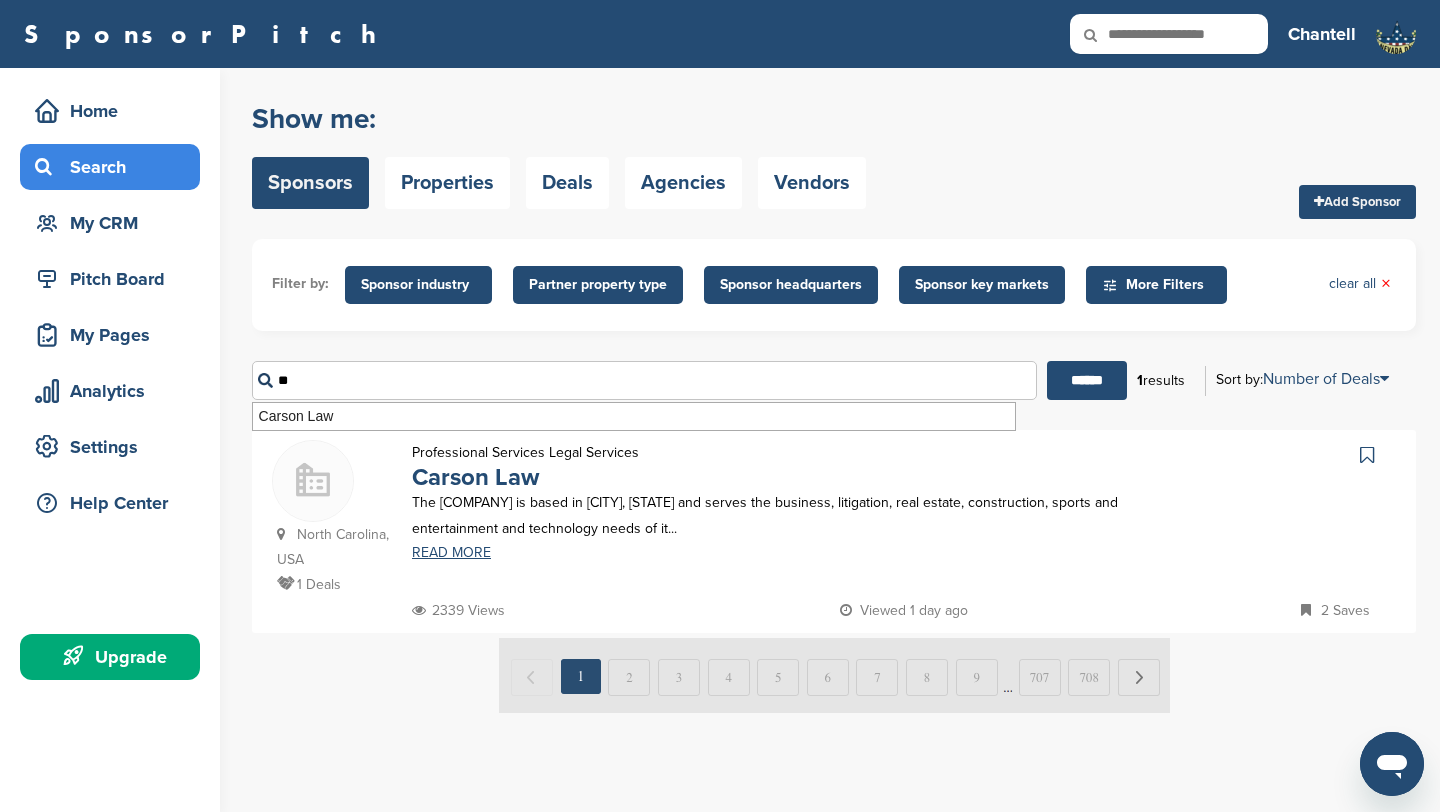 type on "*" 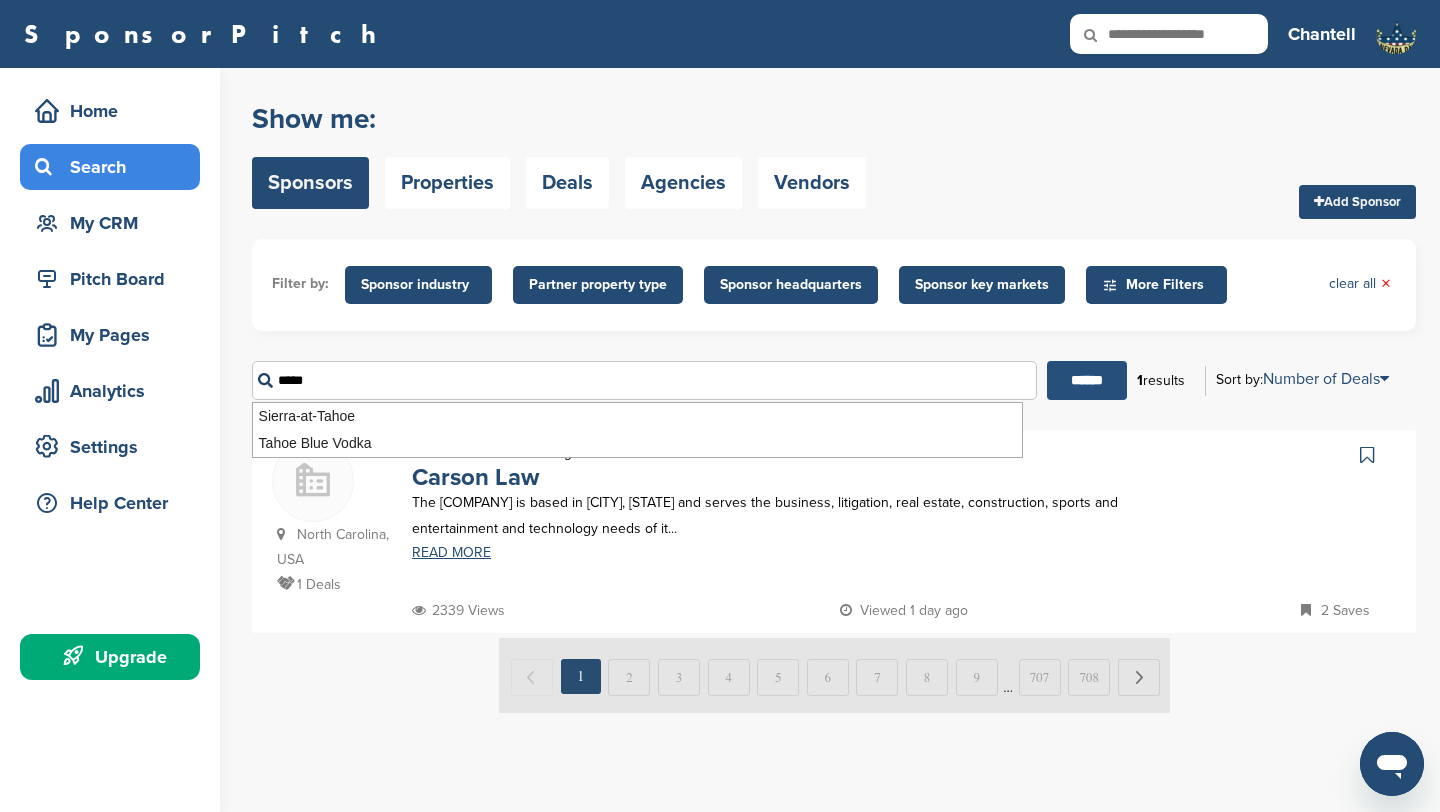 type on "*****" 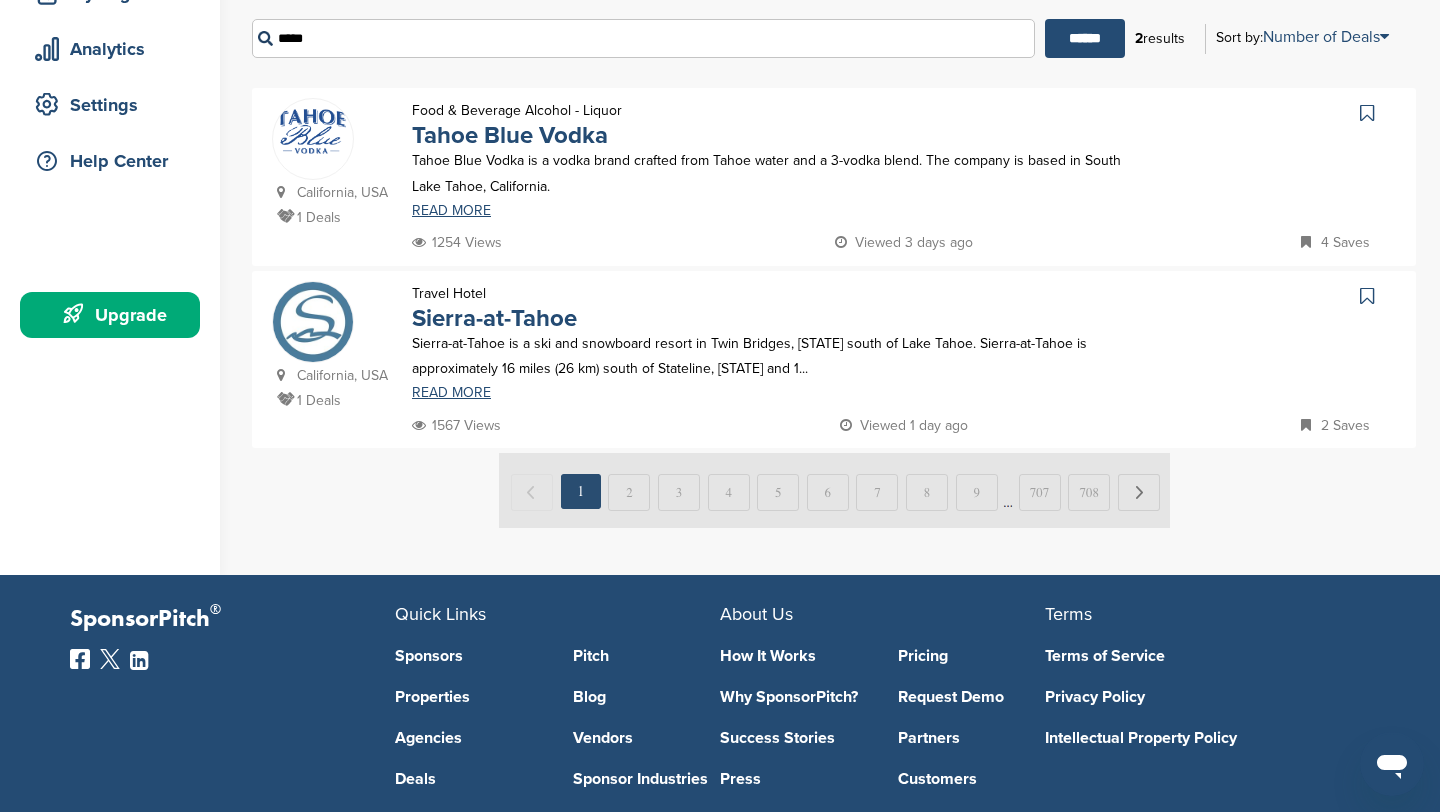 scroll, scrollTop: 330, scrollLeft: 0, axis: vertical 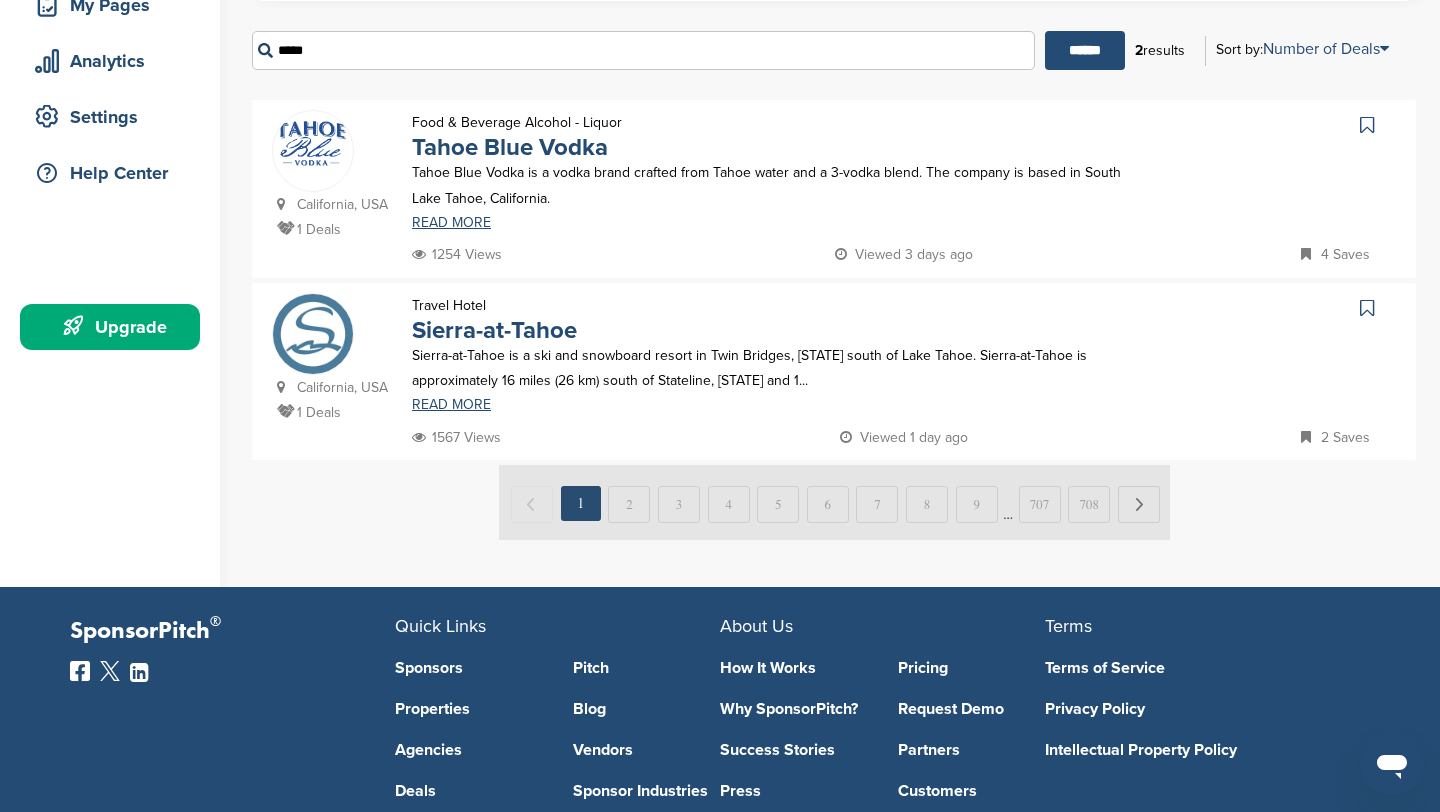 click on "*****" at bounding box center (643, 50) 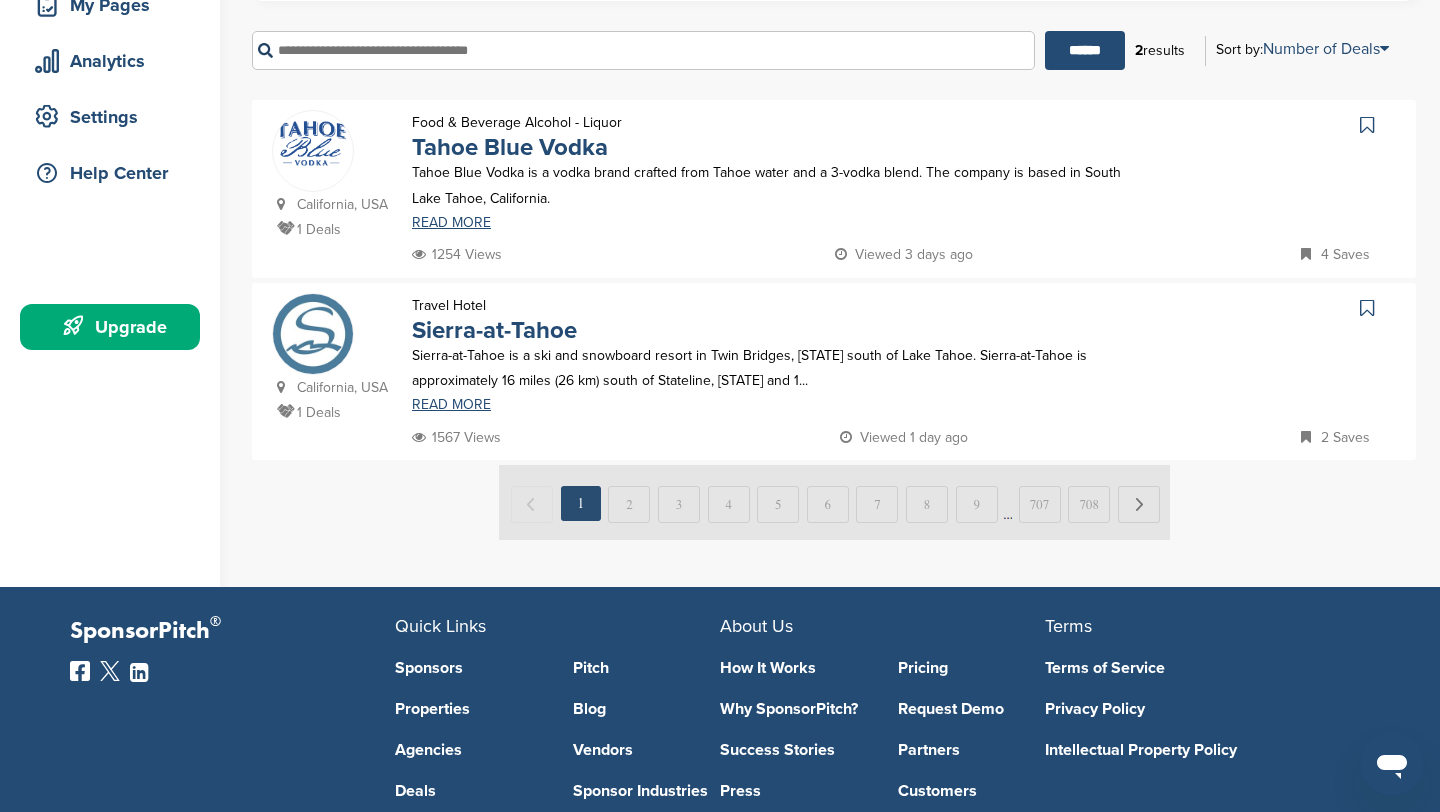 type on "*" 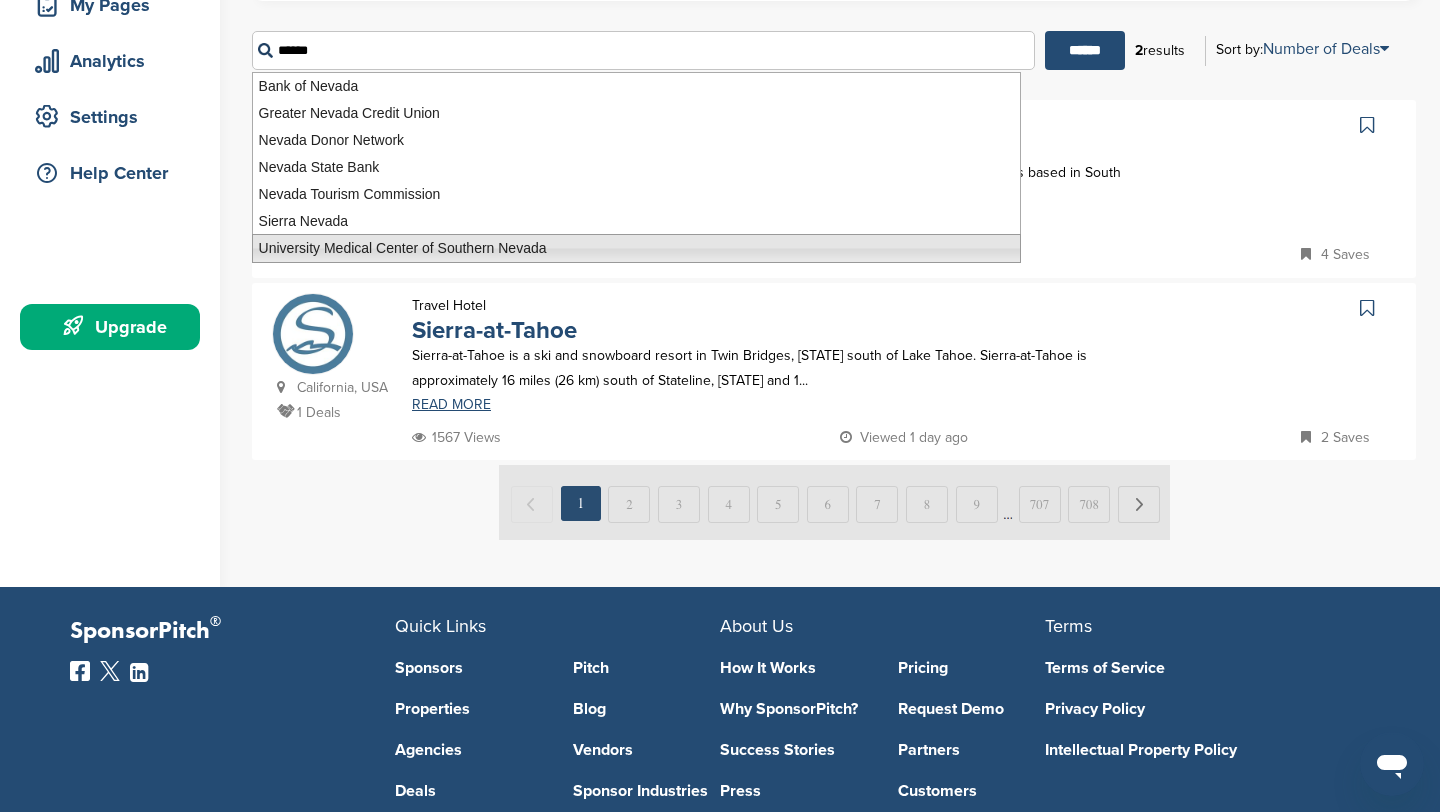 click on "University Medical Center of Southern Nevada" at bounding box center (636, 248) 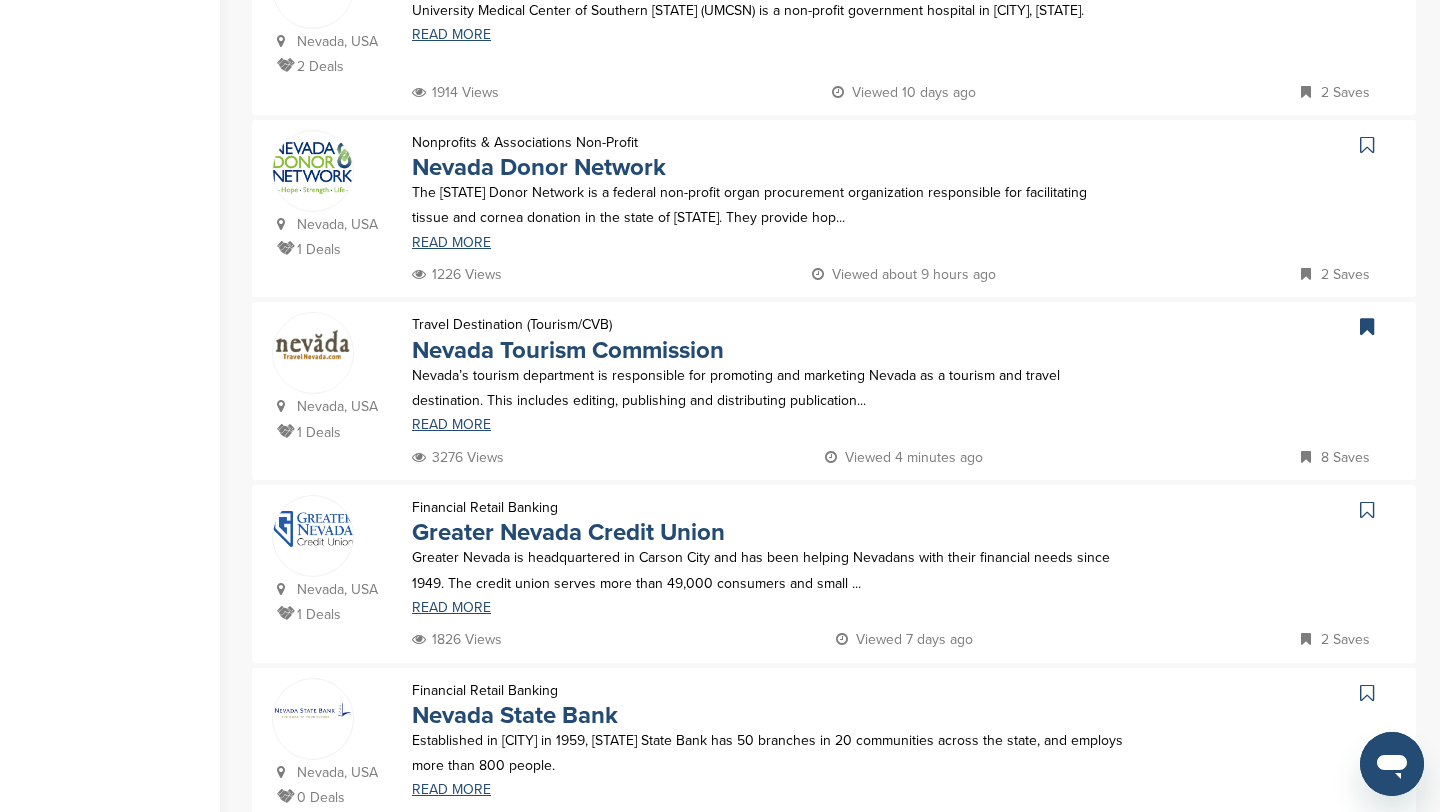 scroll, scrollTop: 865, scrollLeft: 0, axis: vertical 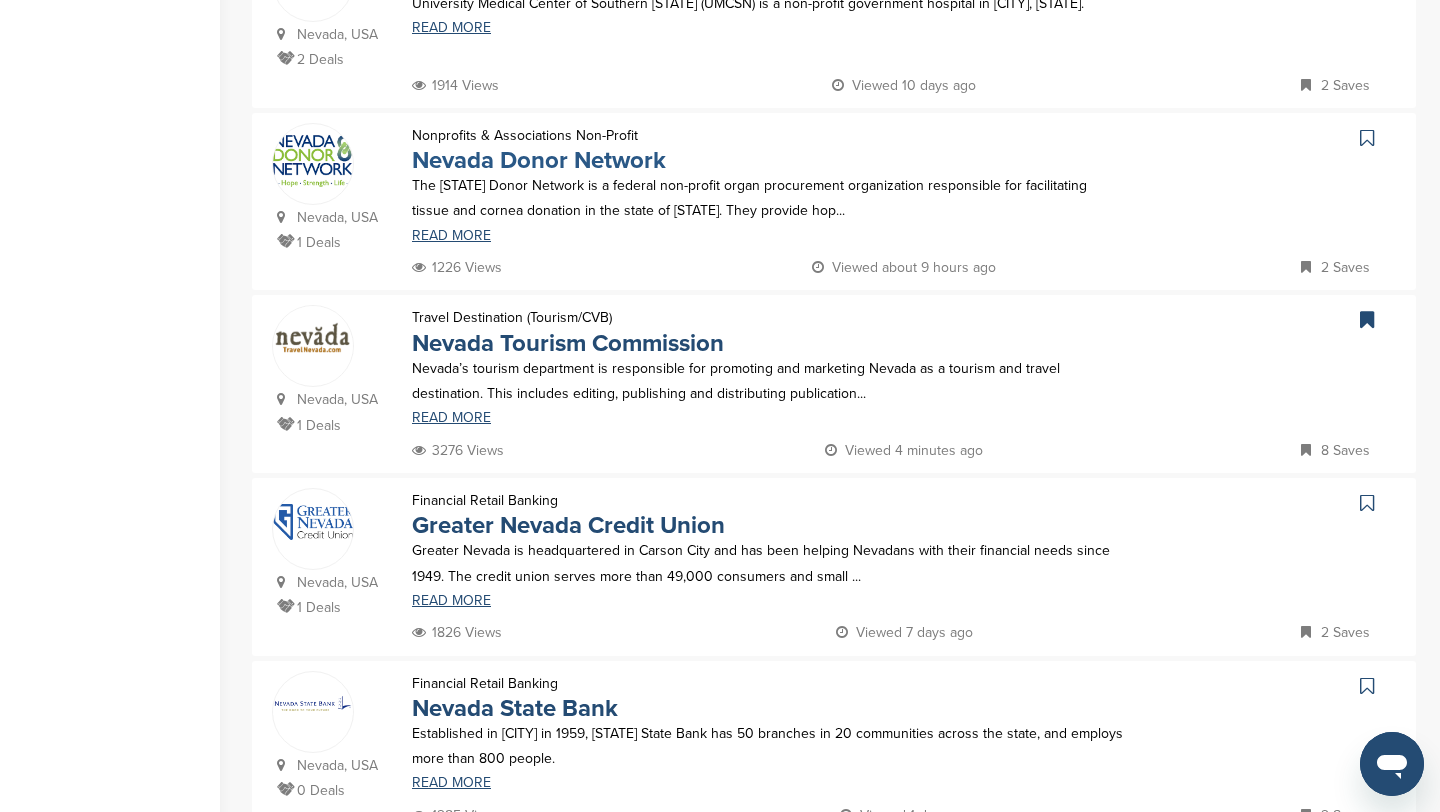type on "**********" 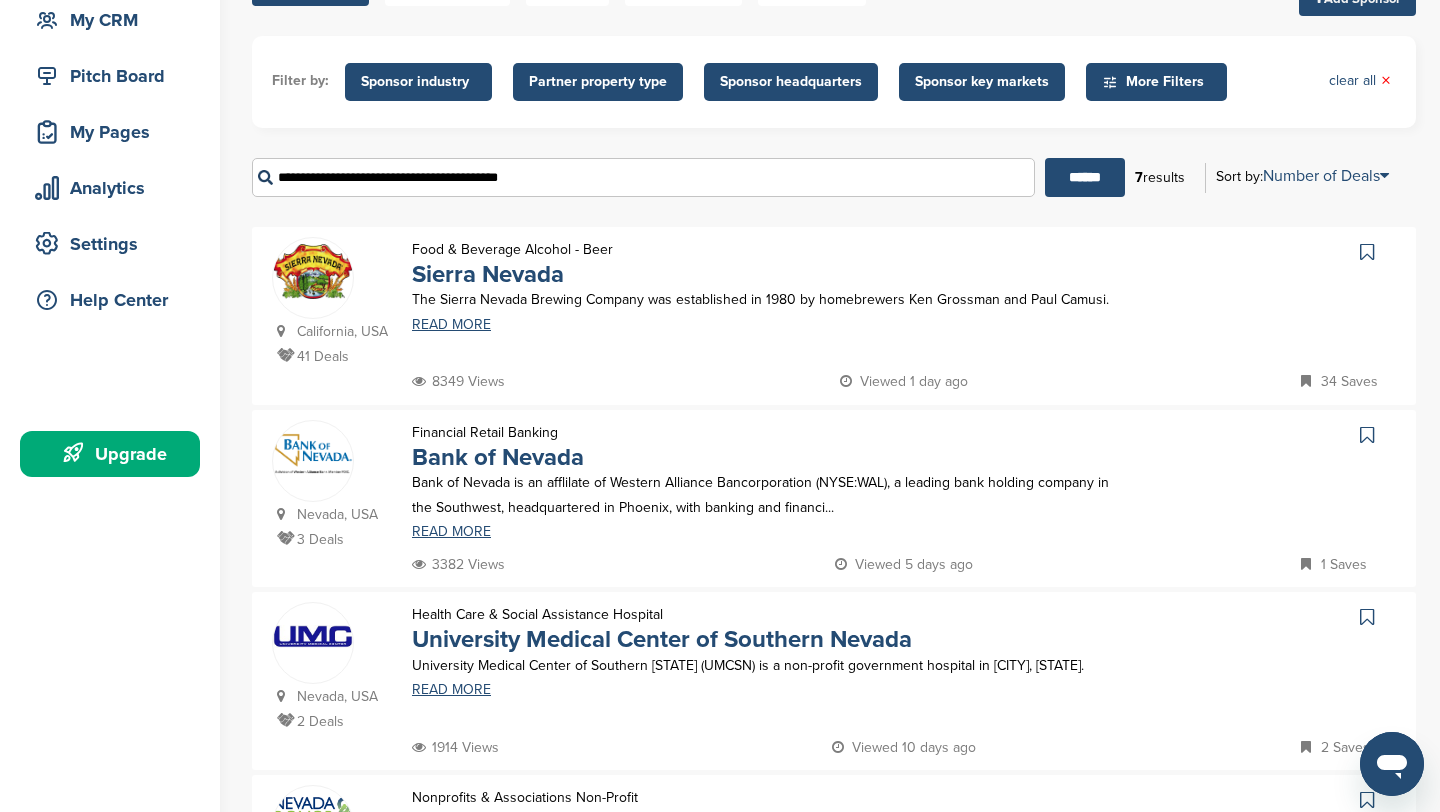 scroll, scrollTop: 0, scrollLeft: 0, axis: both 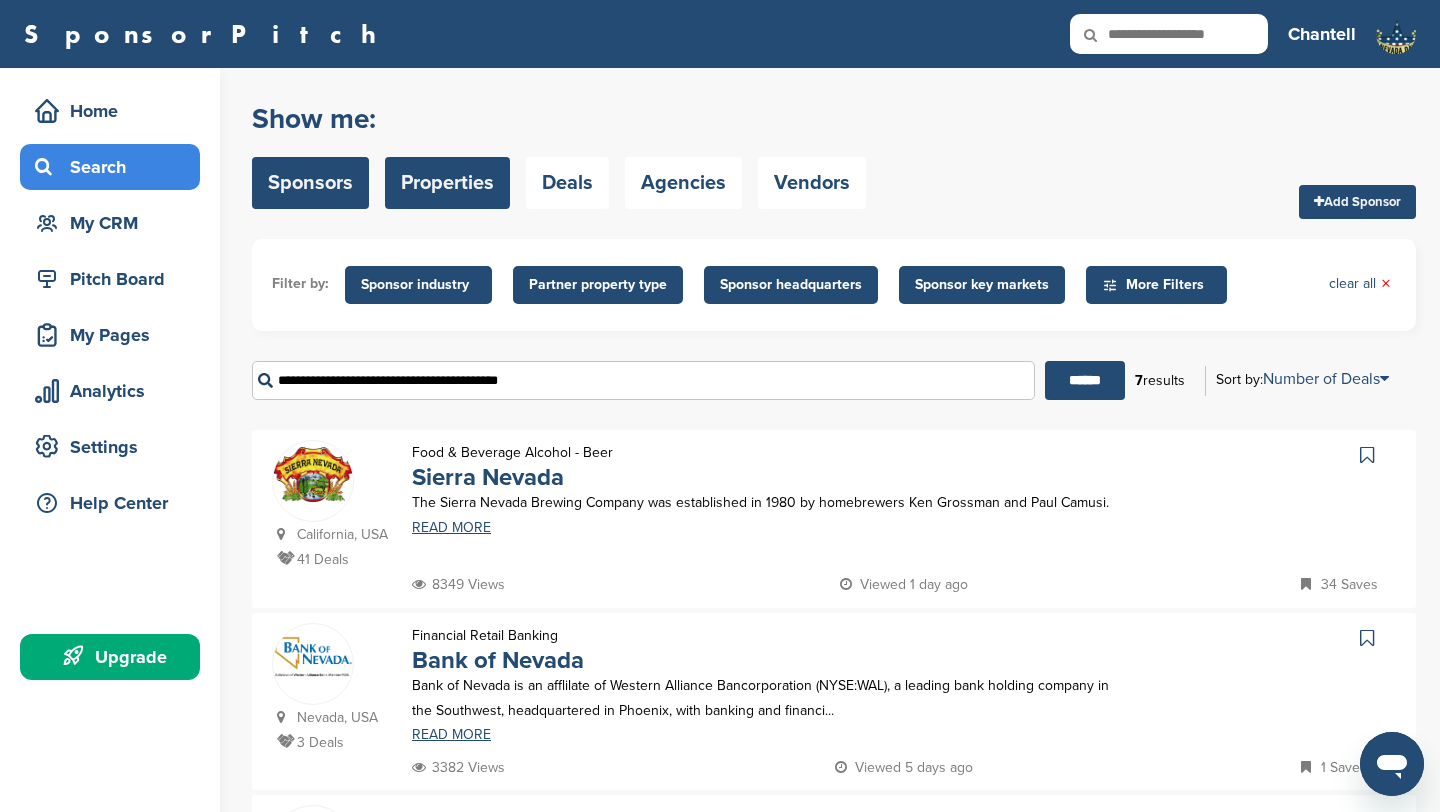 click on "Properties" at bounding box center [447, 183] 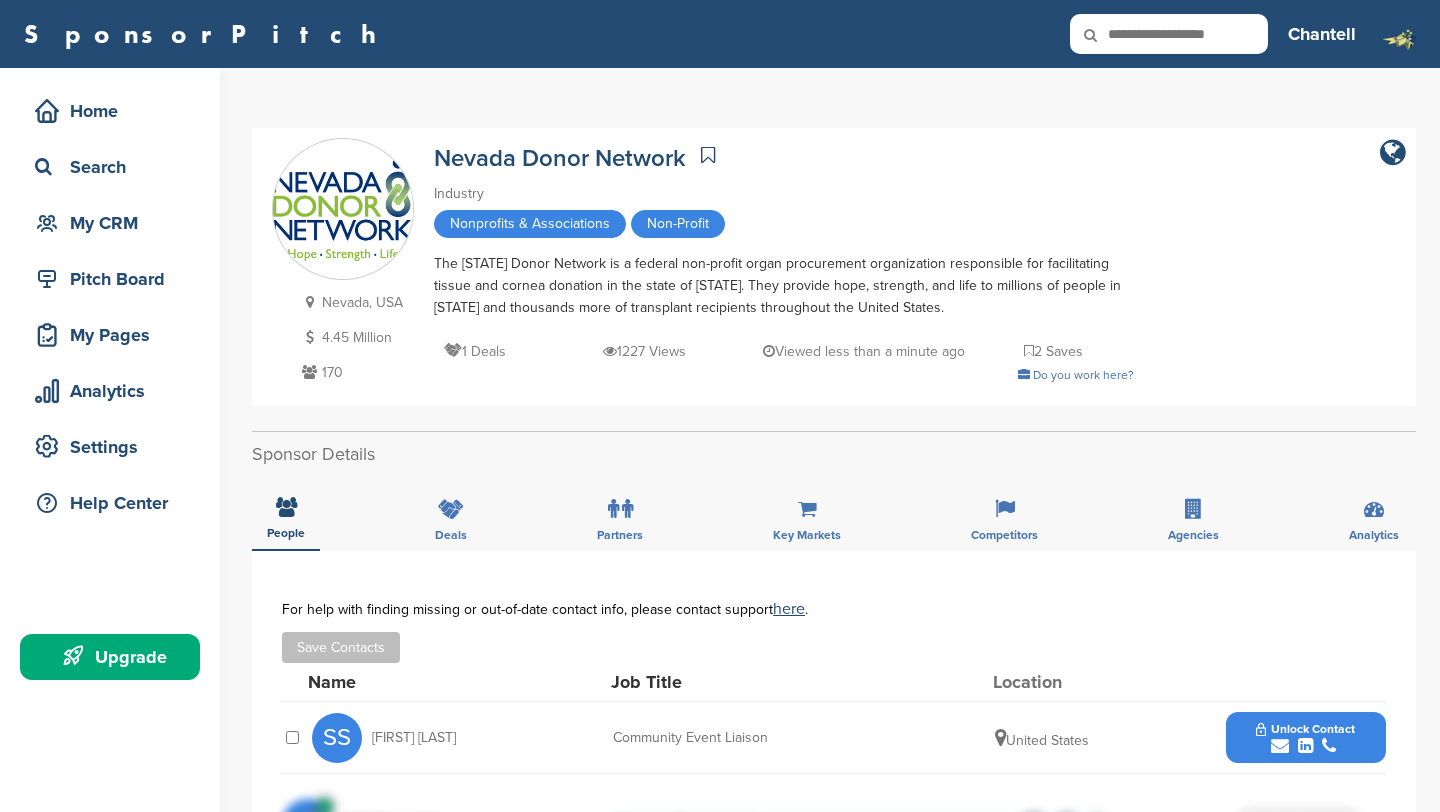 scroll, scrollTop: 0, scrollLeft: 0, axis: both 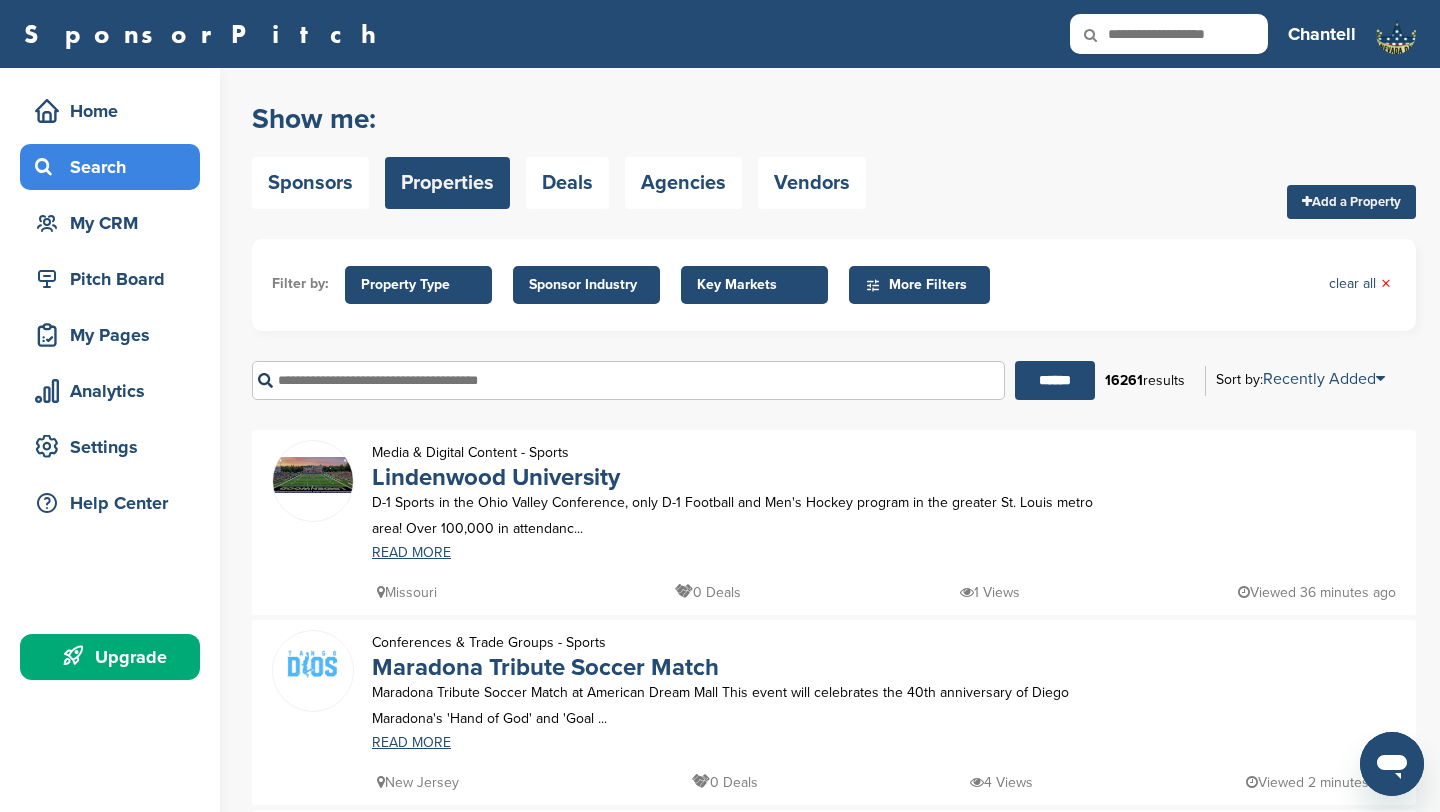 click at bounding box center [628, 380] 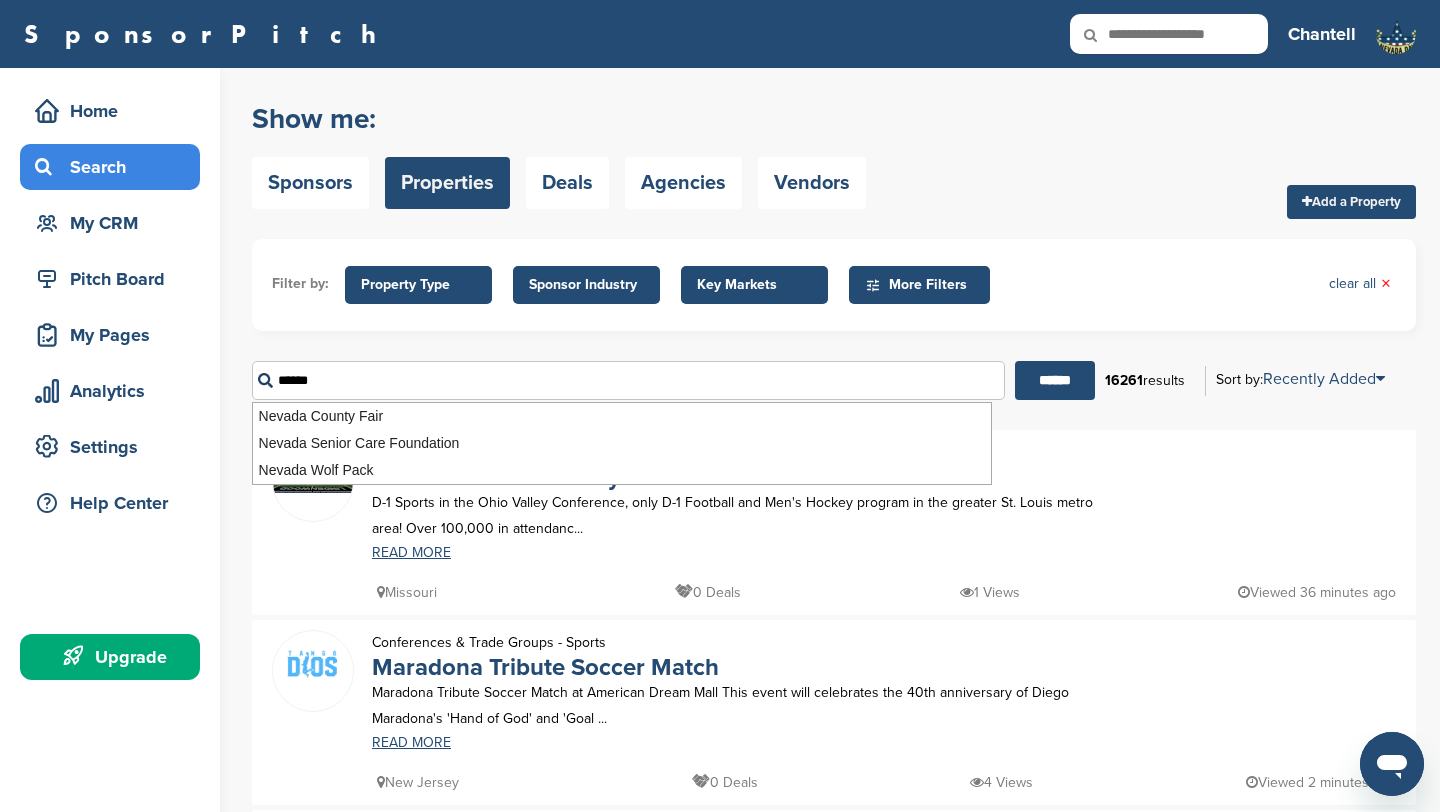 type on "******" 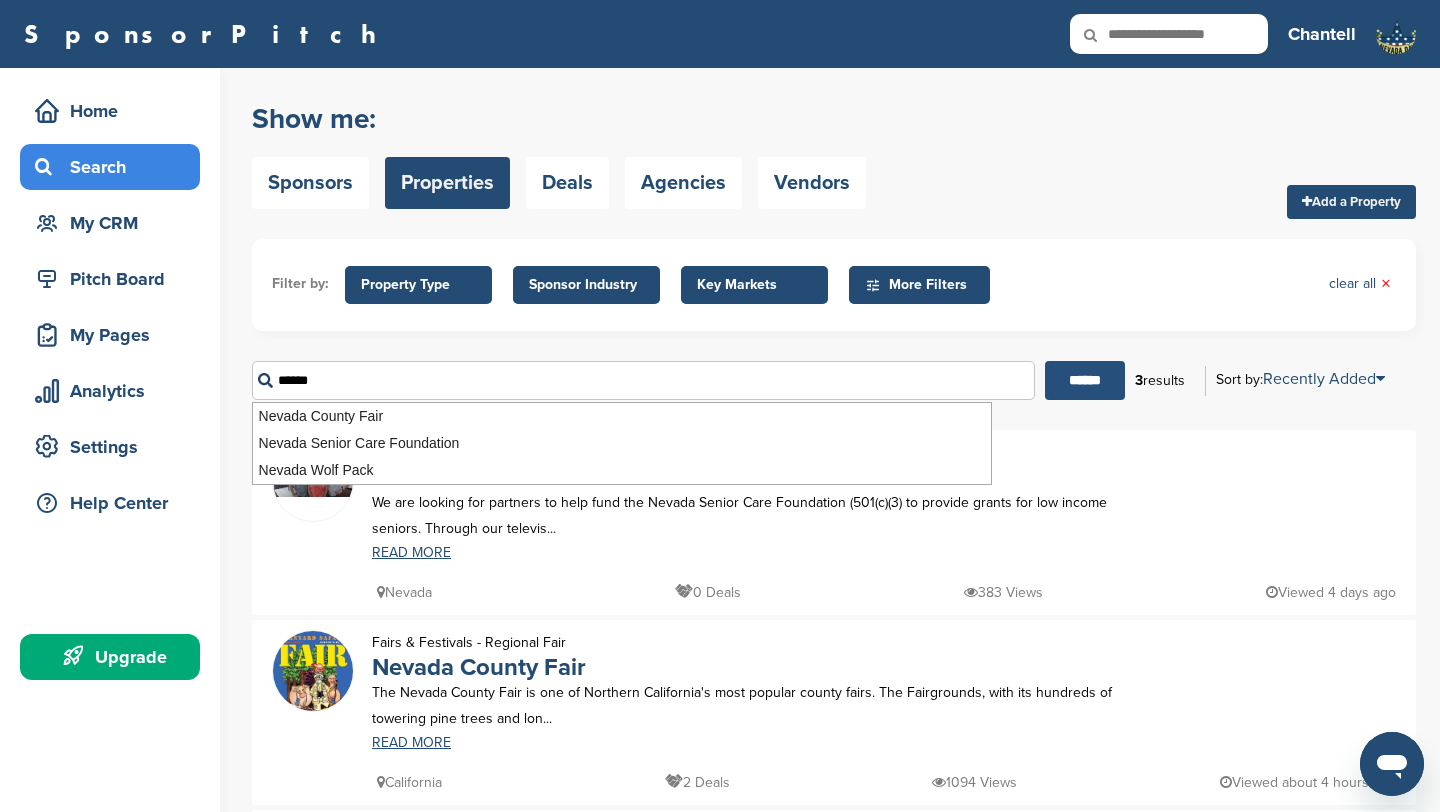 click on "******" at bounding box center (1085, 380) 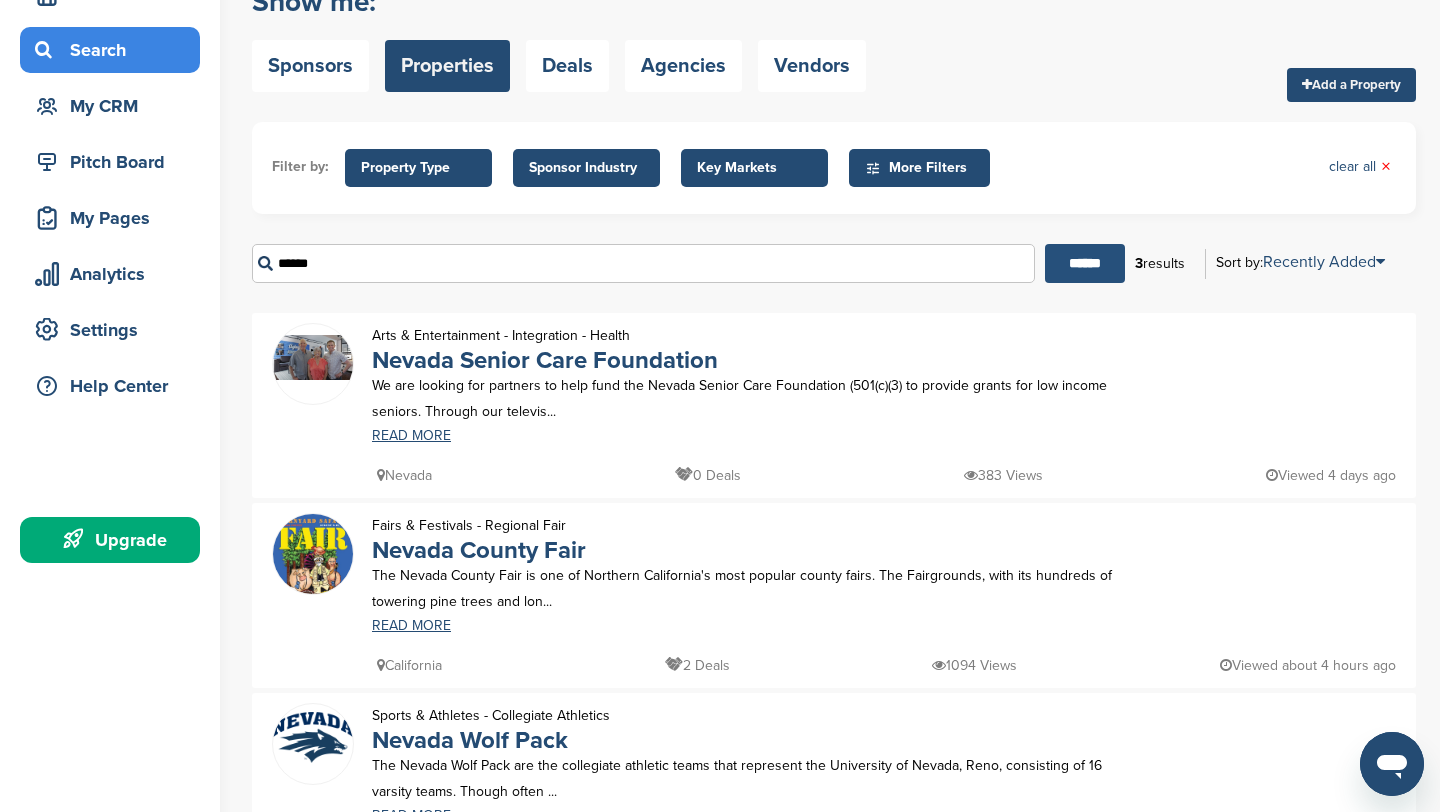 scroll, scrollTop: 0, scrollLeft: 0, axis: both 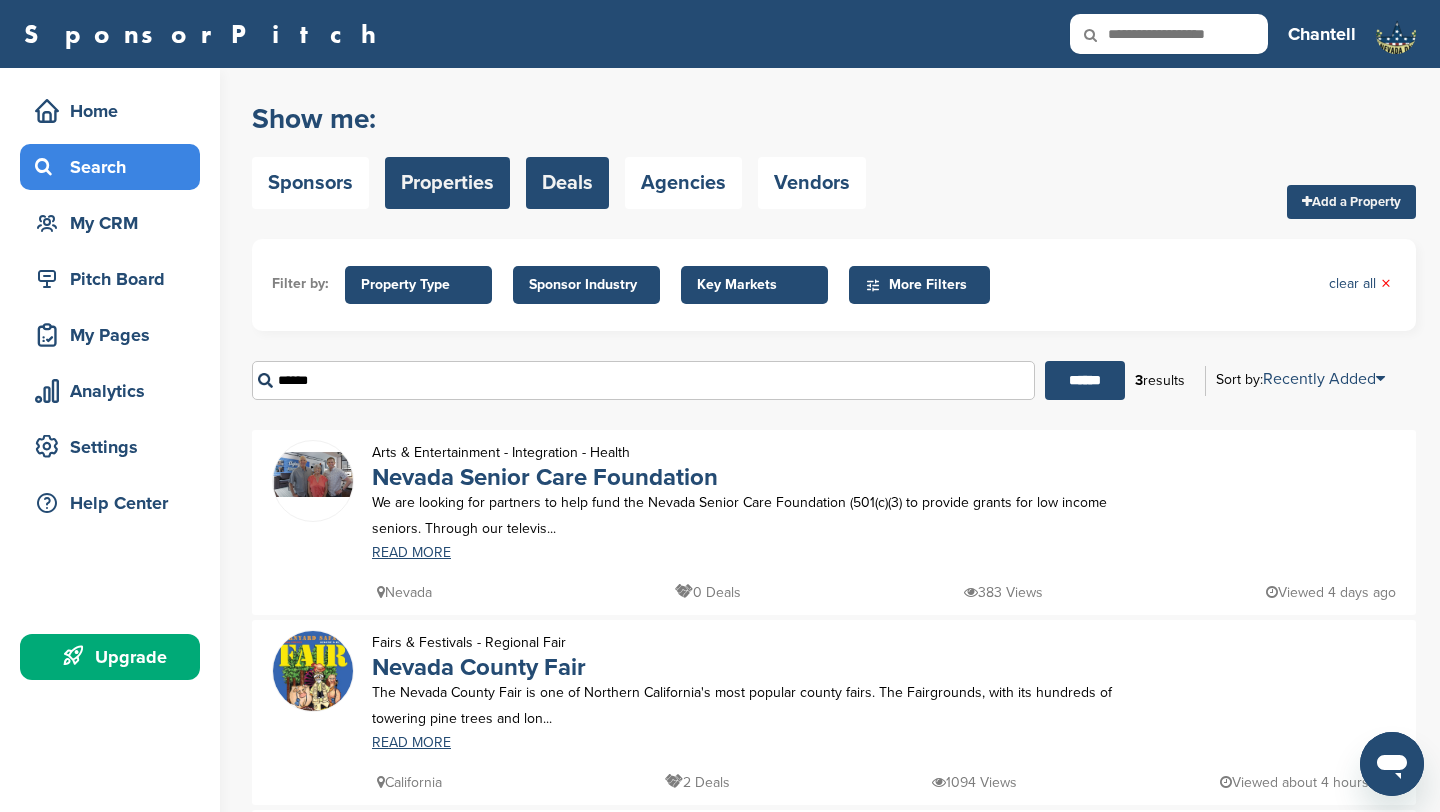 click on "Deals" at bounding box center (567, 183) 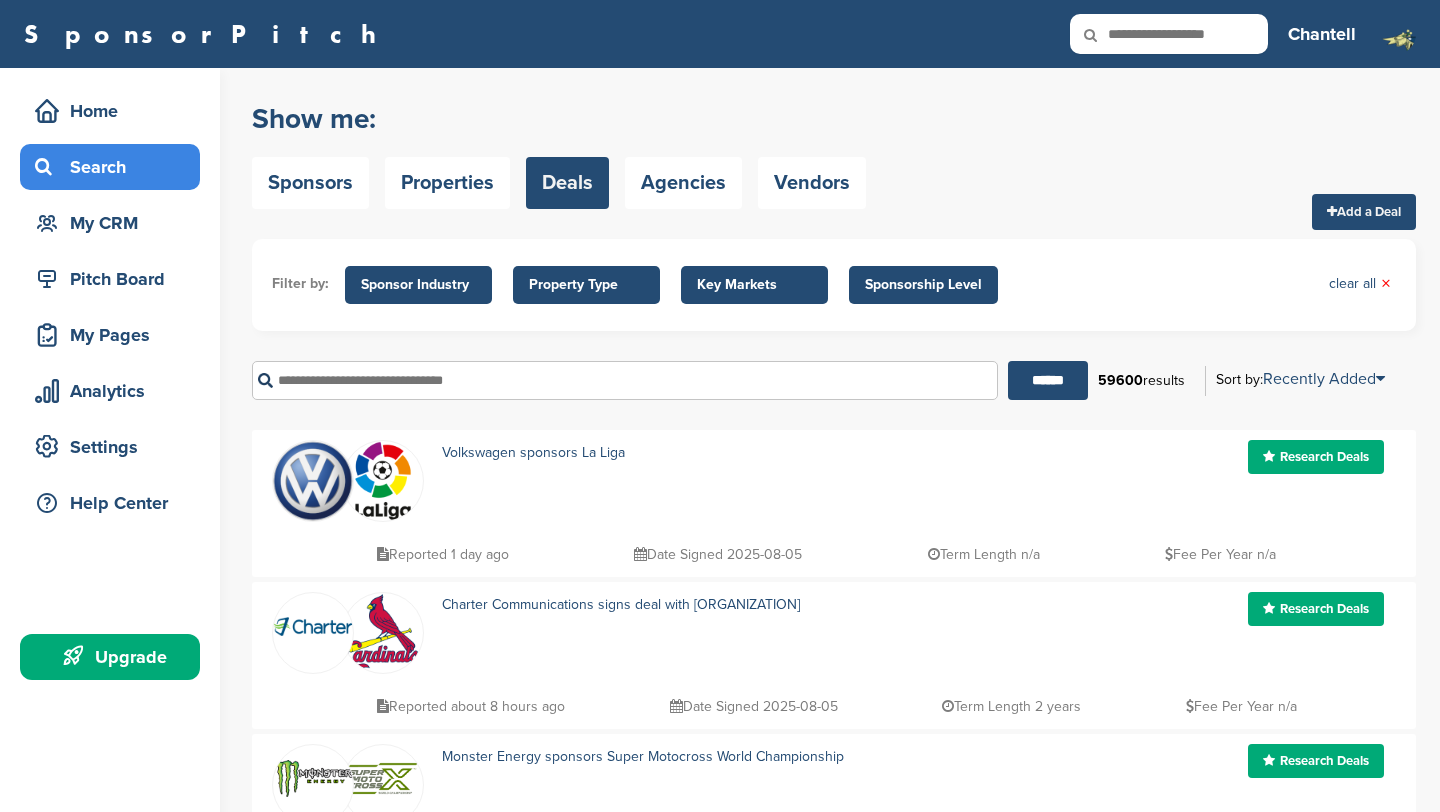 scroll, scrollTop: 0, scrollLeft: 0, axis: both 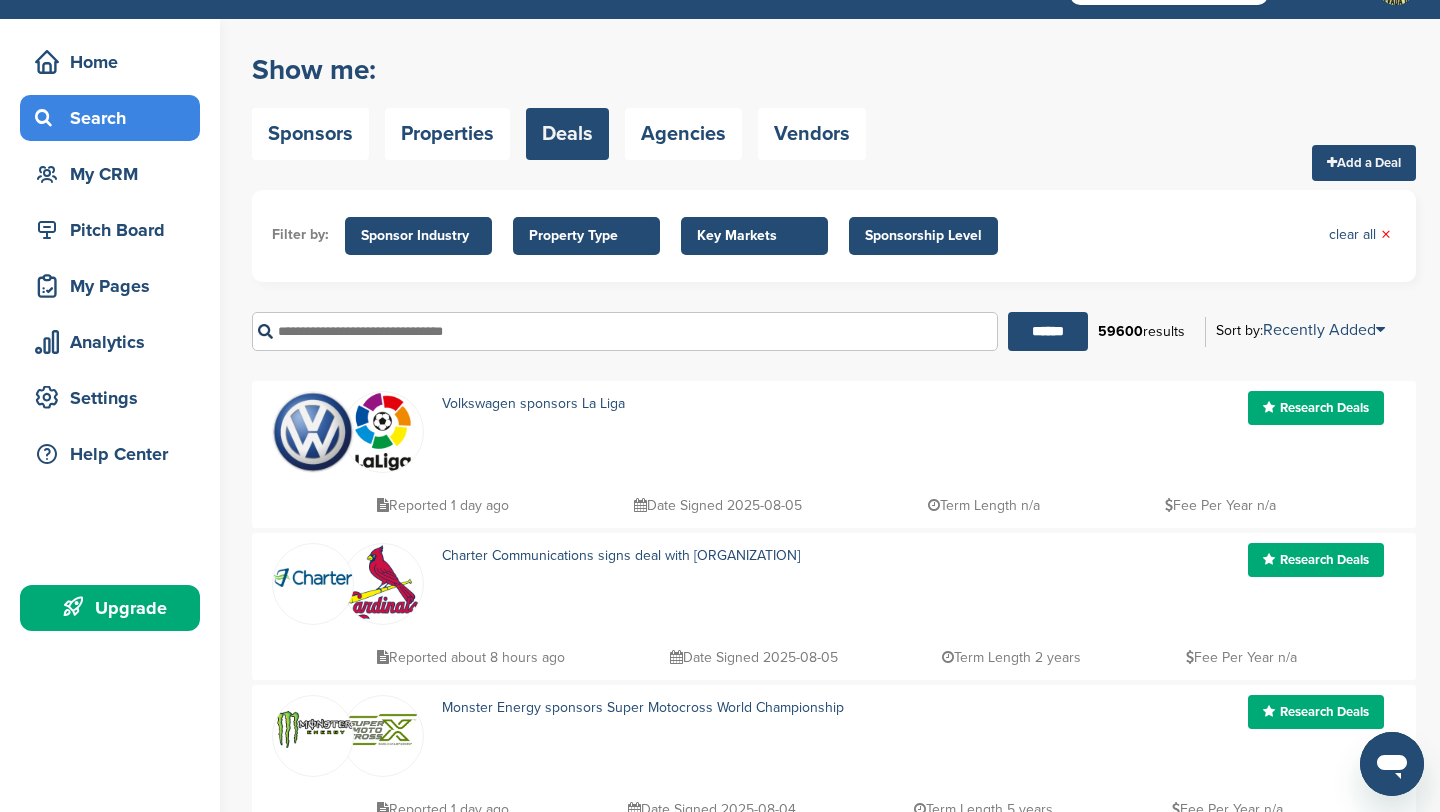 click at bounding box center [625, 331] 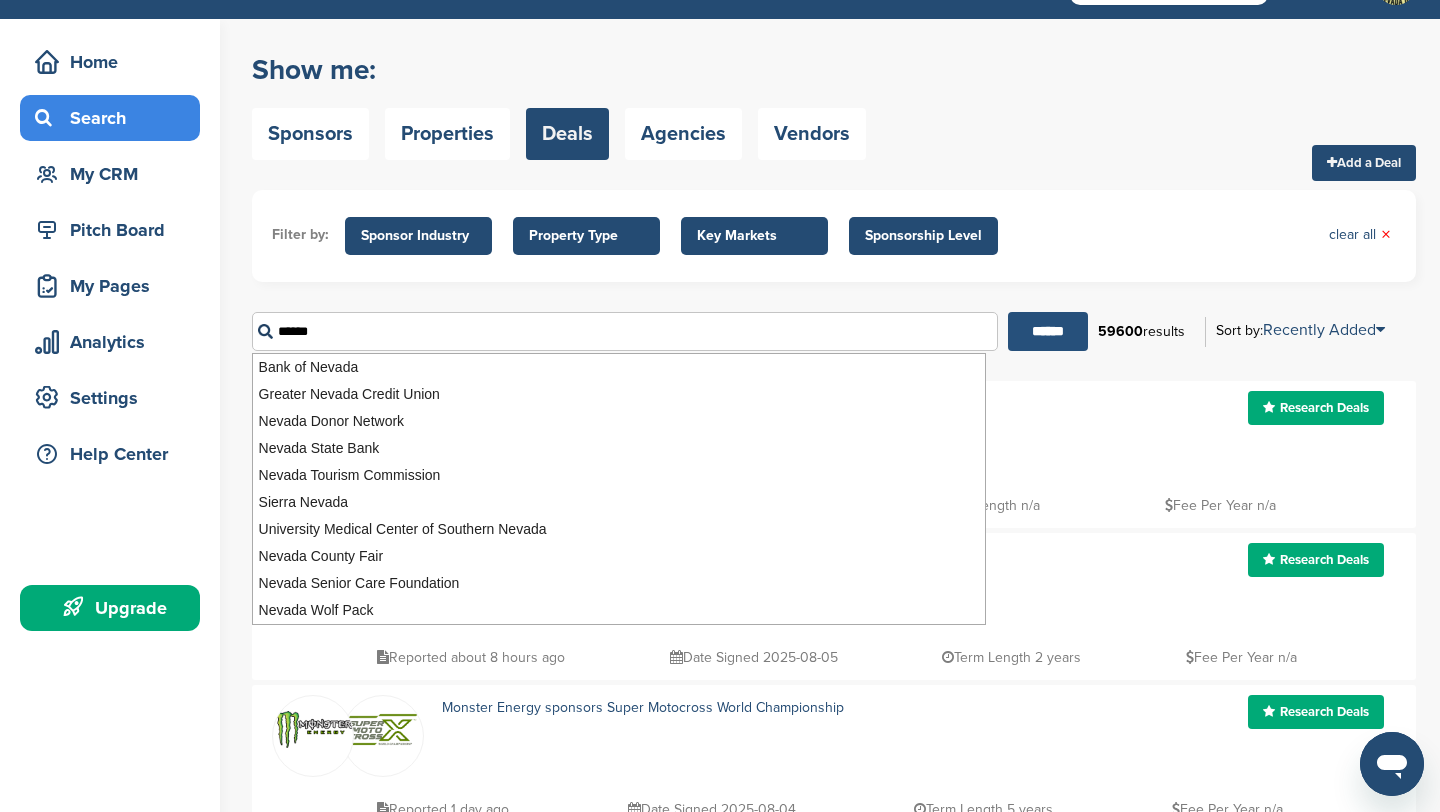 type on "******" 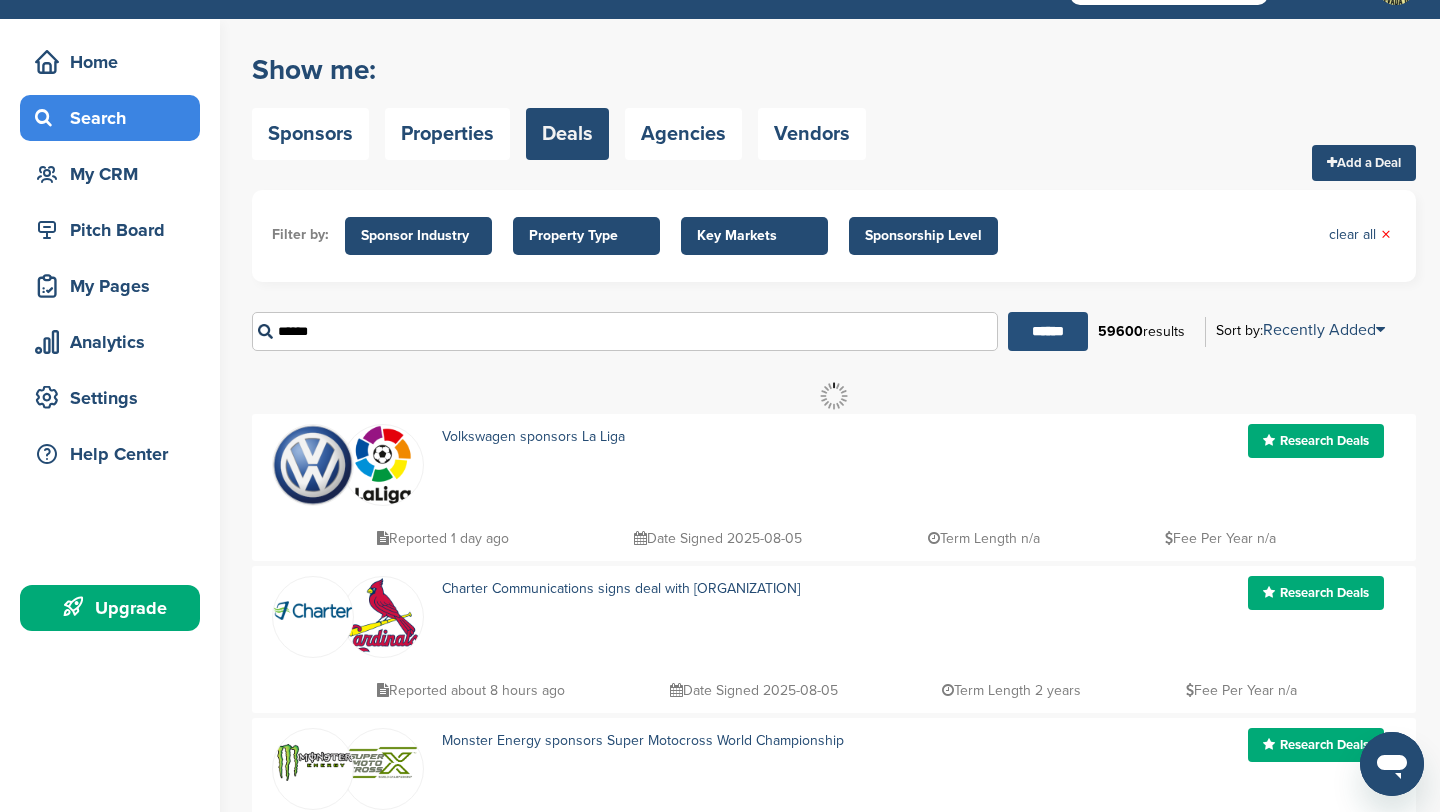 scroll, scrollTop: 0, scrollLeft: 0, axis: both 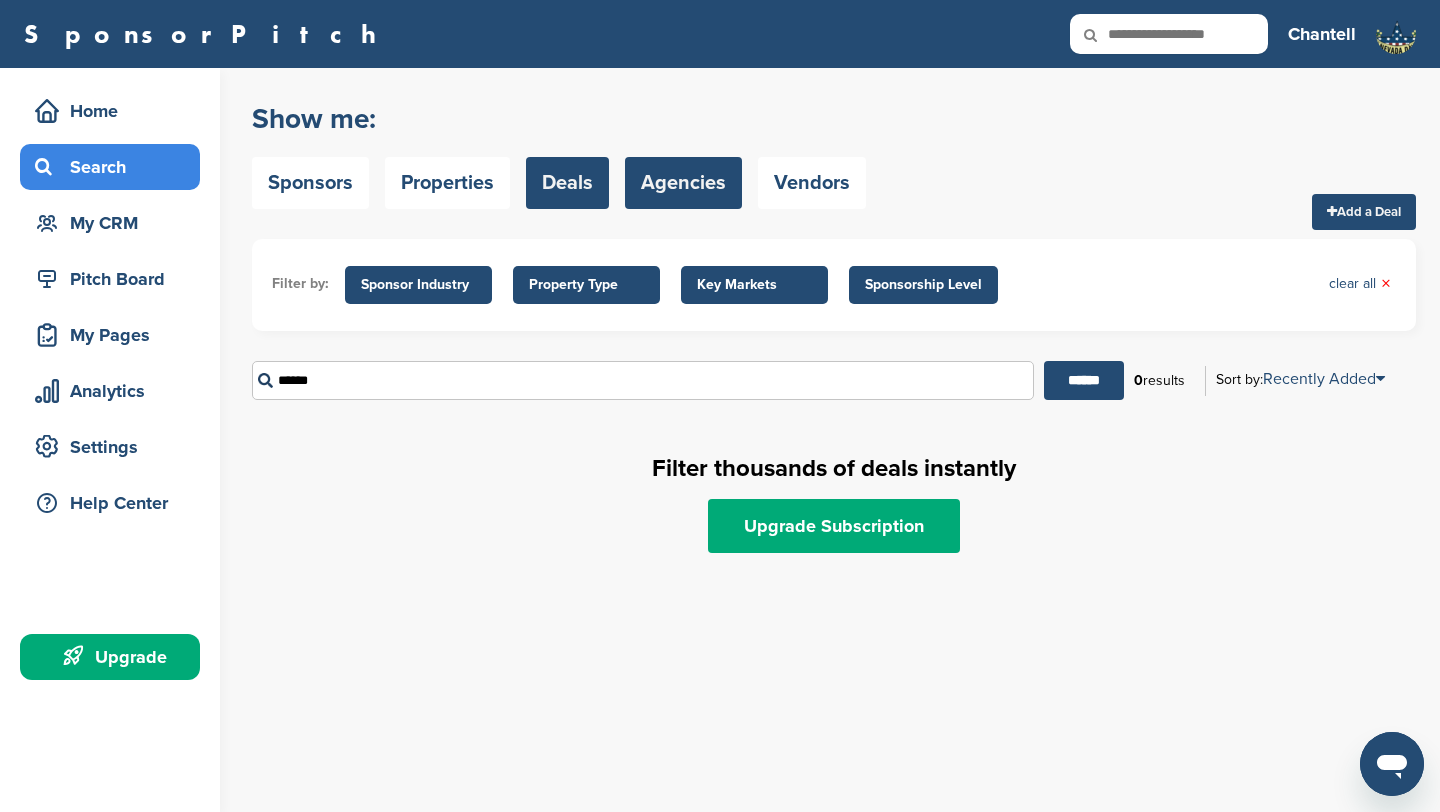 click on "Agencies" at bounding box center (683, 183) 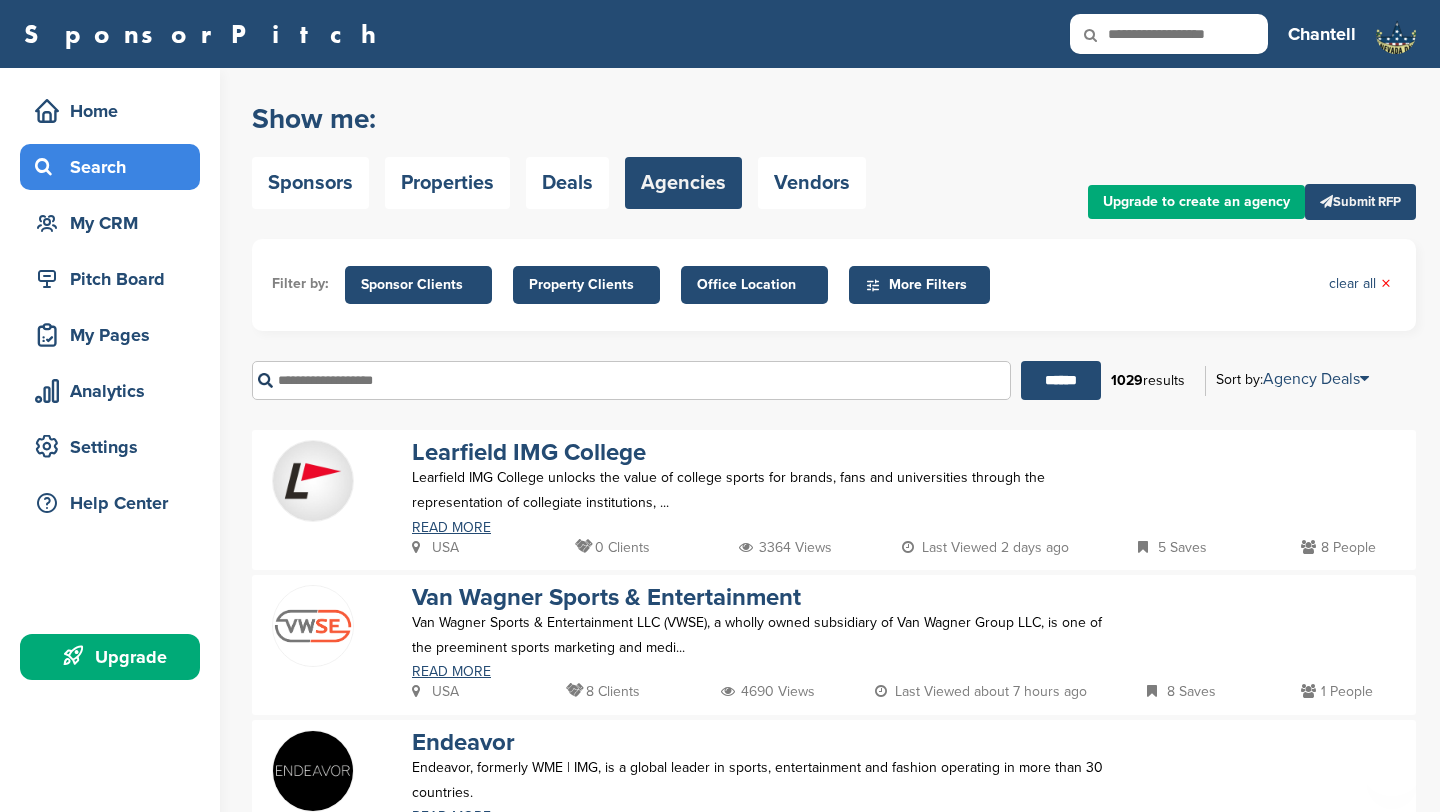 scroll, scrollTop: 0, scrollLeft: 0, axis: both 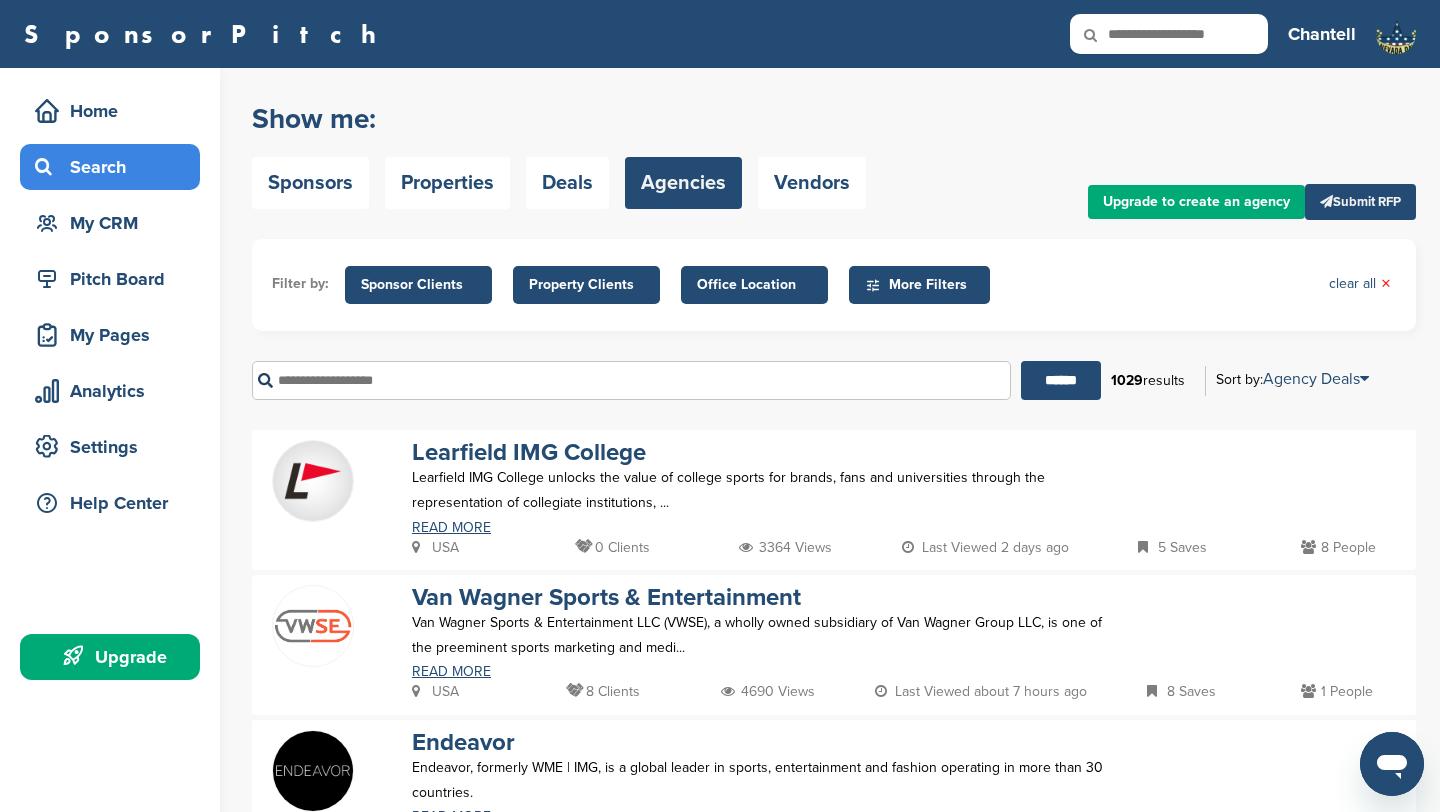 click at bounding box center [631, 380] 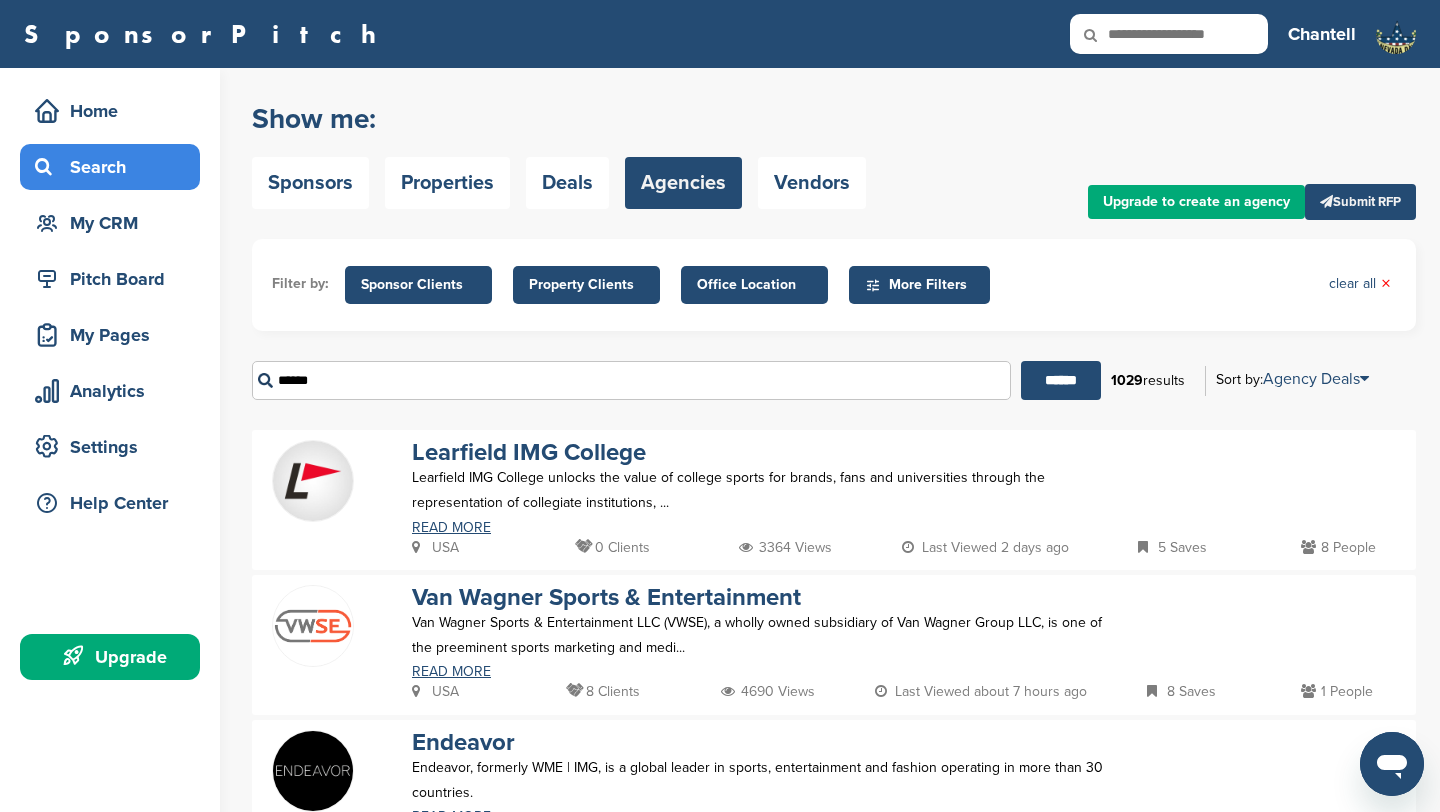 type on "******" 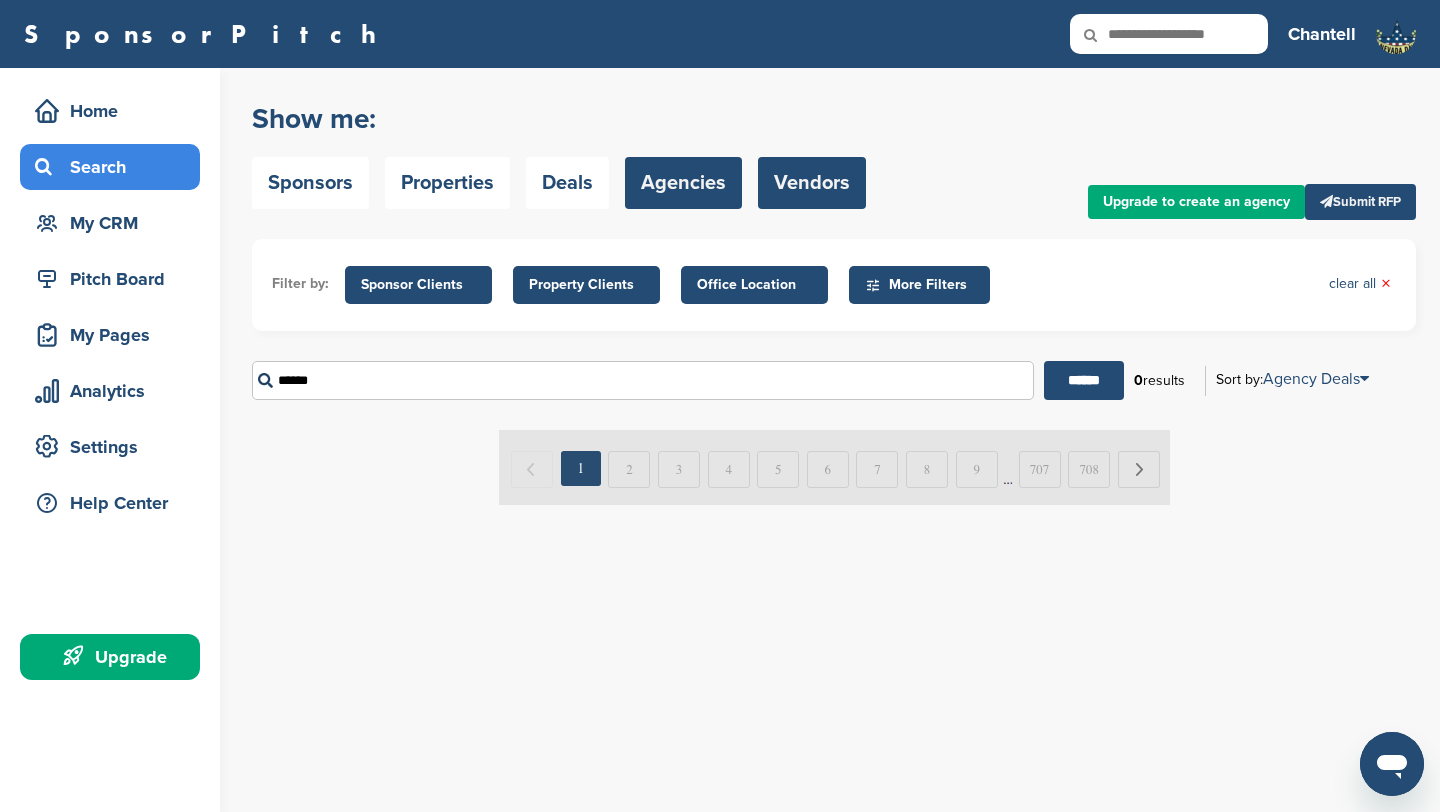 click on "Vendors" at bounding box center [812, 183] 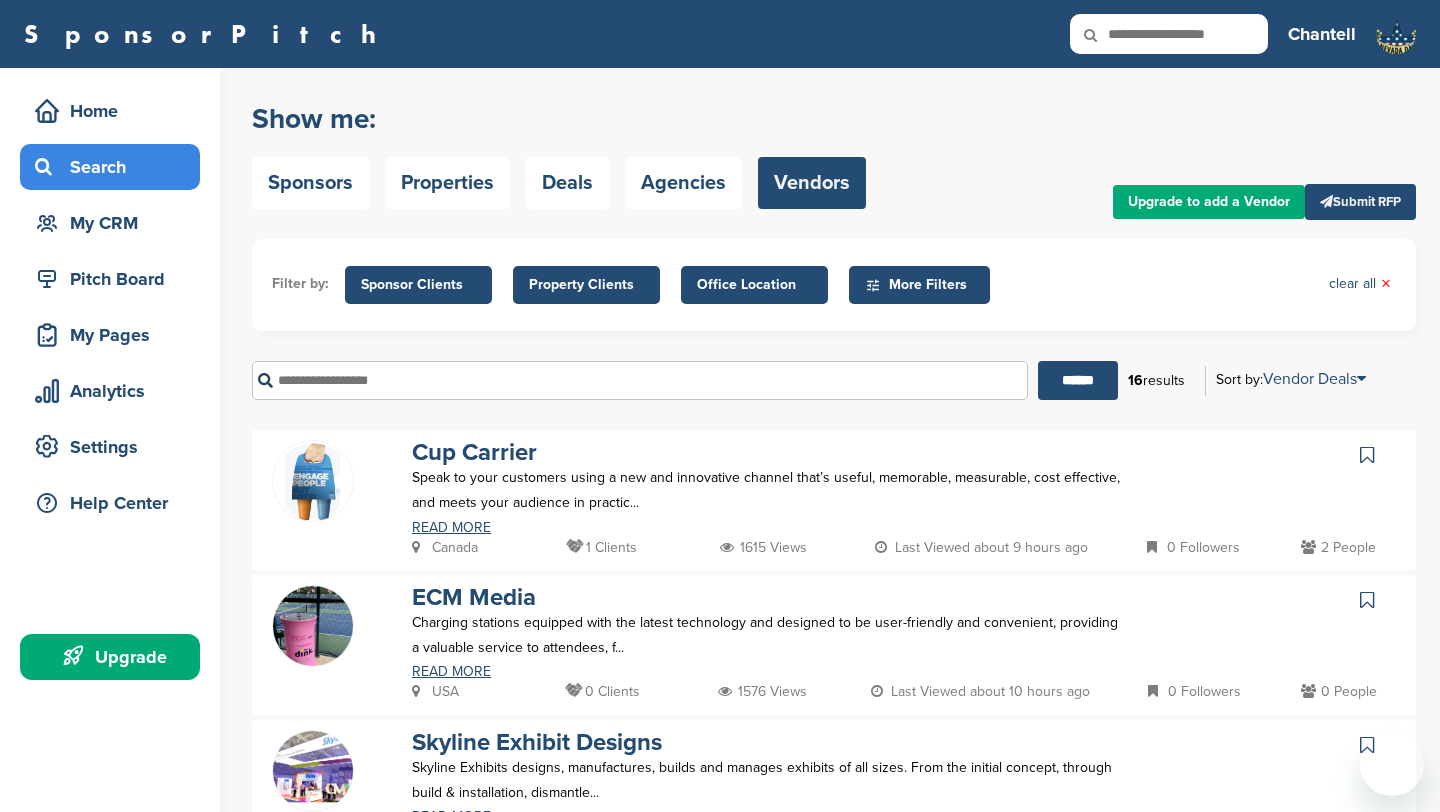 scroll, scrollTop: 0, scrollLeft: 0, axis: both 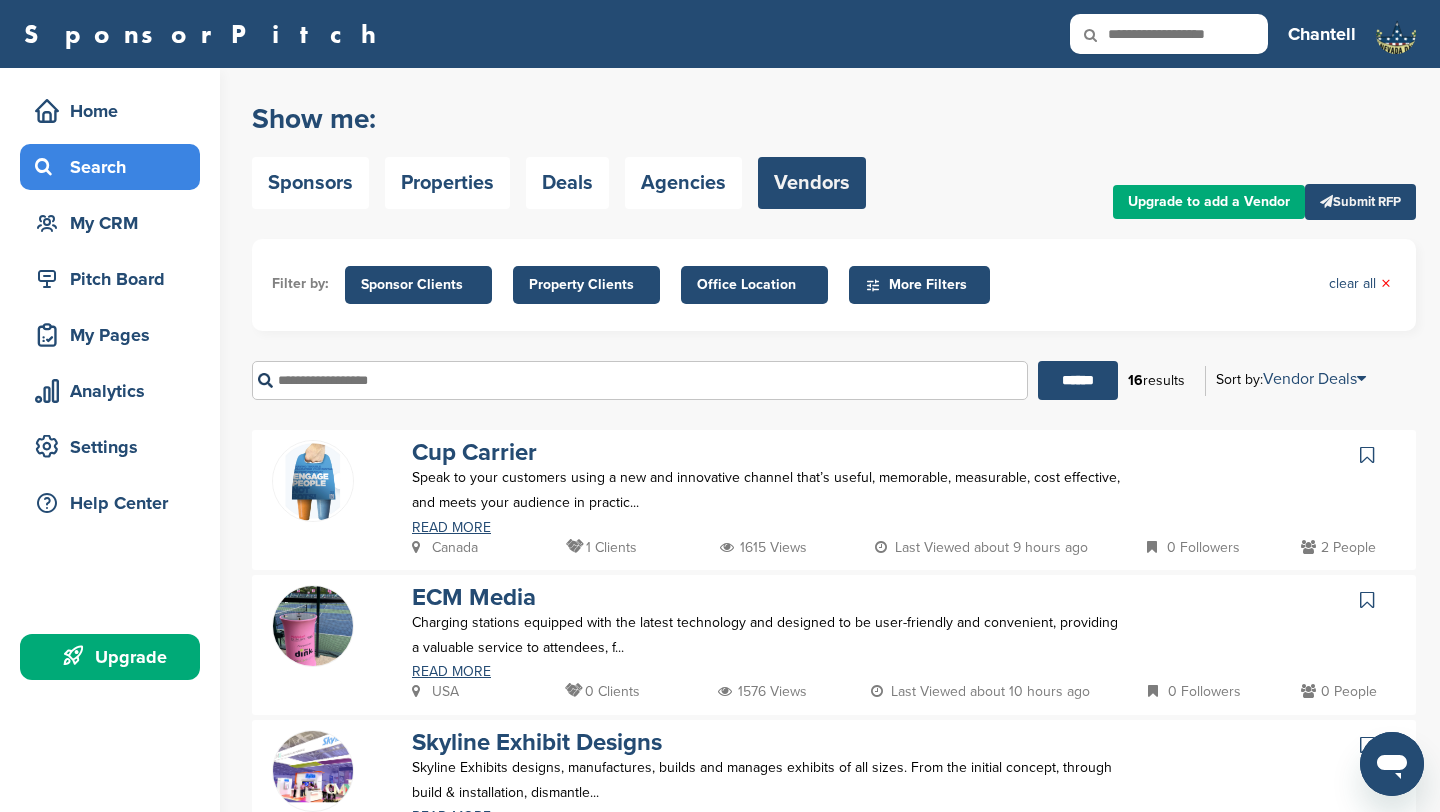 click at bounding box center [640, 380] 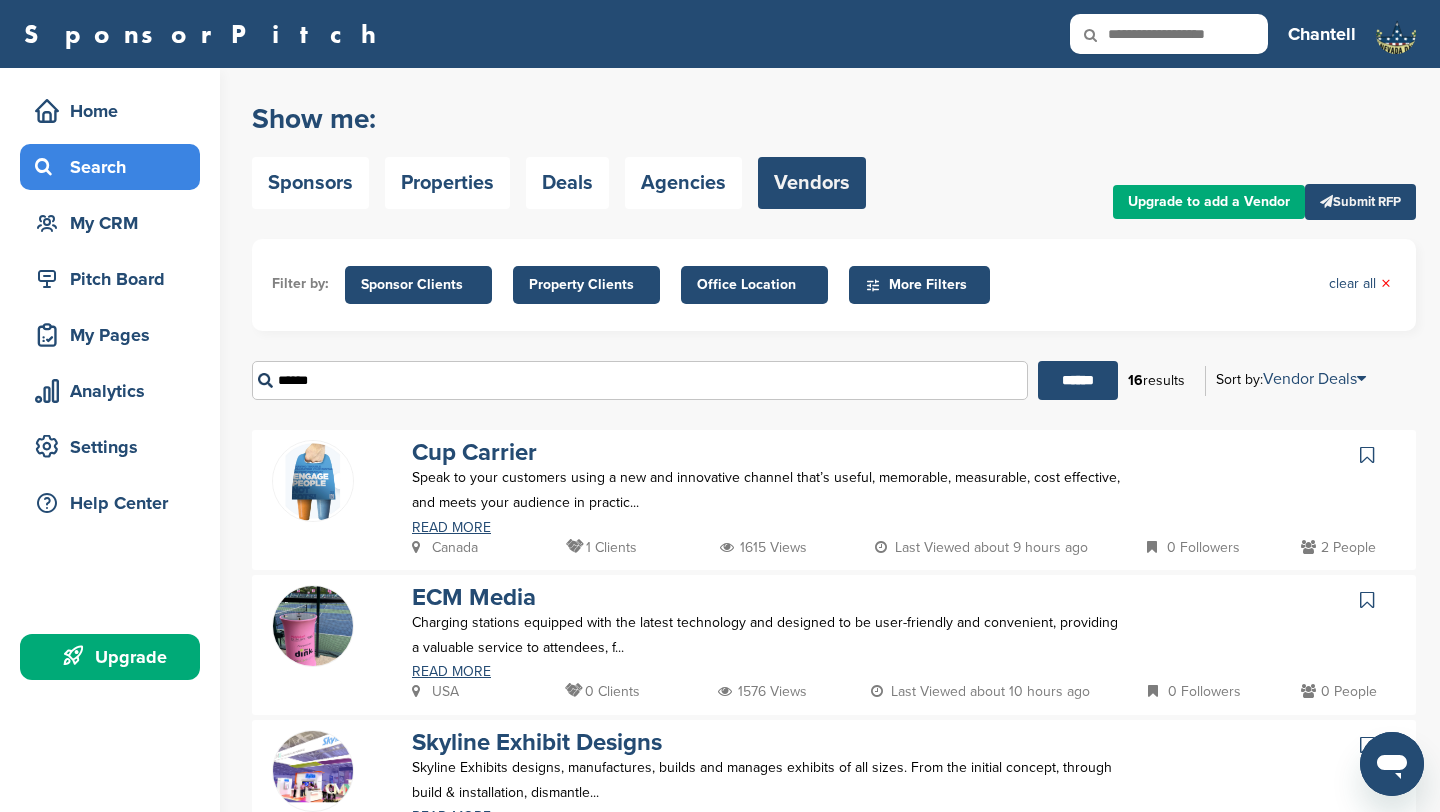 type on "******" 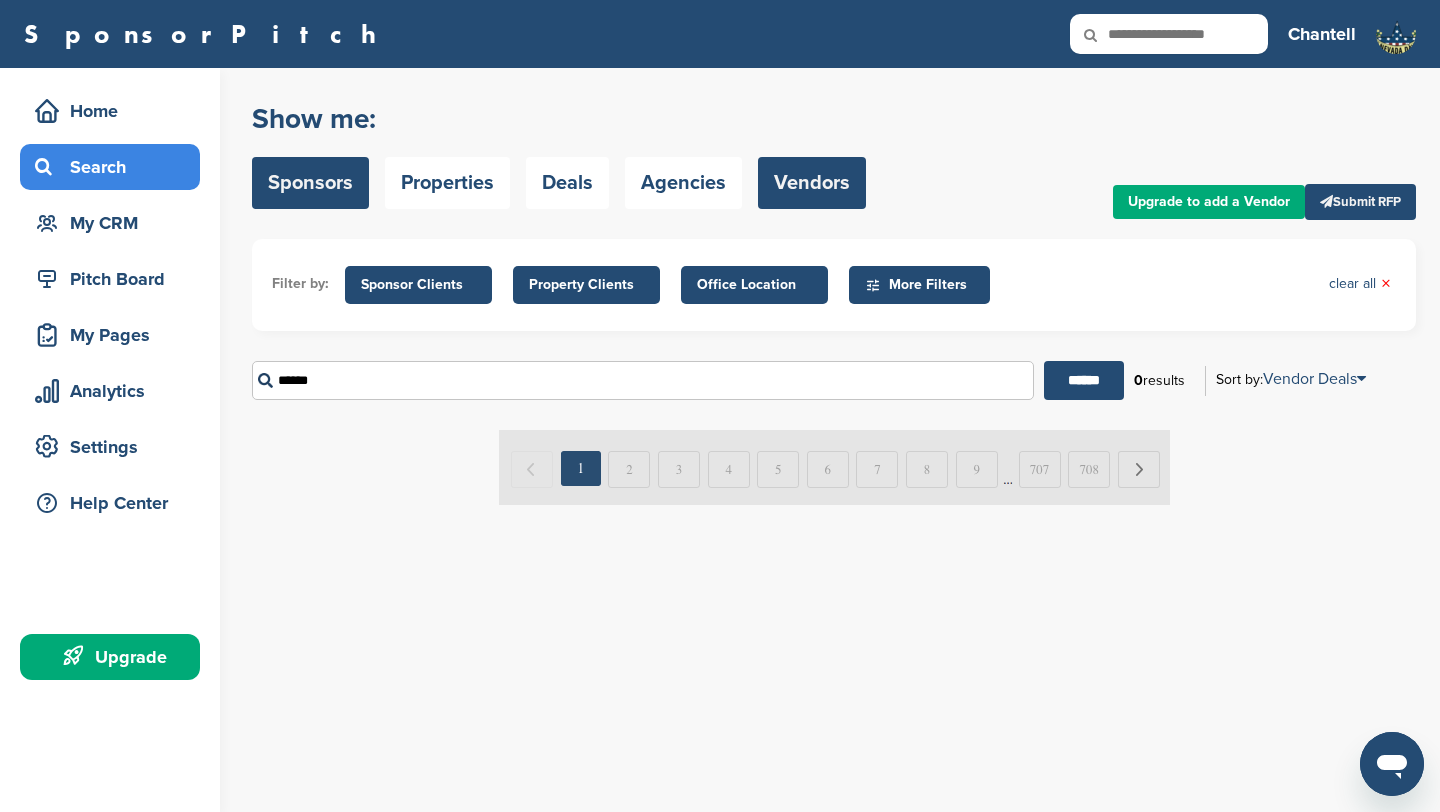 click on "Sponsors" at bounding box center [310, 183] 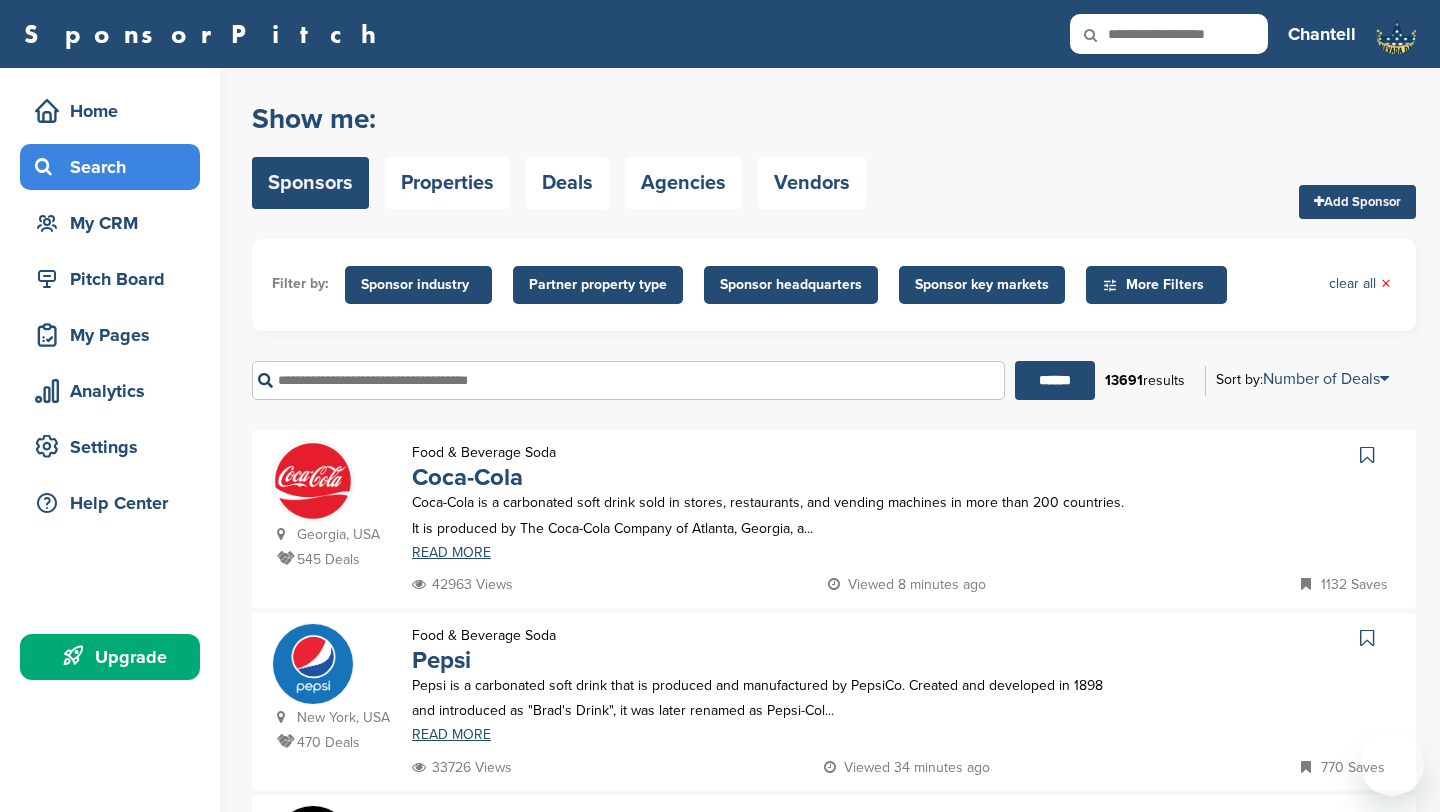 scroll, scrollTop: 0, scrollLeft: 0, axis: both 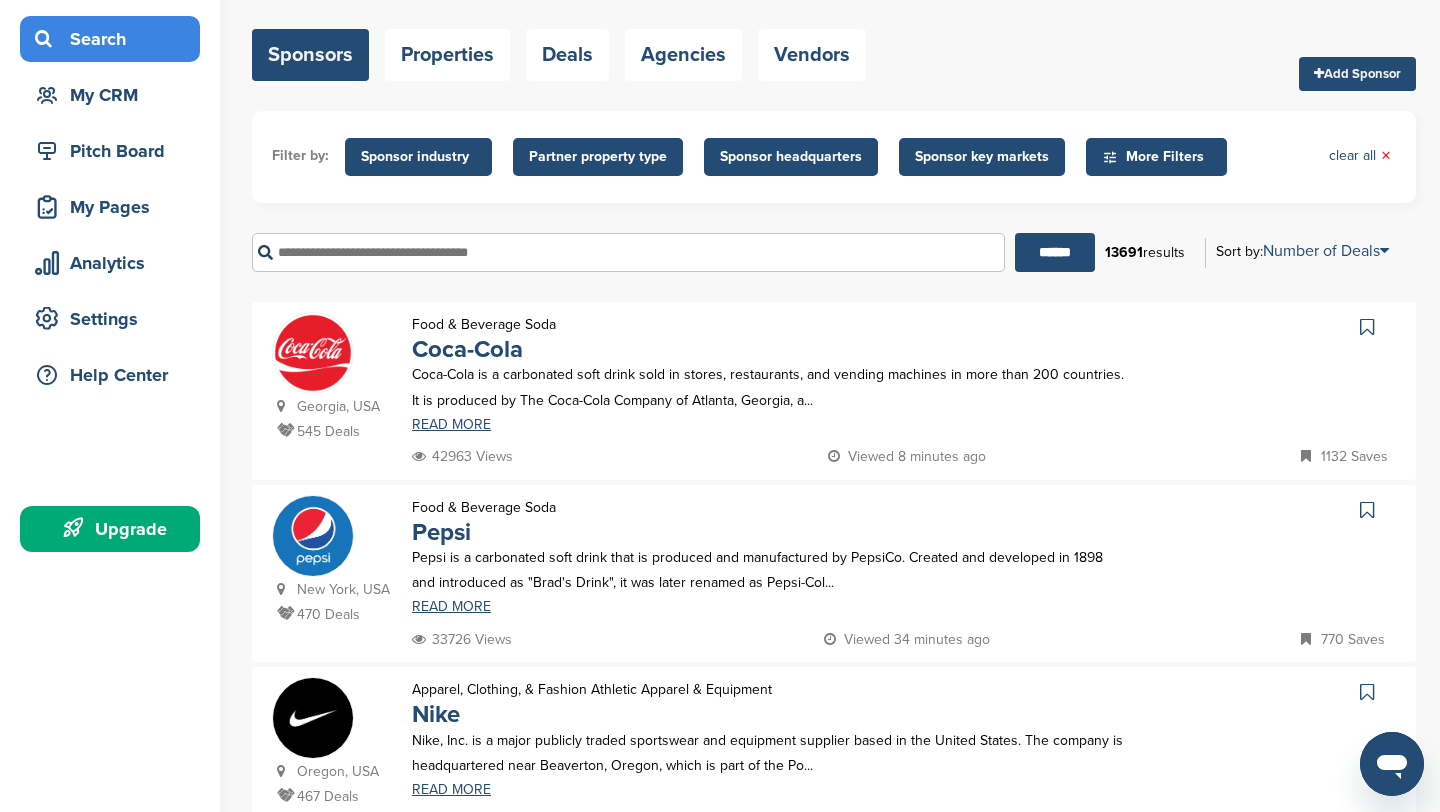click on "Sponsor industry" at bounding box center (418, 157) 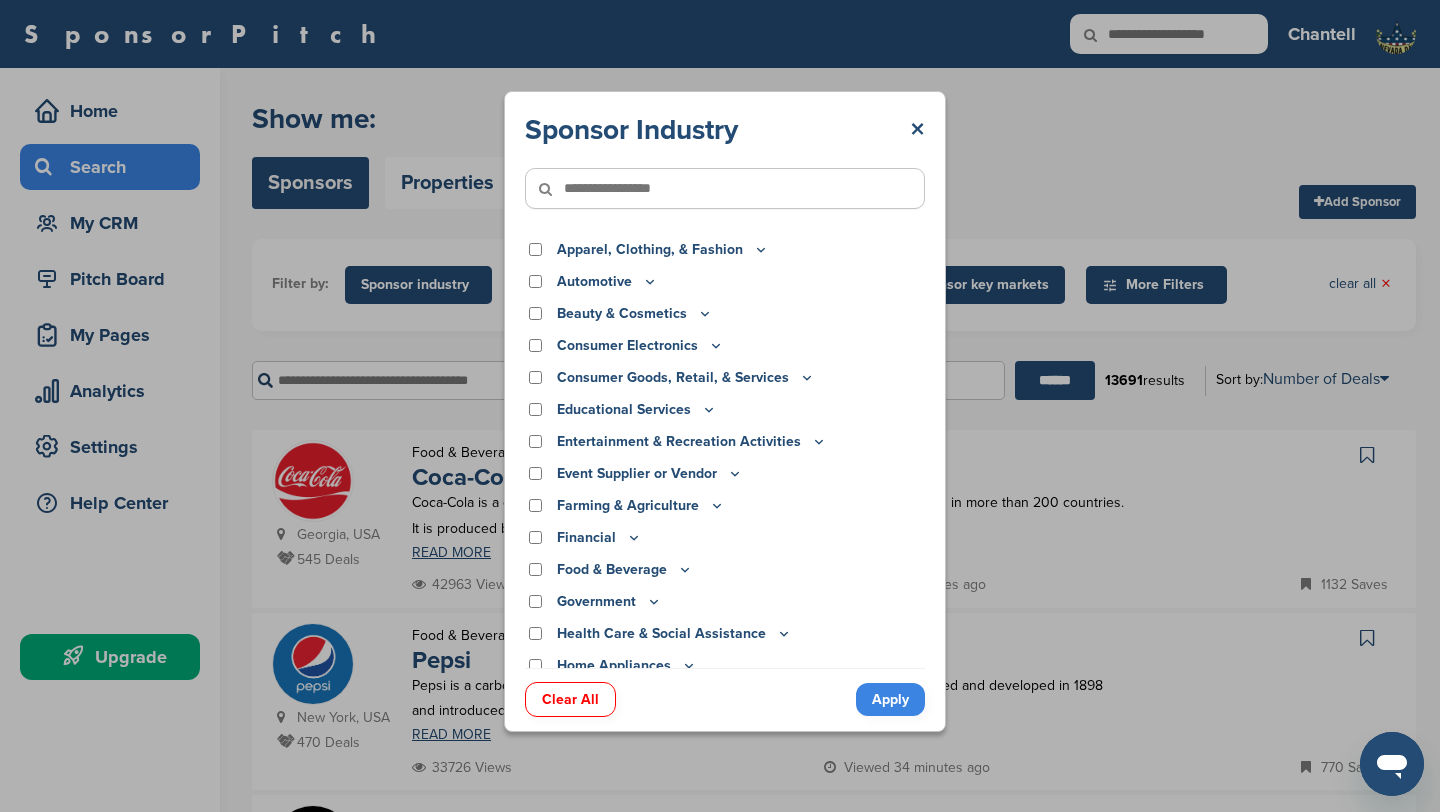 scroll, scrollTop: 0, scrollLeft: 0, axis: both 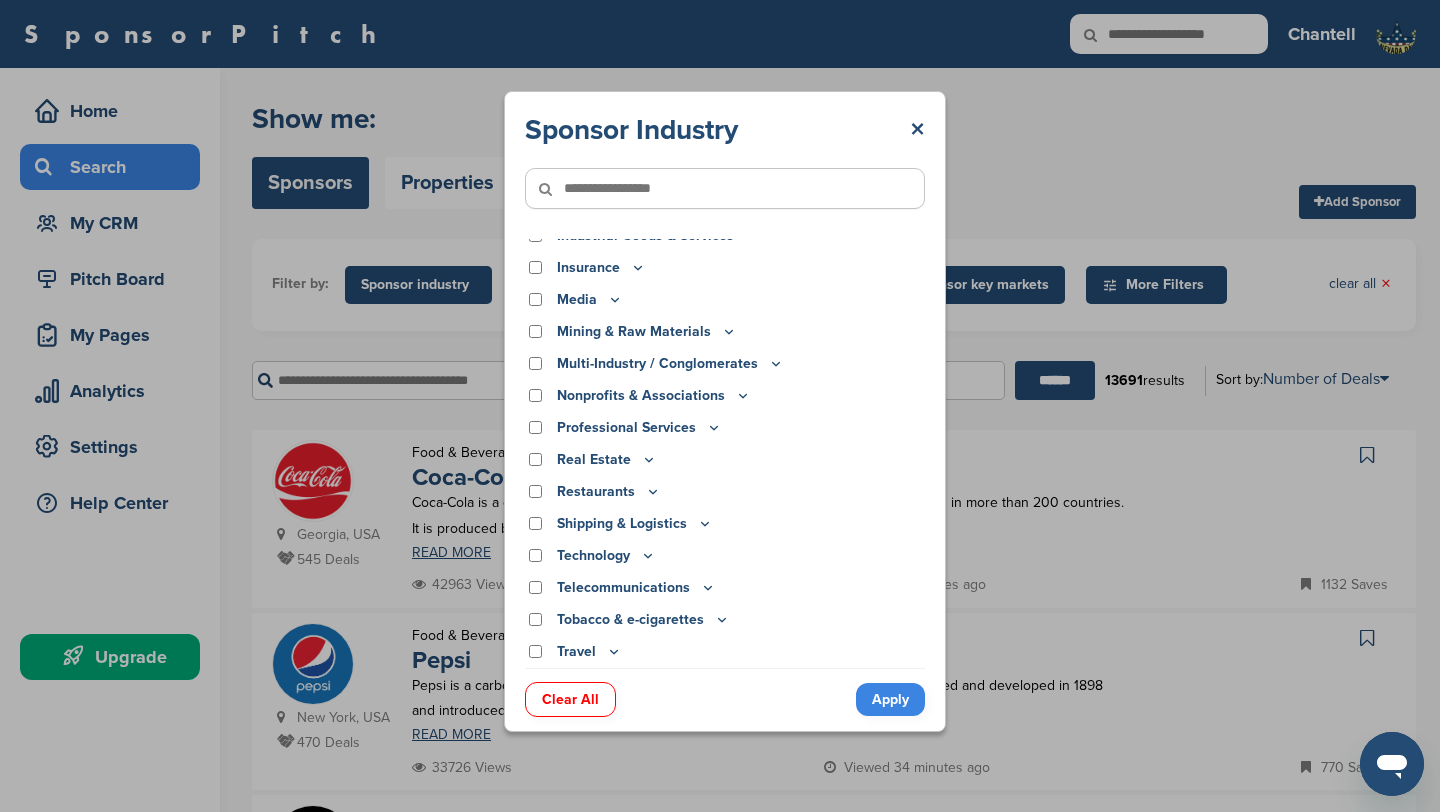 click 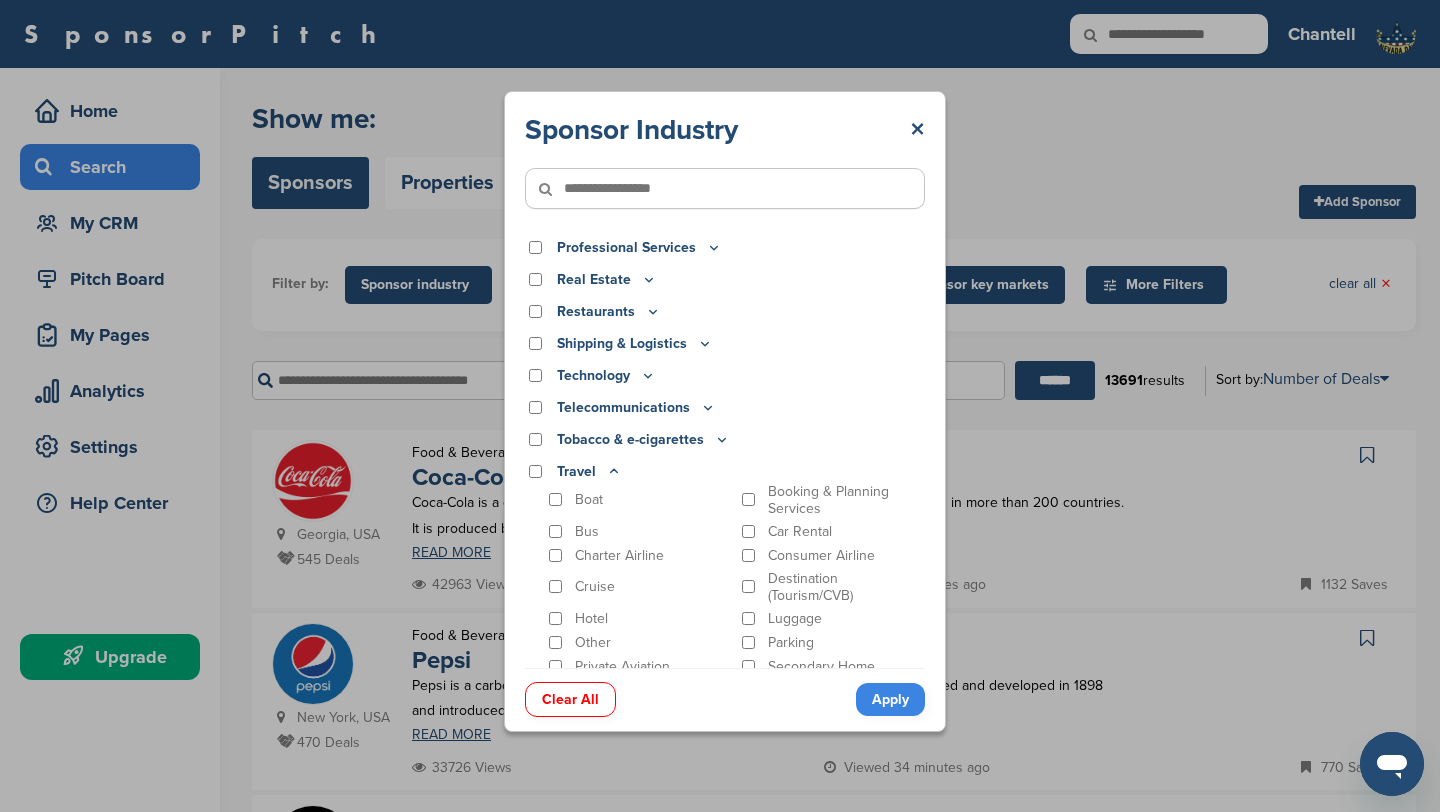 scroll, scrollTop: 706, scrollLeft: 0, axis: vertical 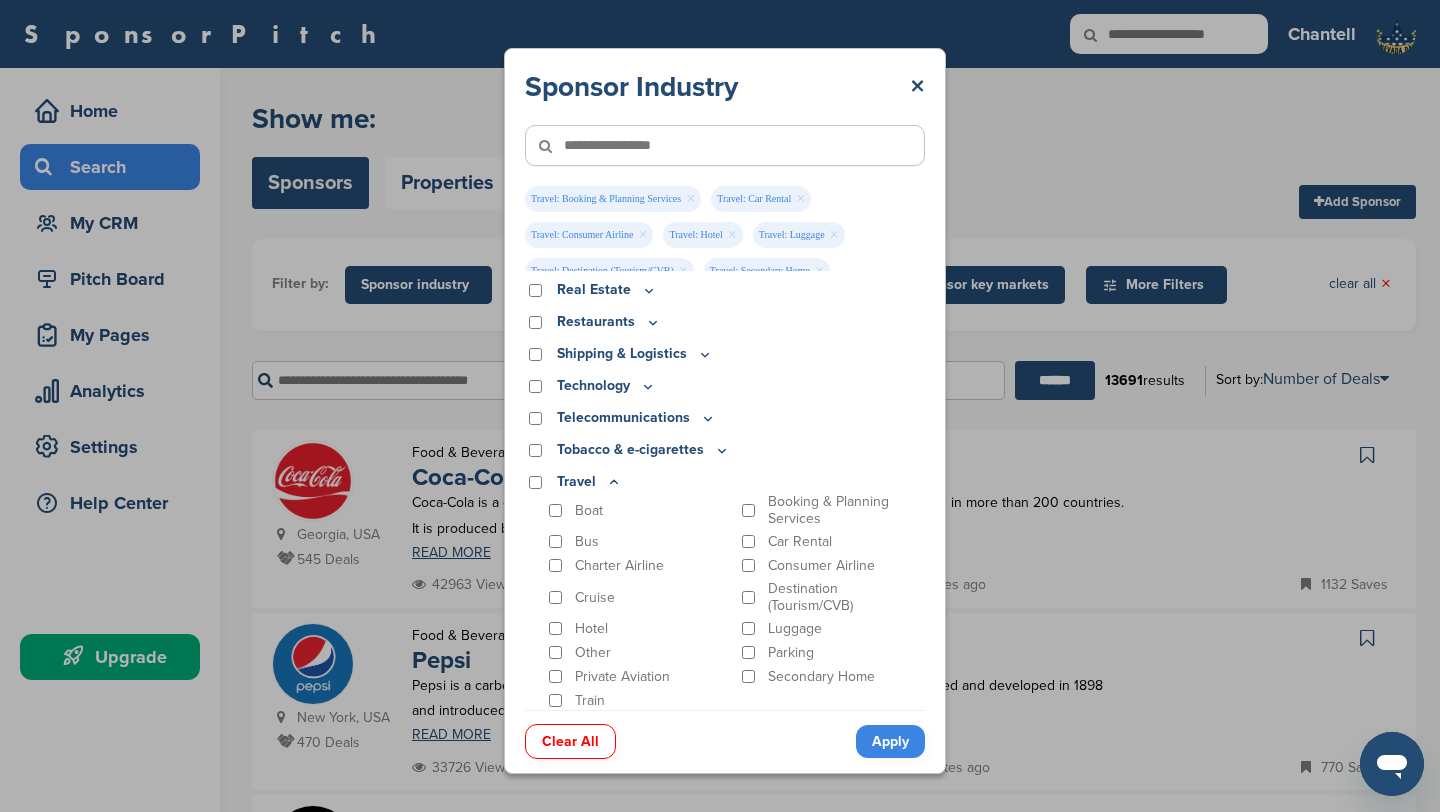 click on "Apply" at bounding box center [890, 741] 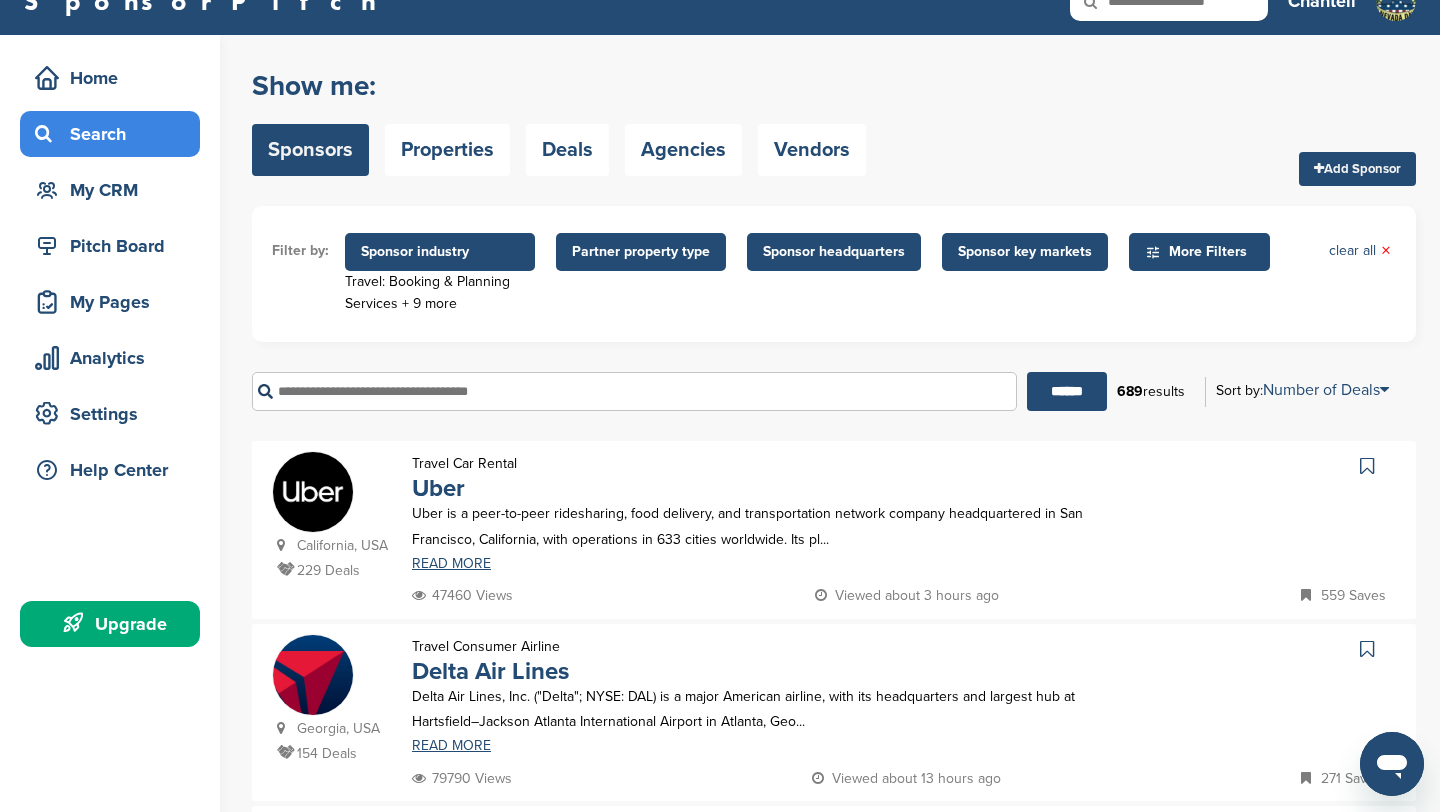 scroll, scrollTop: 29, scrollLeft: 0, axis: vertical 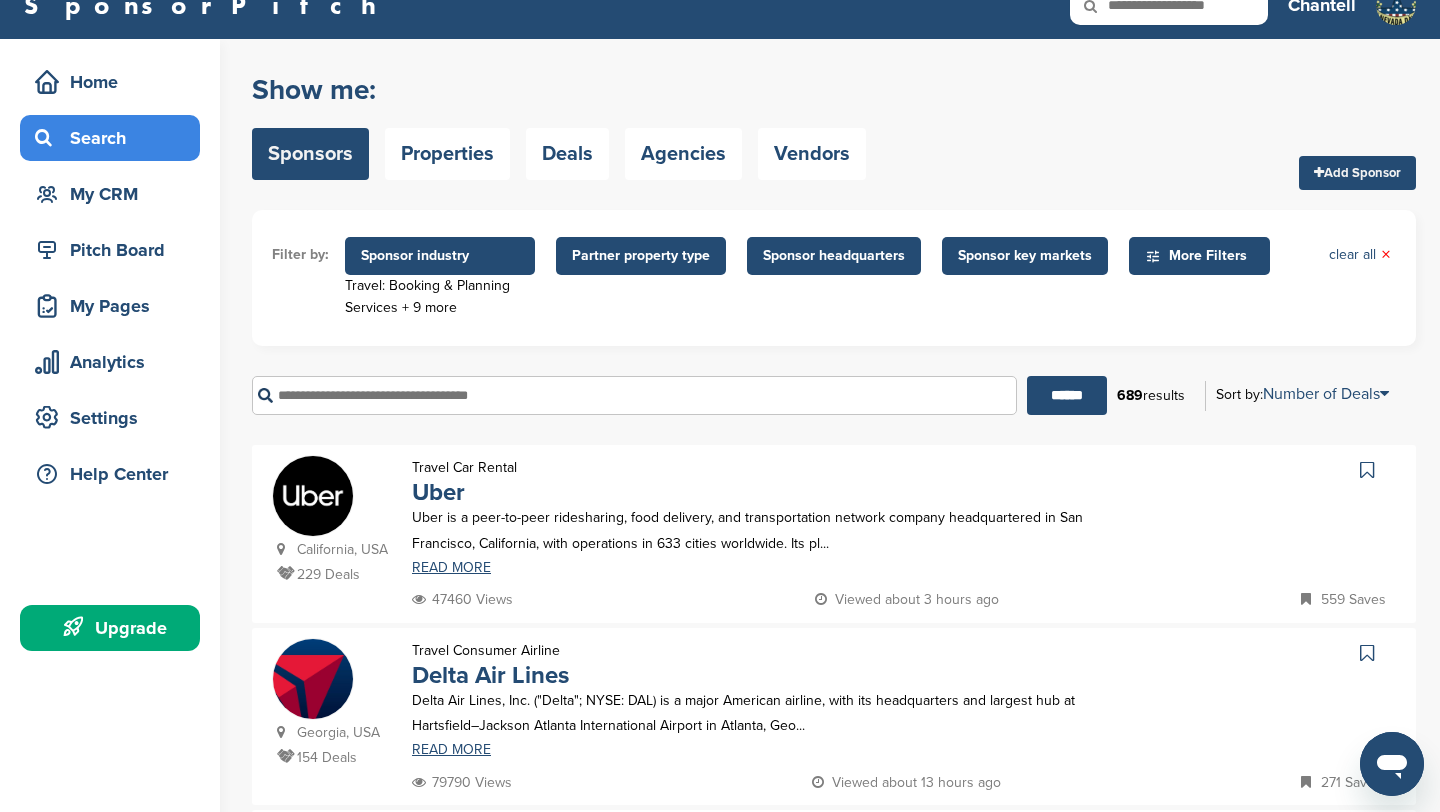 click on "Sponsor industry" at bounding box center [440, 256] 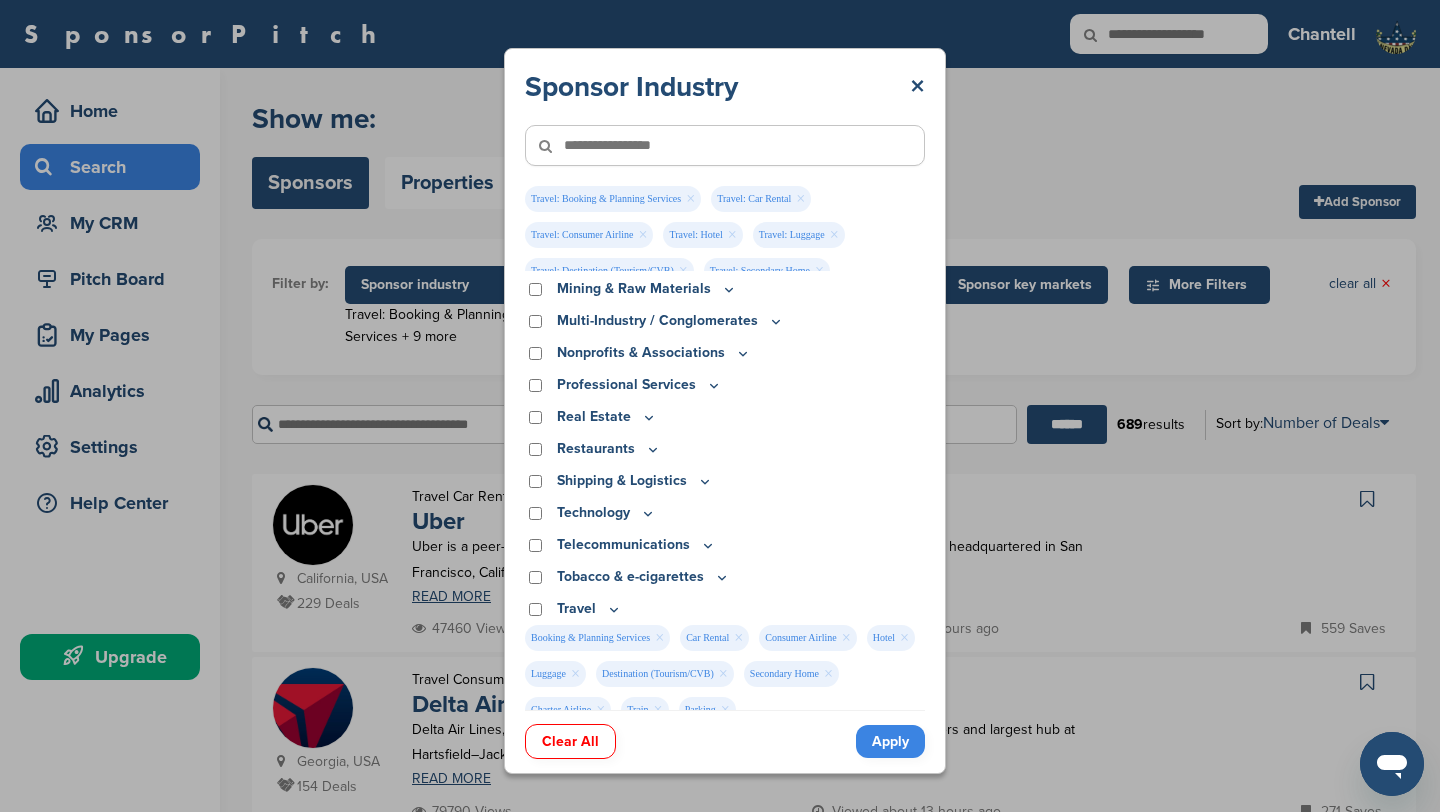 scroll, scrollTop: 0, scrollLeft: 0, axis: both 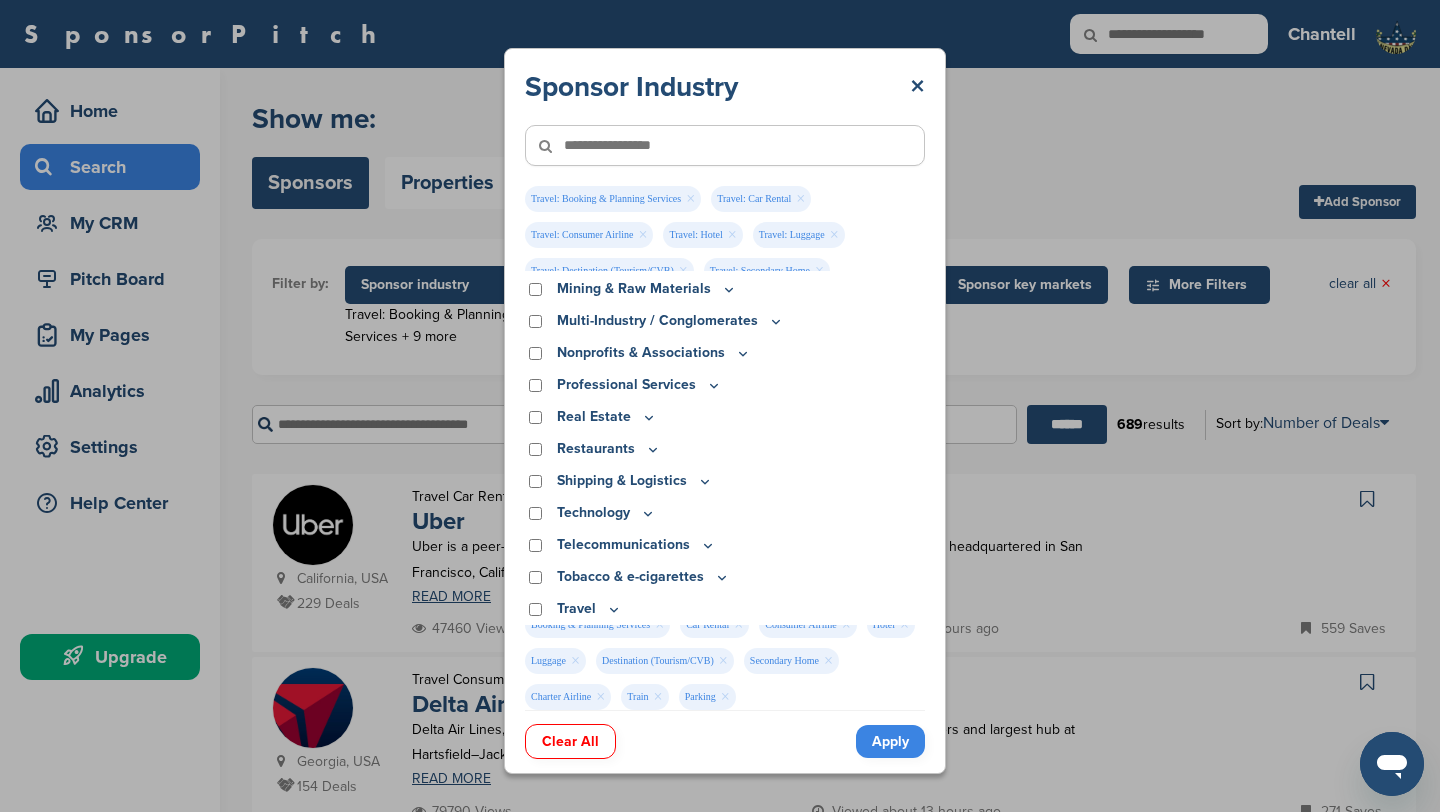 click on "×" at bounding box center (725, 697) 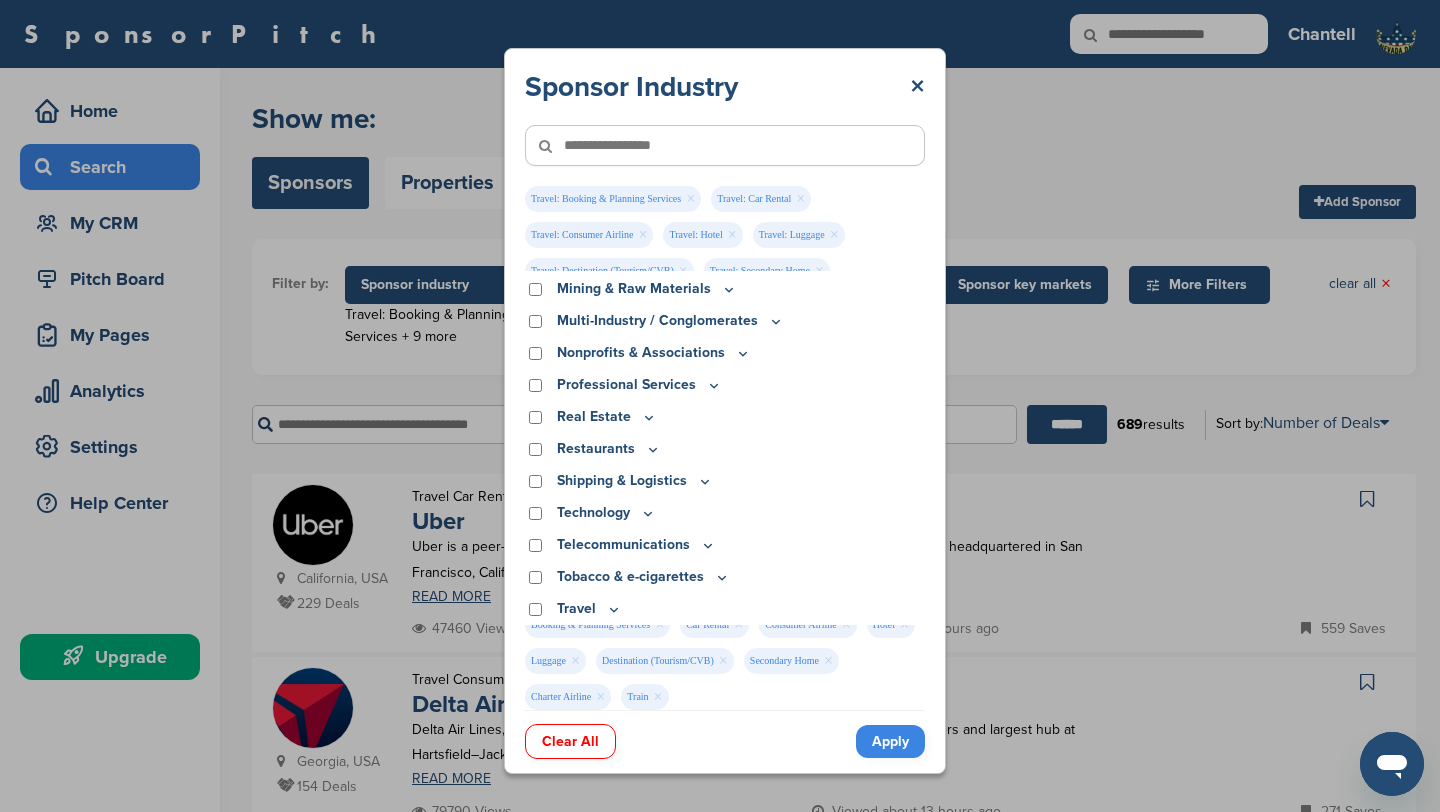 click on "×" at bounding box center [658, 697] 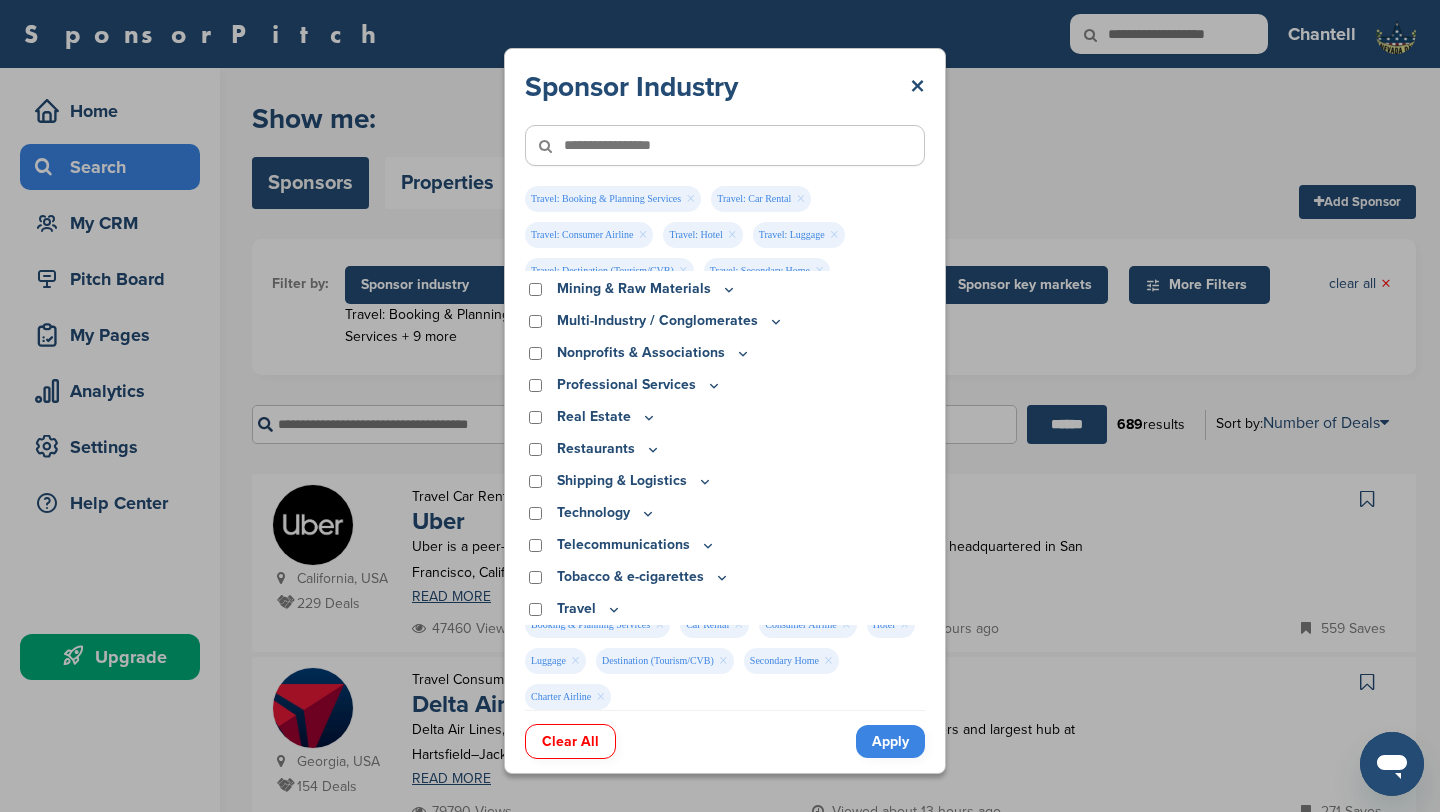 click on "Charter Airline  ×" at bounding box center [568, 697] 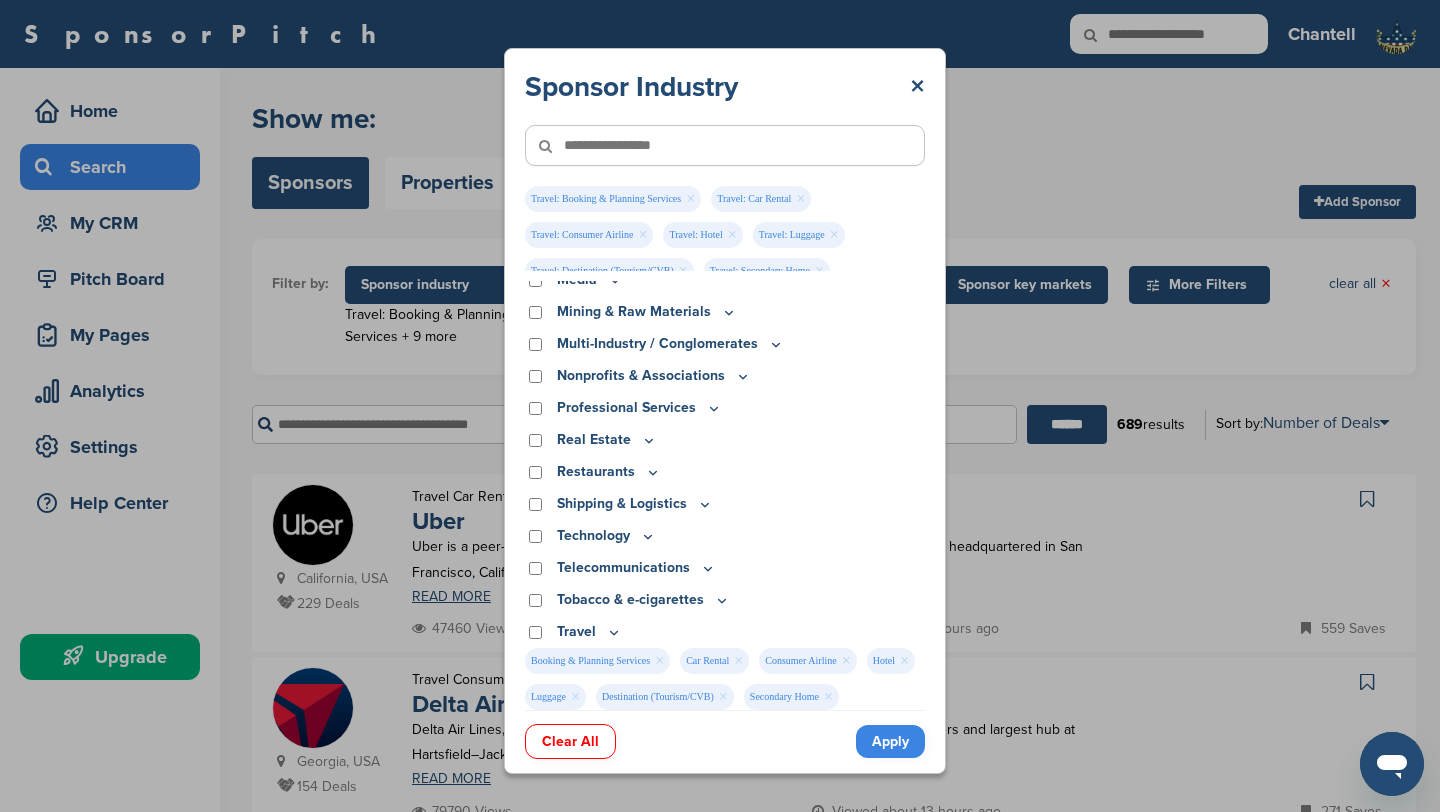 scroll, scrollTop: 0, scrollLeft: 0, axis: both 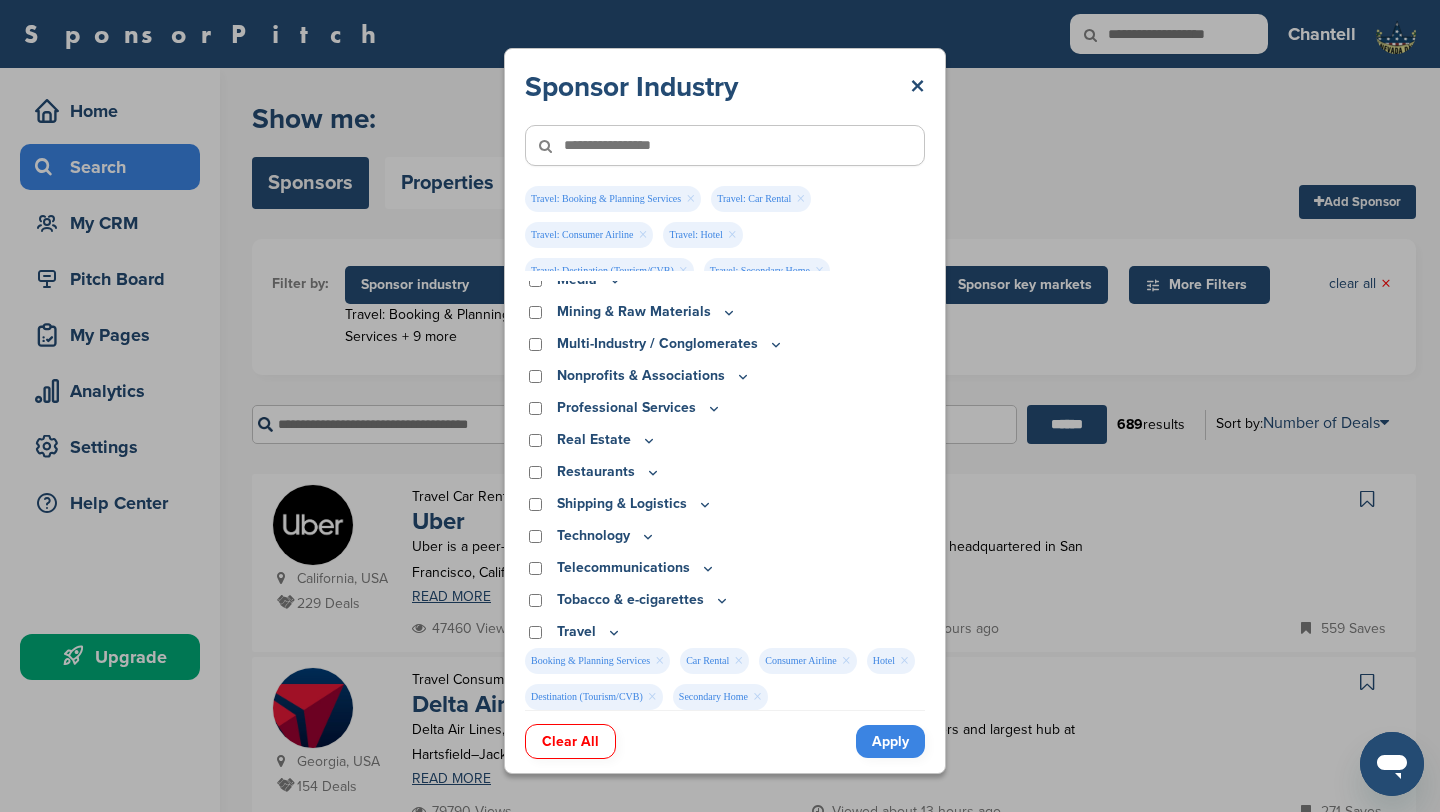 click on "×" at bounding box center (652, 697) 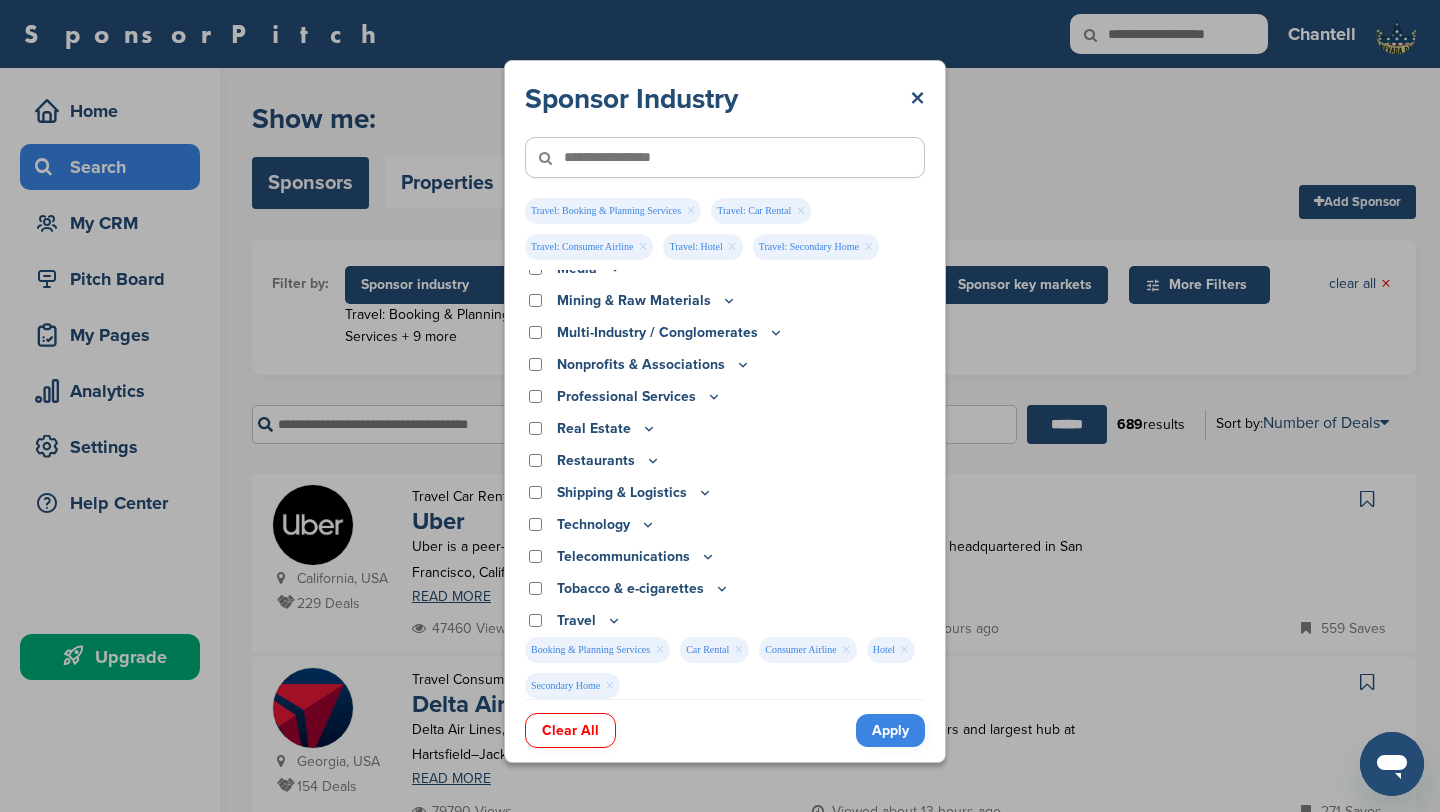 click on "×" at bounding box center [609, 686] 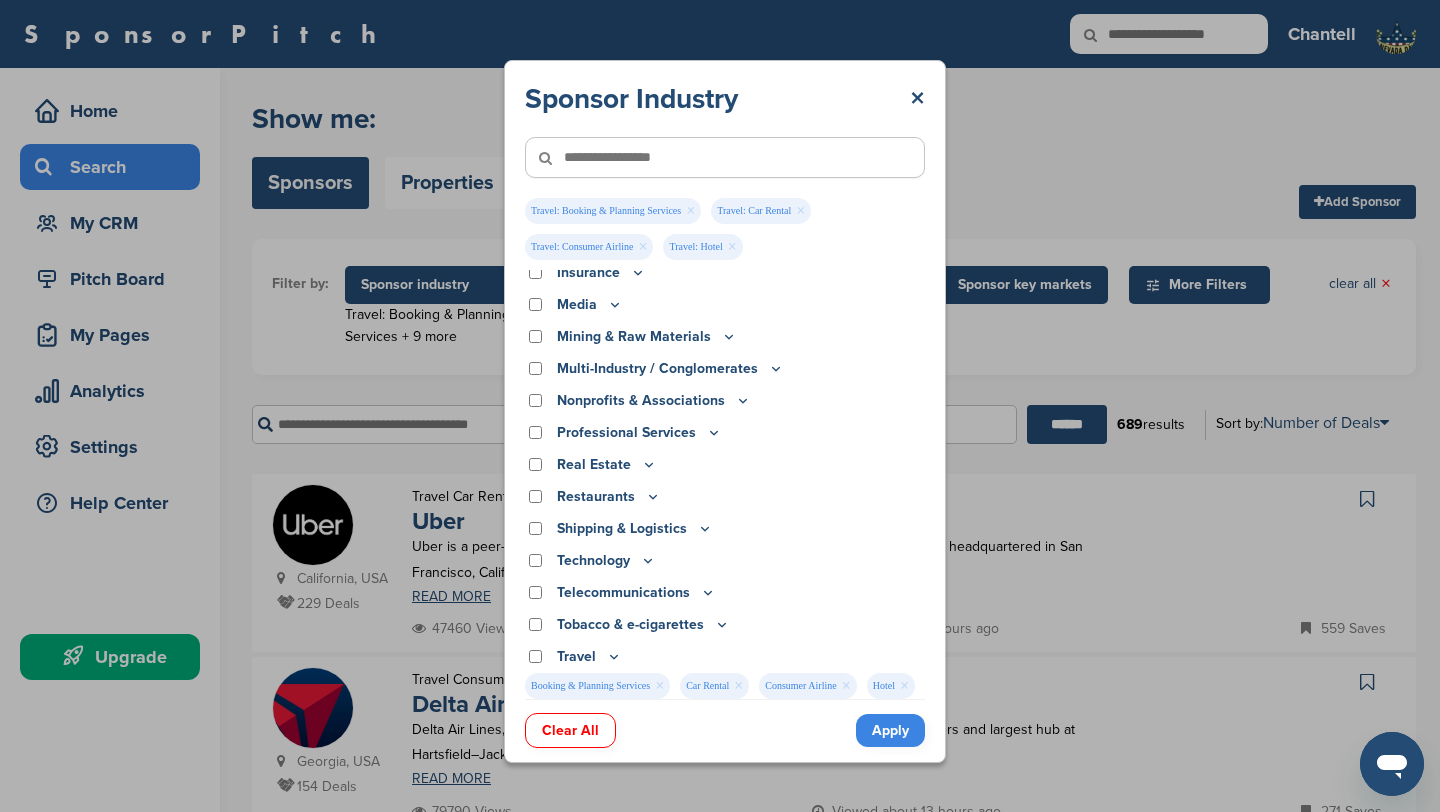 click on "×" at bounding box center (659, 686) 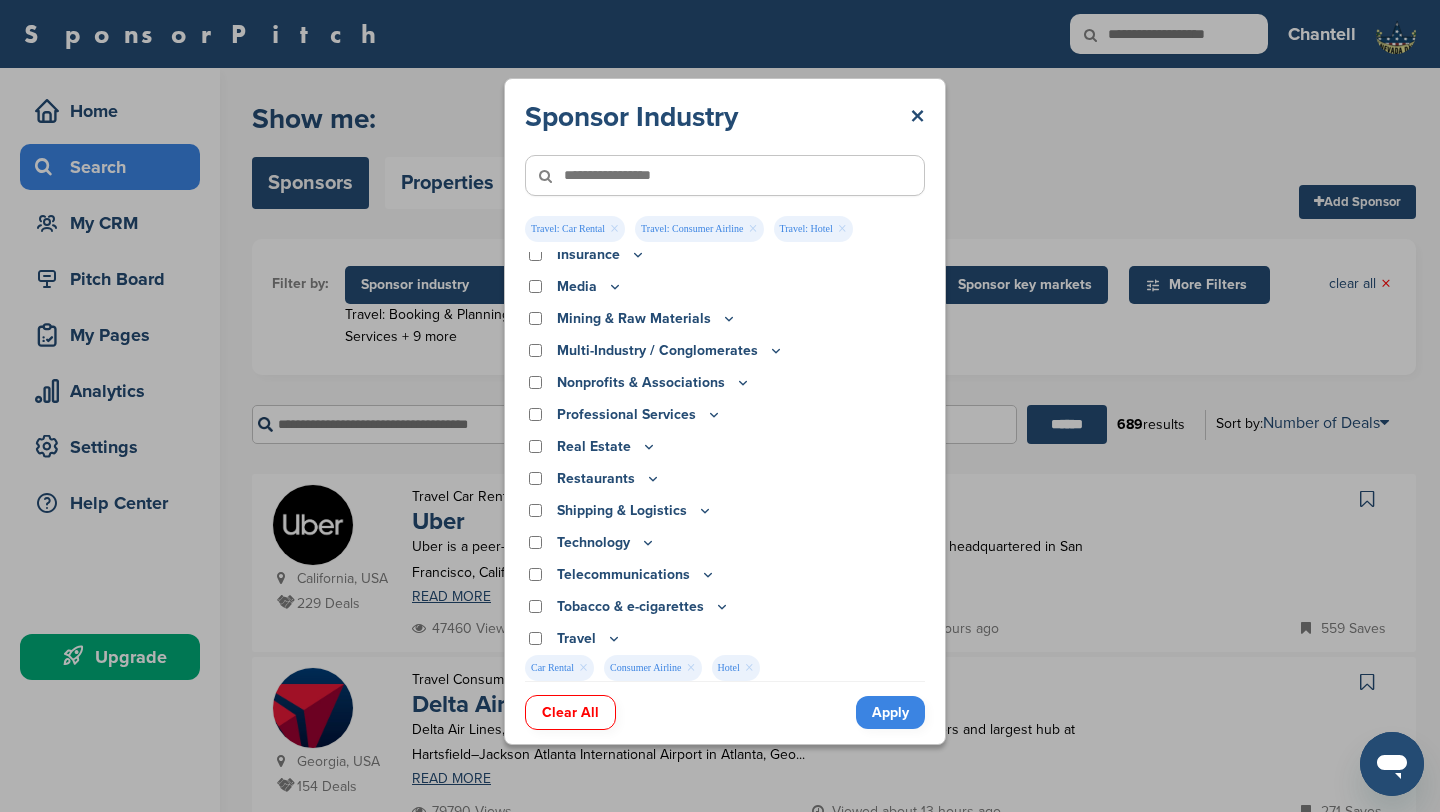 click on "×" at bounding box center (690, 668) 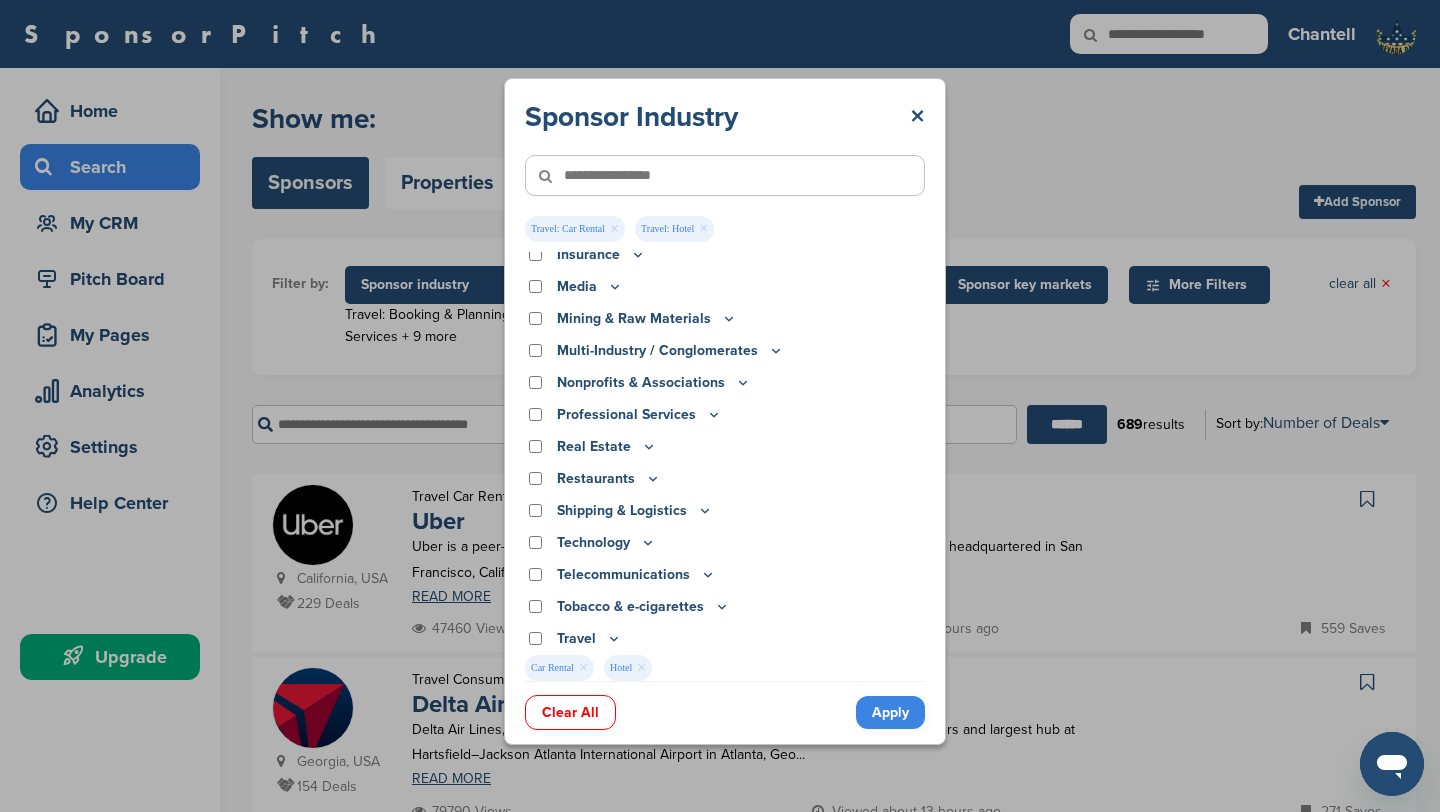 click on "×" at bounding box center (583, 668) 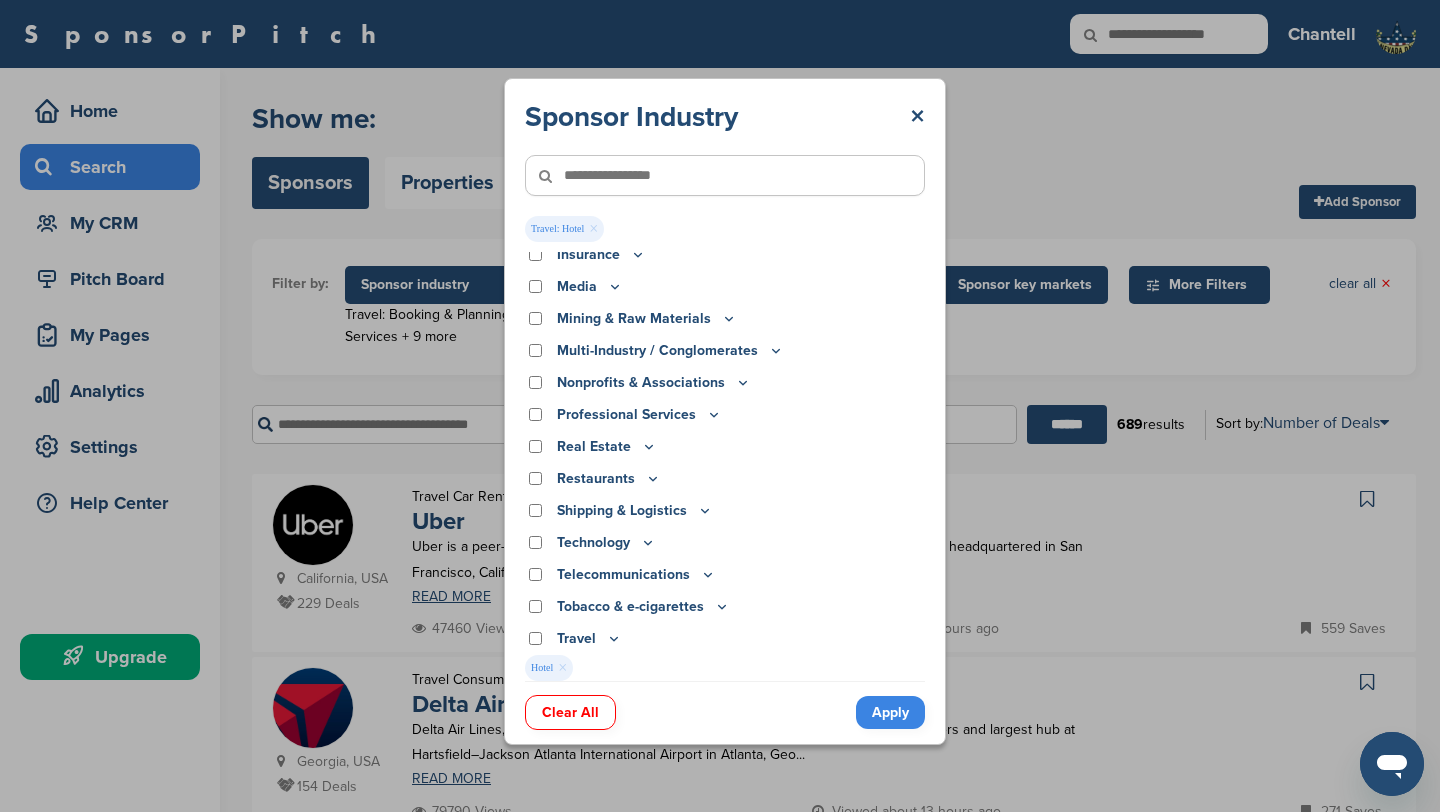 click on "Apply" at bounding box center [890, 712] 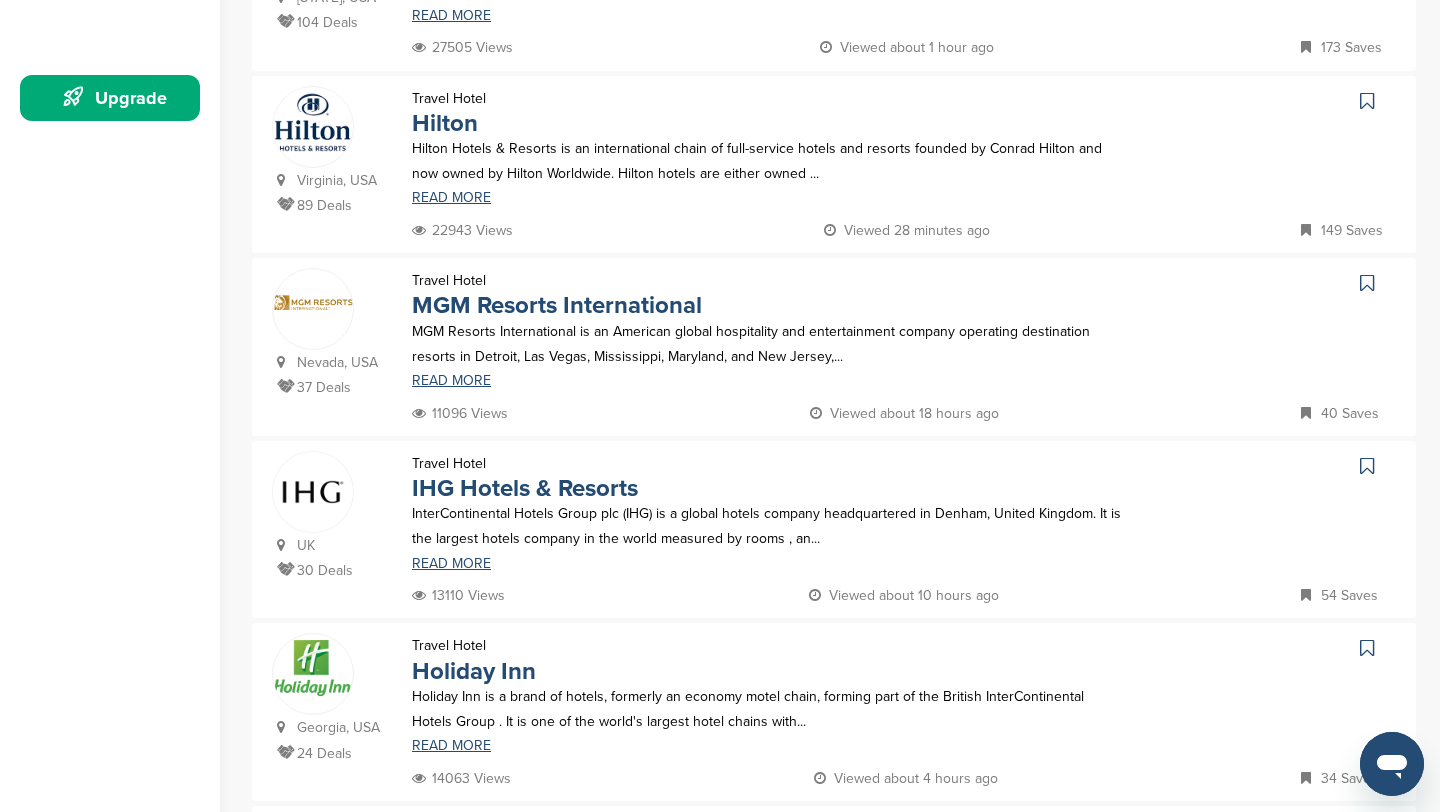 scroll, scrollTop: 562, scrollLeft: 0, axis: vertical 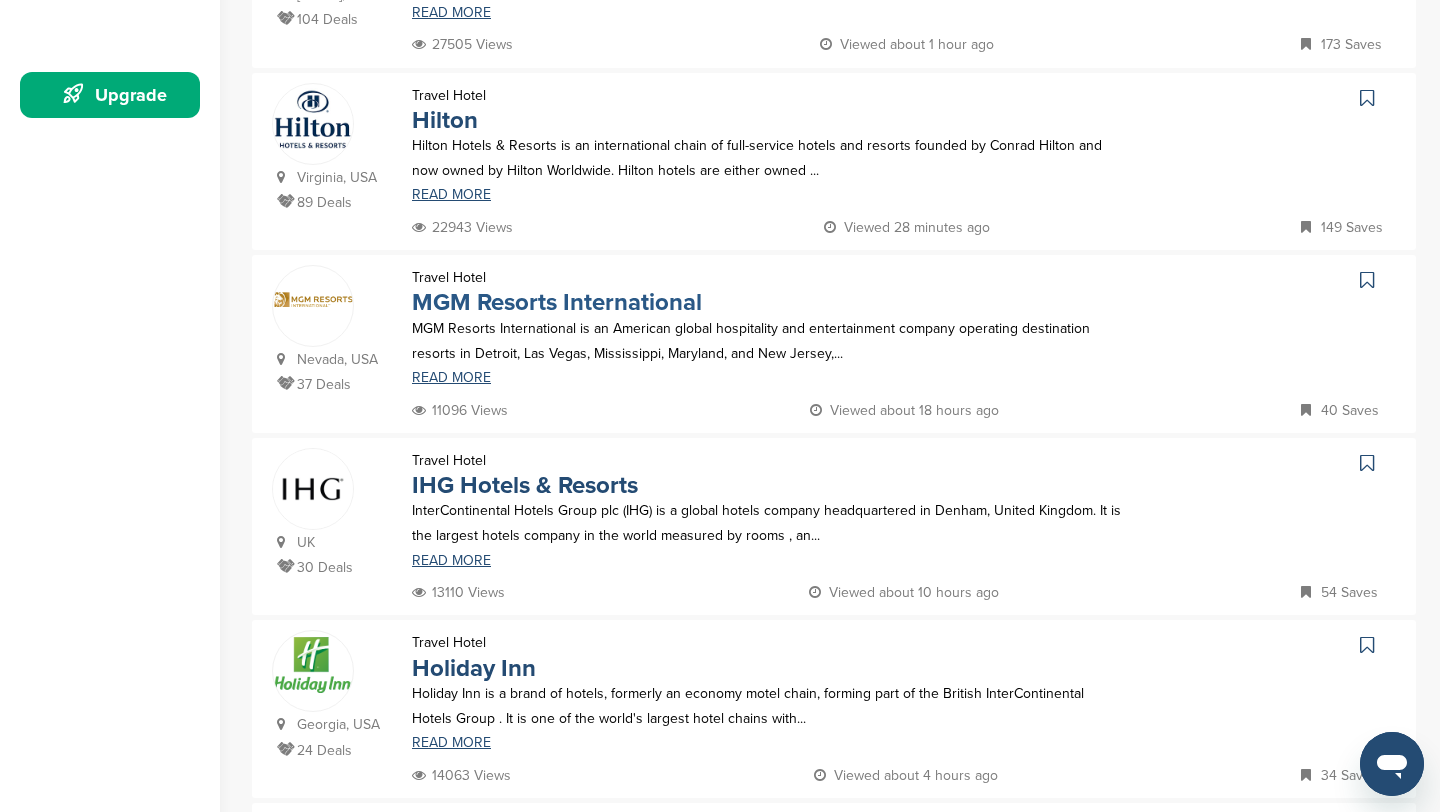 click on "MGM Resorts International" at bounding box center (557, 302) 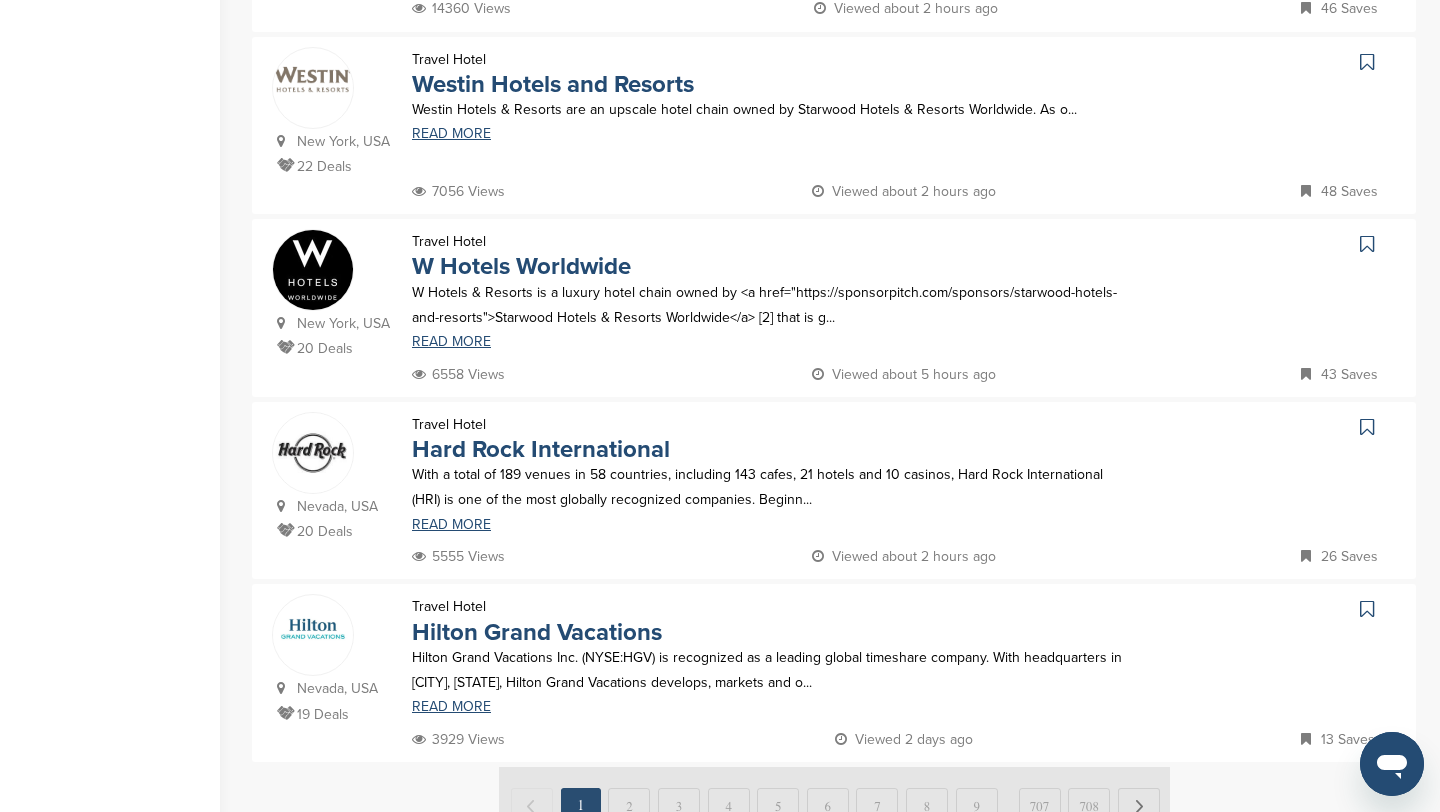 scroll, scrollTop: 1512, scrollLeft: 0, axis: vertical 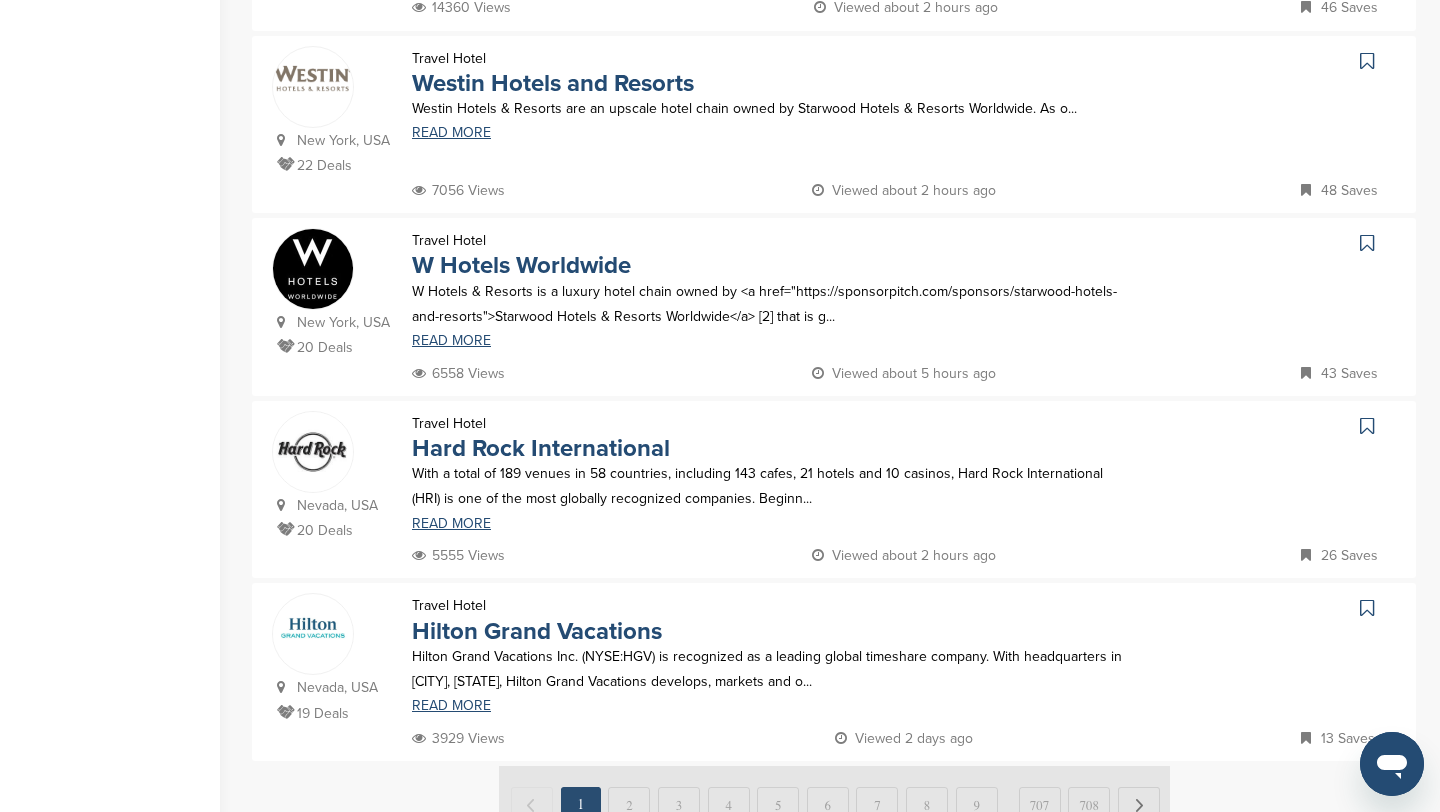click at bounding box center (1367, 426) 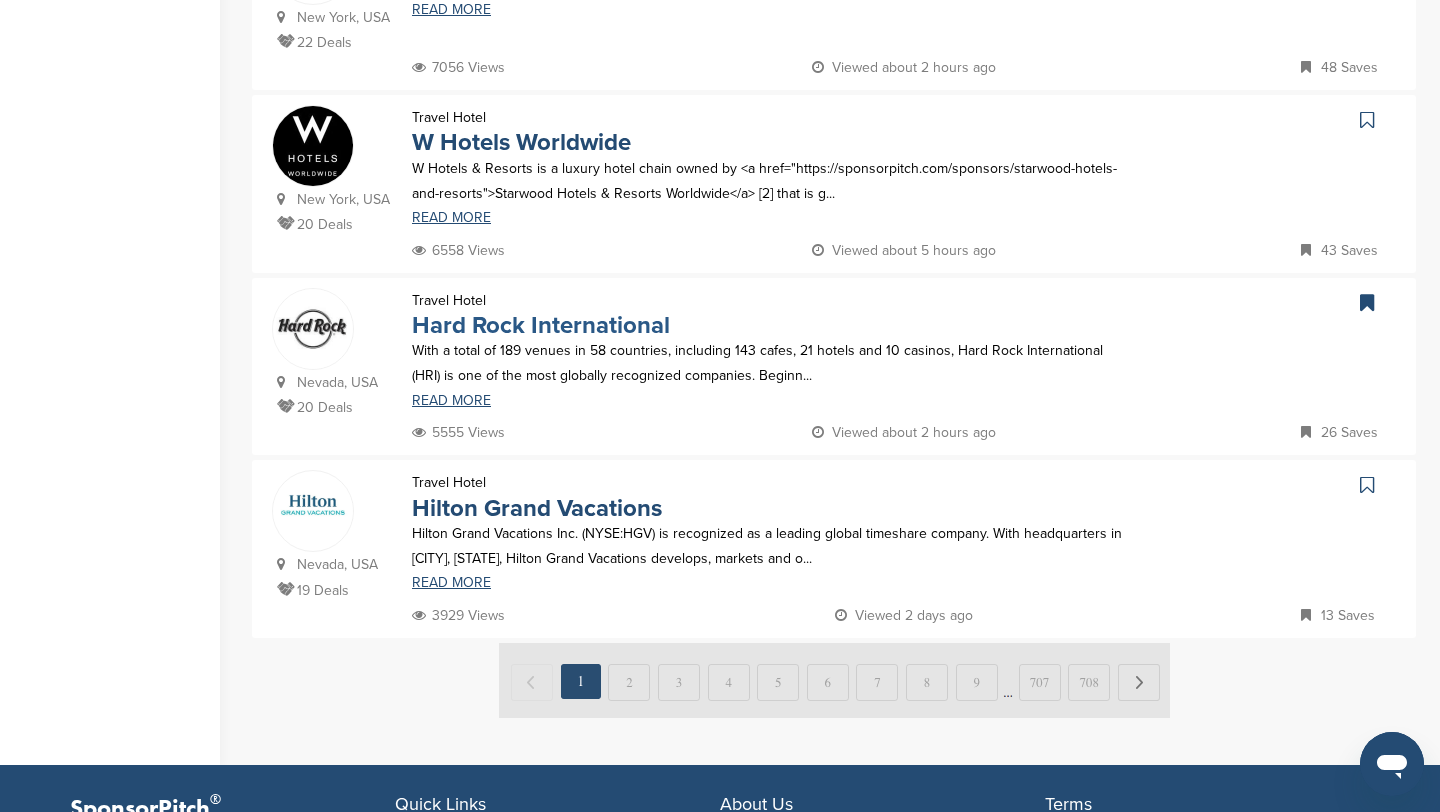 scroll, scrollTop: 1670, scrollLeft: 0, axis: vertical 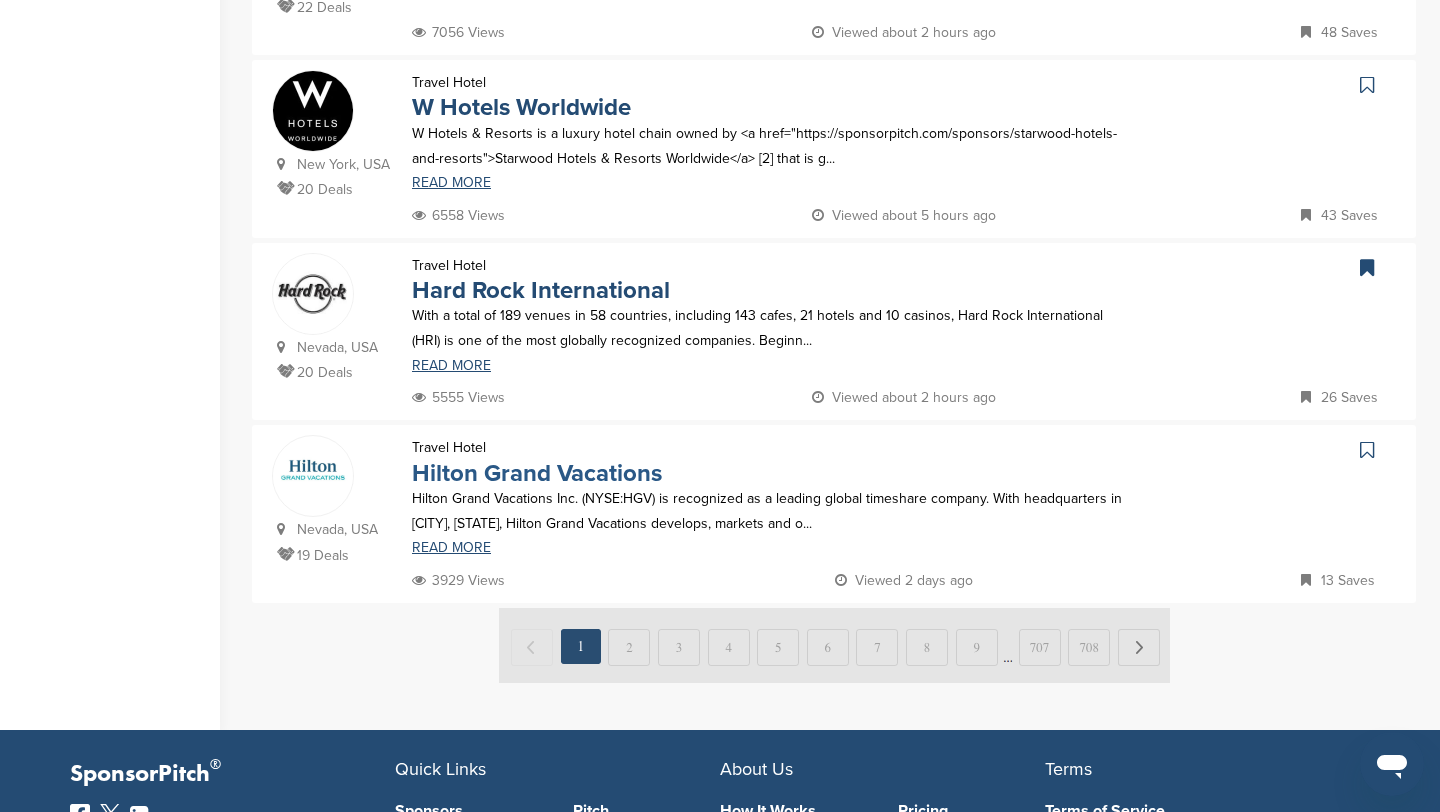click on "Hilton Grand Vacations" at bounding box center [537, 473] 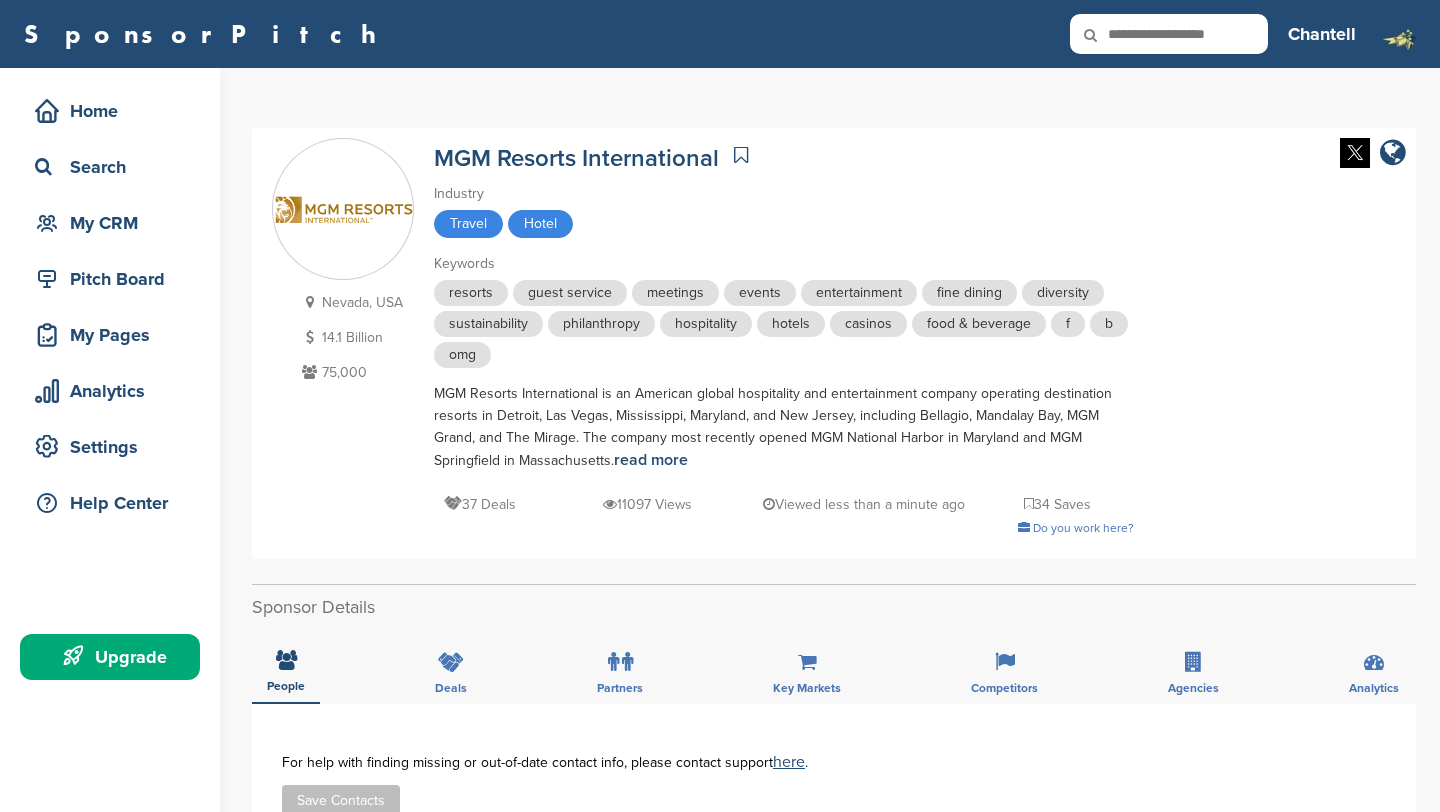 scroll, scrollTop: 0, scrollLeft: 0, axis: both 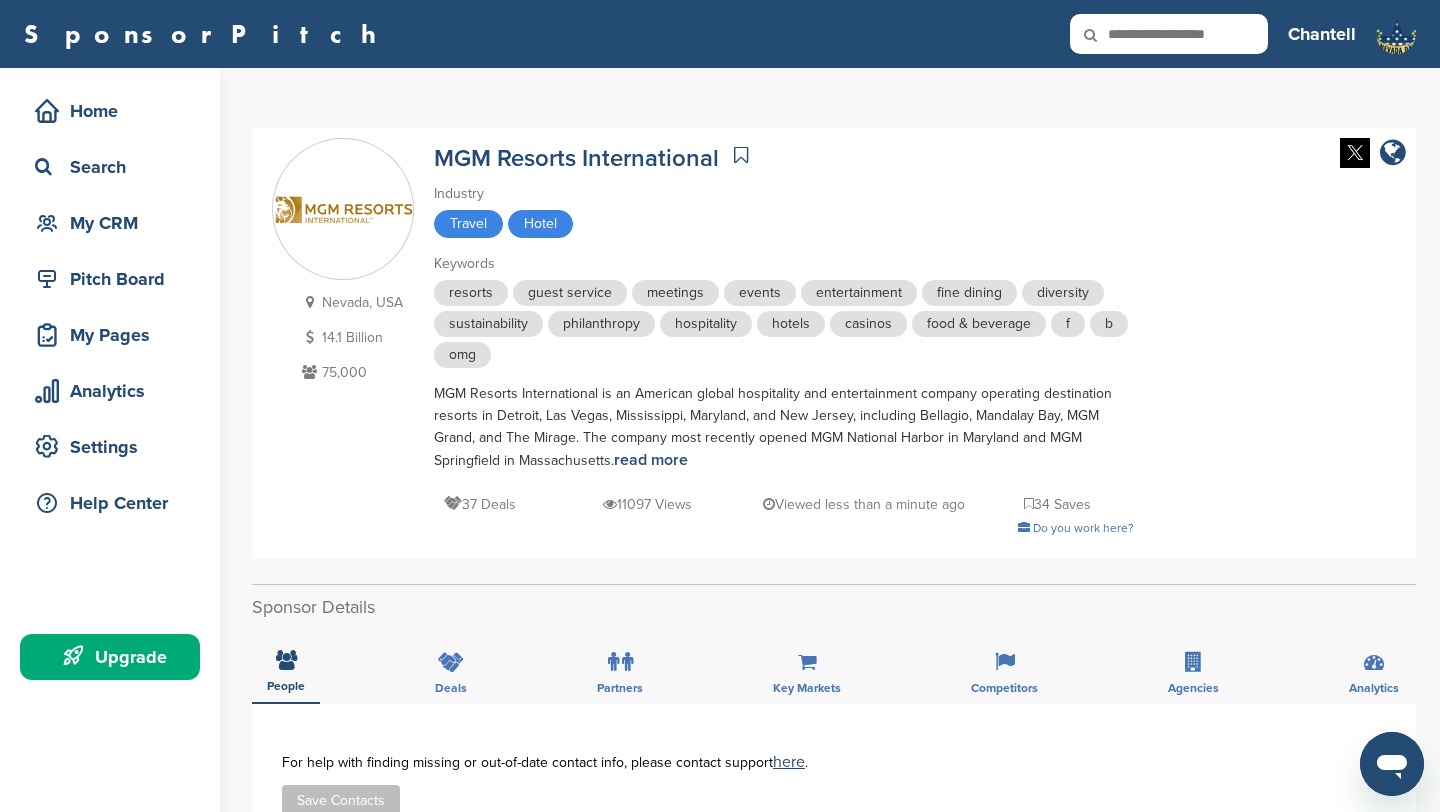 click at bounding box center (1029, 504) 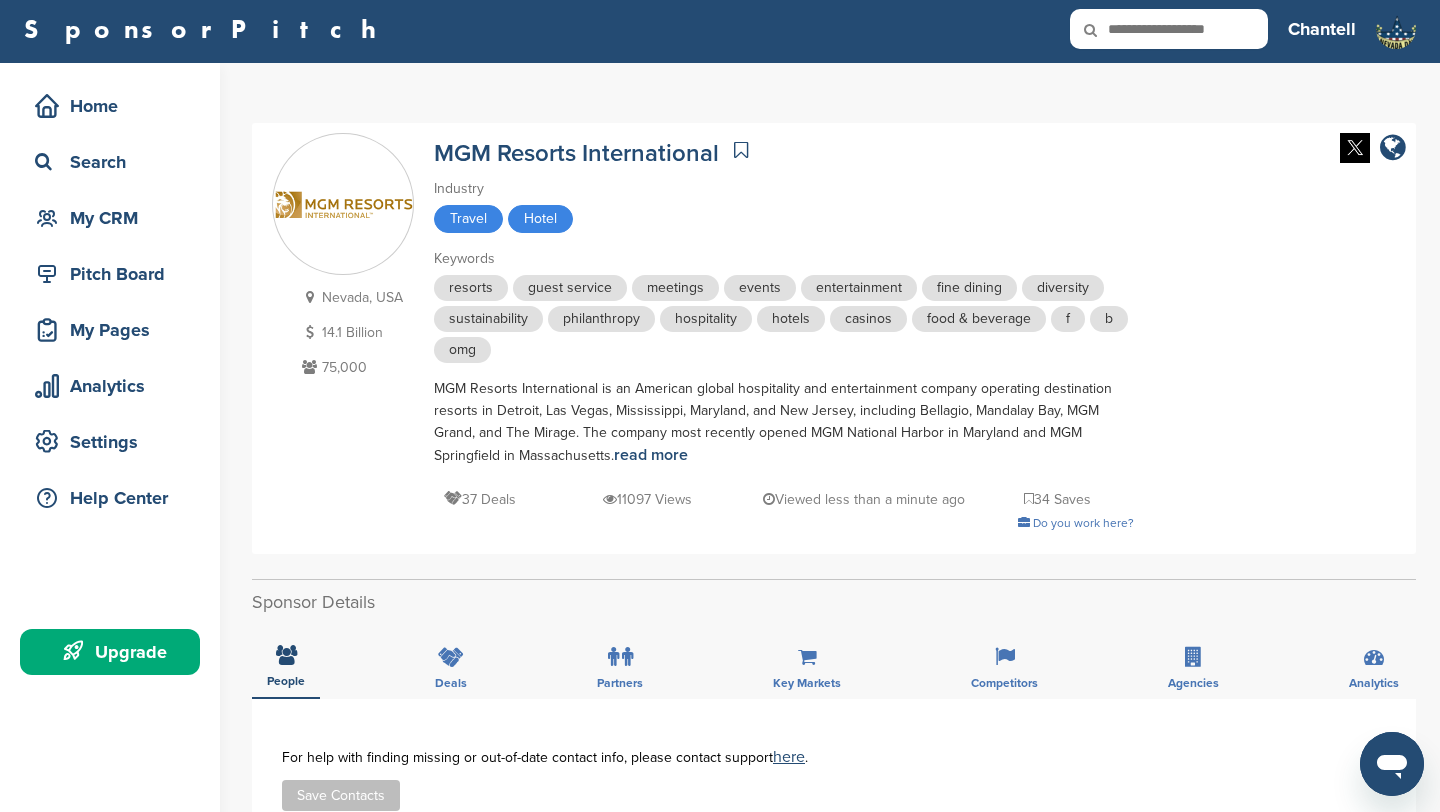 scroll, scrollTop: 6, scrollLeft: 0, axis: vertical 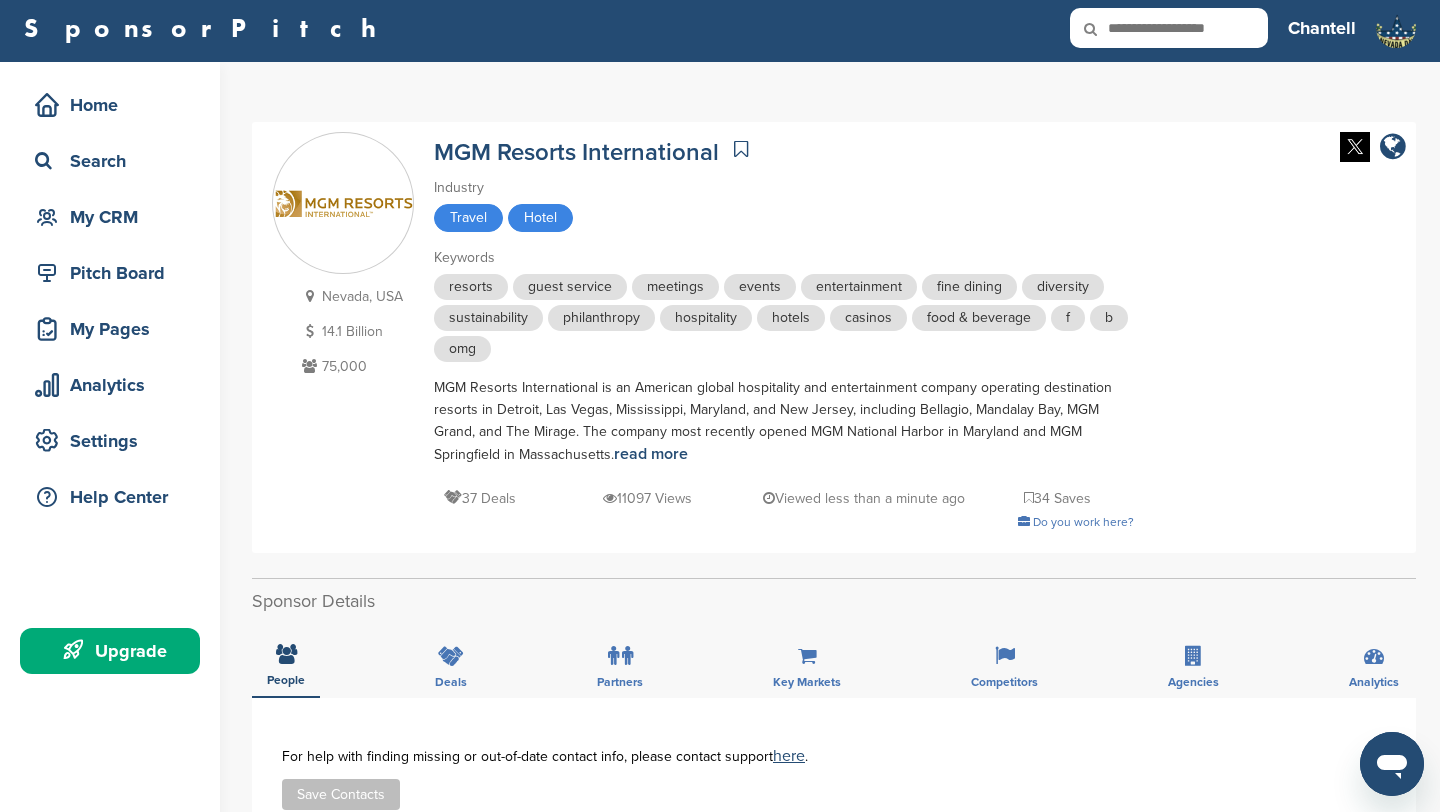 click at bounding box center (741, 149) 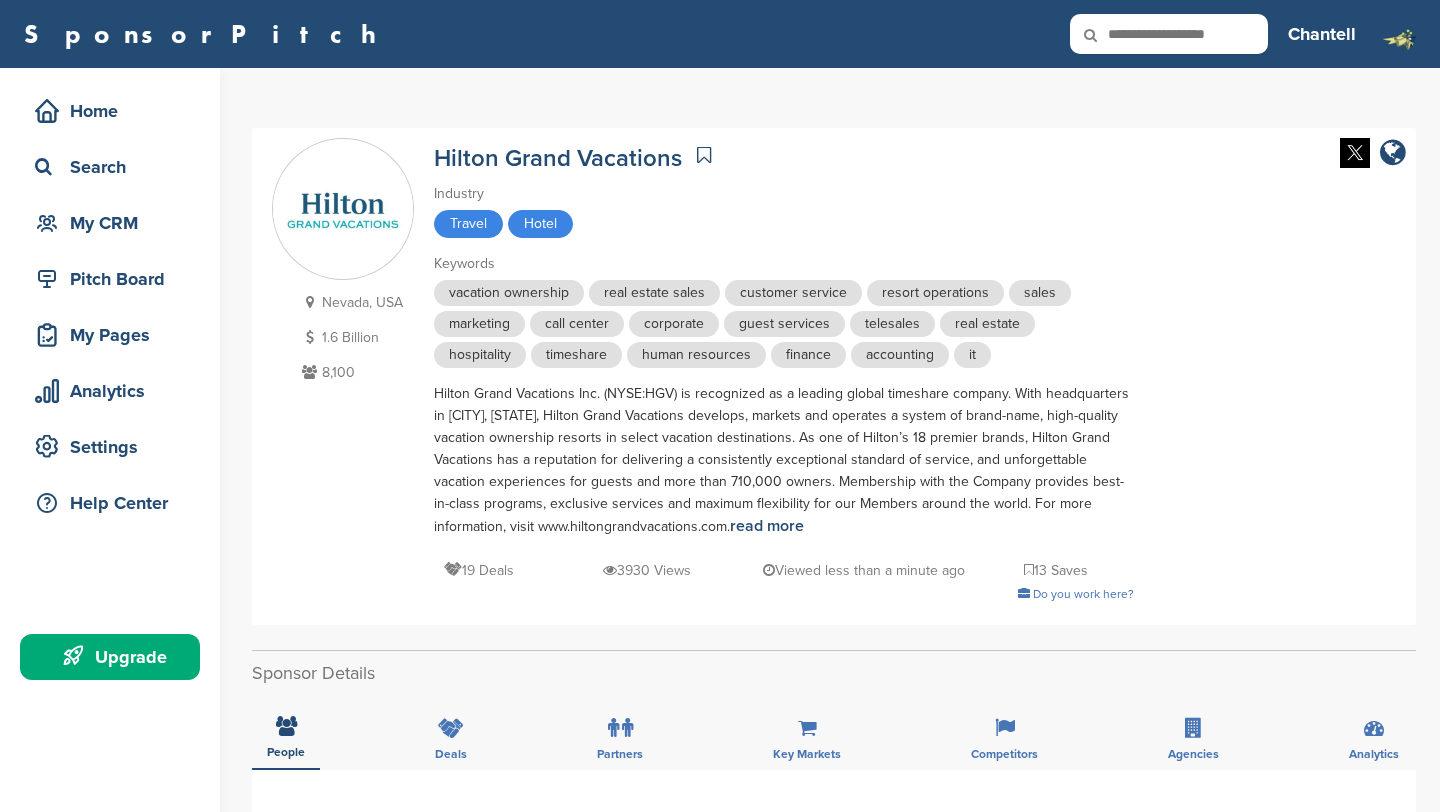 scroll, scrollTop: 0, scrollLeft: 0, axis: both 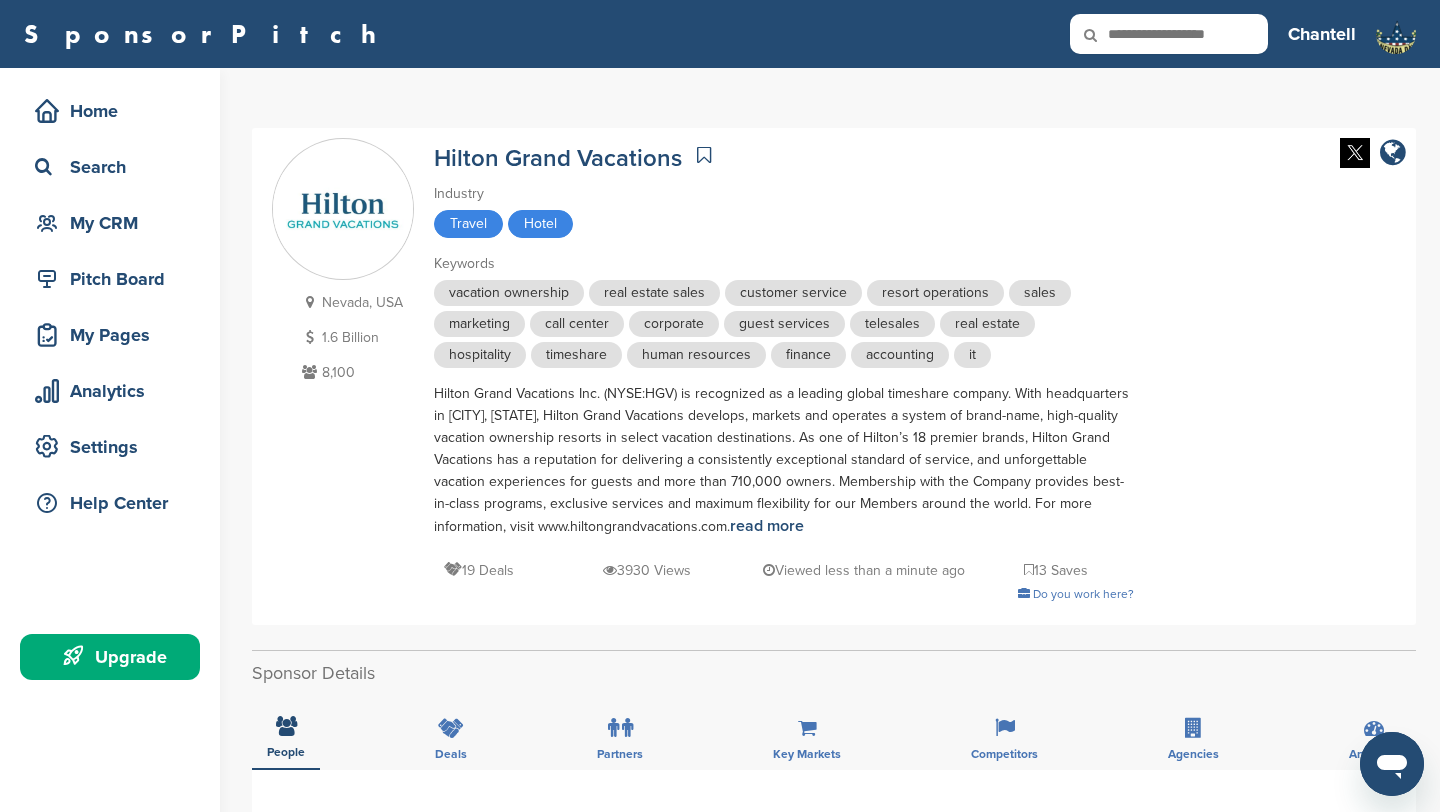 click at bounding box center (704, 155) 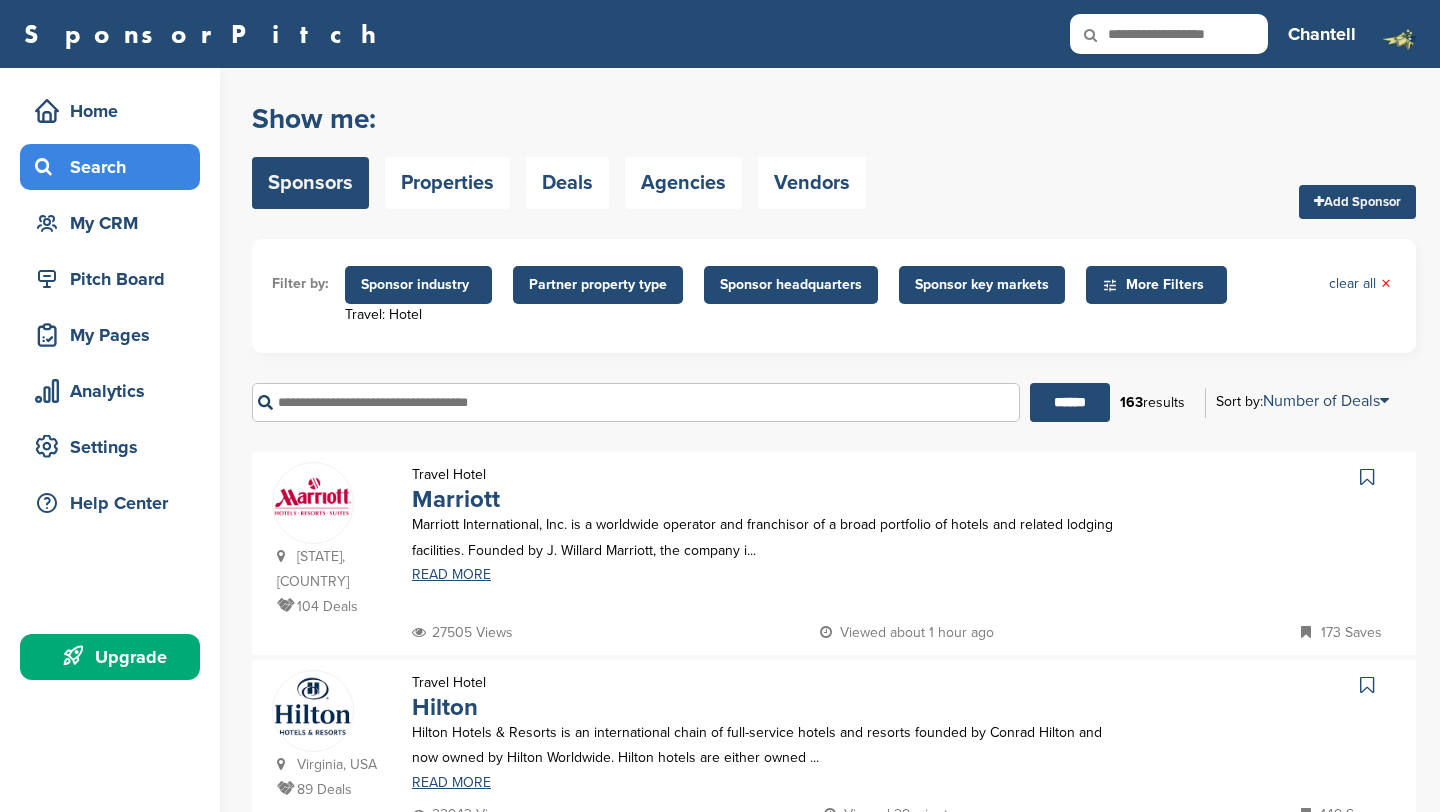 scroll, scrollTop: 1670, scrollLeft: 0, axis: vertical 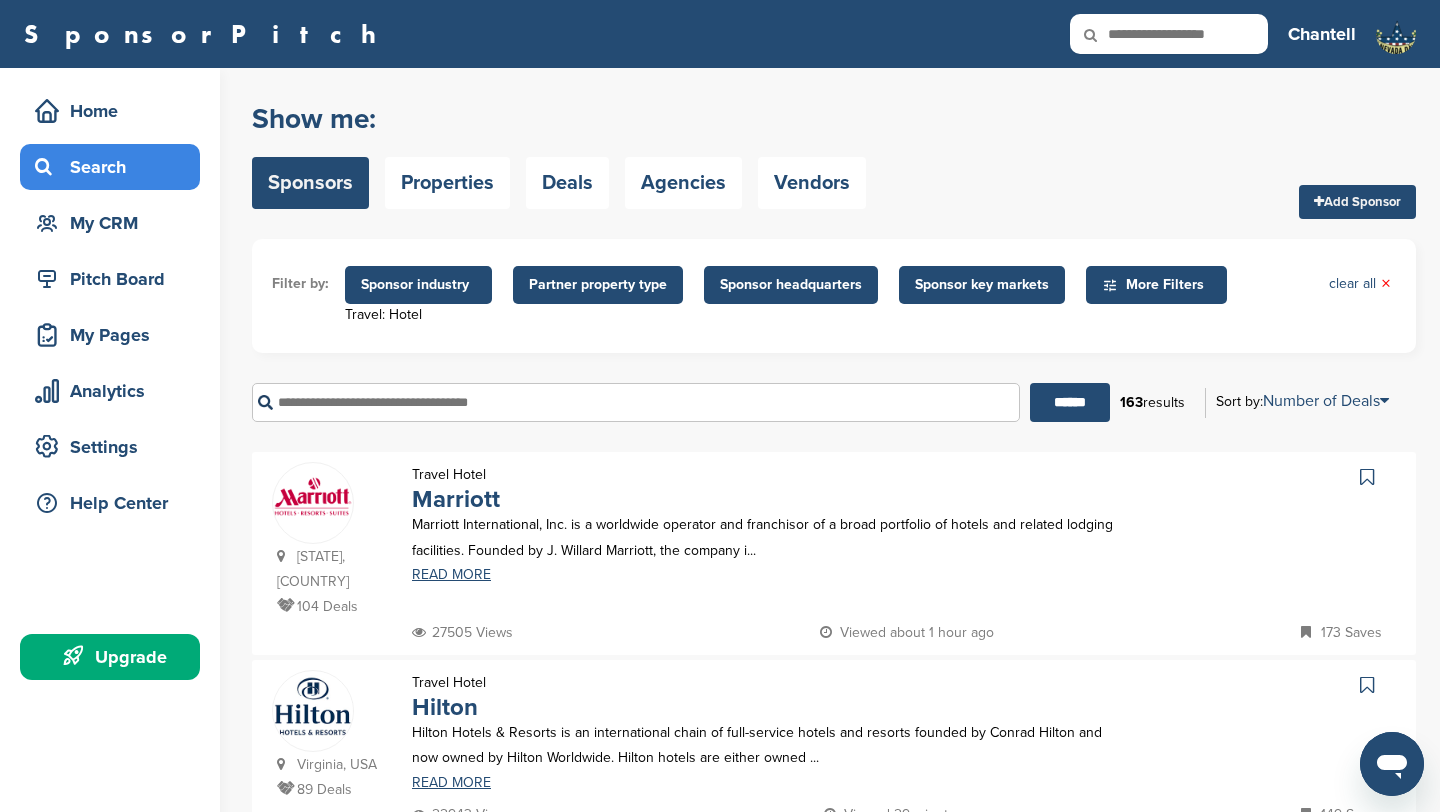 click on "Sponsor industry" at bounding box center [418, 285] 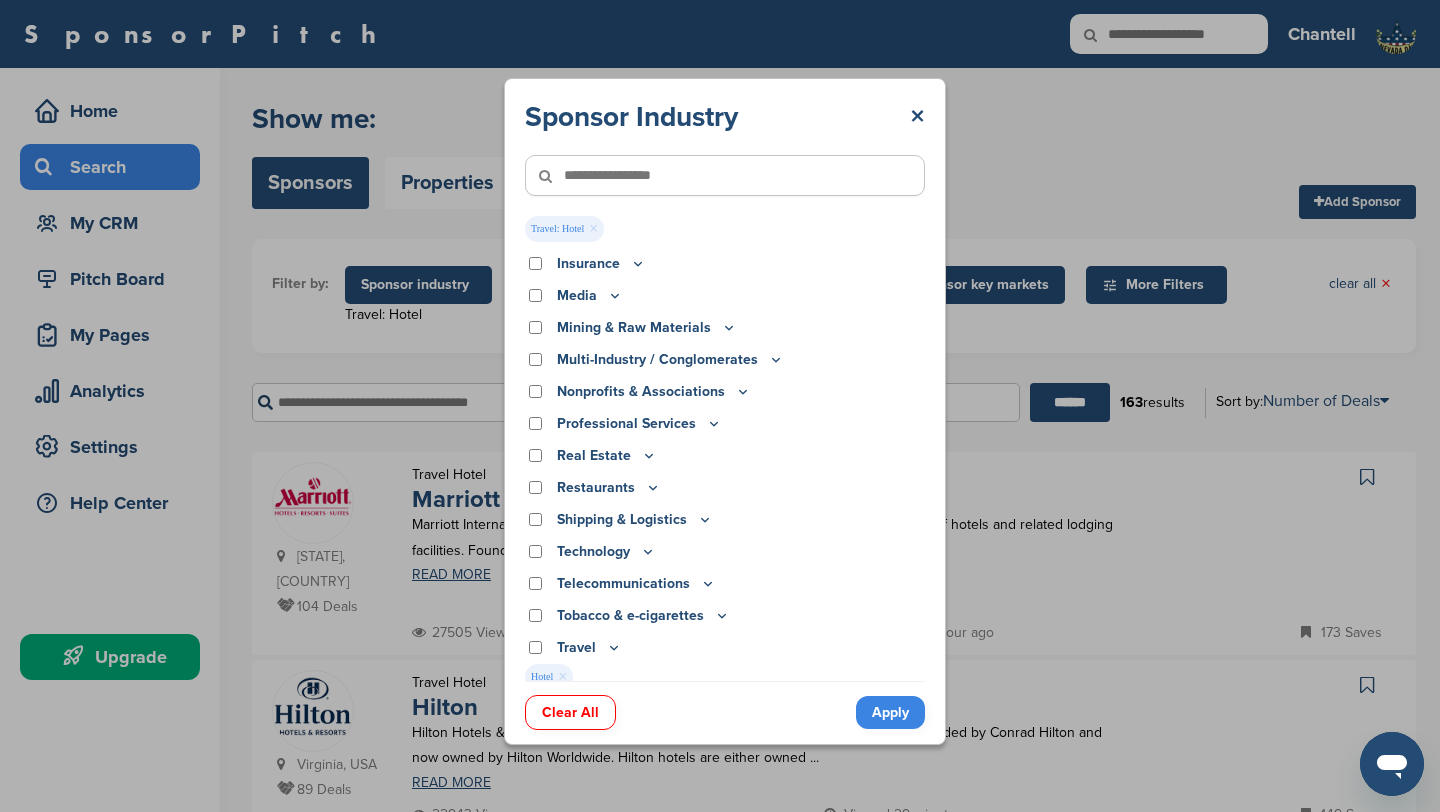 scroll, scrollTop: 520, scrollLeft: 0, axis: vertical 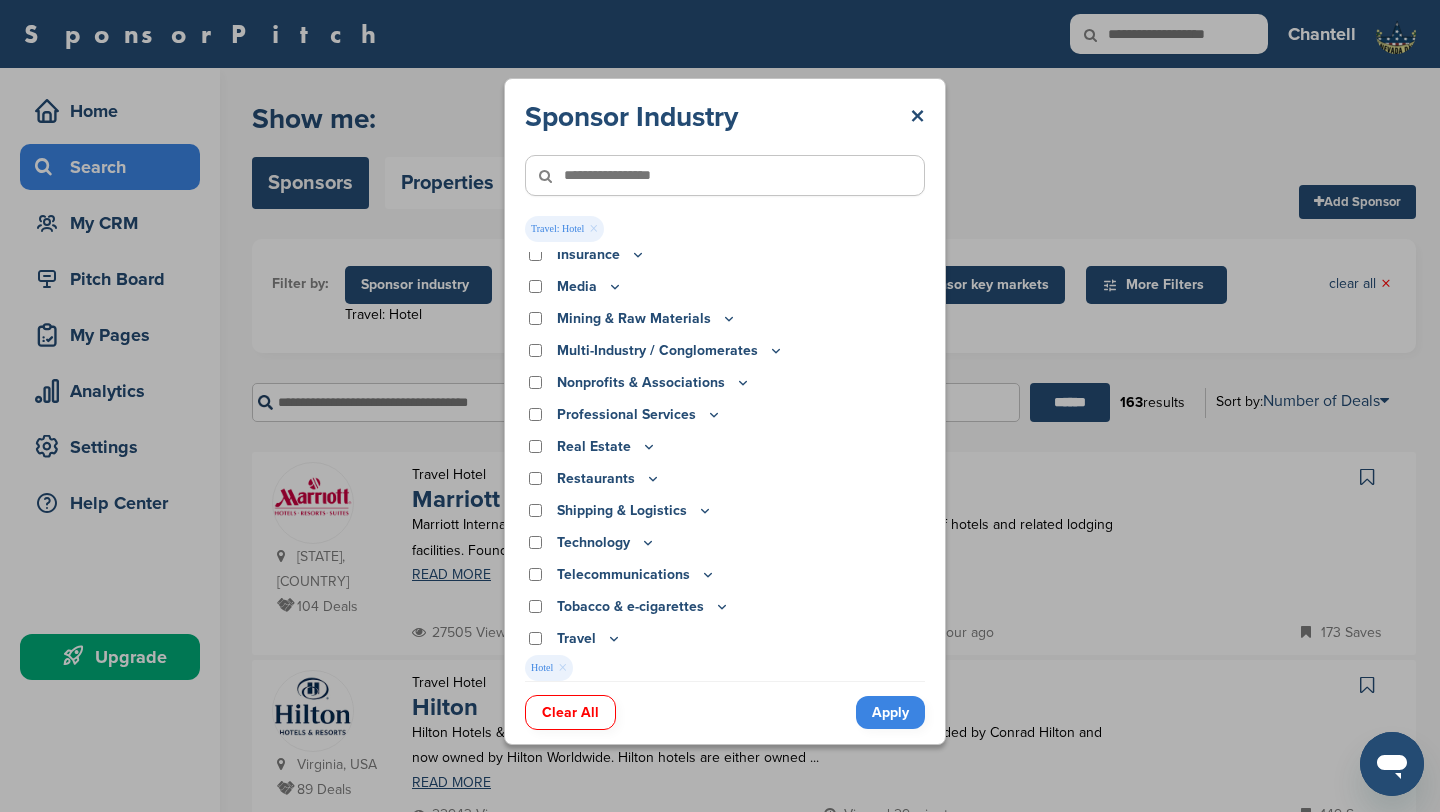 click on "×" at bounding box center (562, 668) 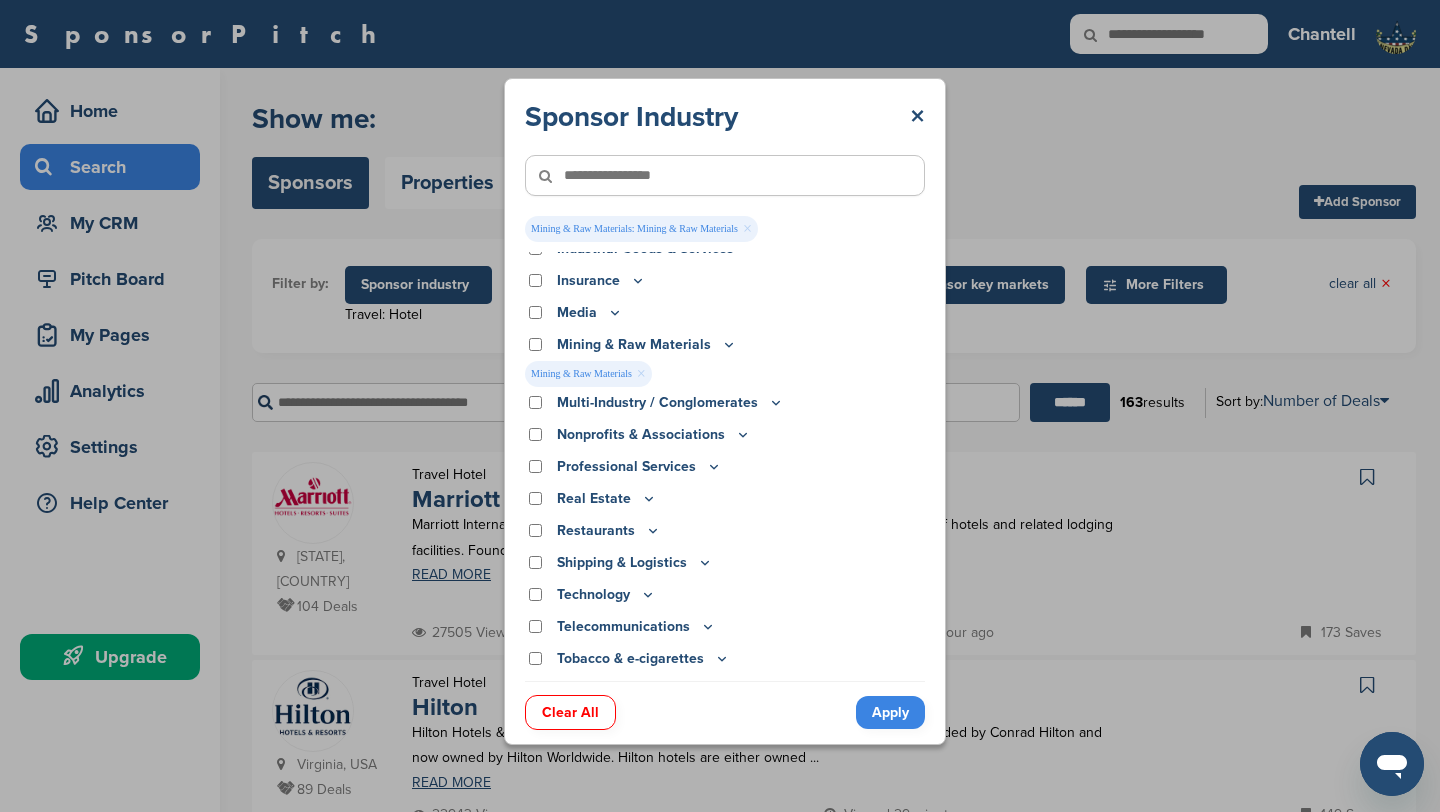 click on "Apply" at bounding box center (890, 712) 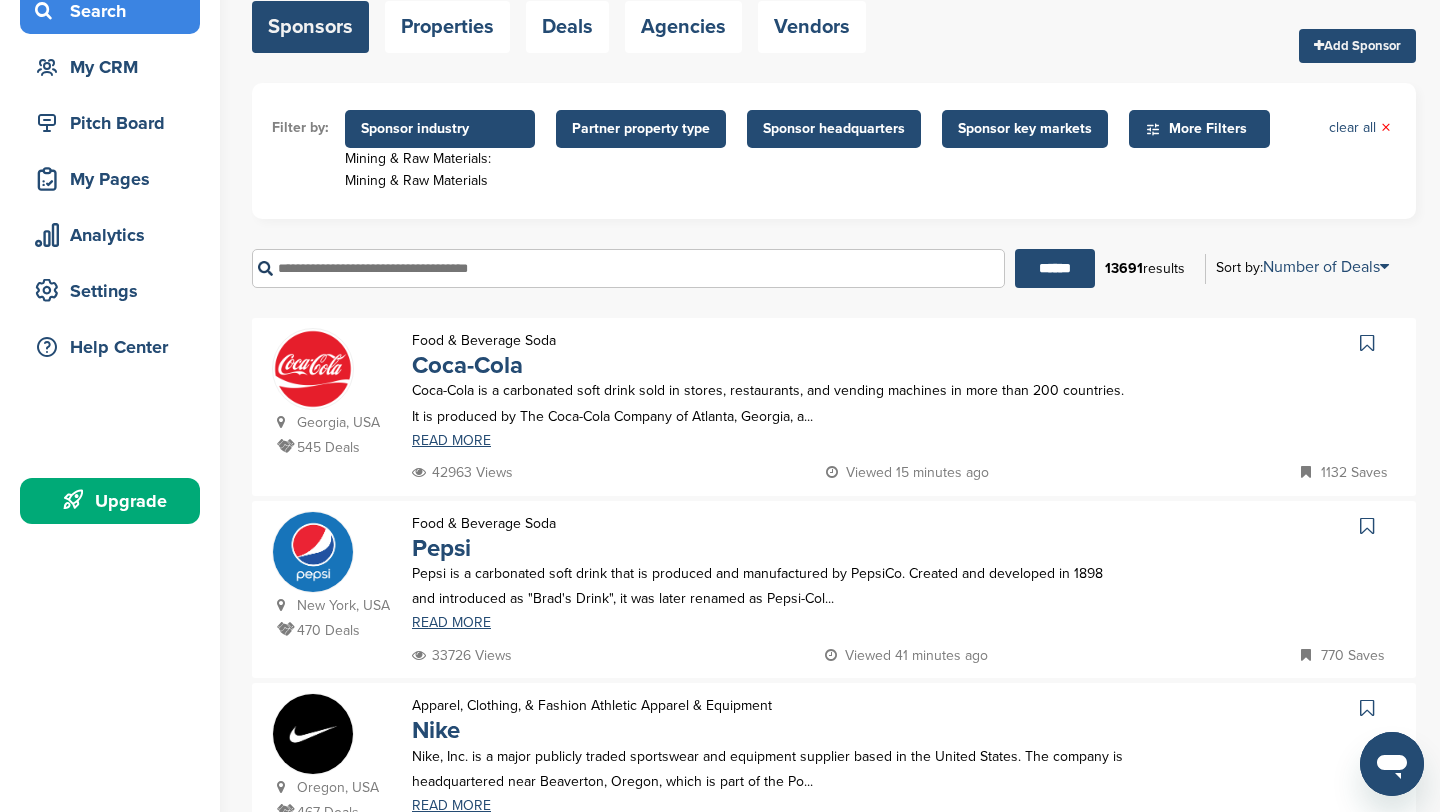 scroll, scrollTop: 0, scrollLeft: 0, axis: both 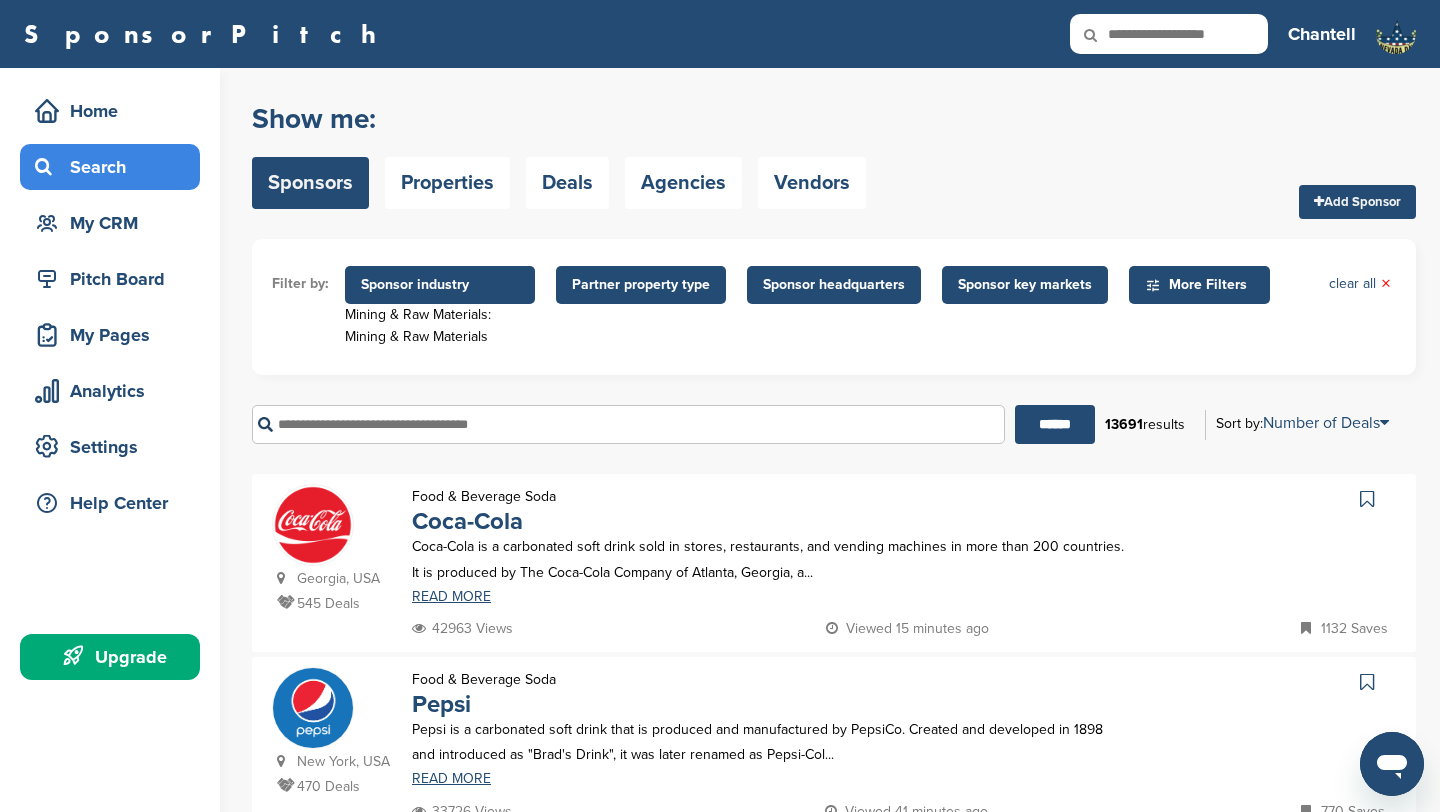 click on "Sponsor industry" at bounding box center [440, 285] 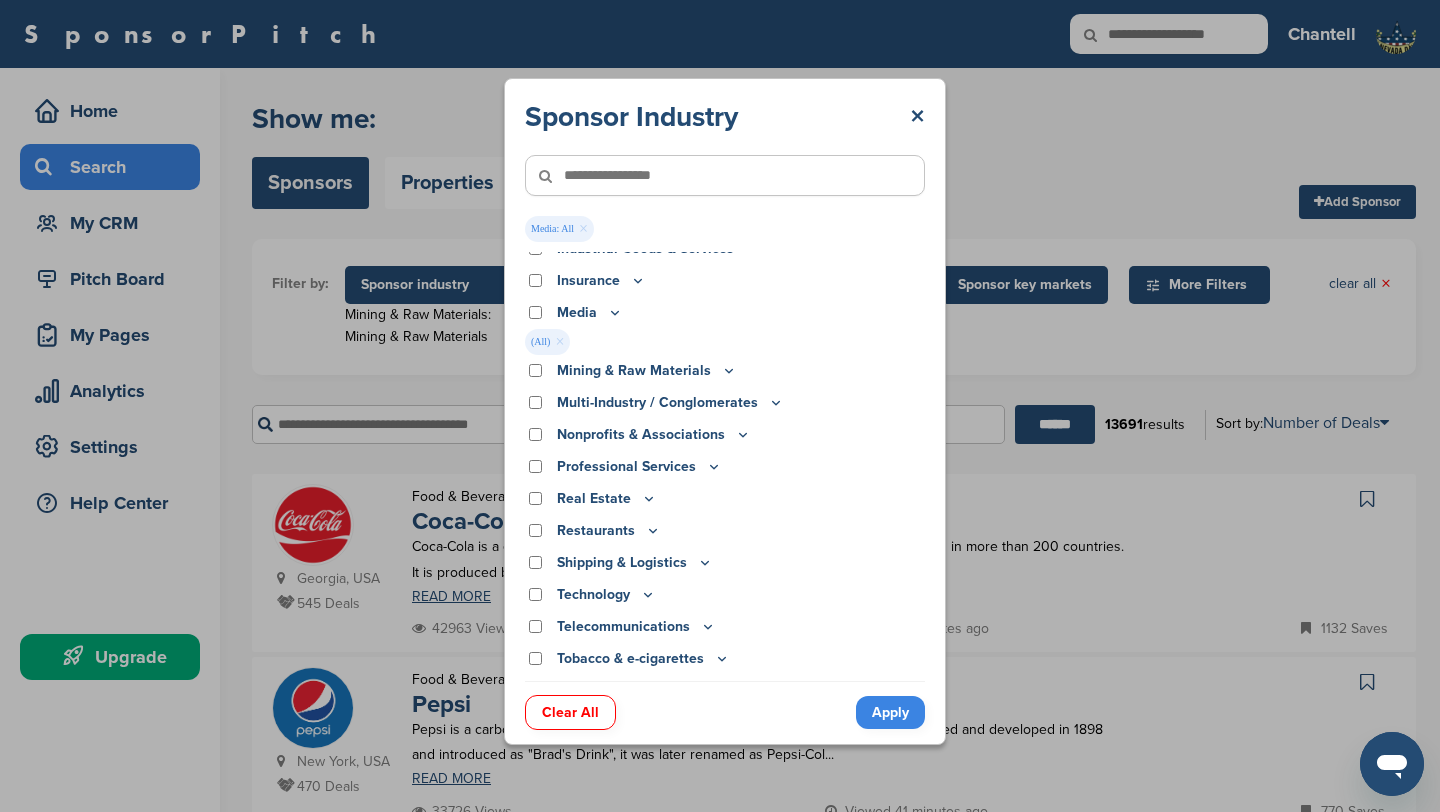 click on "Apply" at bounding box center [890, 712] 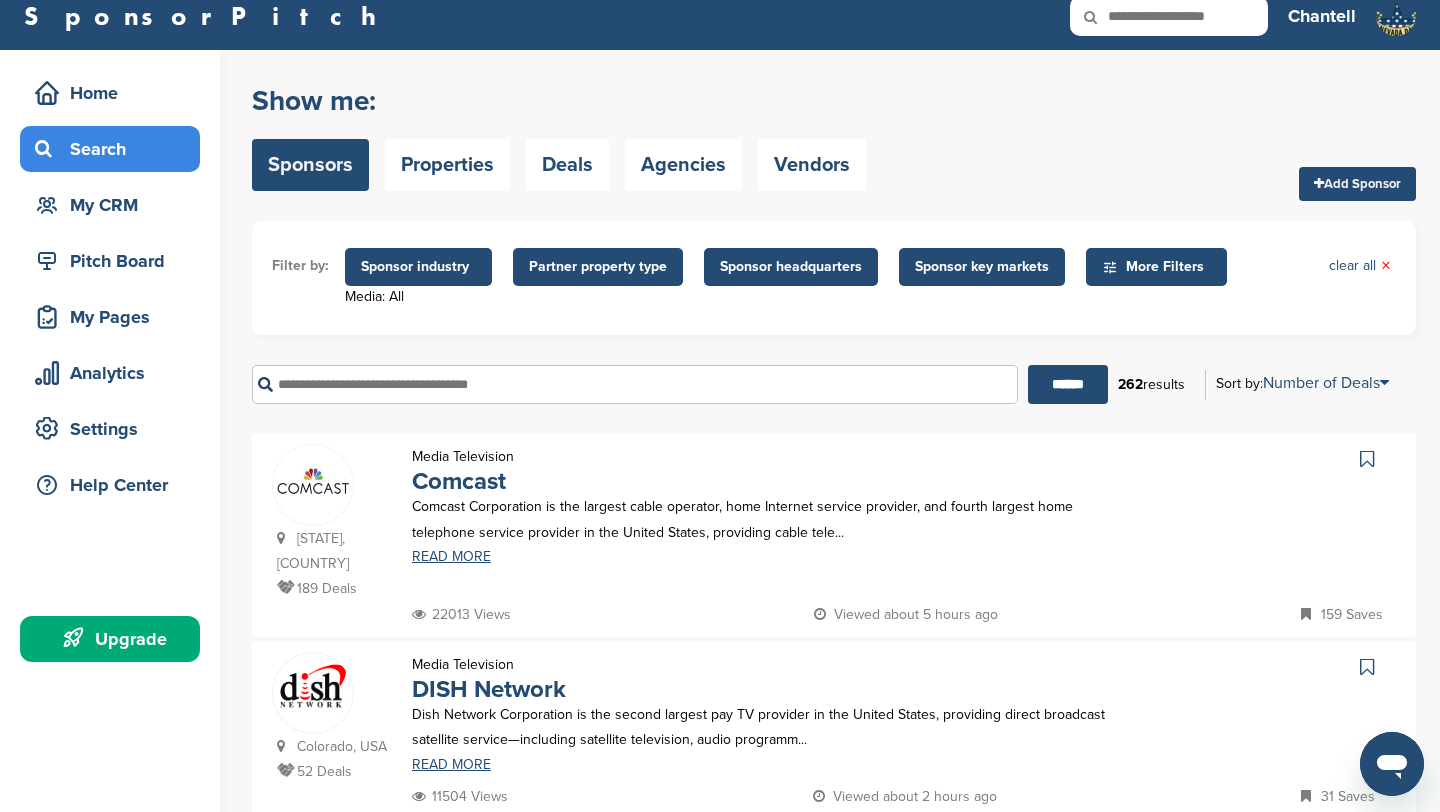 scroll, scrollTop: 0, scrollLeft: 0, axis: both 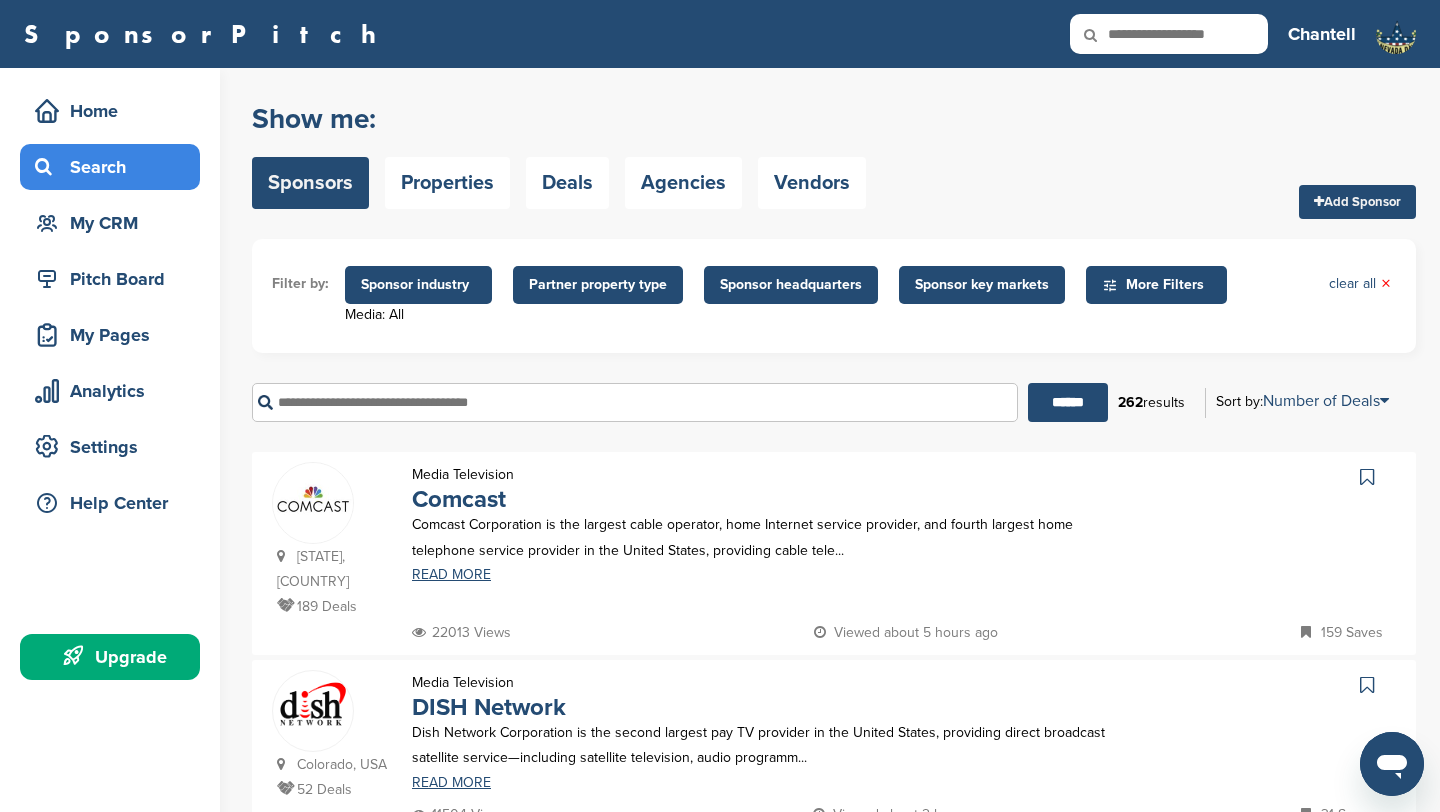 click on "Sponsor industry" at bounding box center (418, 285) 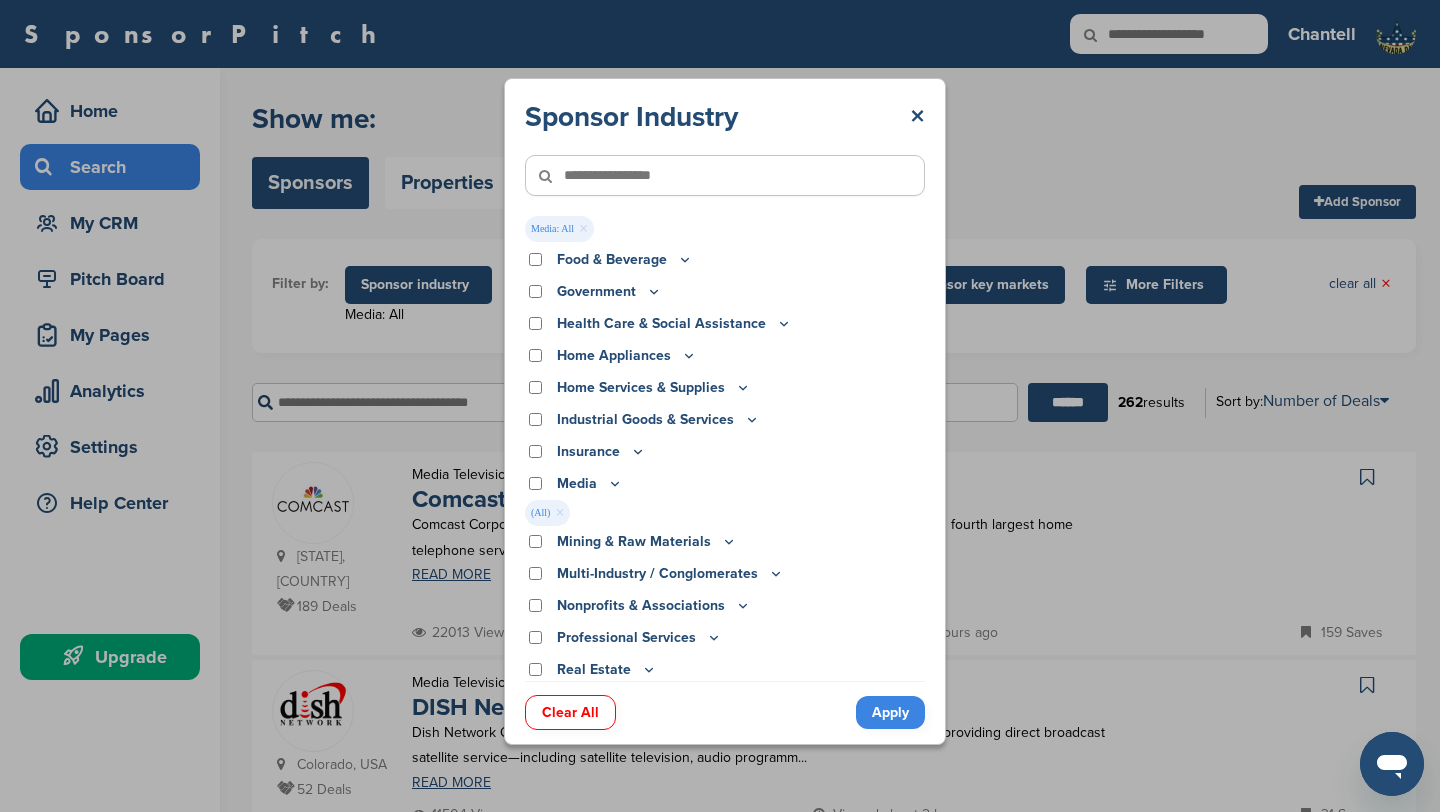 scroll, scrollTop: 318, scrollLeft: 0, axis: vertical 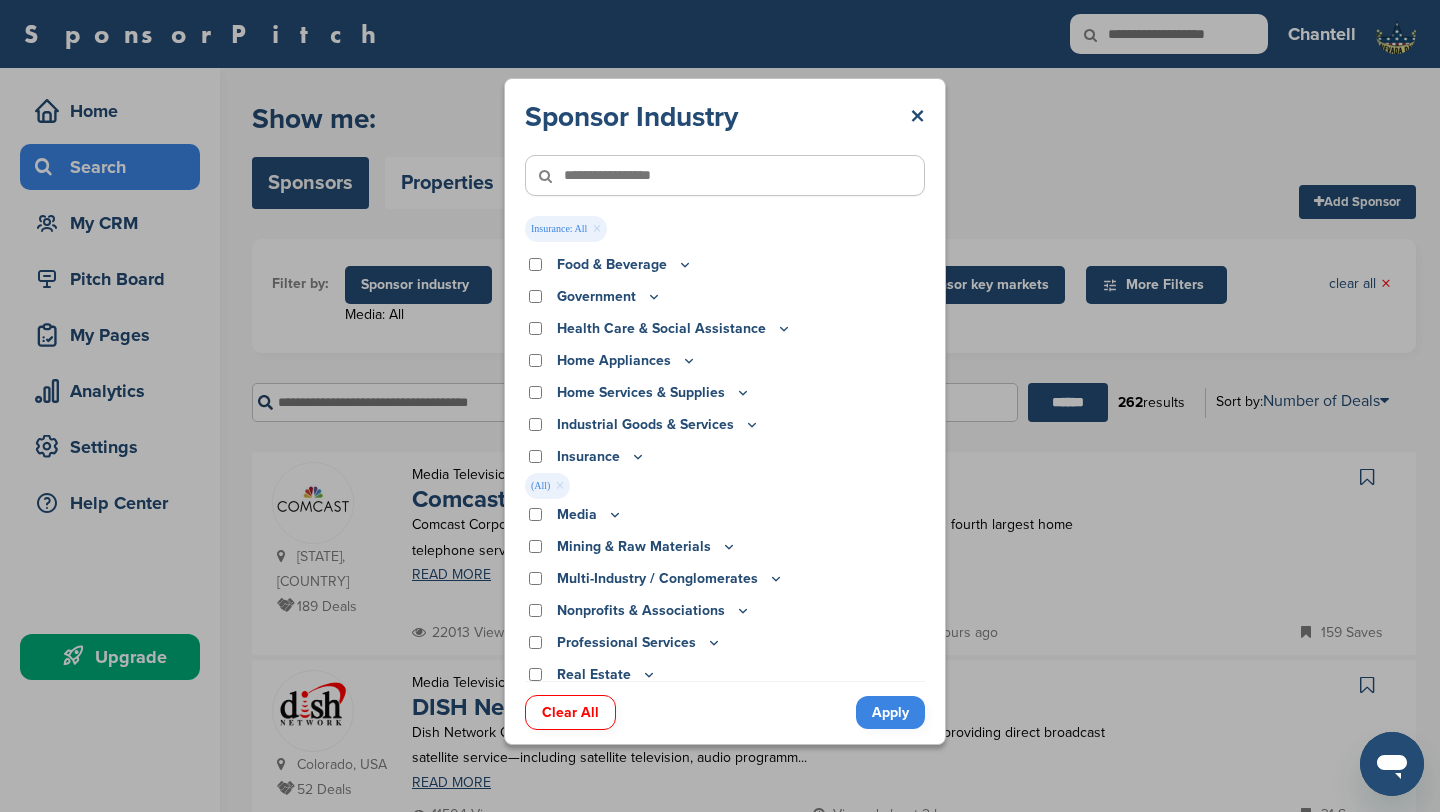 click on "Apply" at bounding box center [890, 712] 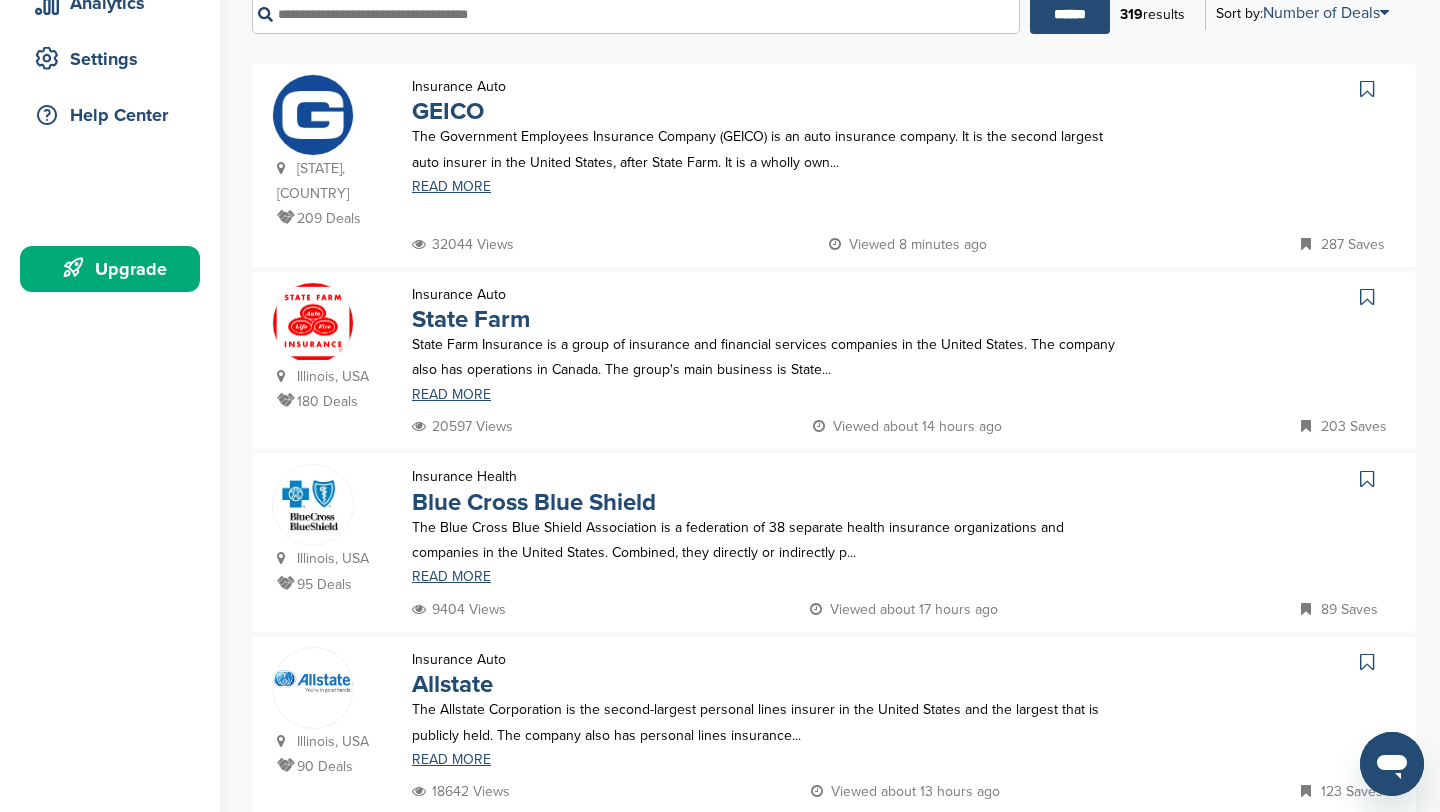 scroll, scrollTop: 0, scrollLeft: 0, axis: both 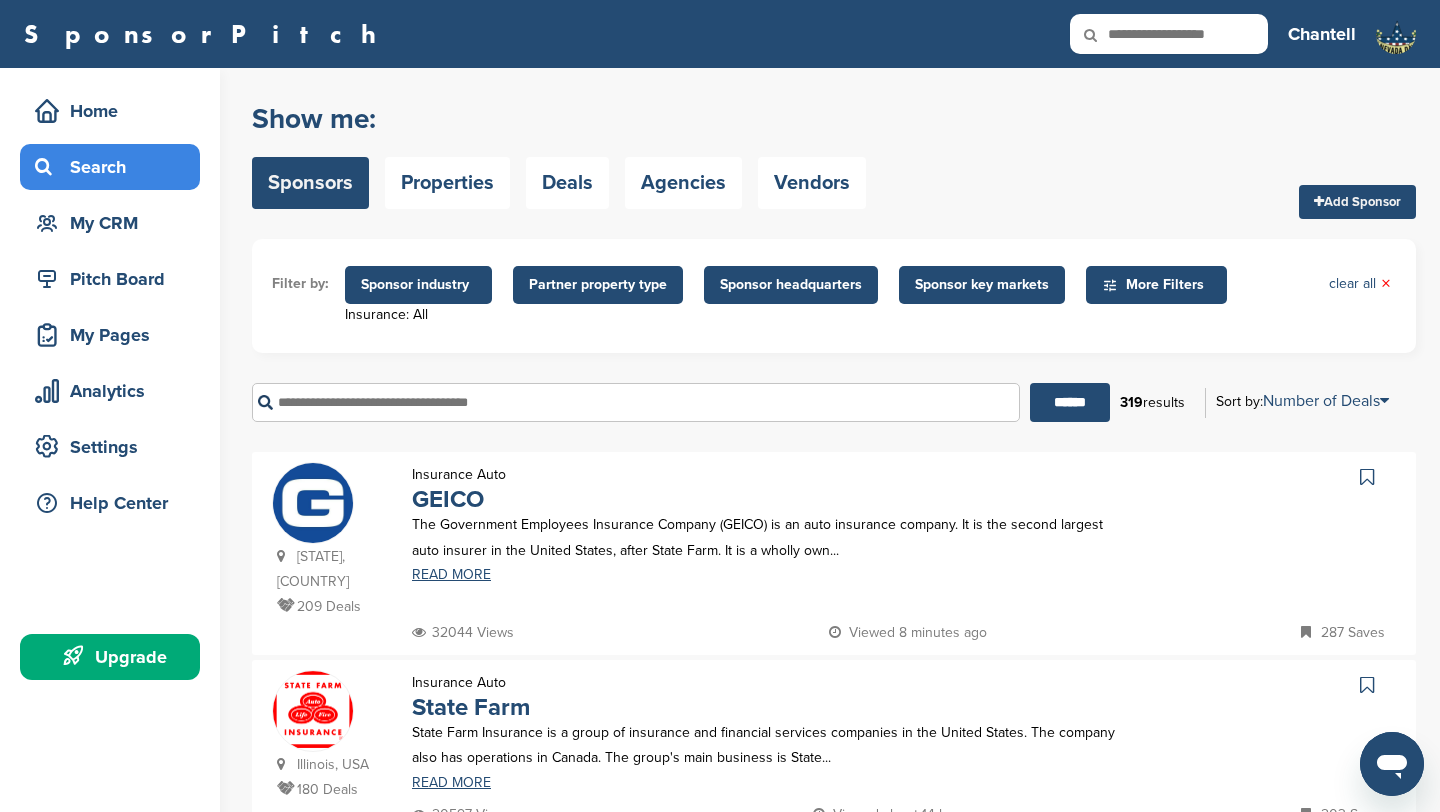 click on "Sponsor industry" at bounding box center [418, 285] 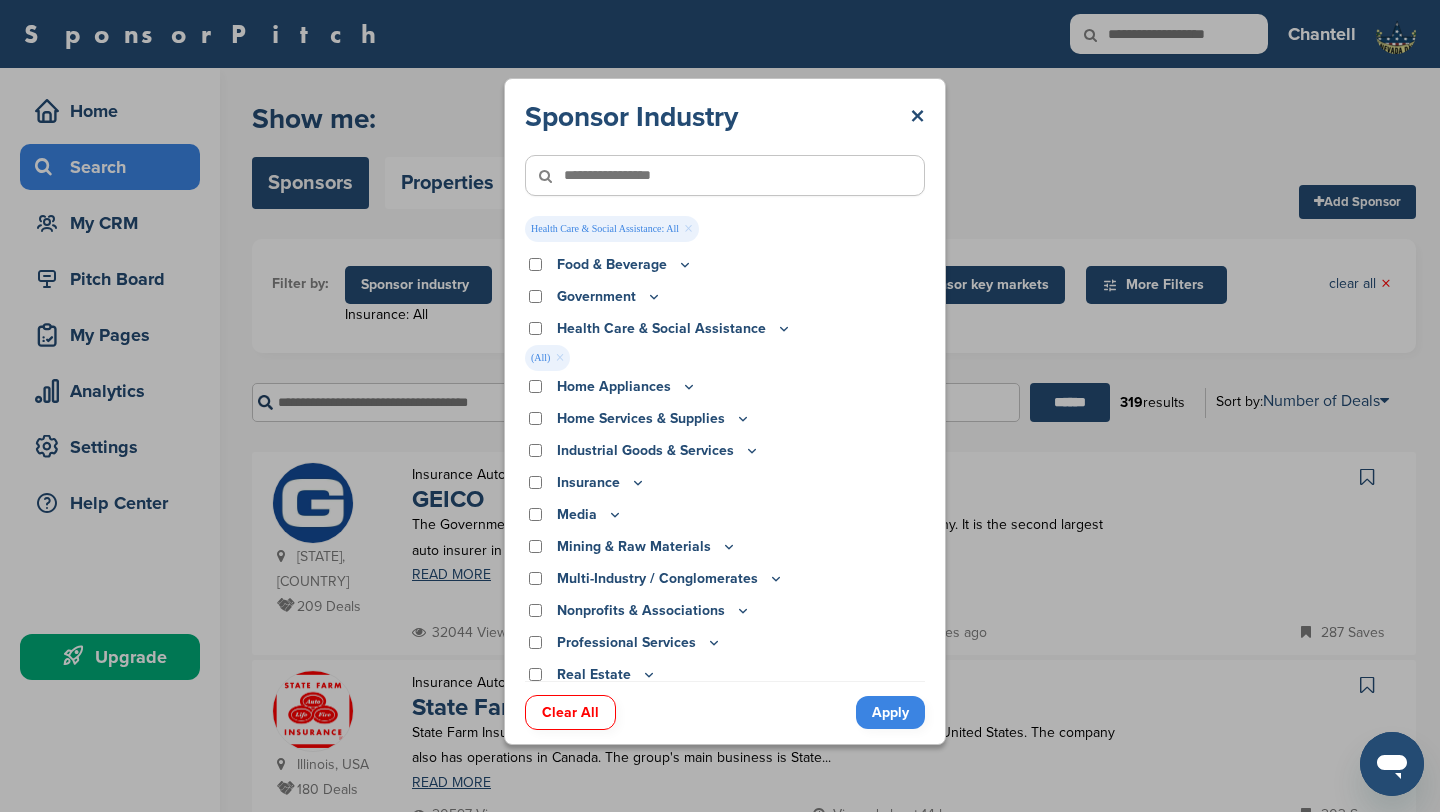 click on "Apply" at bounding box center [890, 712] 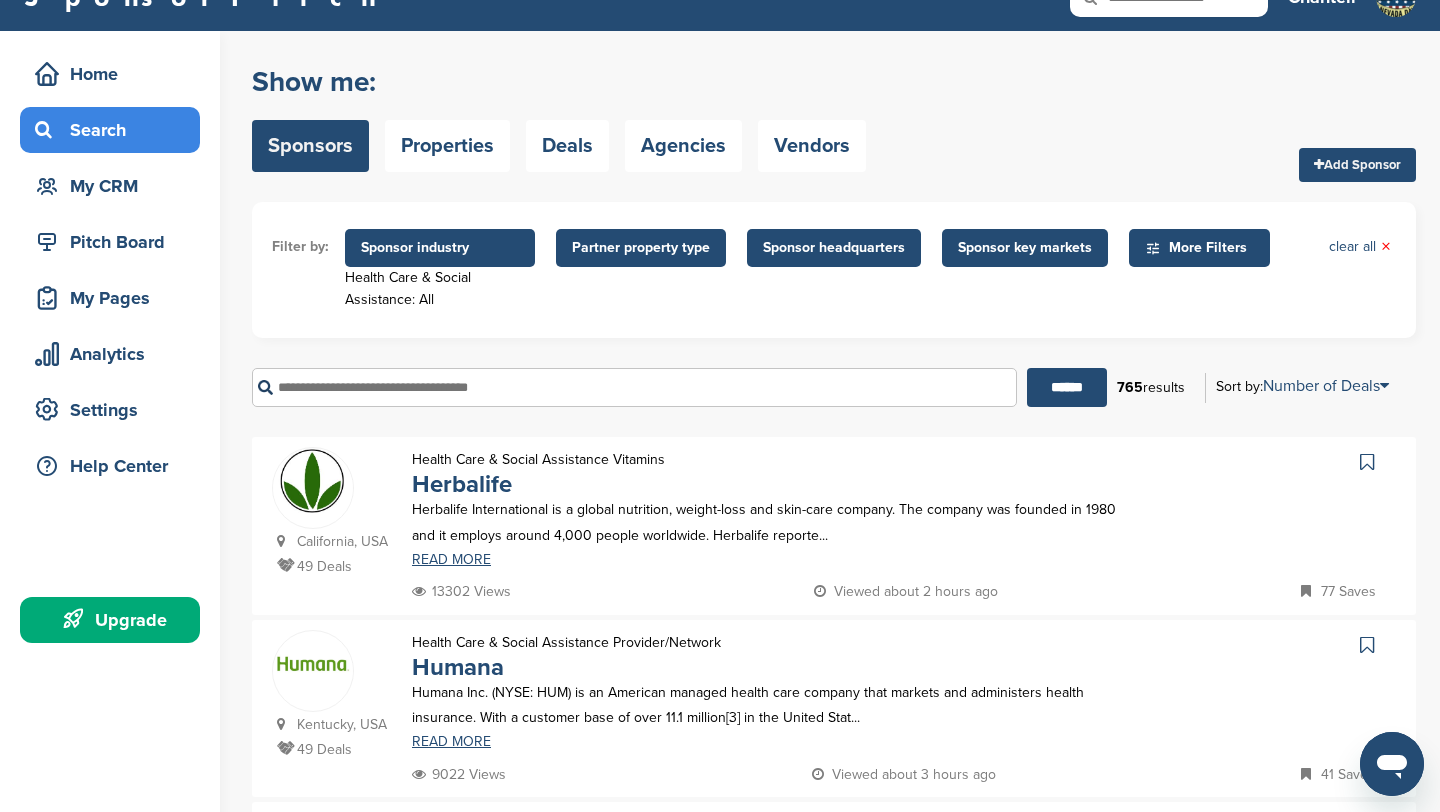 scroll, scrollTop: 0, scrollLeft: 0, axis: both 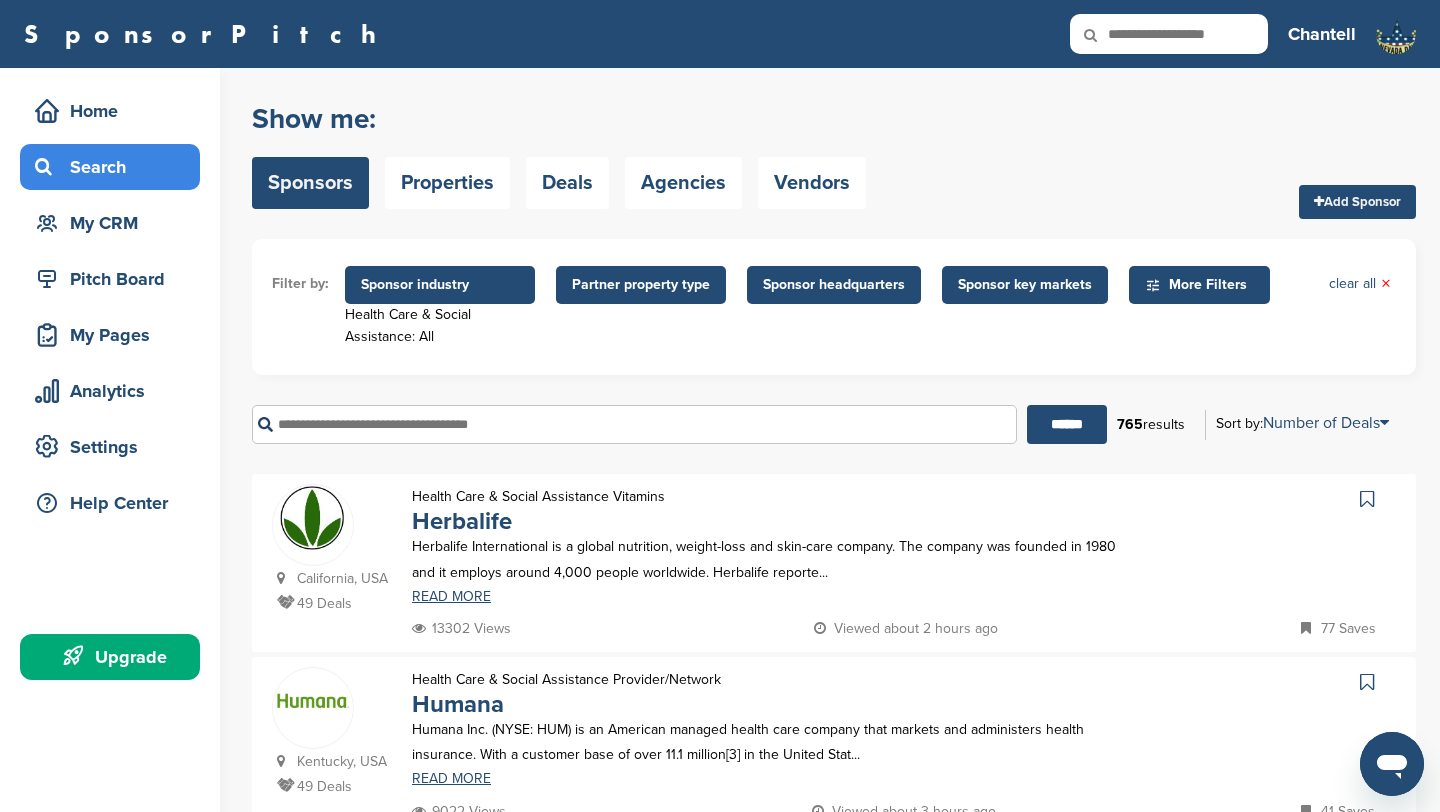 click on "Sponsor industry" at bounding box center (440, 285) 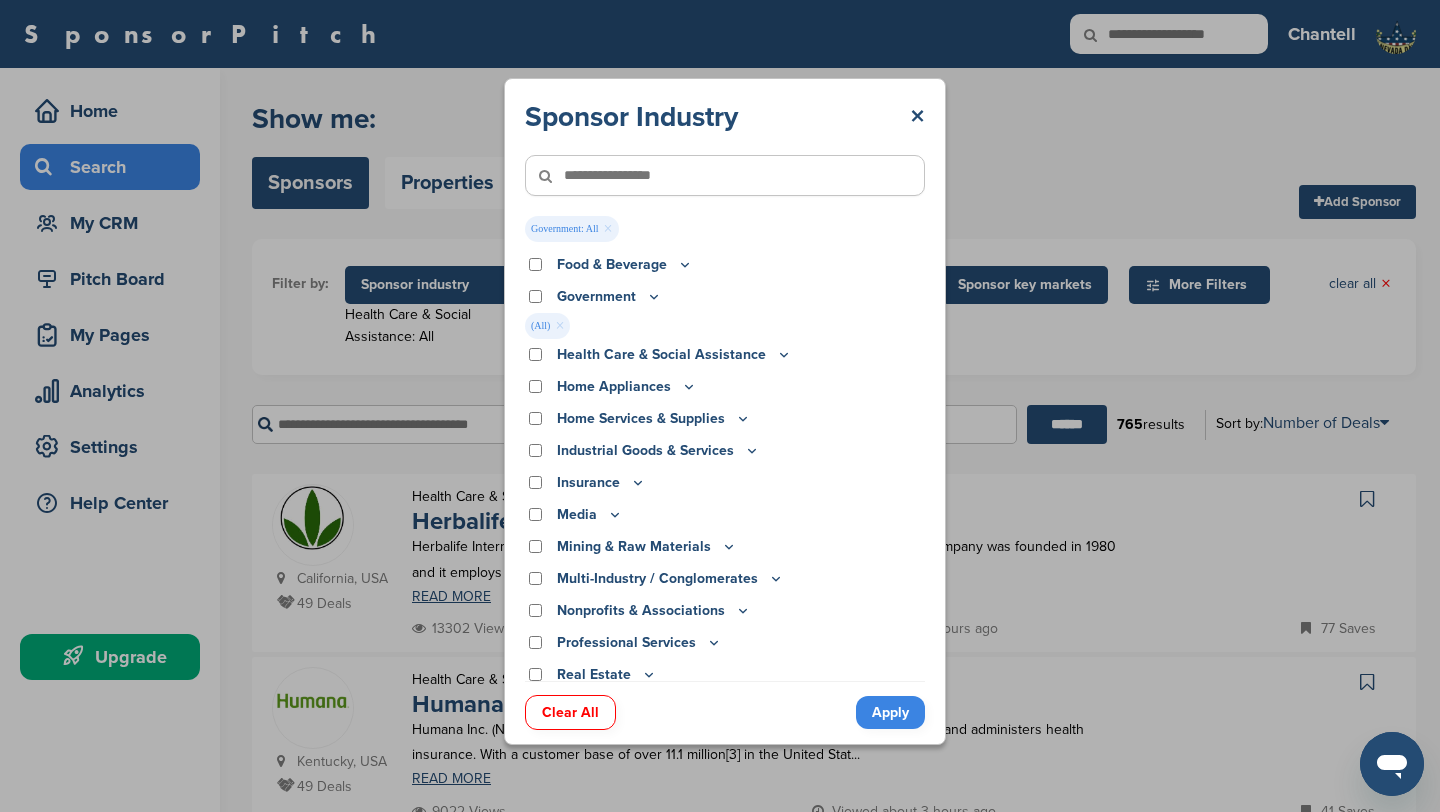 click on "Apply" at bounding box center [890, 712] 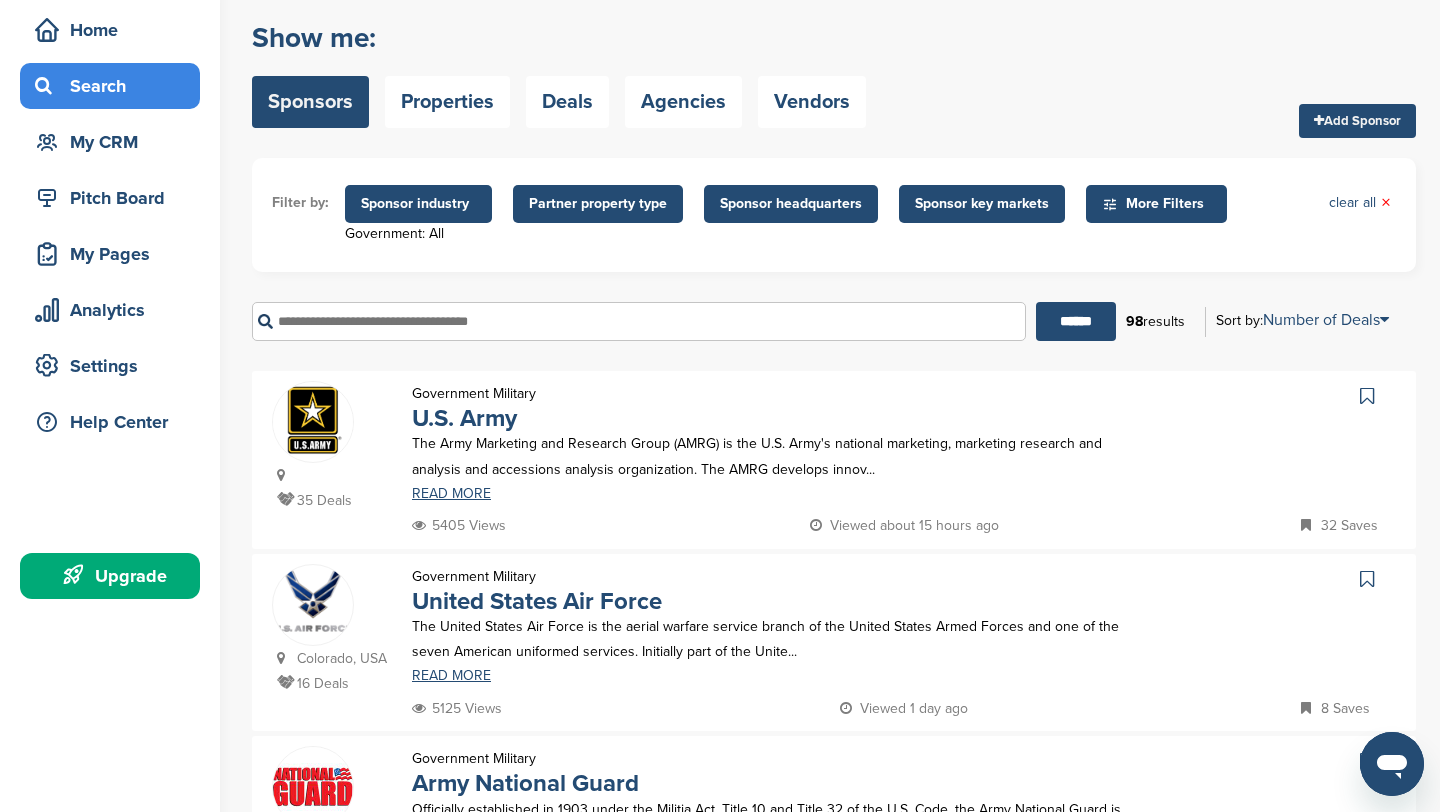 scroll, scrollTop: 0, scrollLeft: 0, axis: both 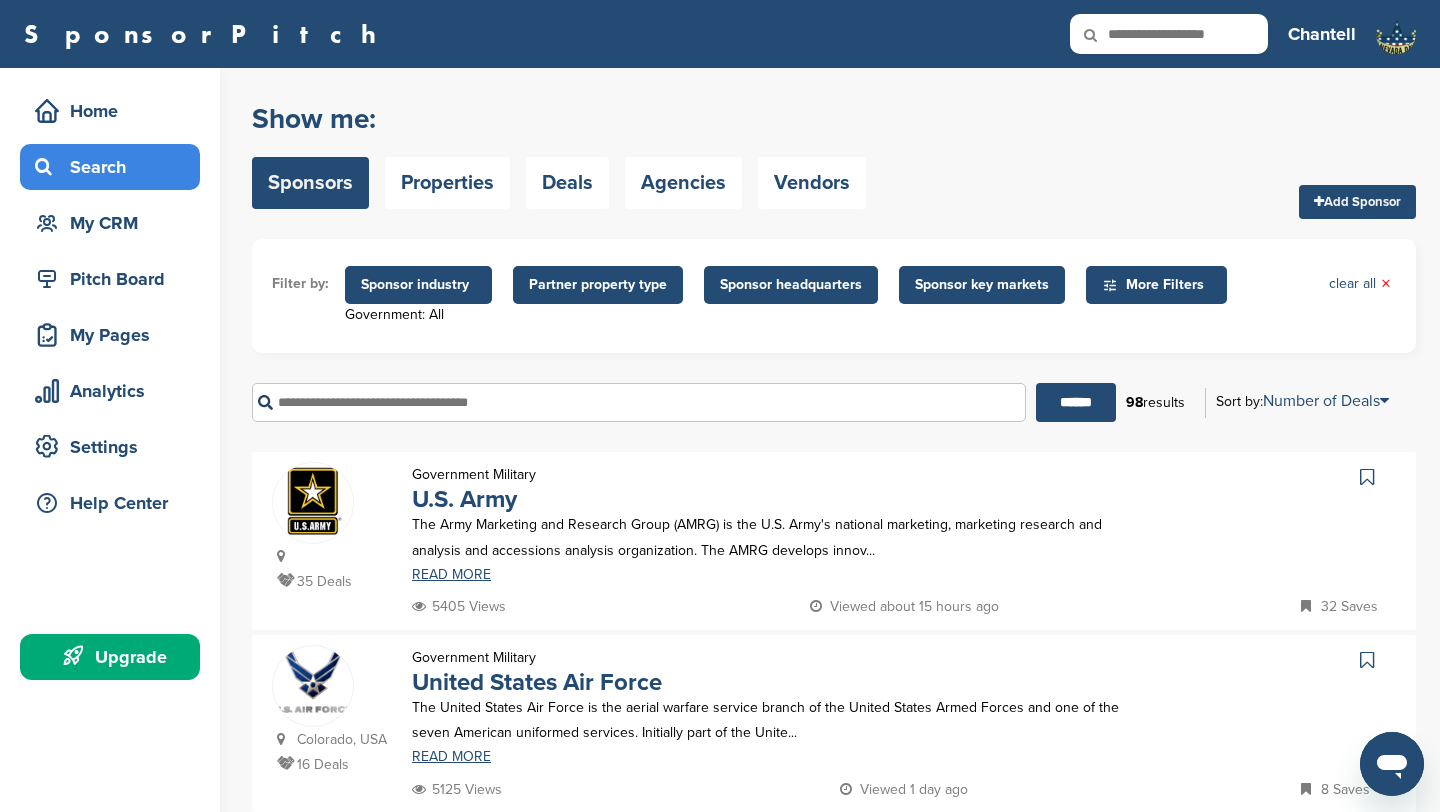 click on "Sponsor industry" at bounding box center [418, 285] 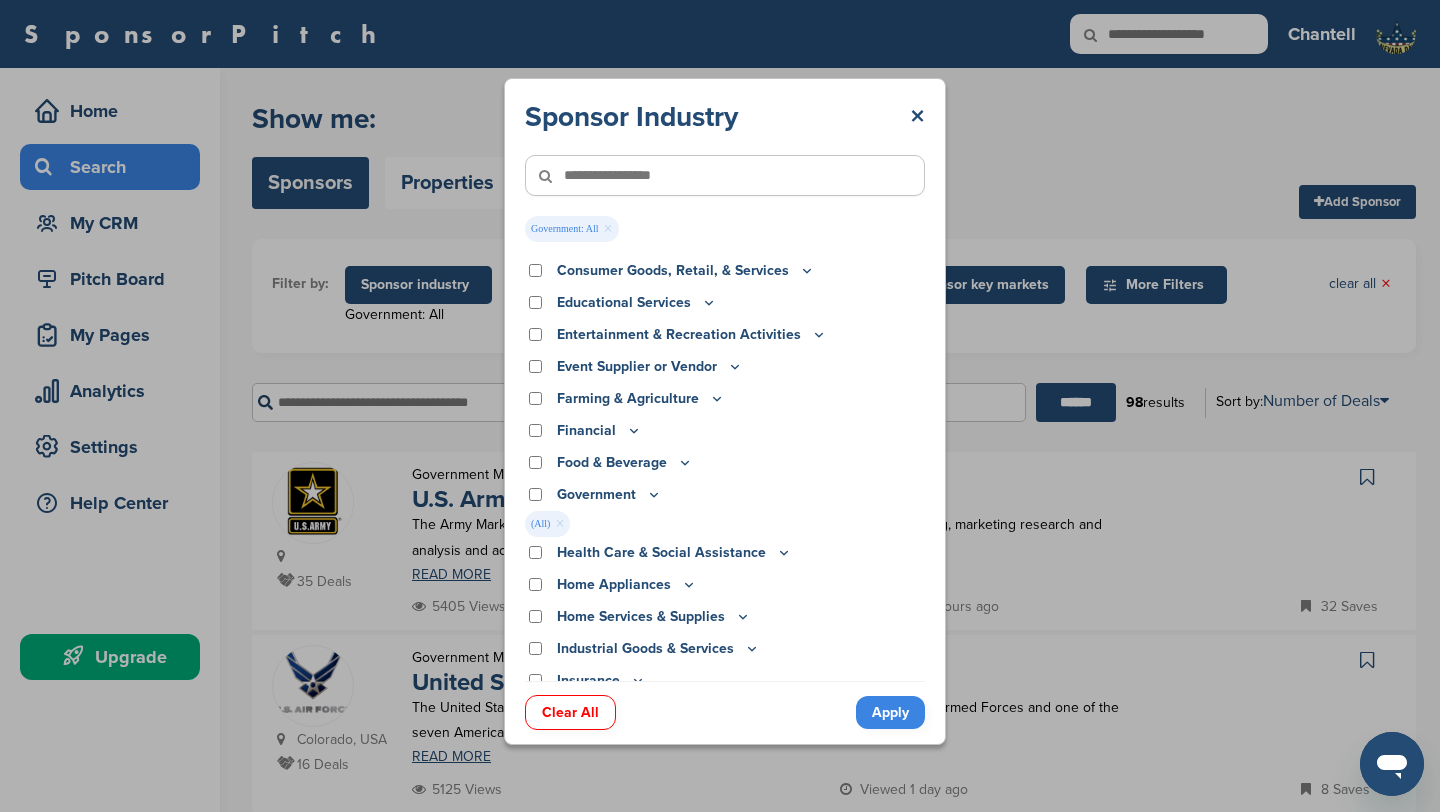 scroll, scrollTop: 110, scrollLeft: 0, axis: vertical 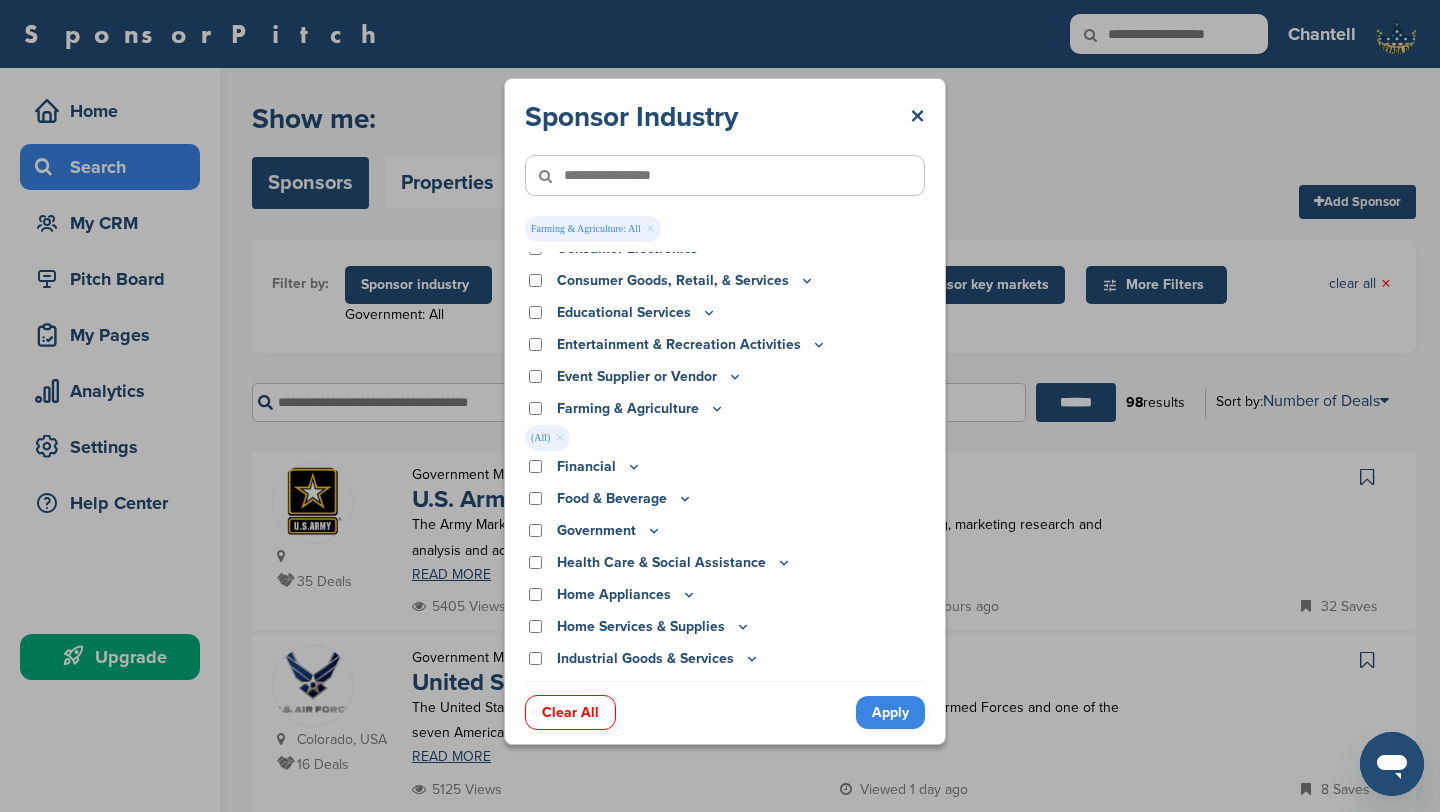 click on "Apply" at bounding box center (890, 712) 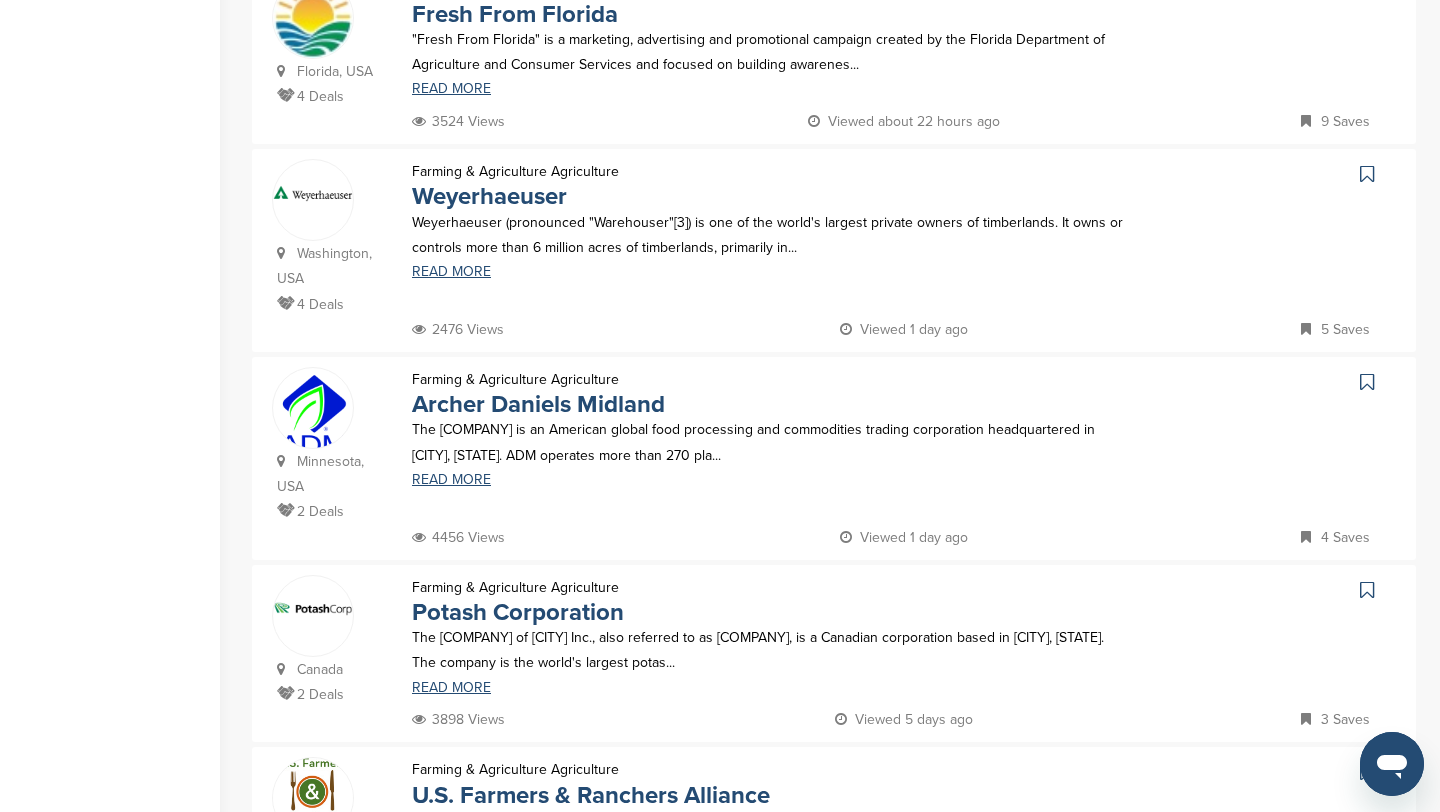 scroll, scrollTop: 0, scrollLeft: 0, axis: both 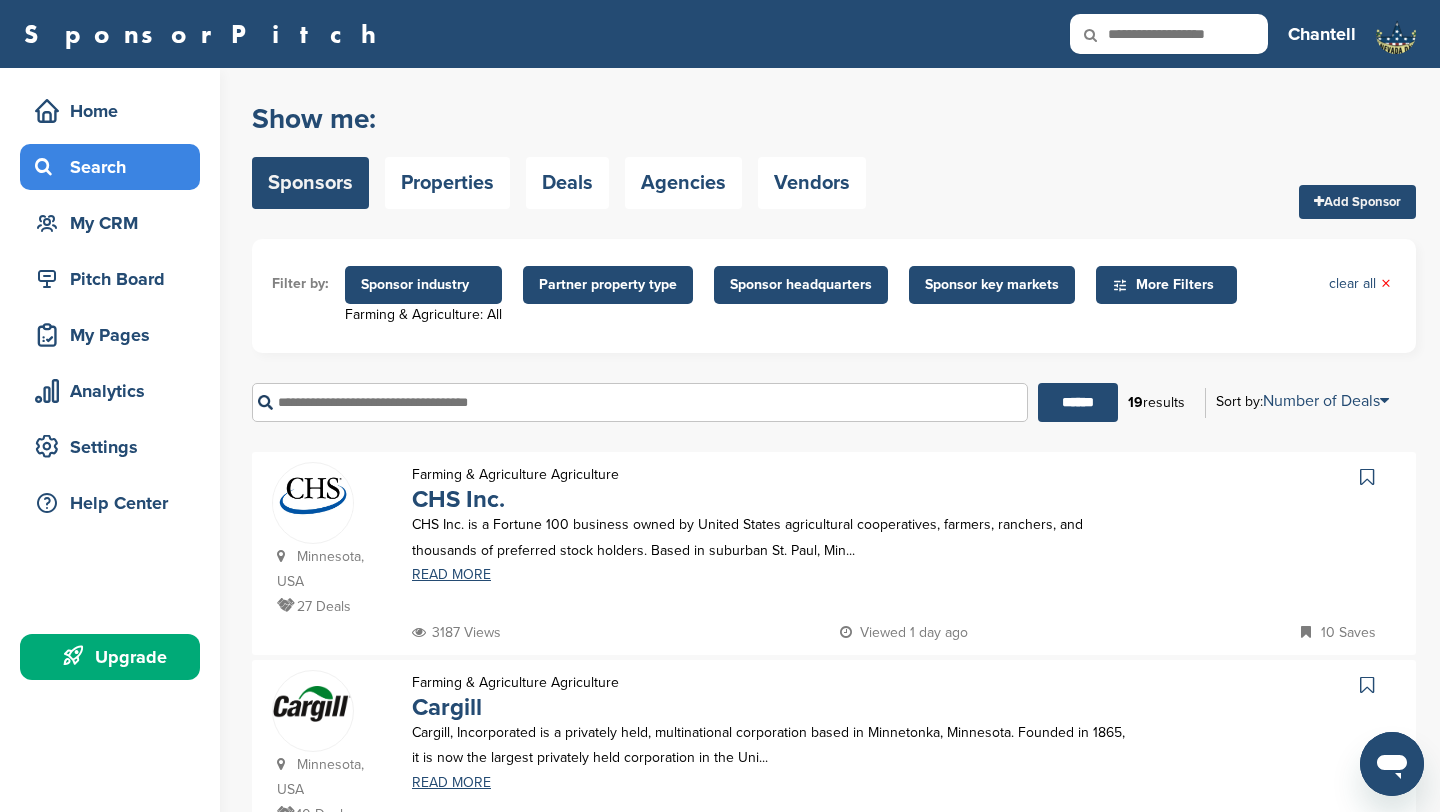 click on "Sponsor industry" at bounding box center (423, 285) 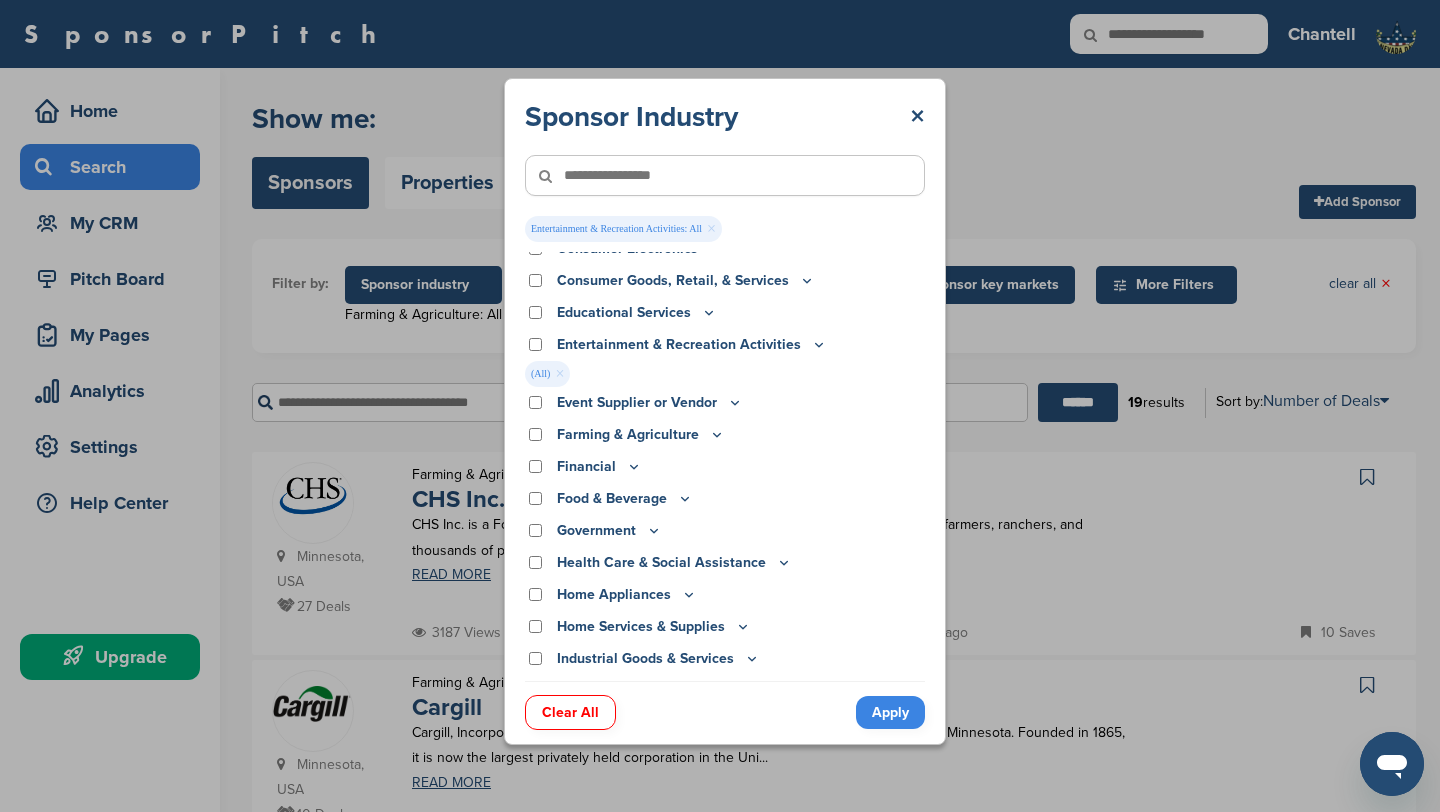 click on "Apply" at bounding box center [890, 712] 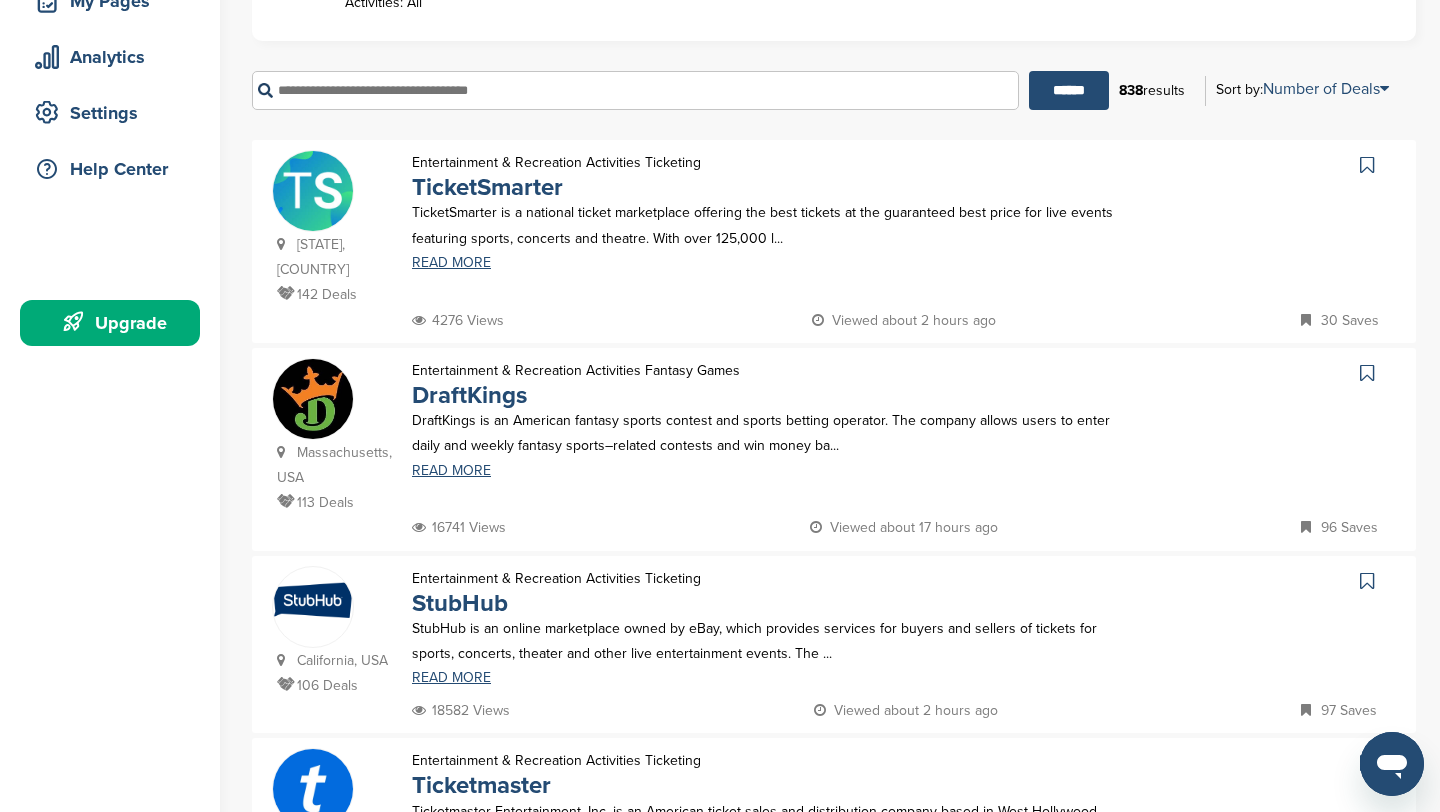 scroll, scrollTop: 0, scrollLeft: 0, axis: both 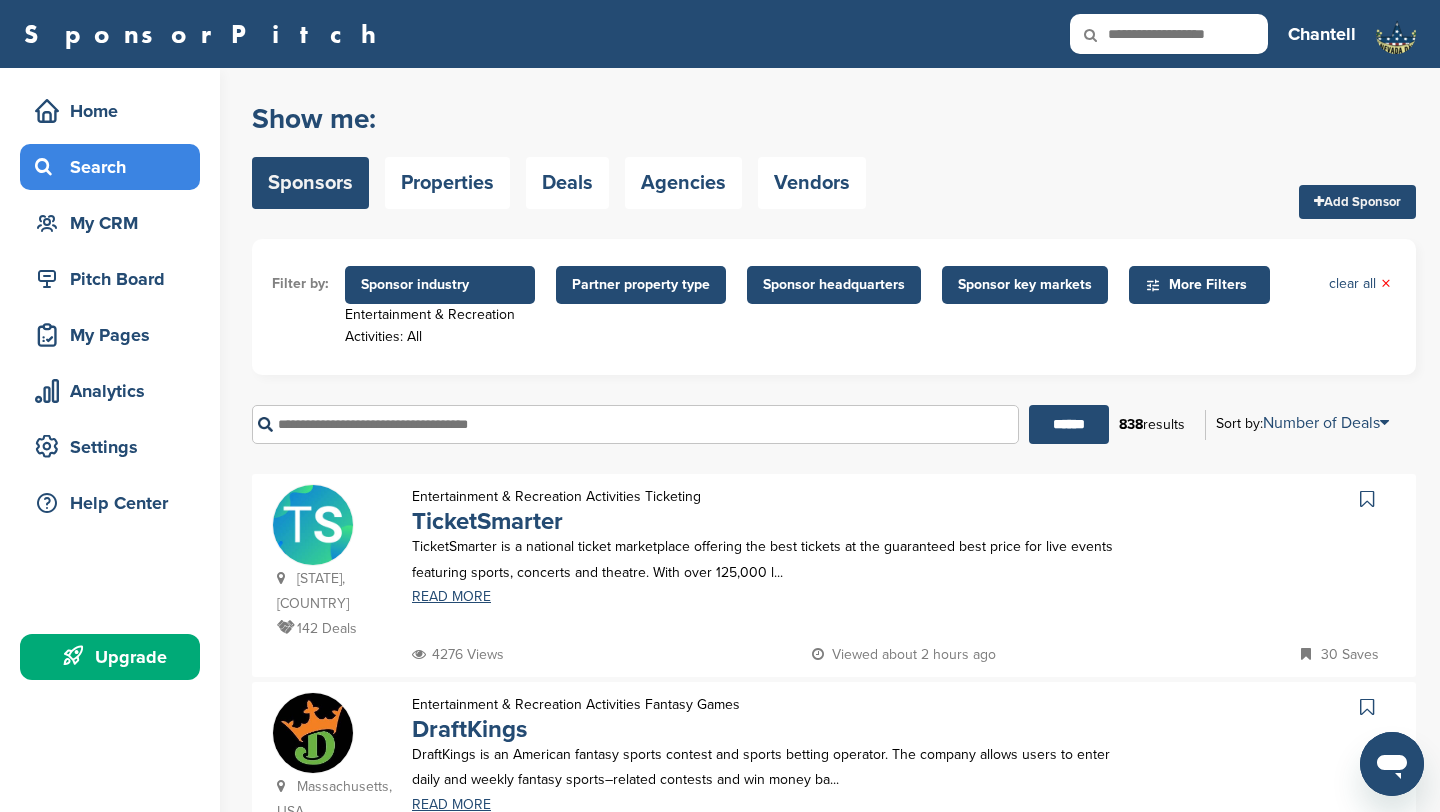 click on "Sponsor industry" at bounding box center [440, 285] 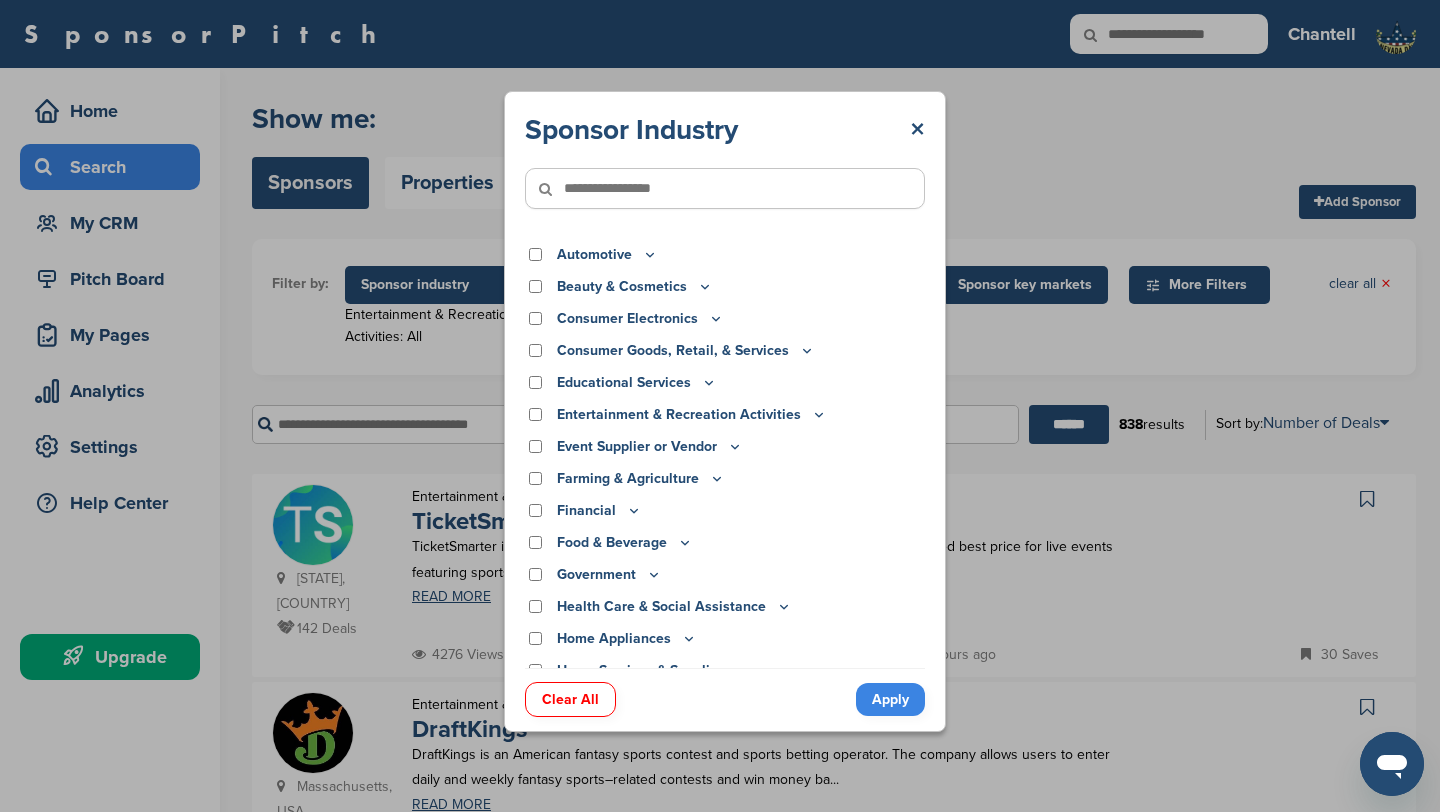scroll, scrollTop: 0, scrollLeft: 0, axis: both 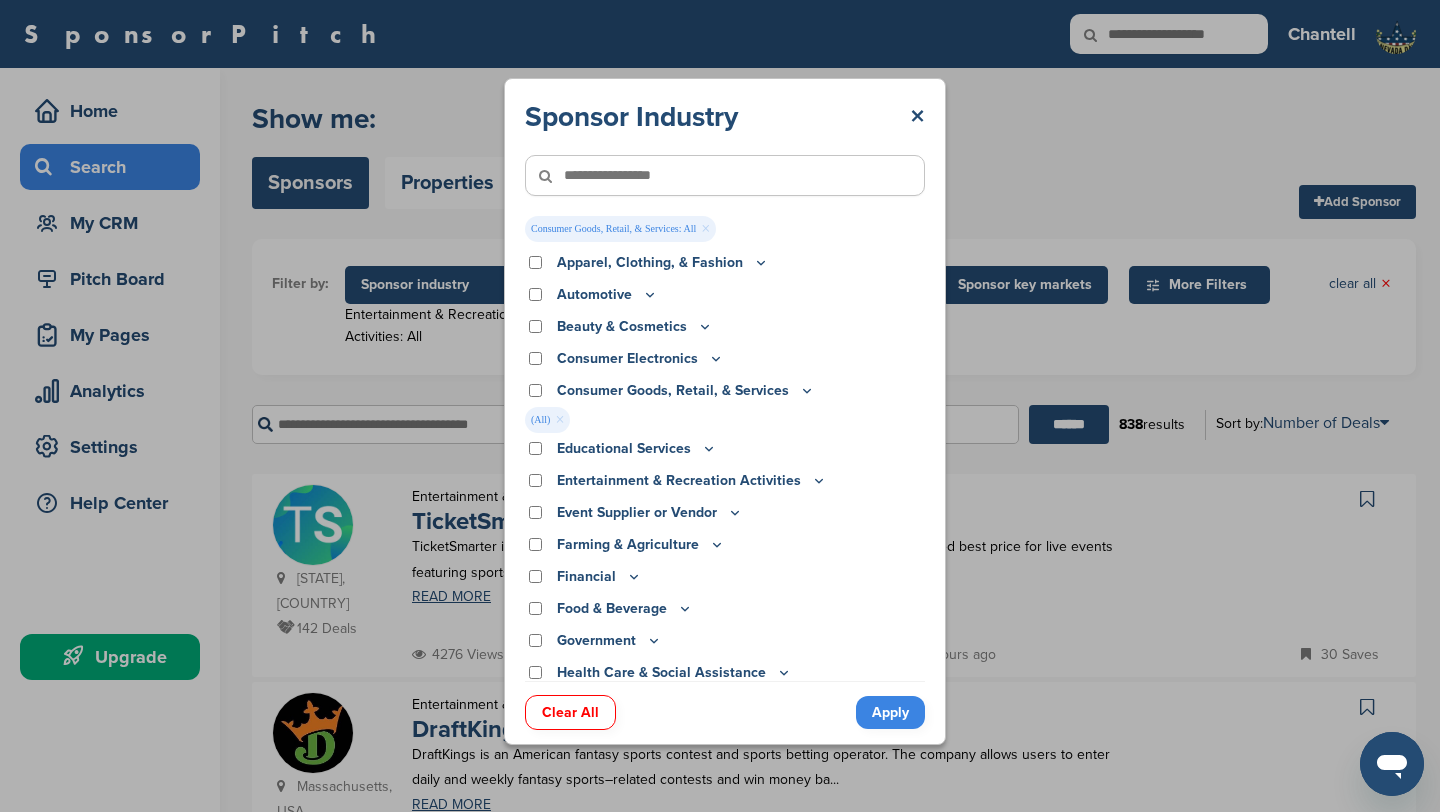 click on "Apply" at bounding box center (890, 712) 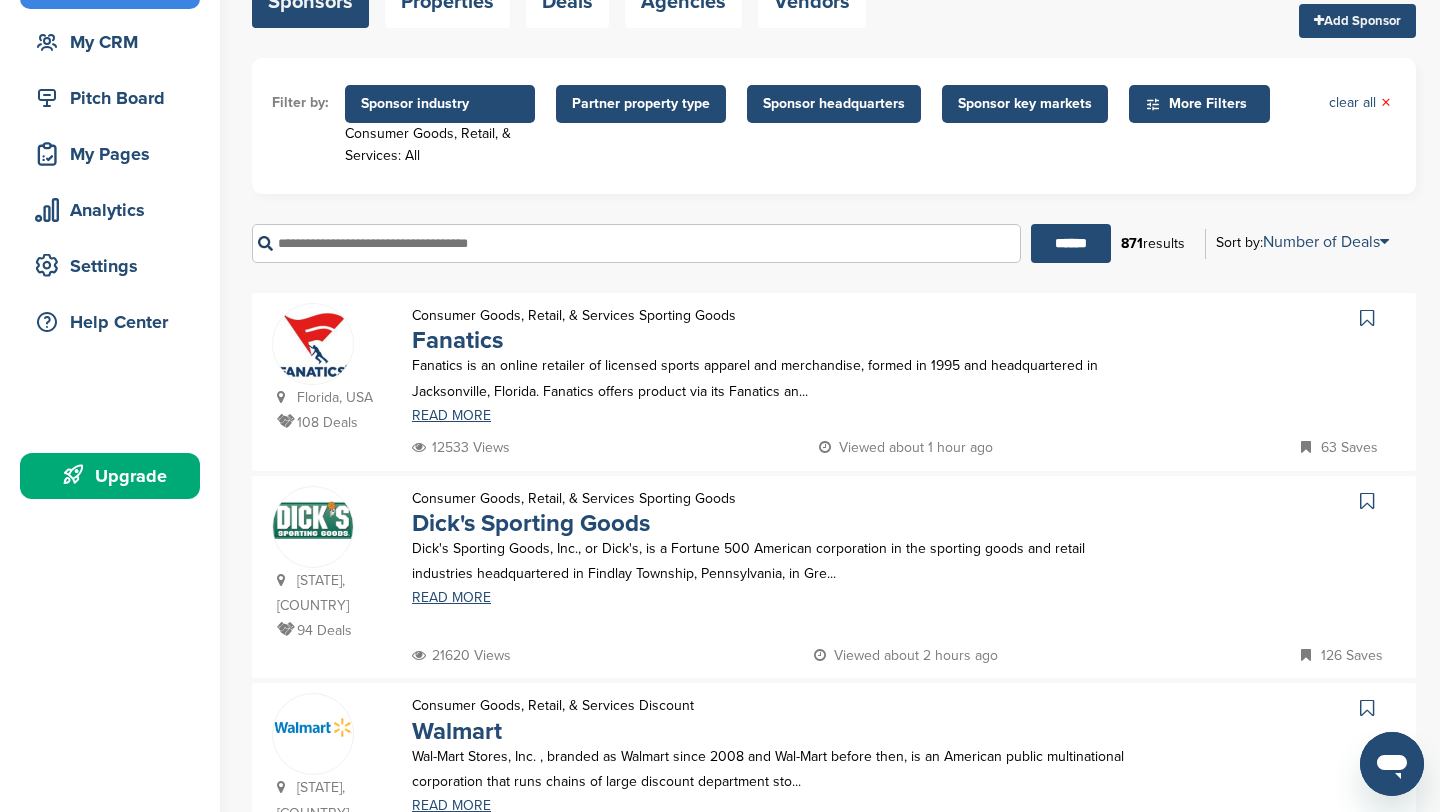 scroll, scrollTop: 0, scrollLeft: 0, axis: both 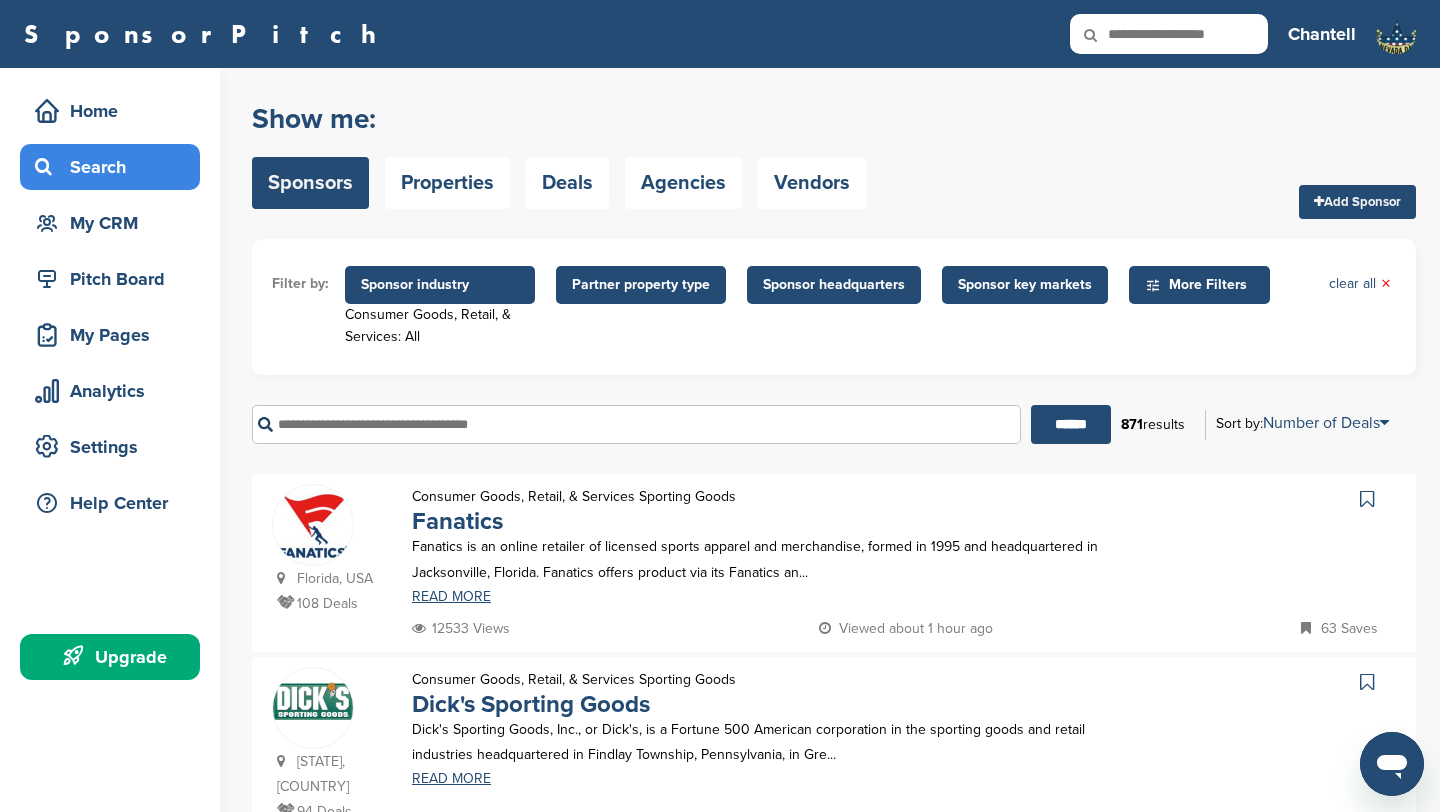click on "Sponsor industry" at bounding box center [440, 285] 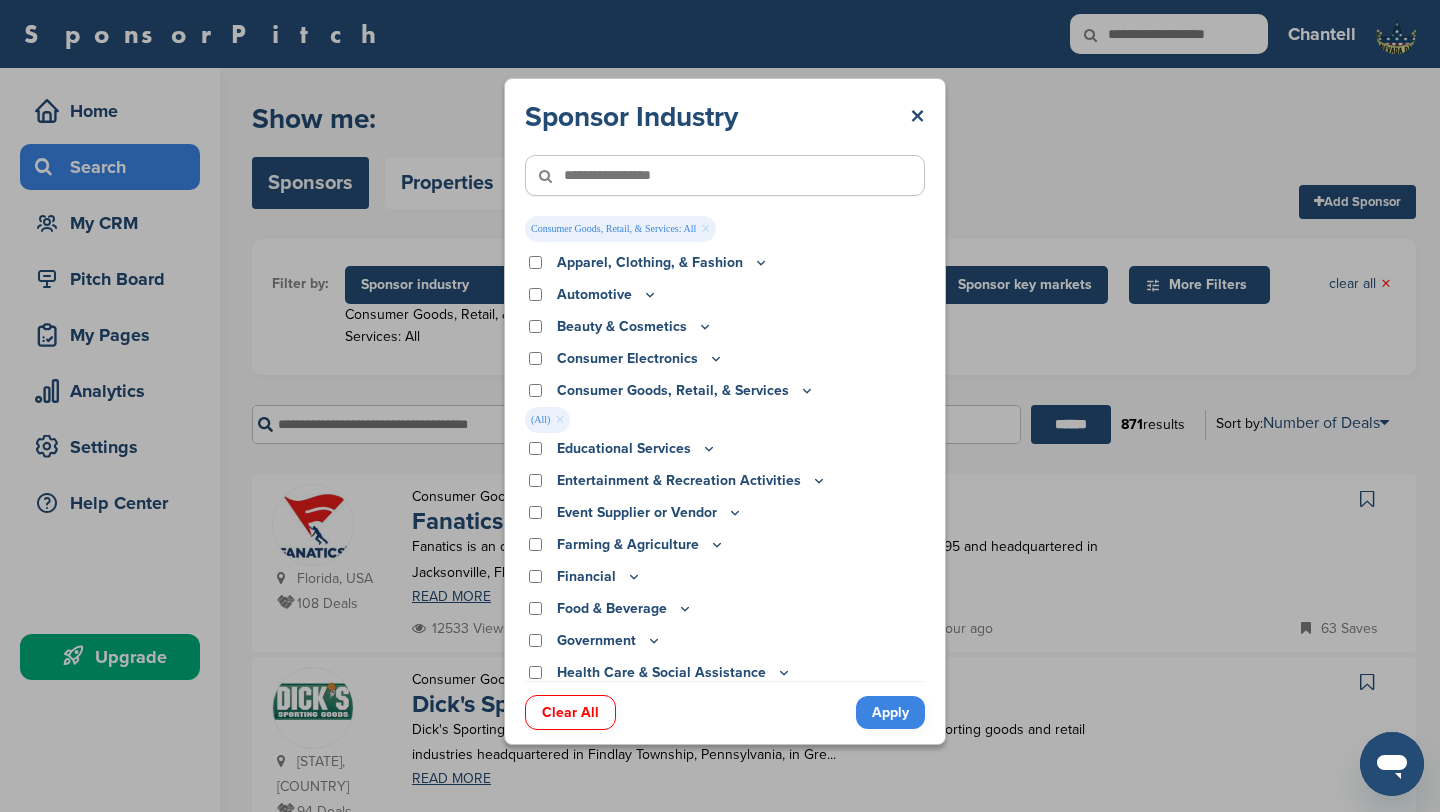 click on "Apparel, Clothing, & Fashion" at bounding box center (725, 263) 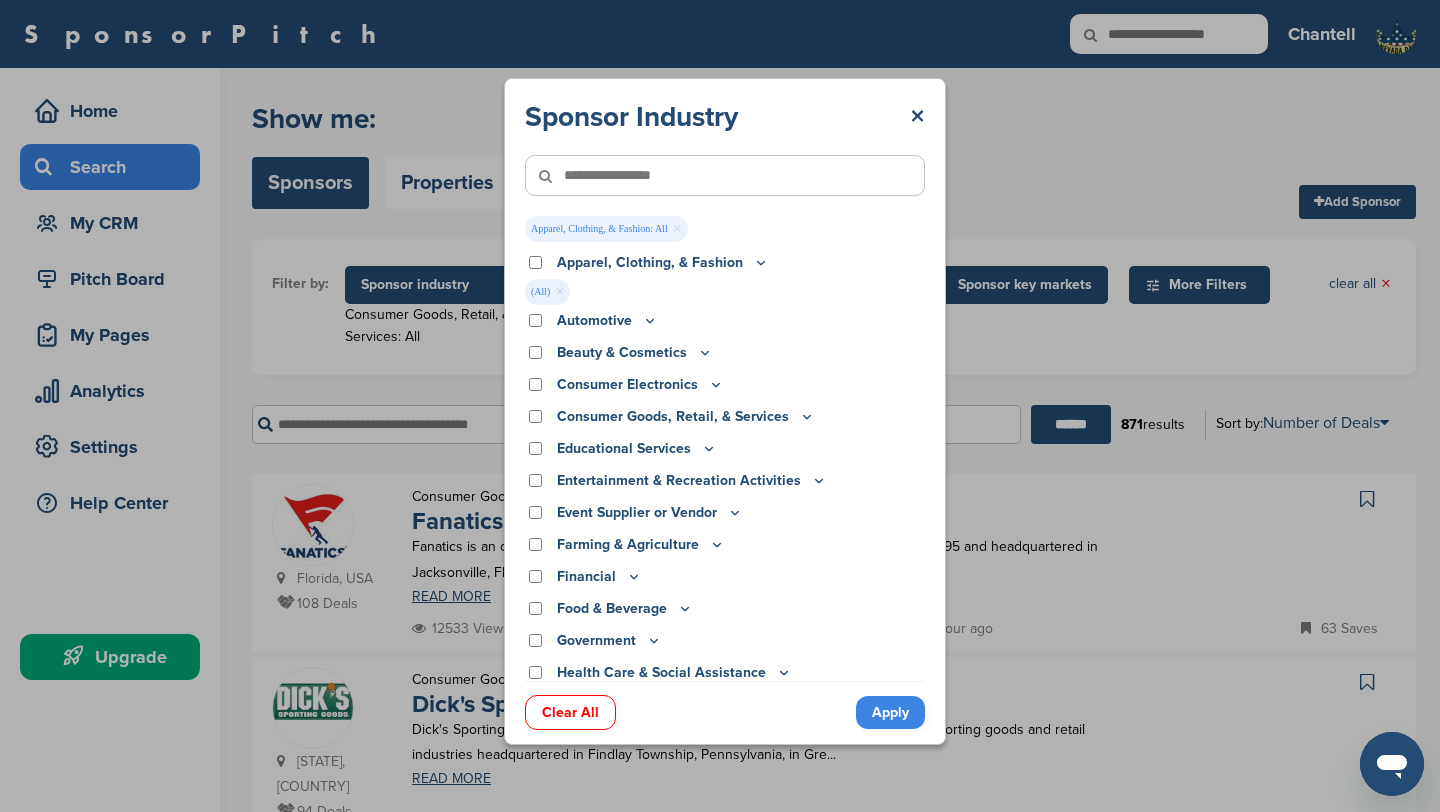 click on "Apply" at bounding box center [890, 712] 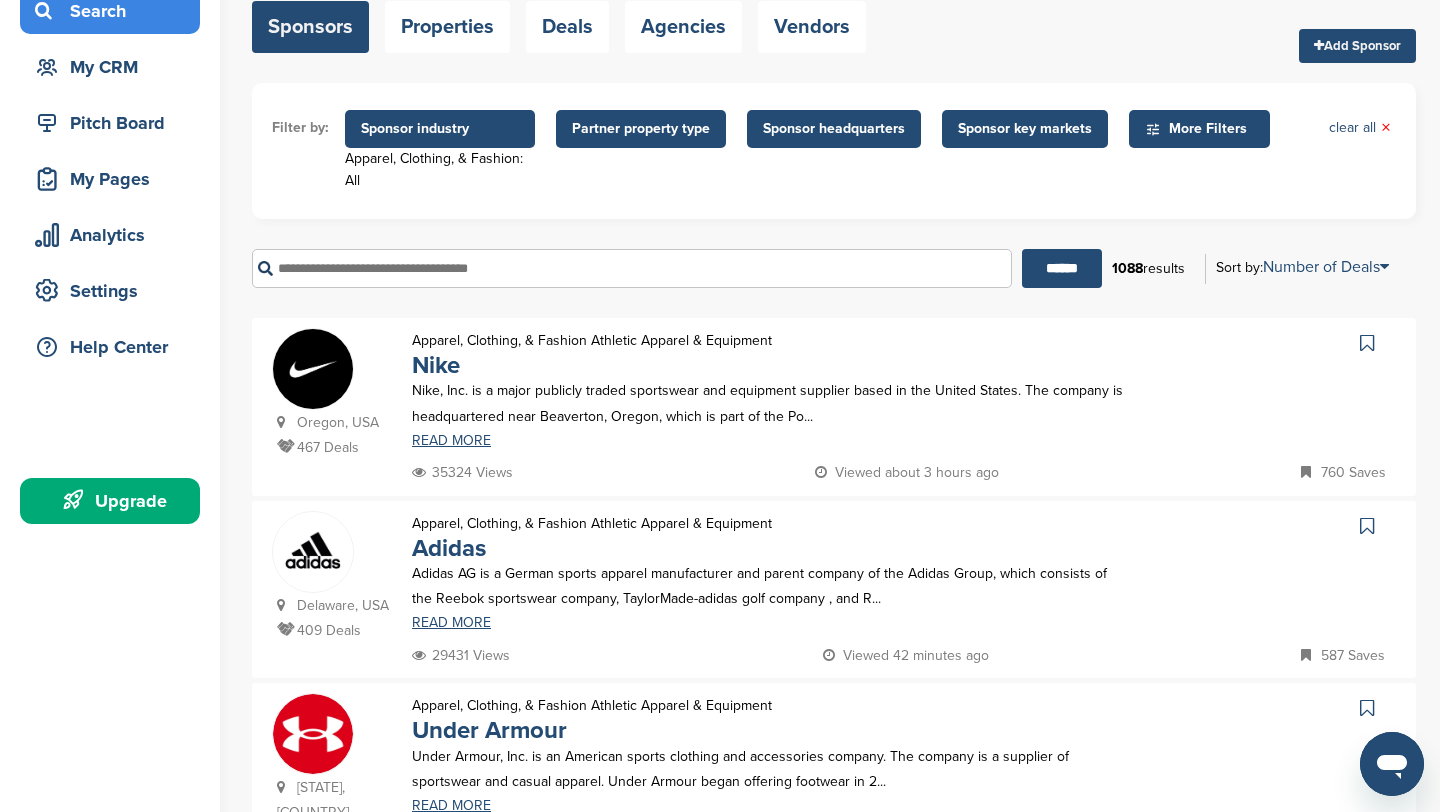 scroll, scrollTop: 0, scrollLeft: 0, axis: both 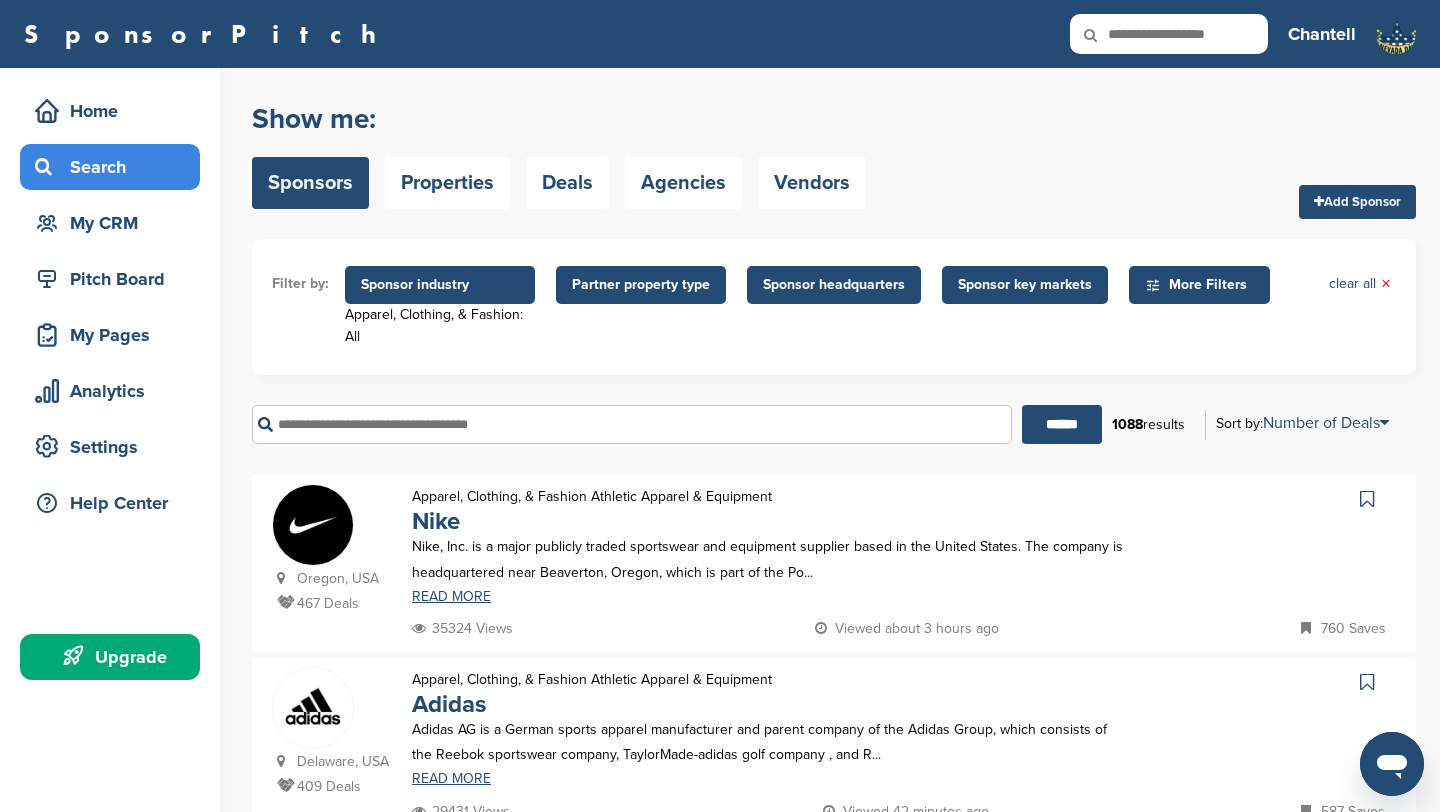 click on "Sponsor industry" at bounding box center [440, 285] 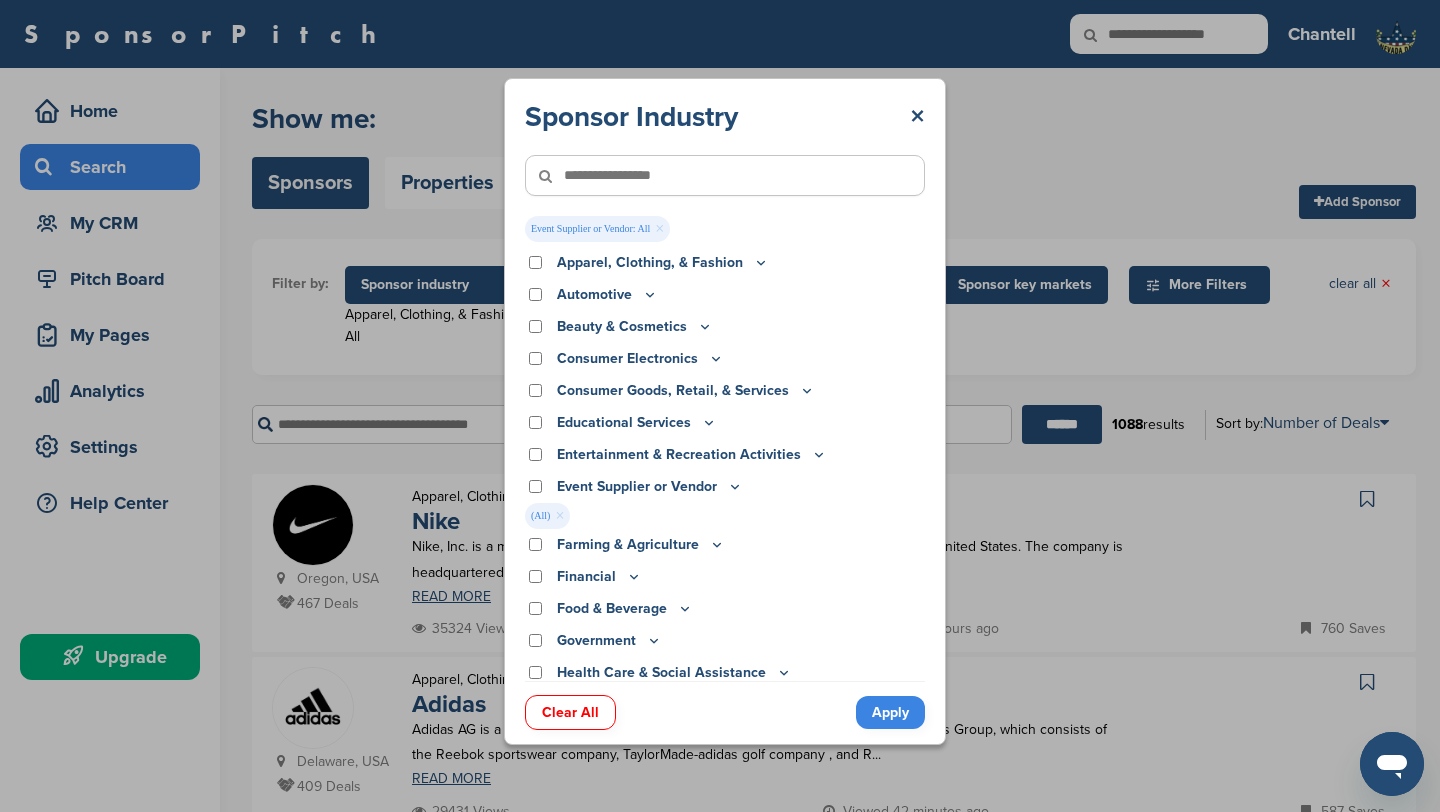 click on "Apply" at bounding box center [890, 712] 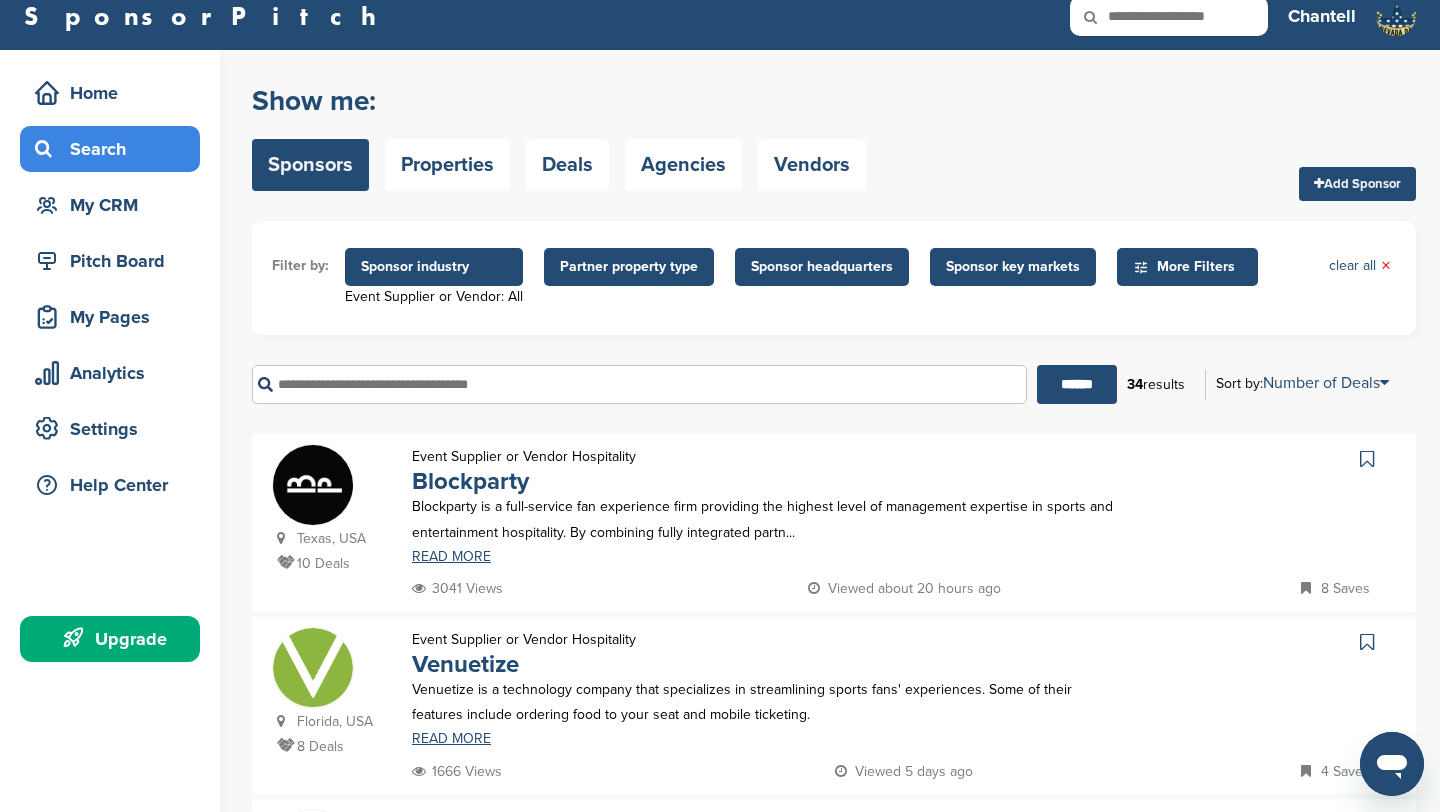 scroll, scrollTop: 0, scrollLeft: 0, axis: both 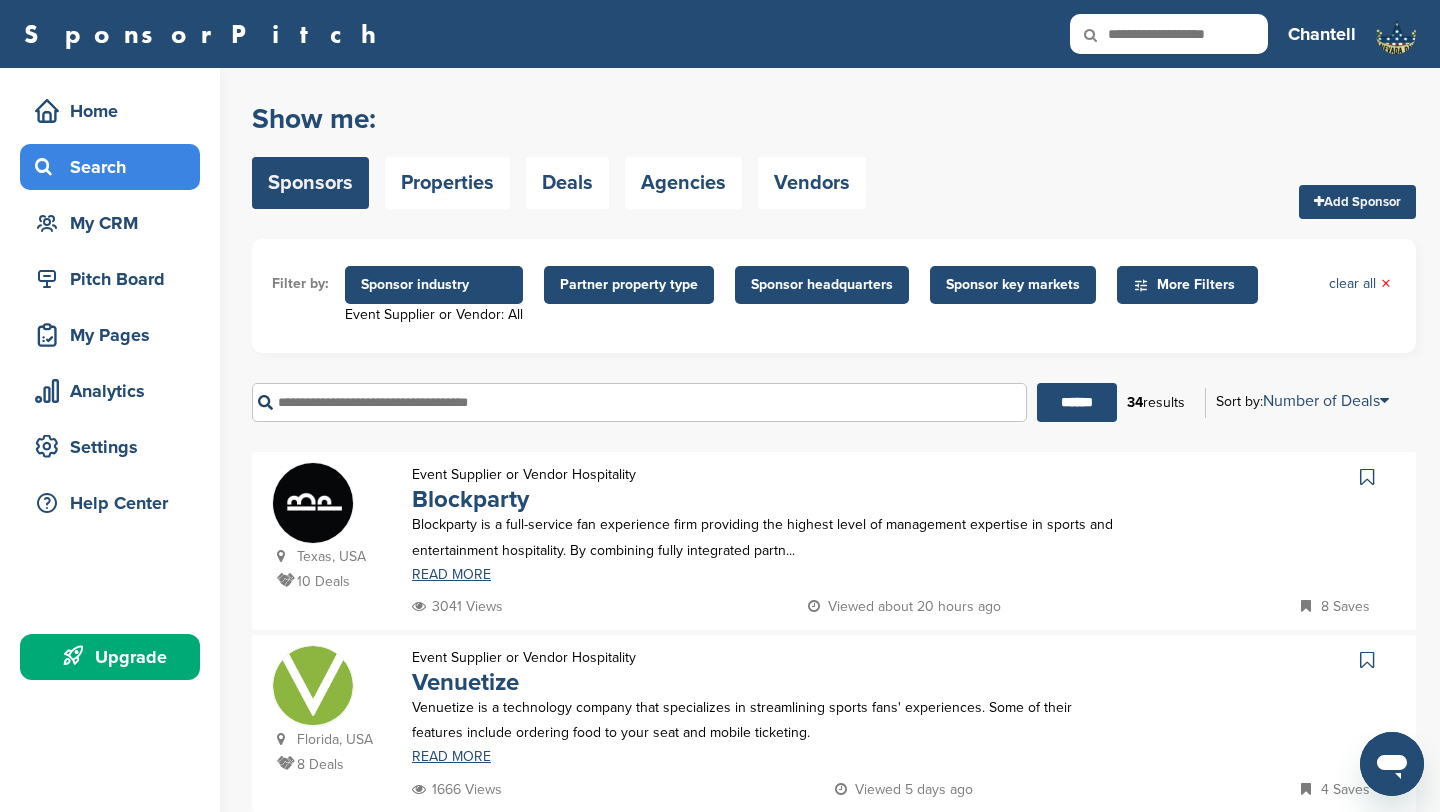 click on "Sponsor industry" at bounding box center [434, 285] 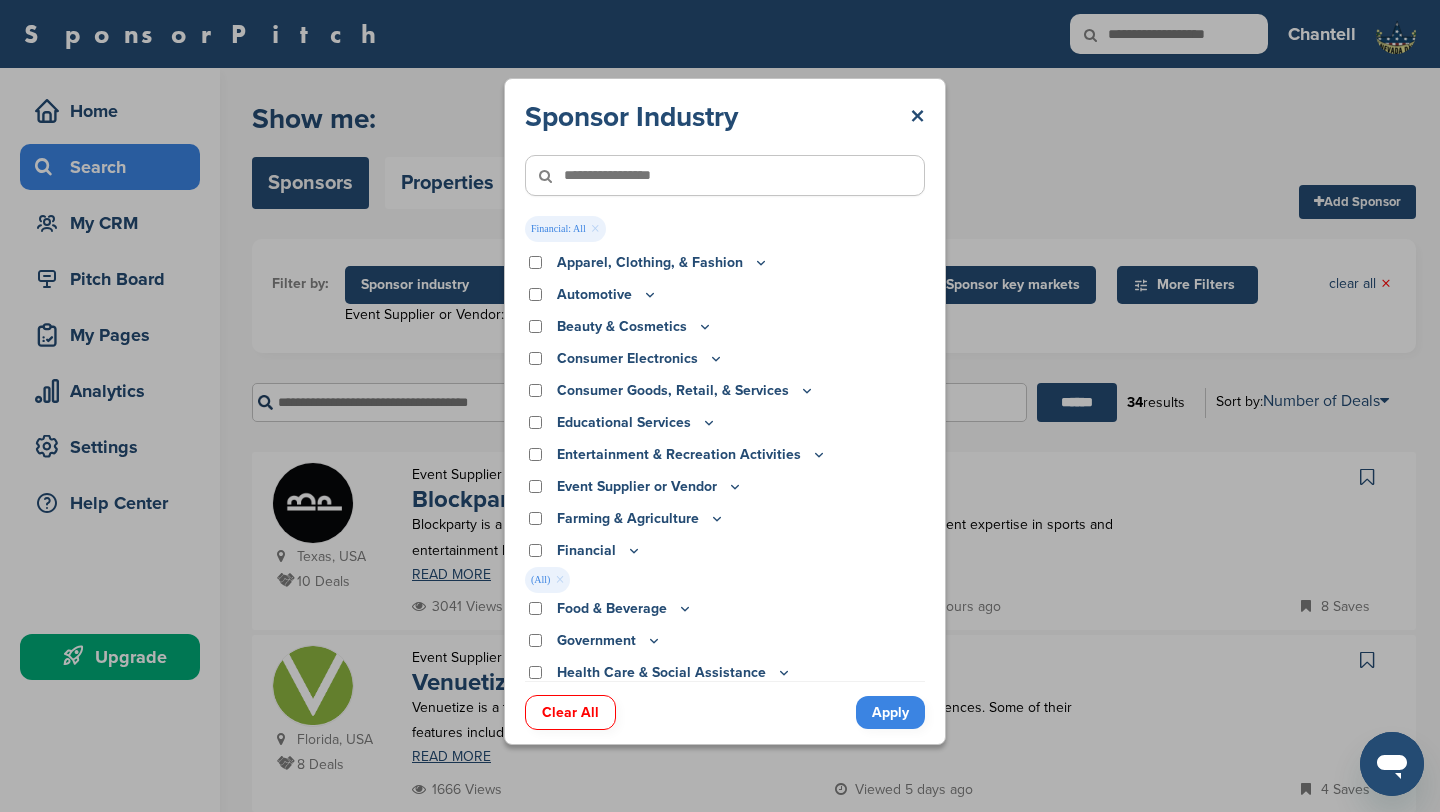 click on "Apply" at bounding box center [890, 712] 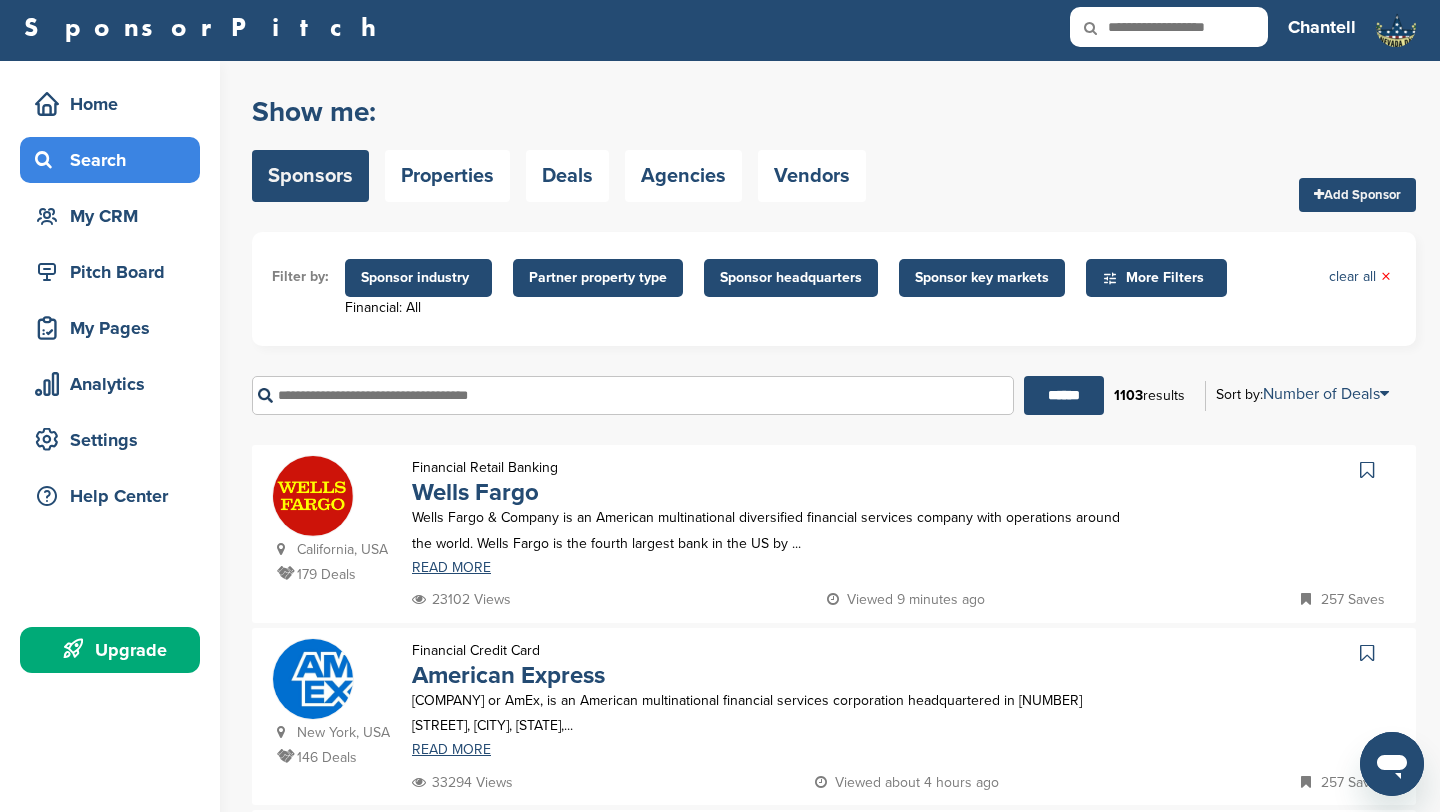 scroll, scrollTop: 0, scrollLeft: 0, axis: both 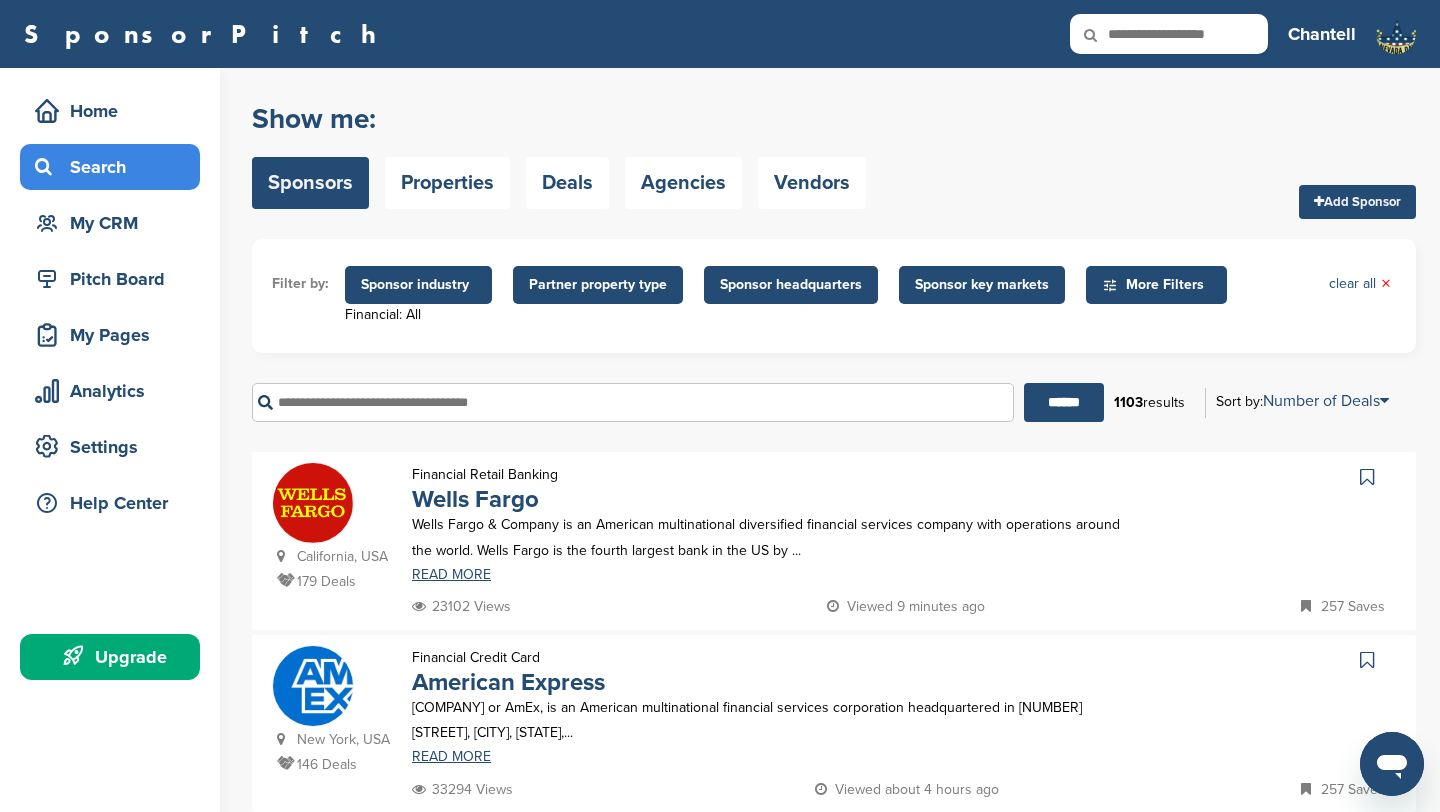 click on "Sponsor industry" at bounding box center [418, 285] 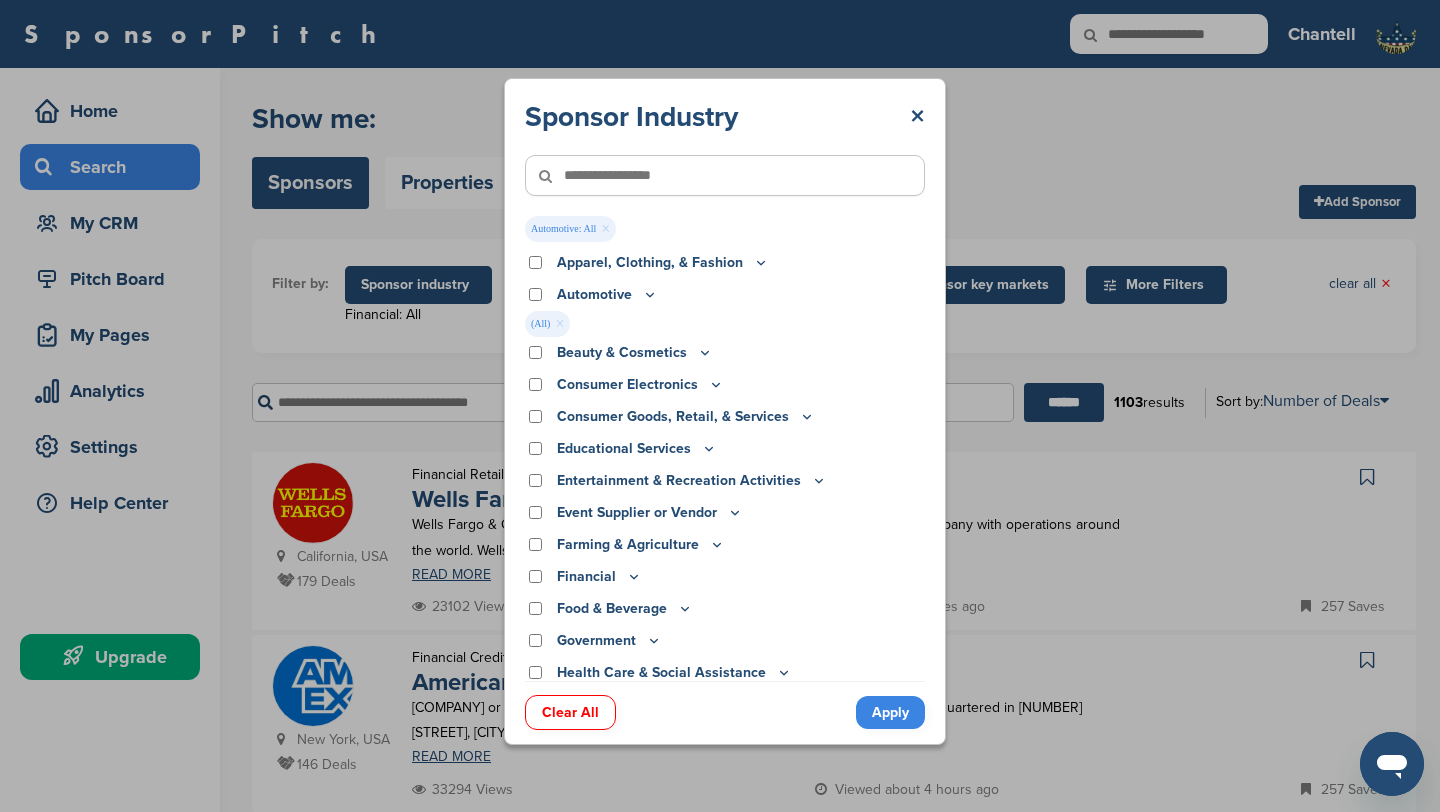click on "Apply" at bounding box center (890, 712) 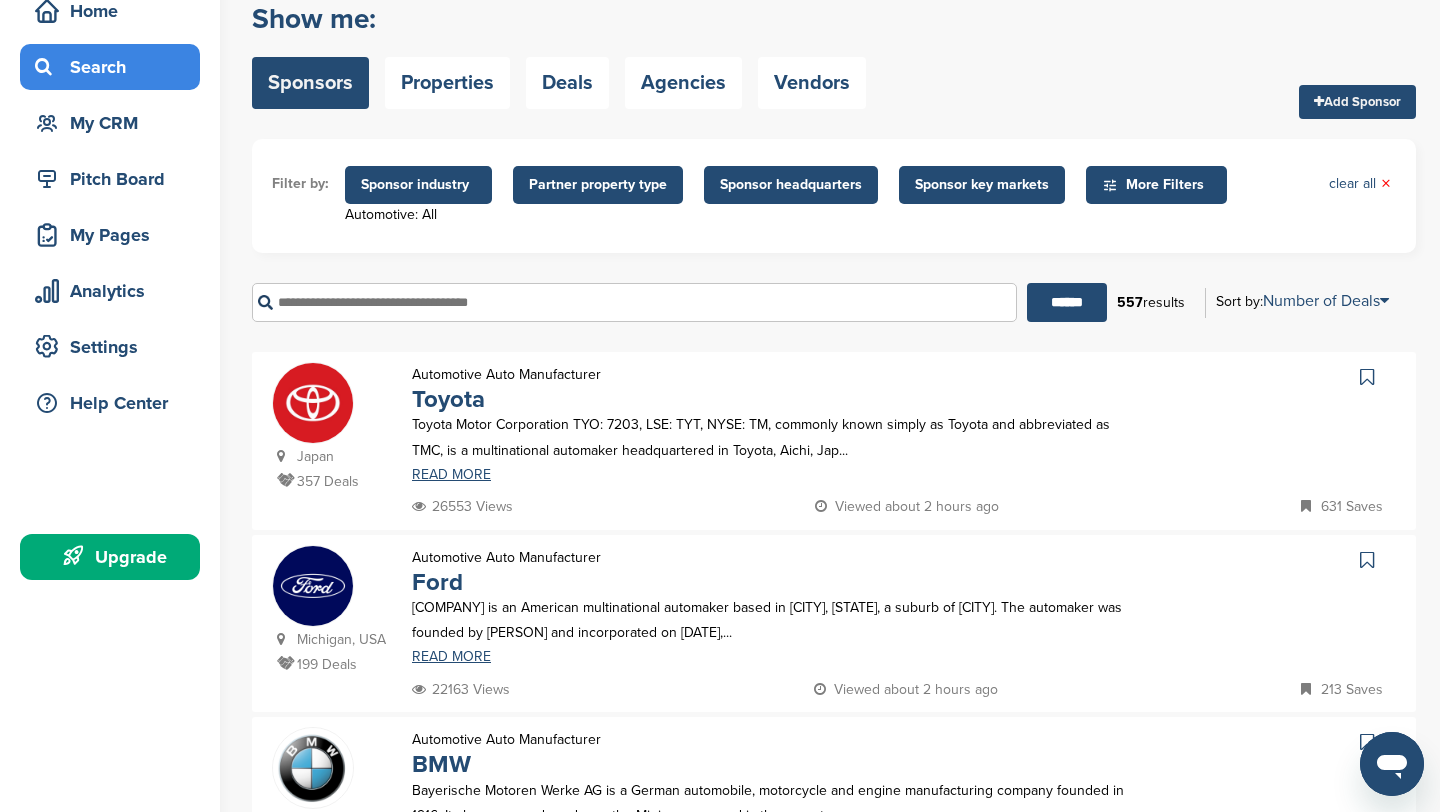 scroll, scrollTop: 0, scrollLeft: 0, axis: both 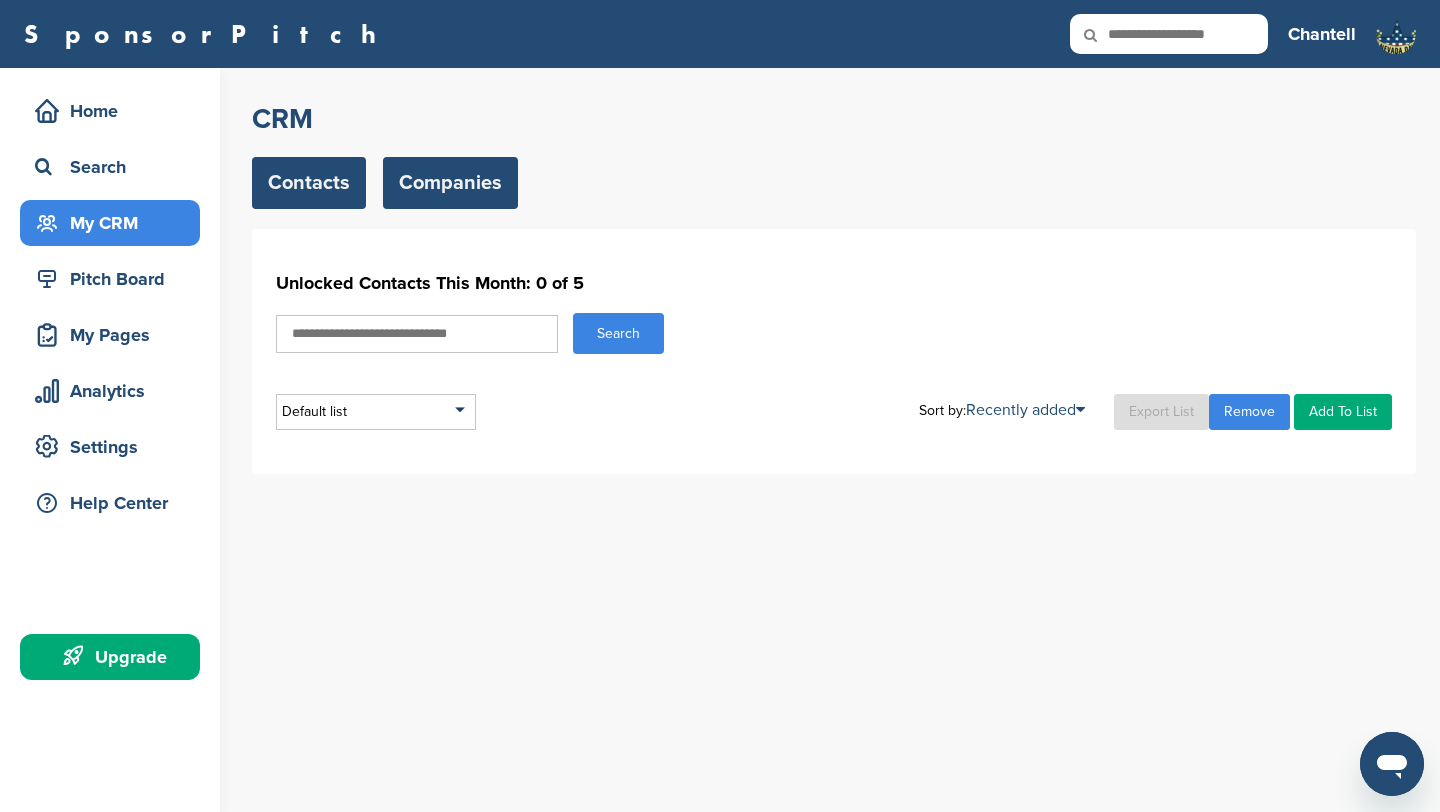 click on "Companies" at bounding box center [450, 183] 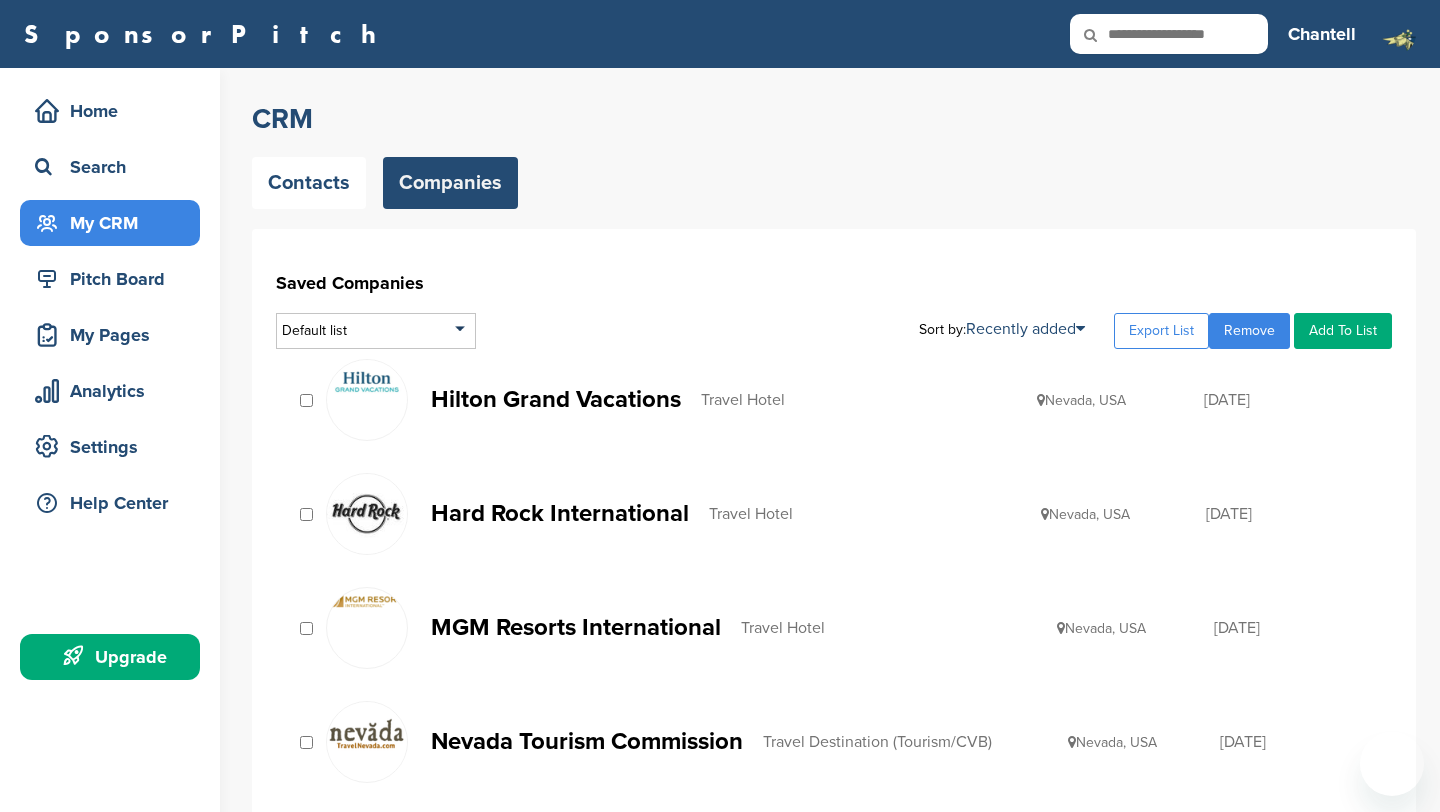 scroll, scrollTop: 0, scrollLeft: 0, axis: both 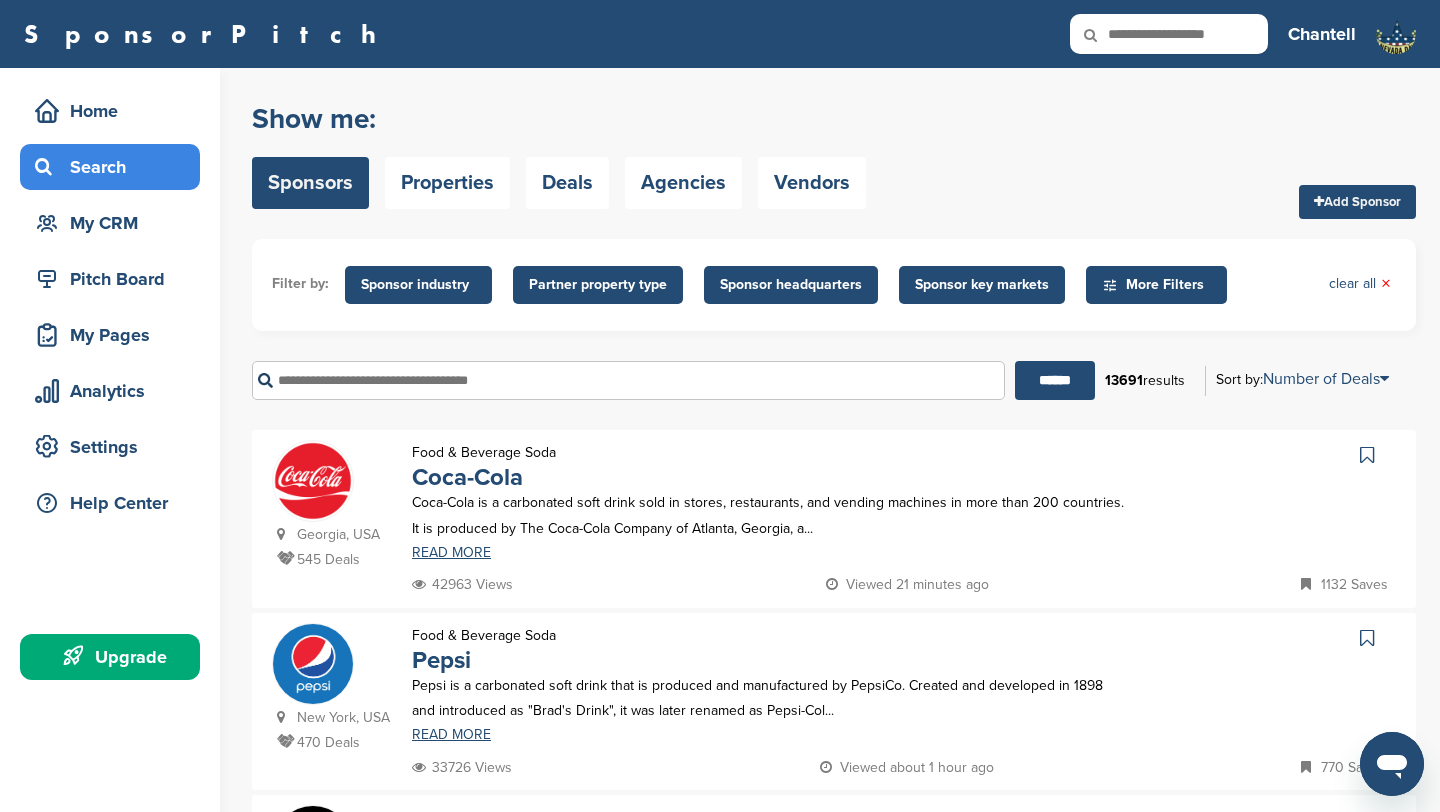 click at bounding box center [628, 380] 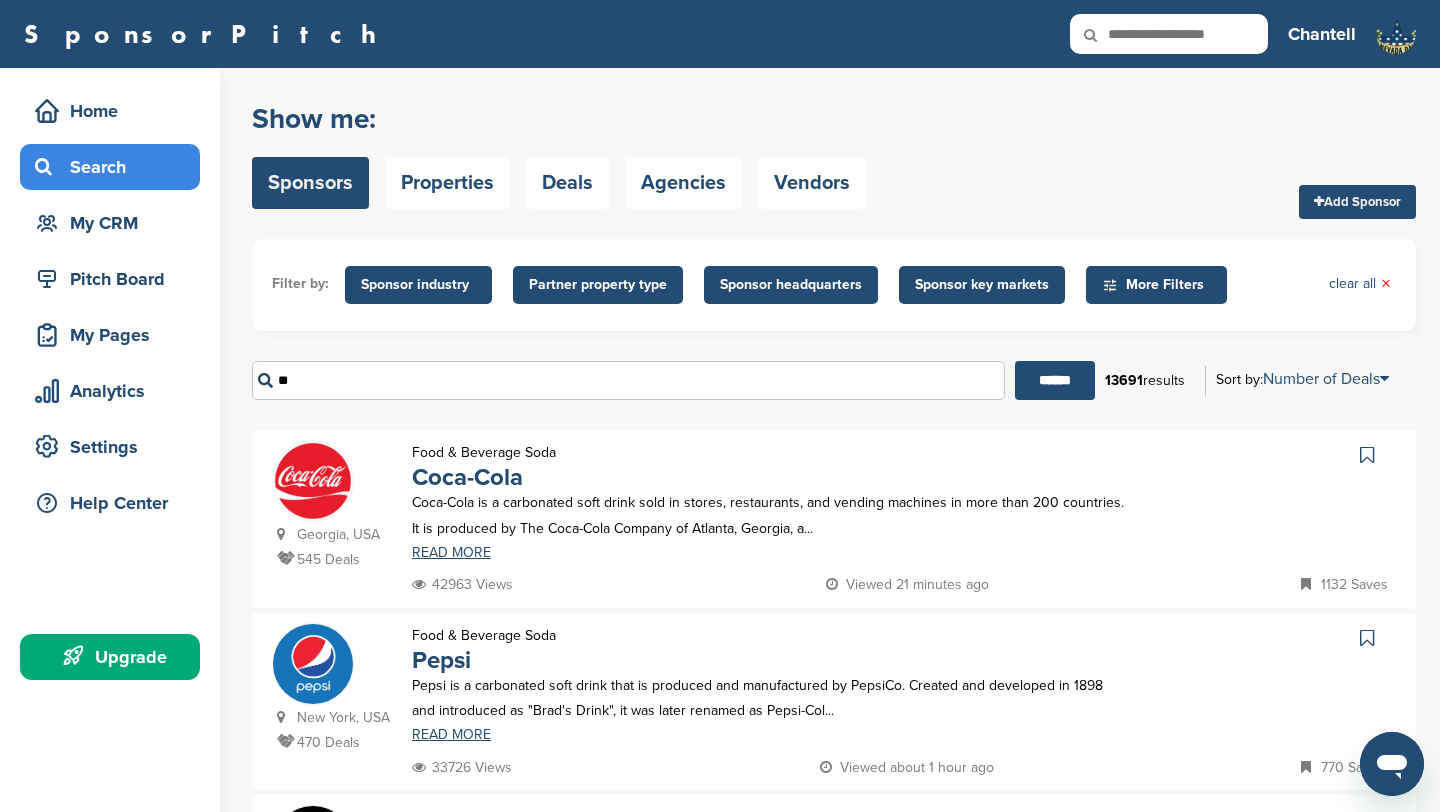 click on "******" at bounding box center [1055, 380] 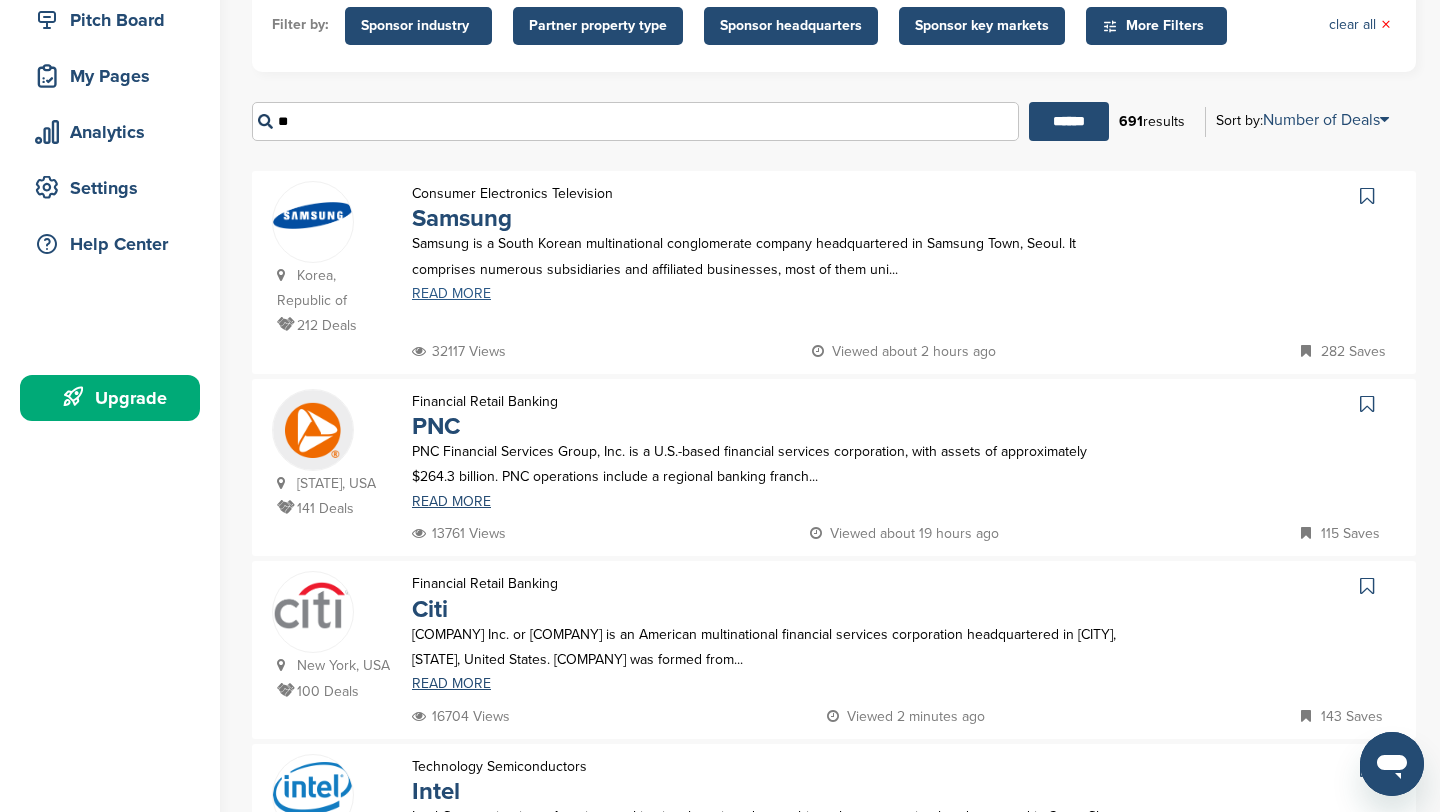 scroll, scrollTop: 0, scrollLeft: 0, axis: both 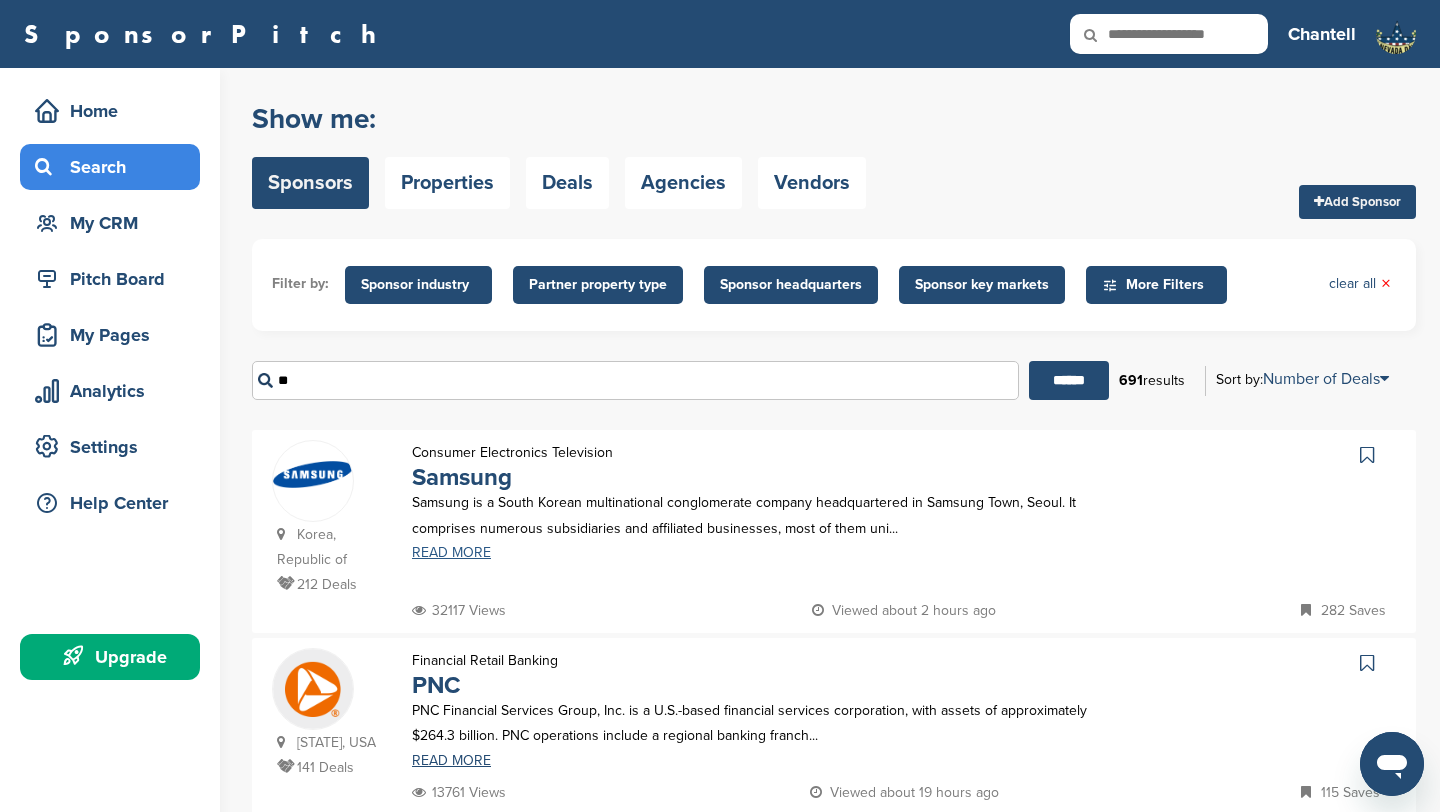 type on "*" 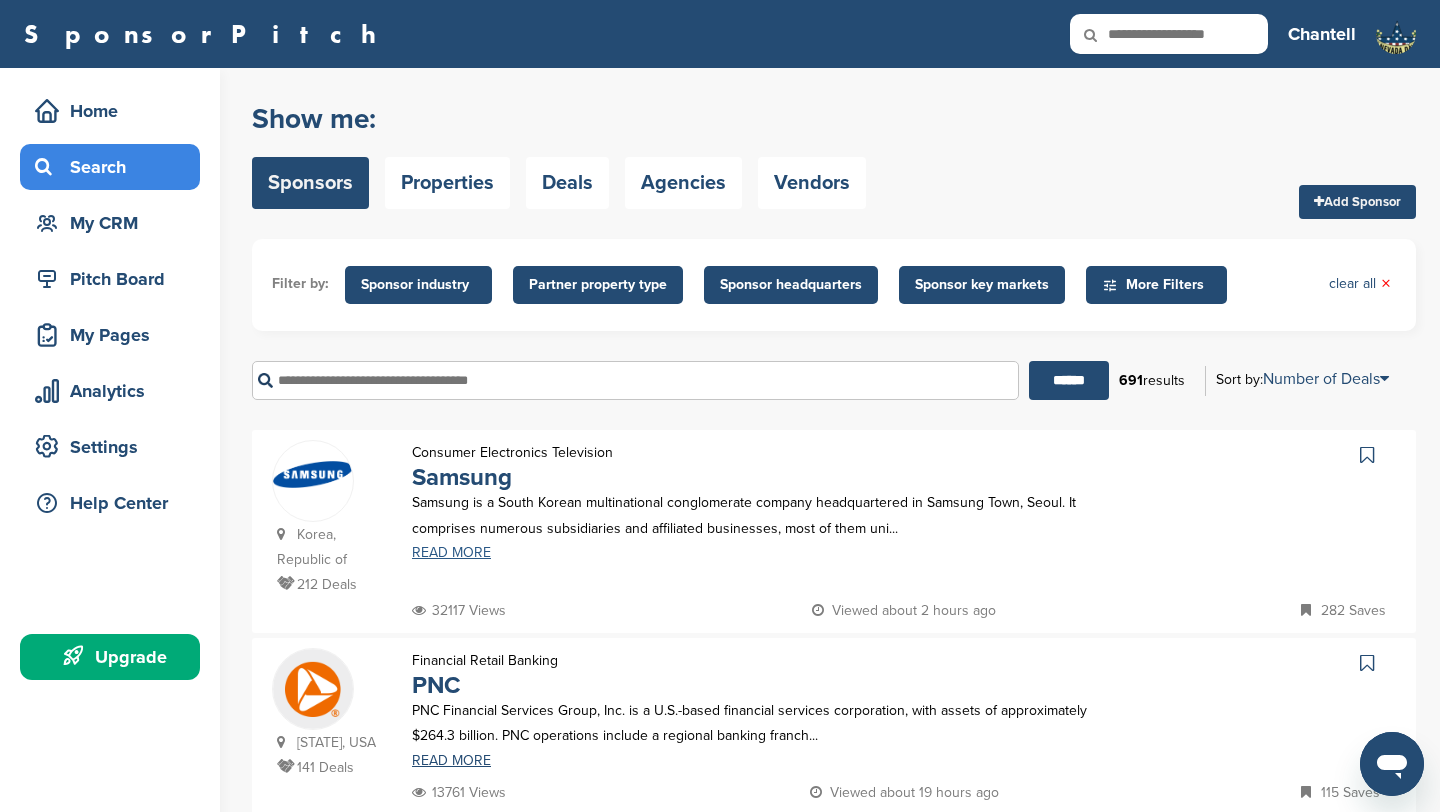 type on "*" 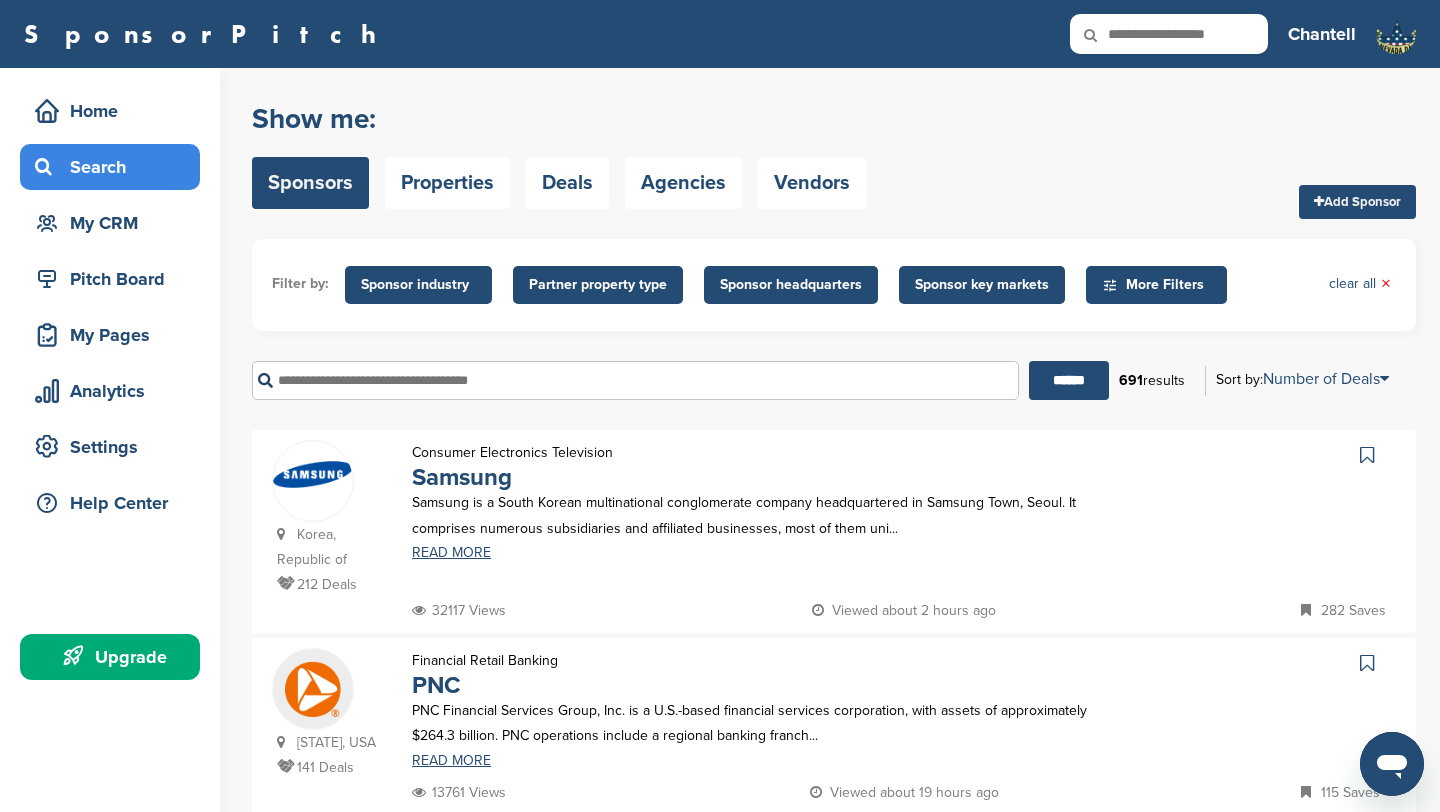 type 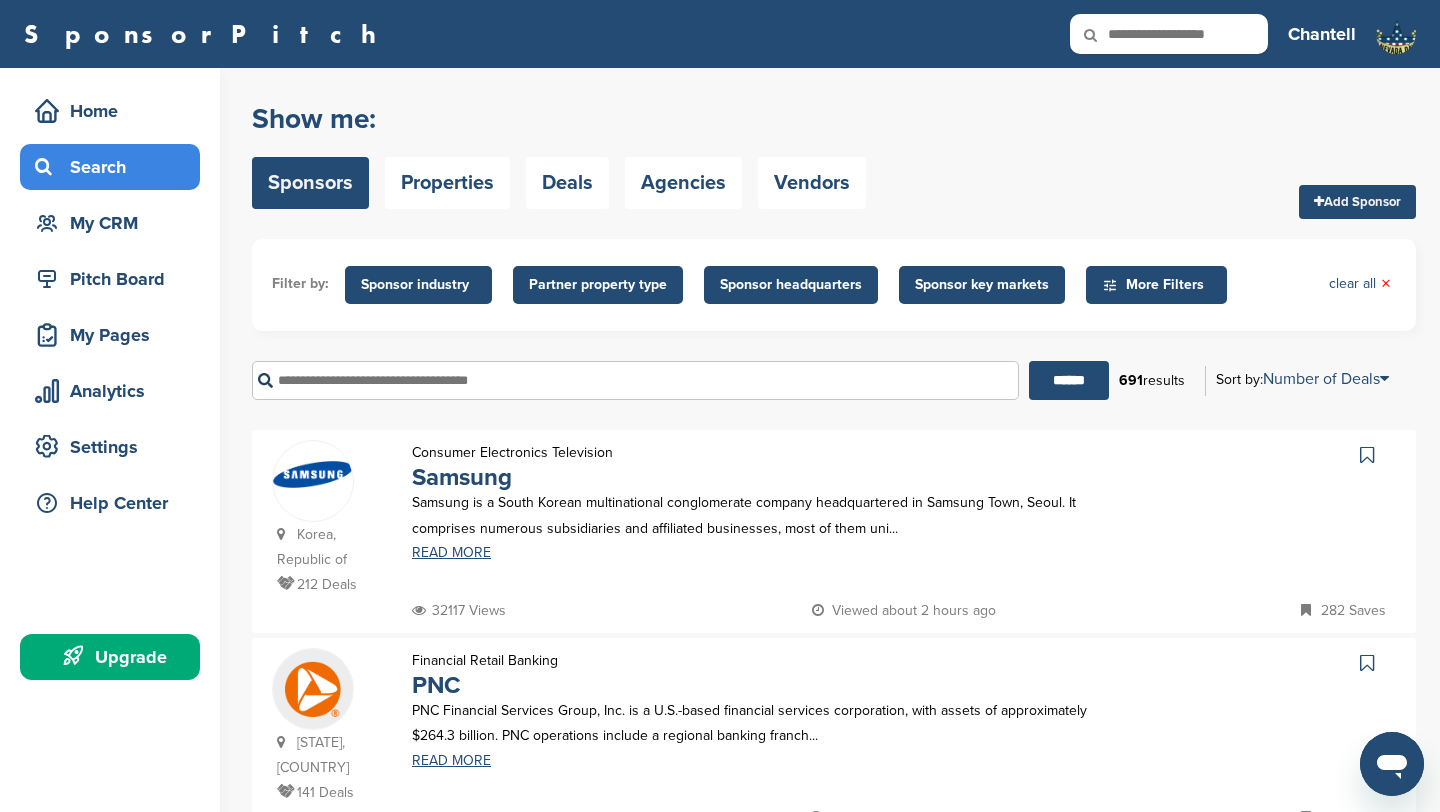click on "Sponsor industry" 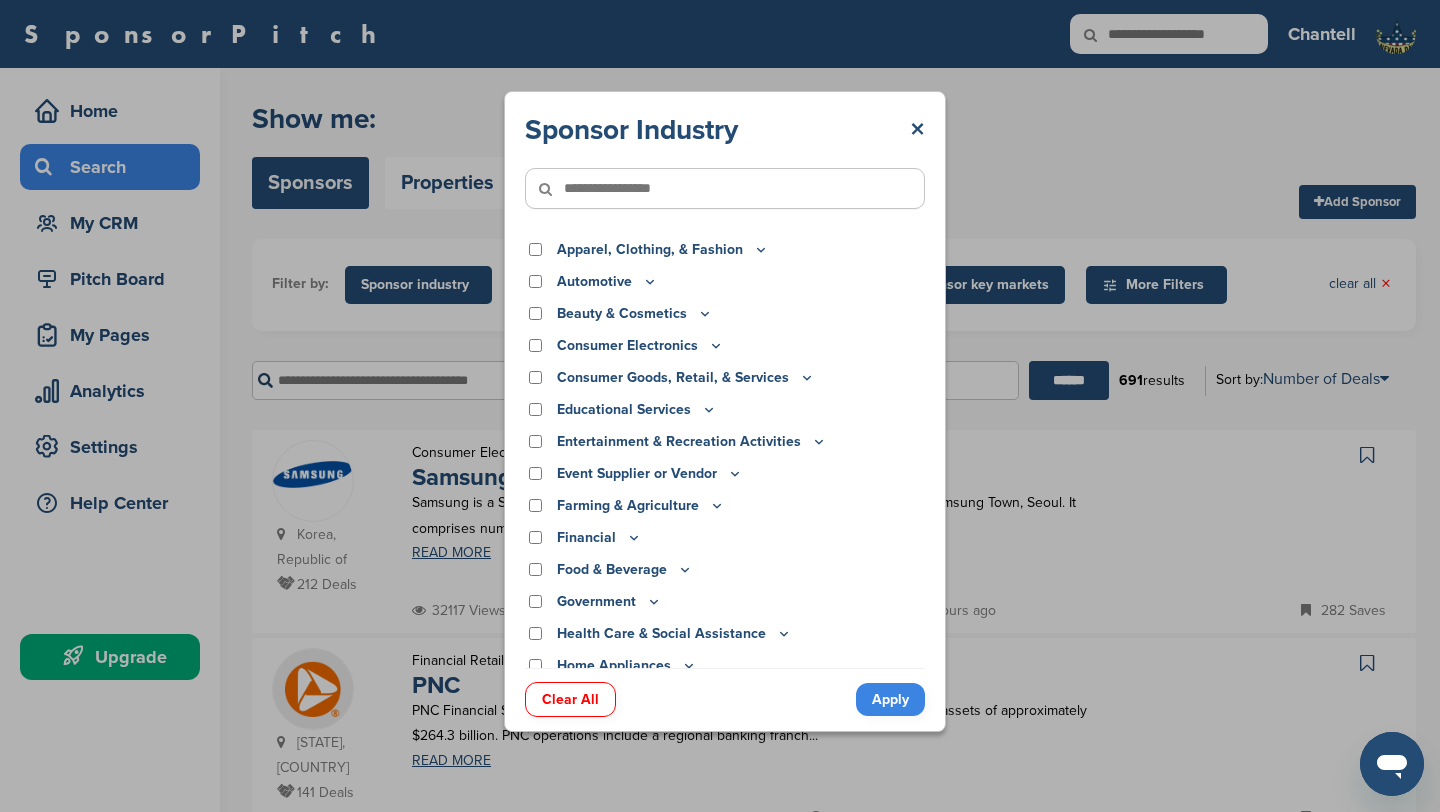 click 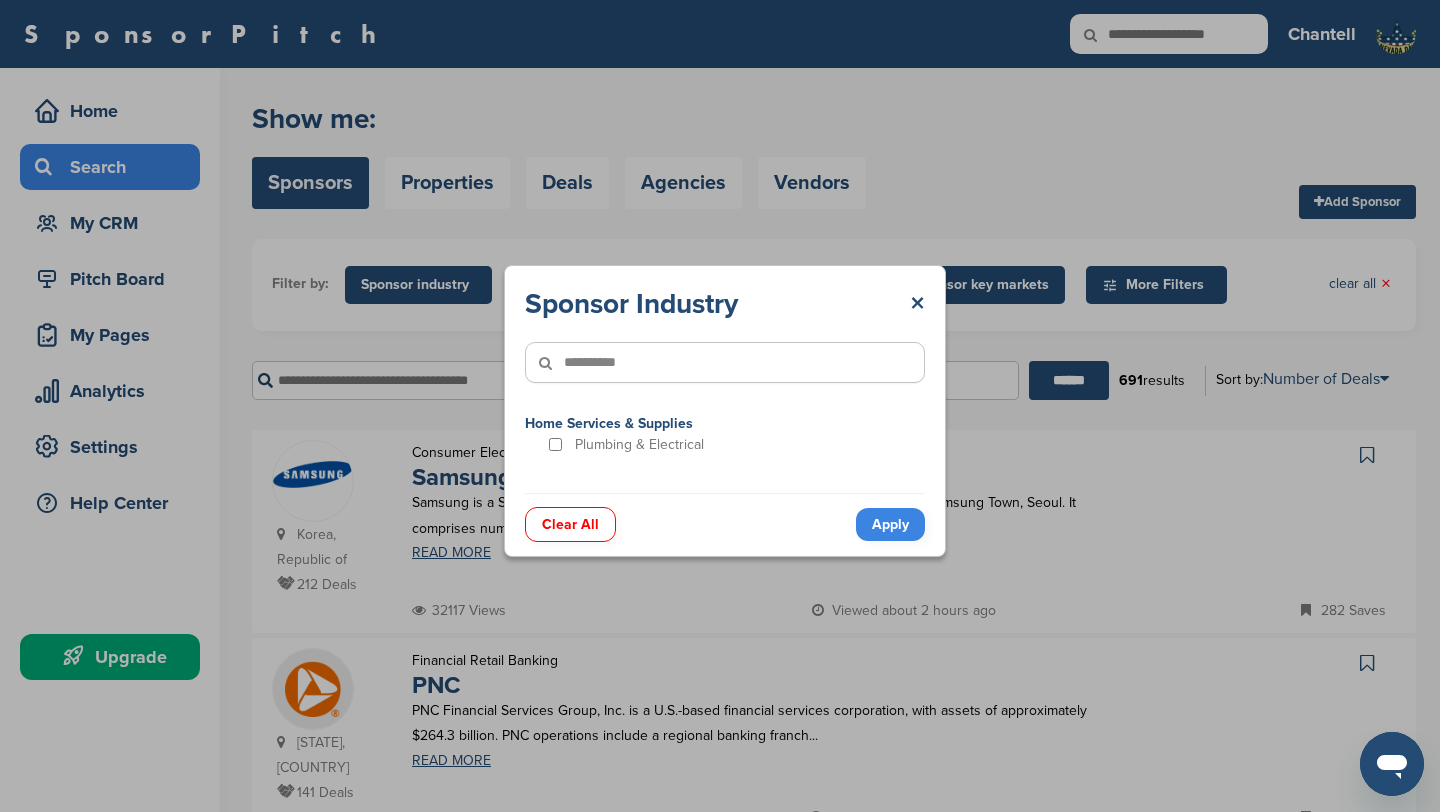 type on "**********" 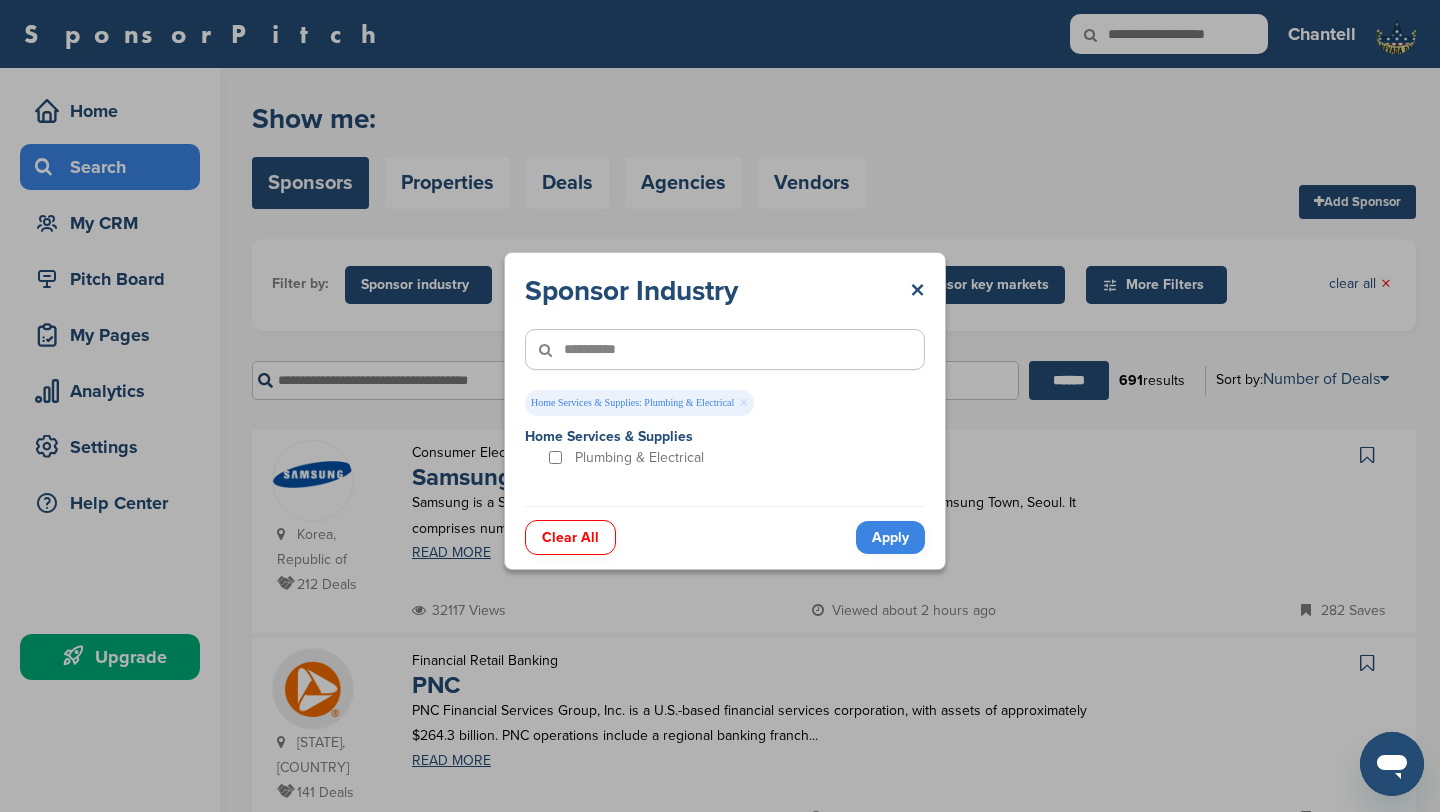 click on "Apply" 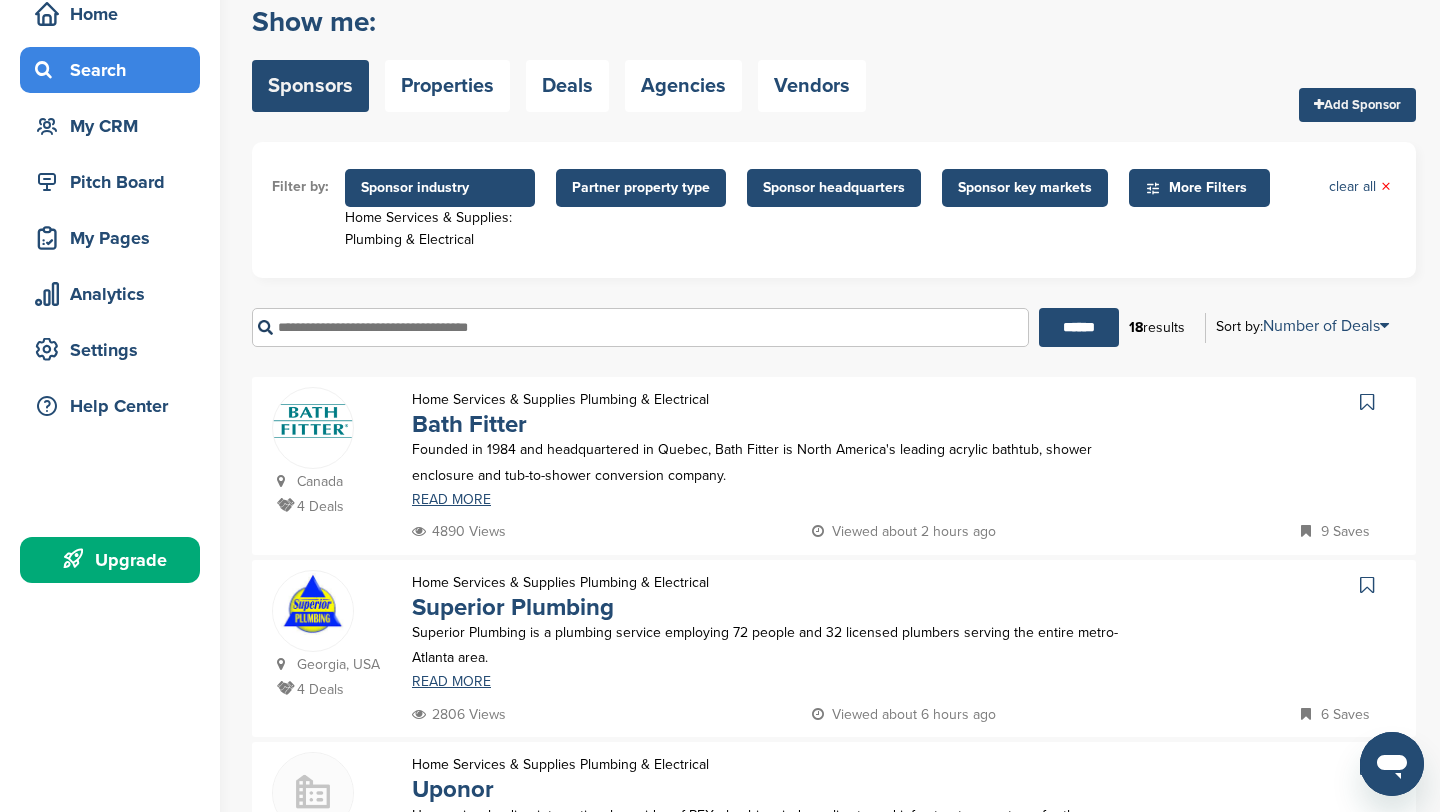scroll, scrollTop: 44, scrollLeft: 0, axis: vertical 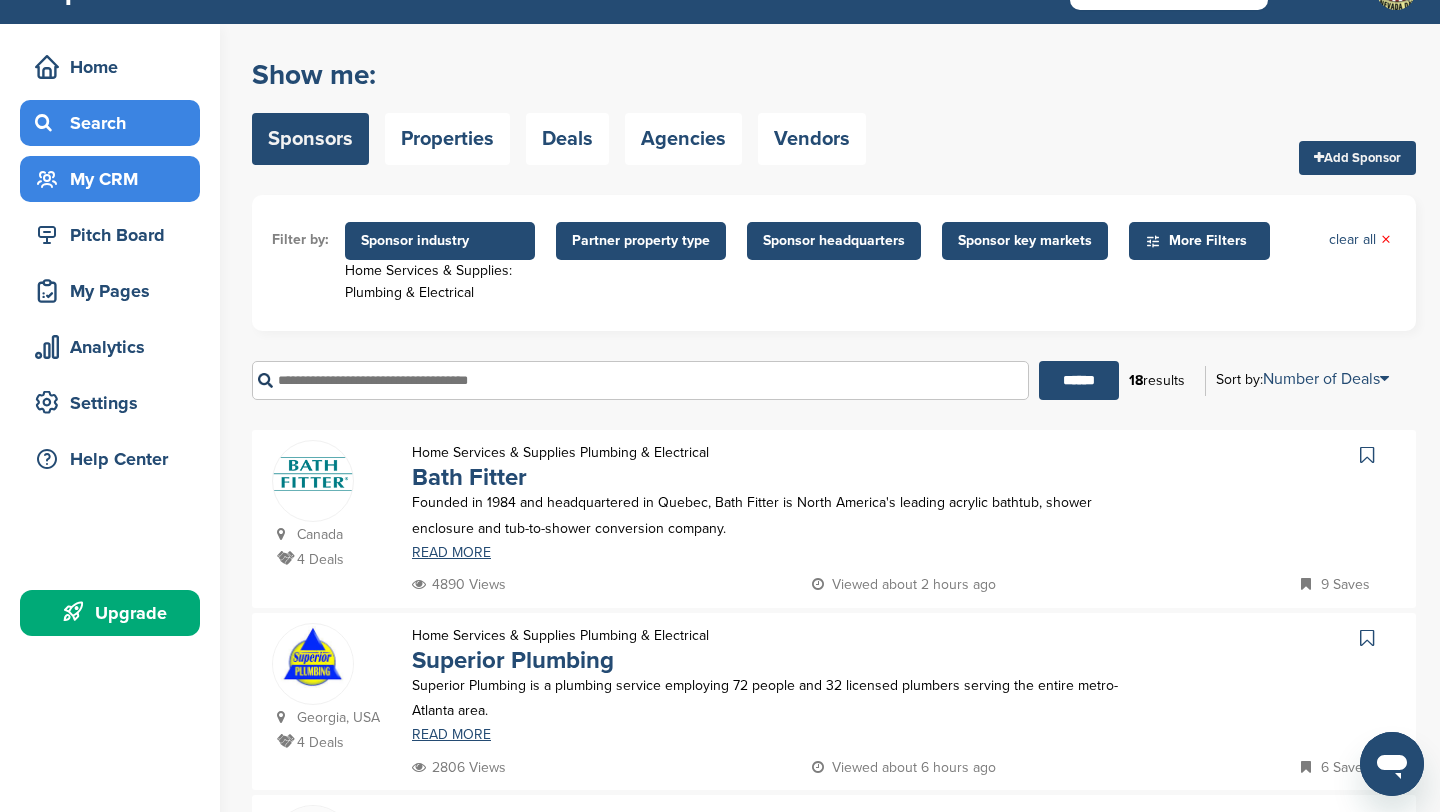 click on "My CRM" 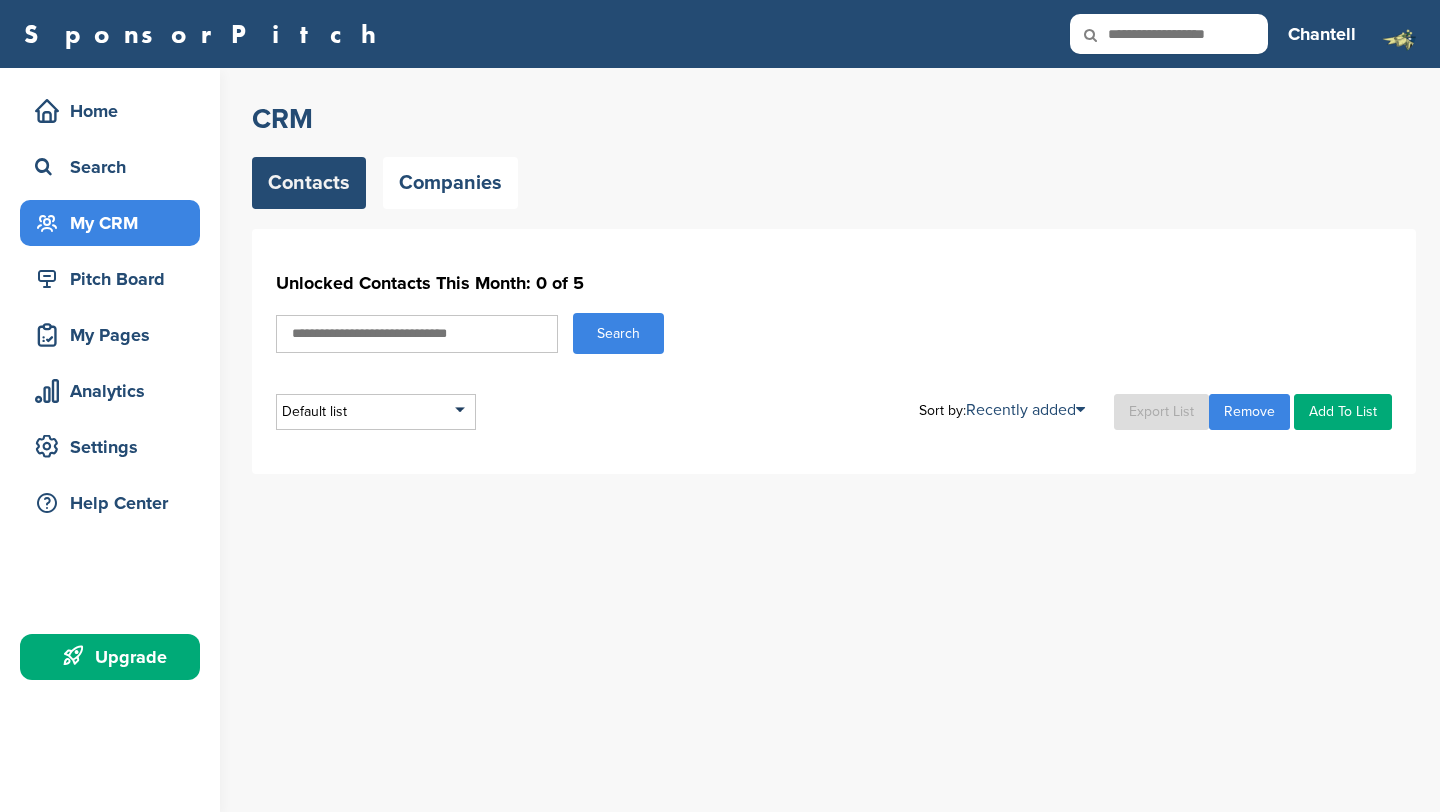 scroll, scrollTop: 0, scrollLeft: 0, axis: both 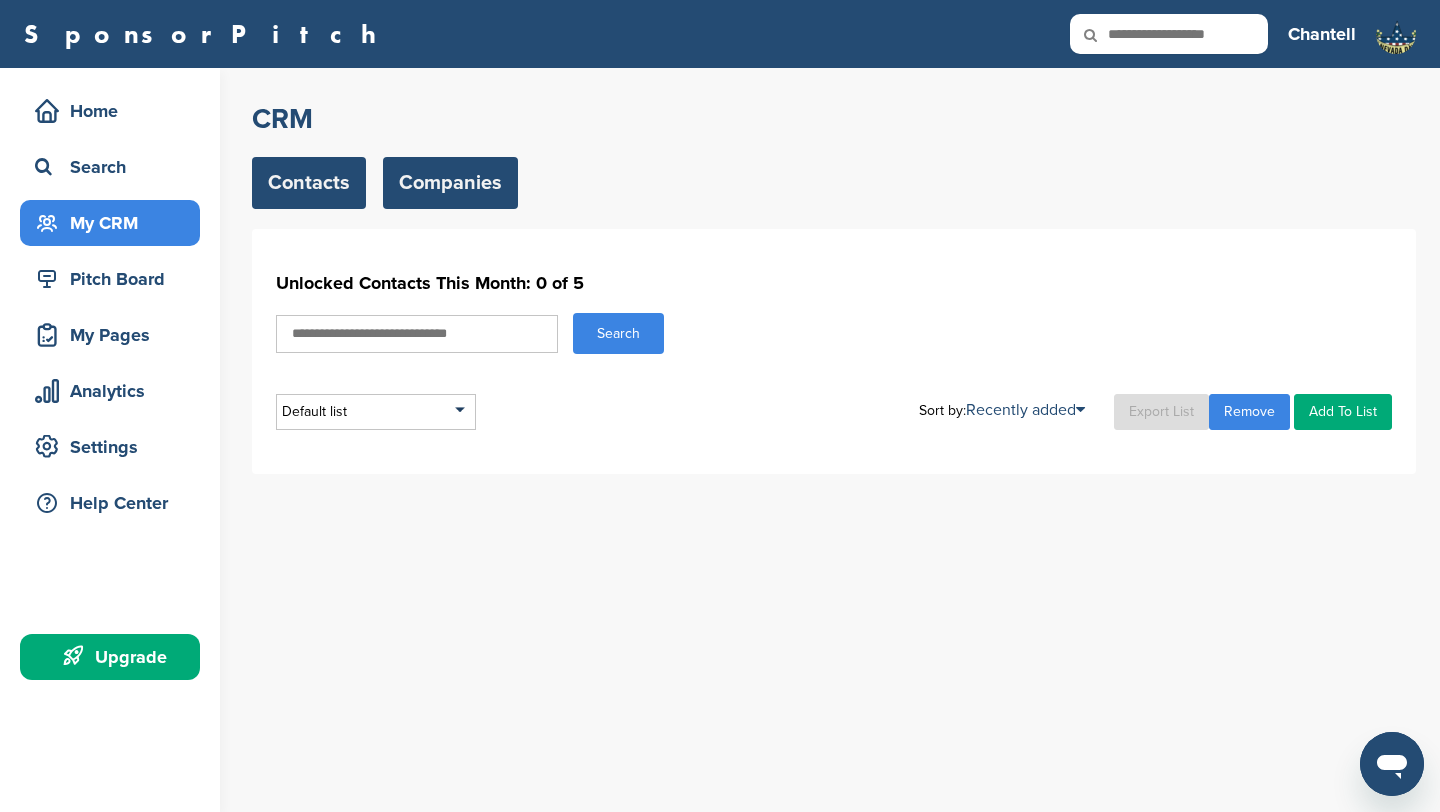click on "Companies" at bounding box center (450, 183) 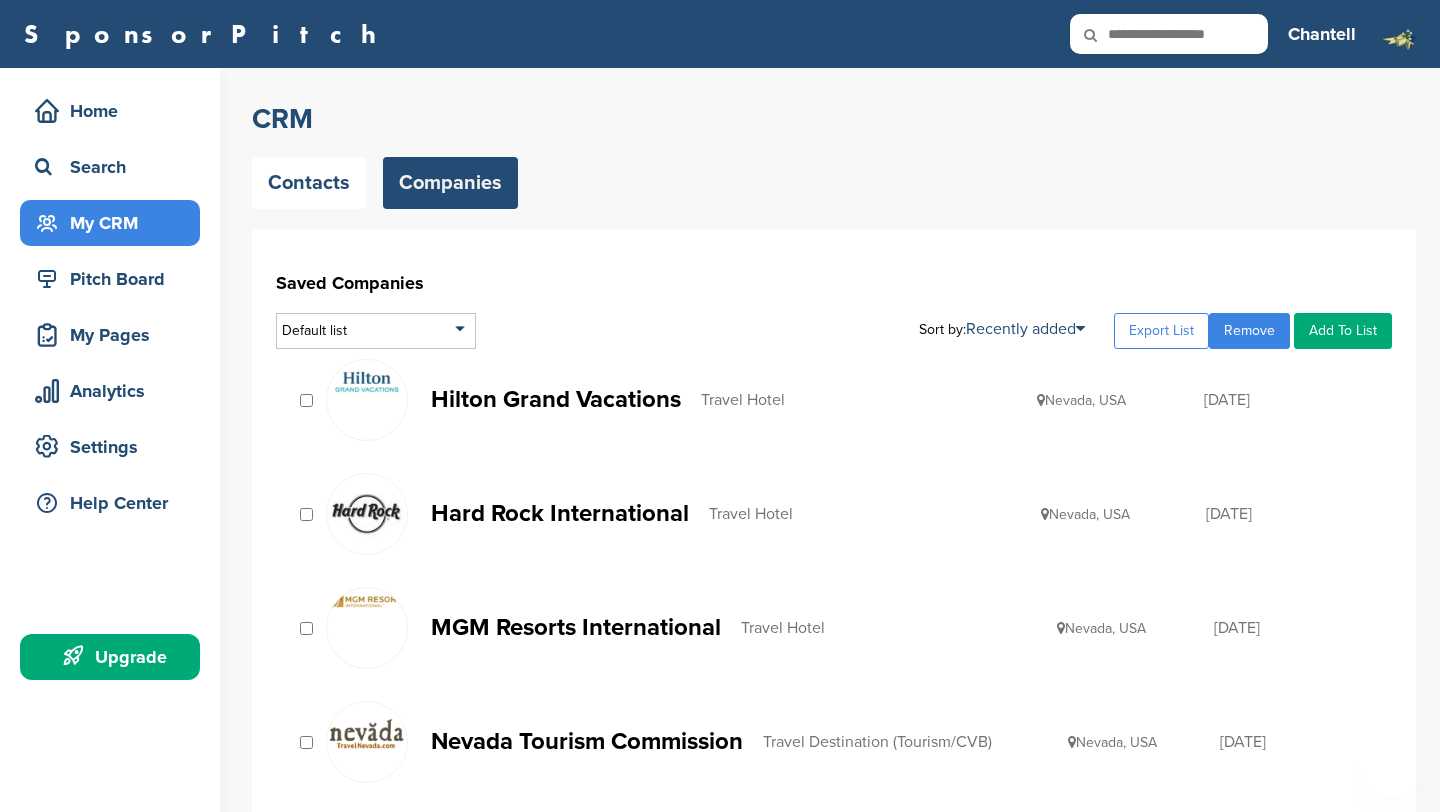 scroll, scrollTop: 0, scrollLeft: 0, axis: both 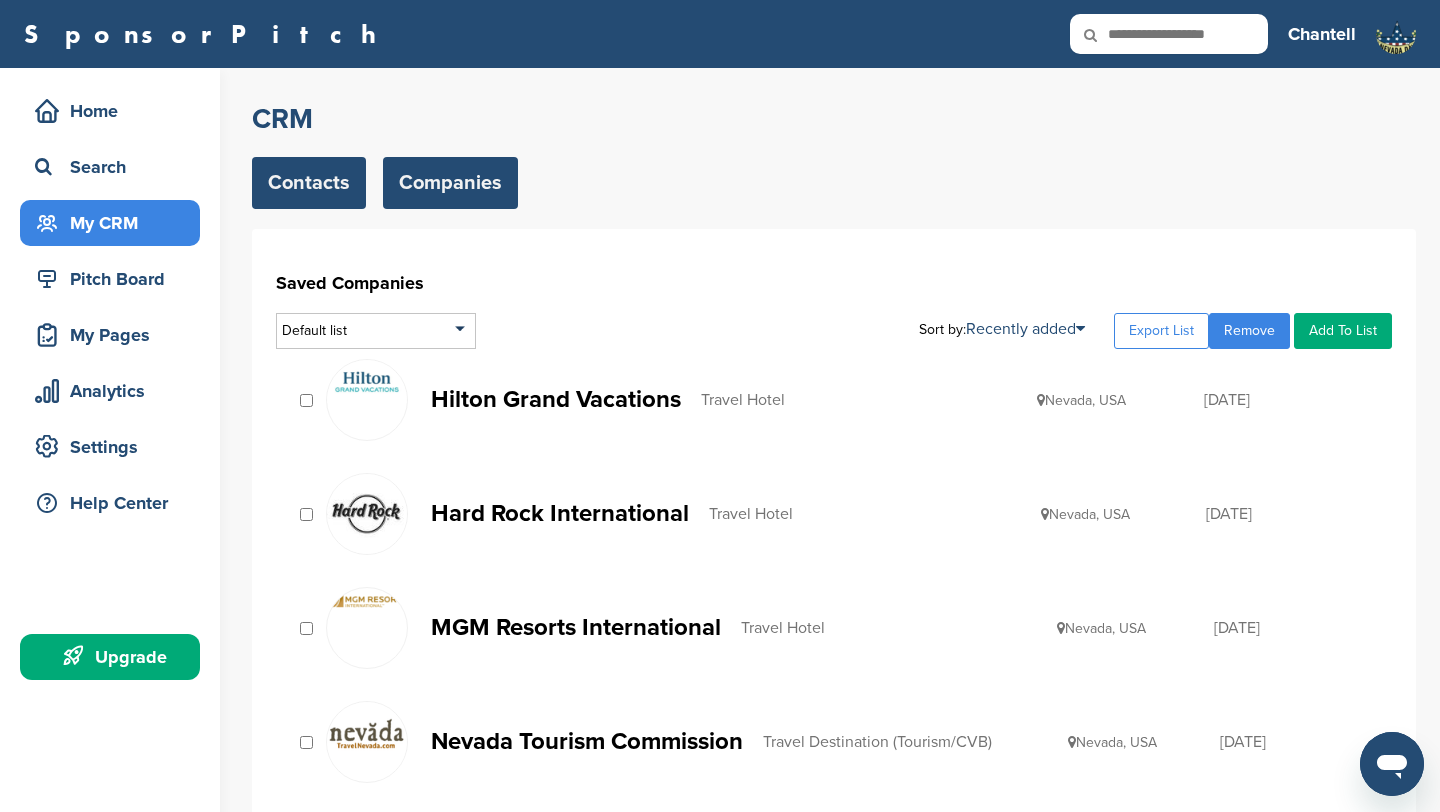 click on "Contacts" at bounding box center [309, 183] 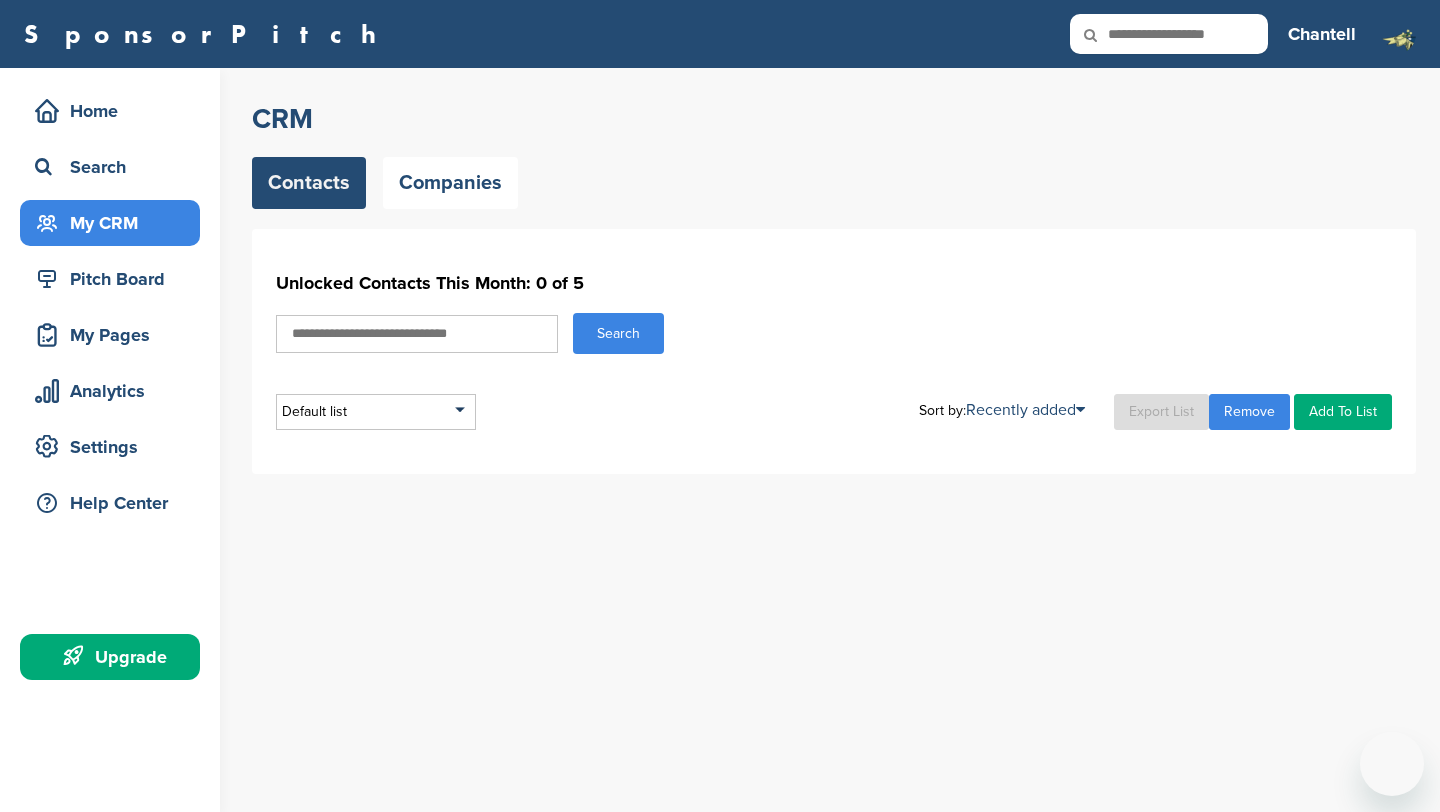 scroll, scrollTop: 0, scrollLeft: 0, axis: both 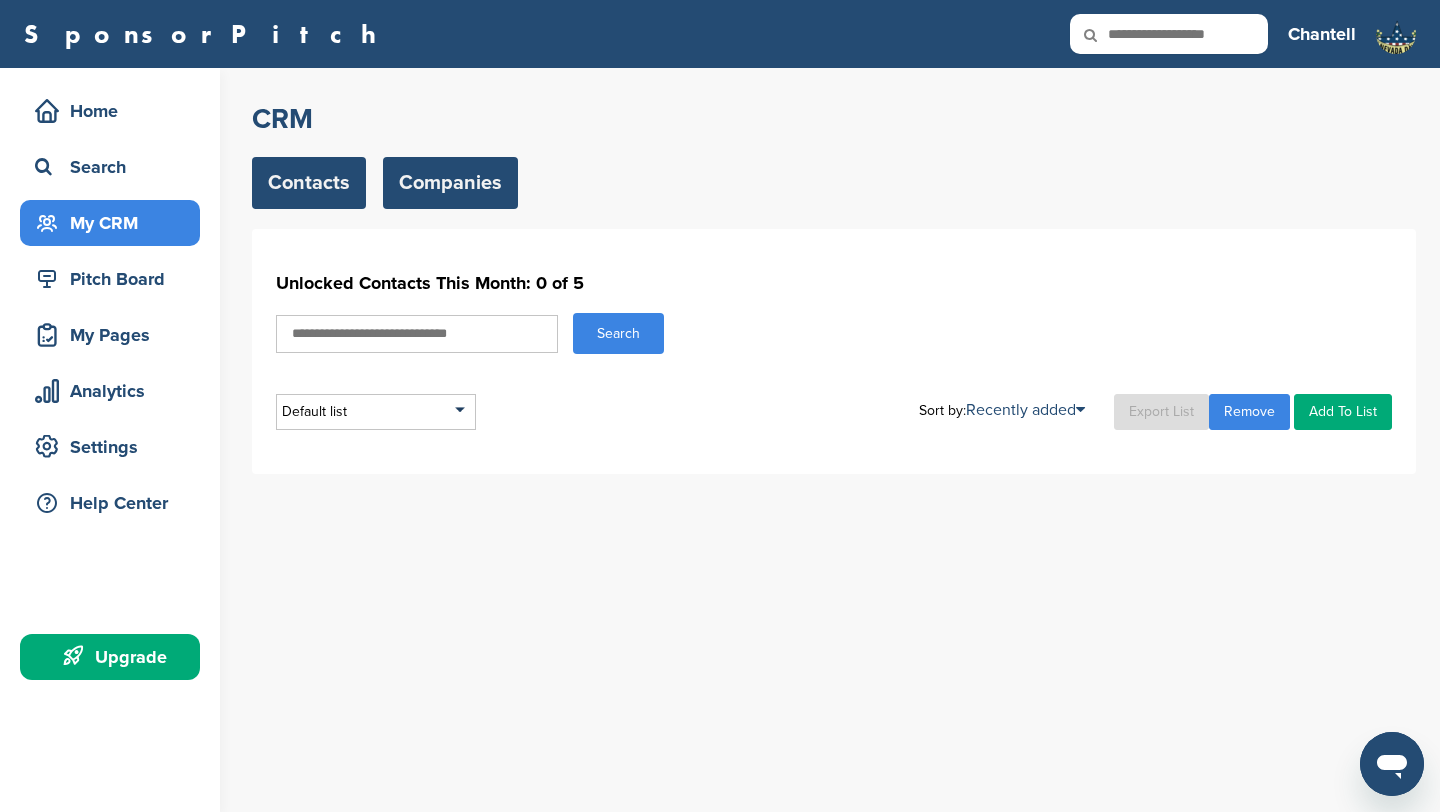 click on "Companies" at bounding box center [450, 183] 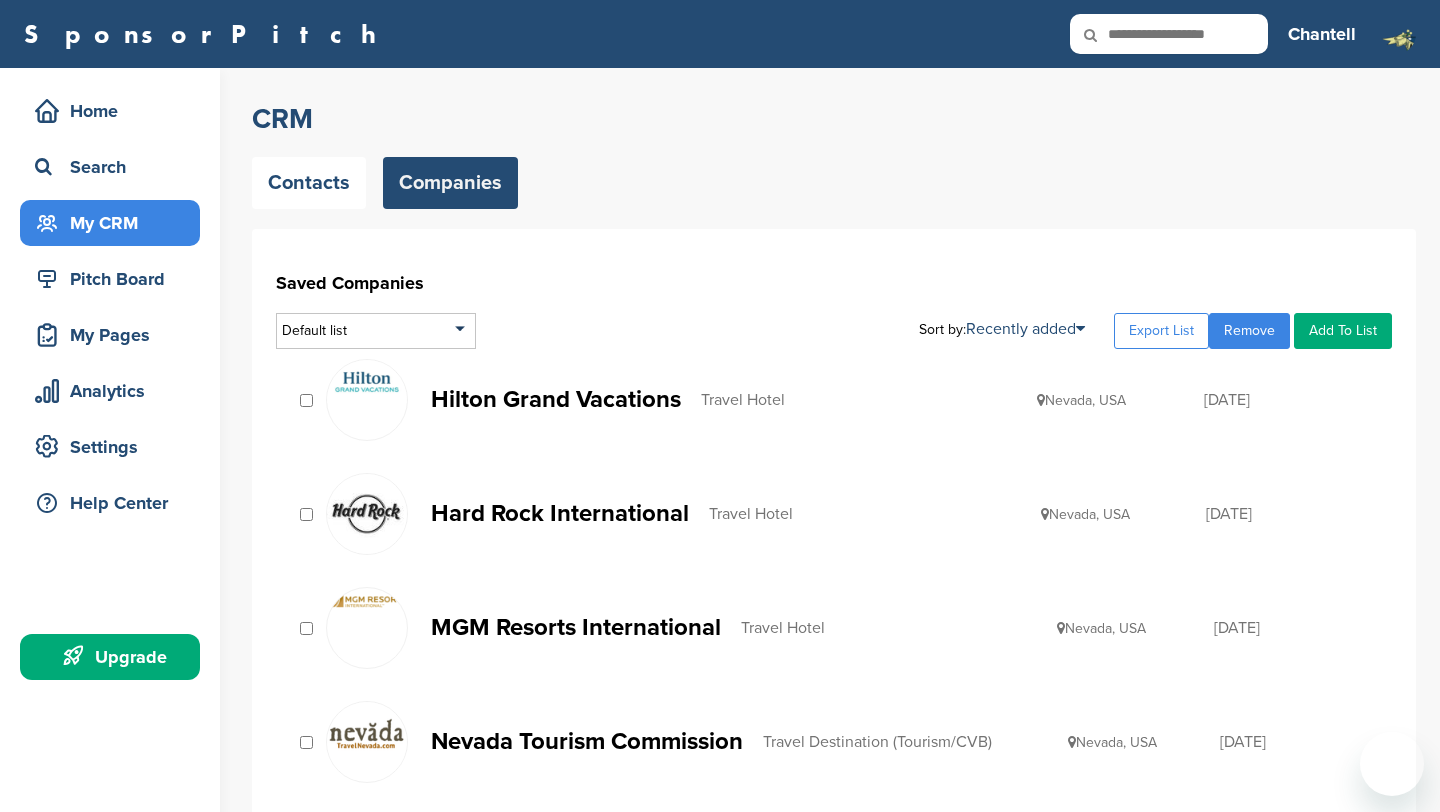 scroll, scrollTop: 0, scrollLeft: 0, axis: both 